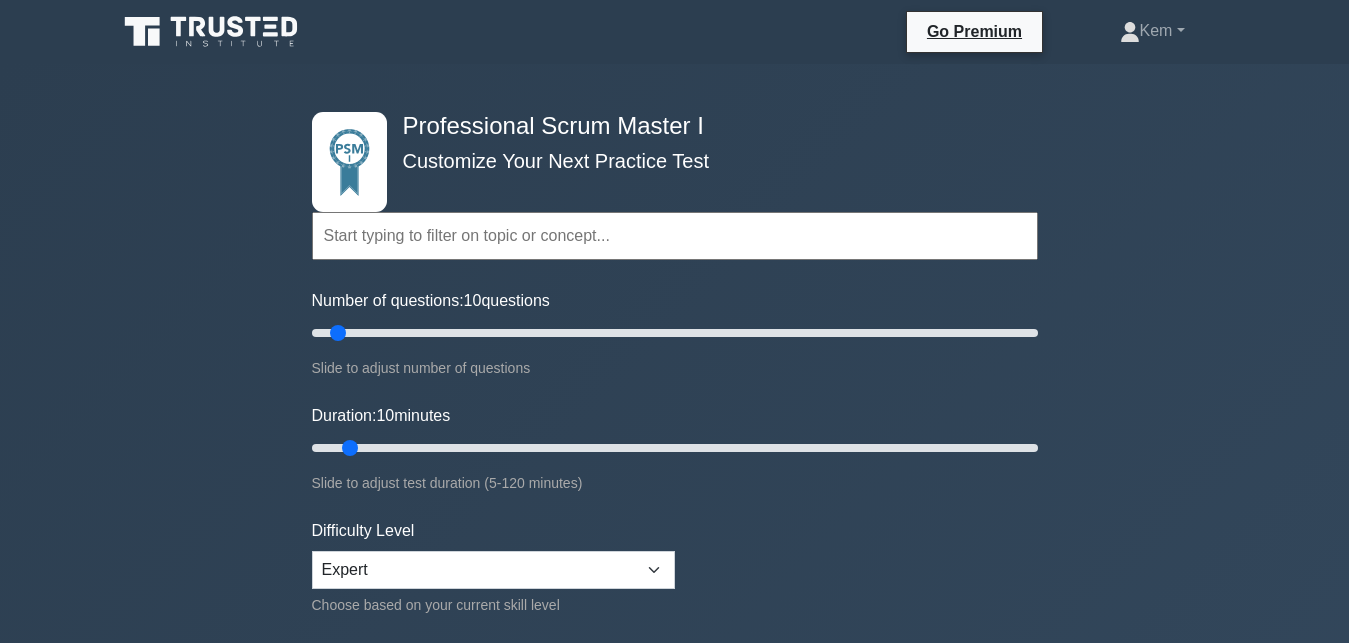 scroll, scrollTop: 102, scrollLeft: 0, axis: vertical 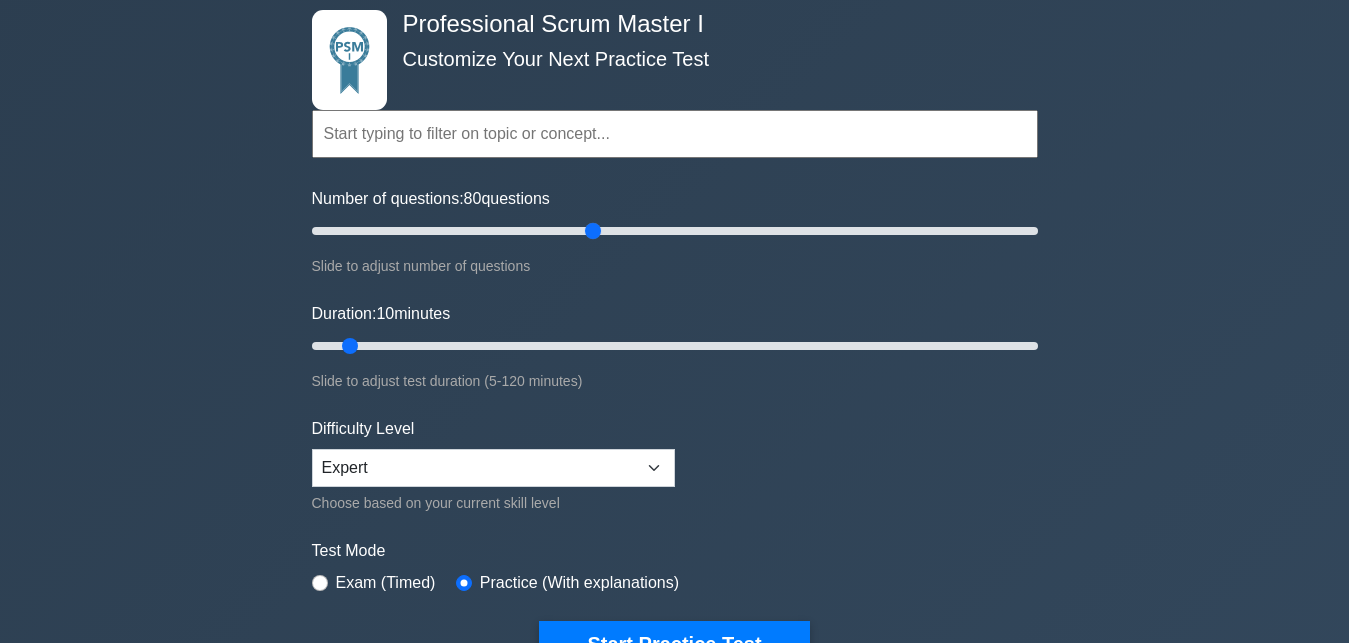 drag, startPoint x: 339, startPoint y: 229, endPoint x: 588, endPoint y: 244, distance: 249.4514 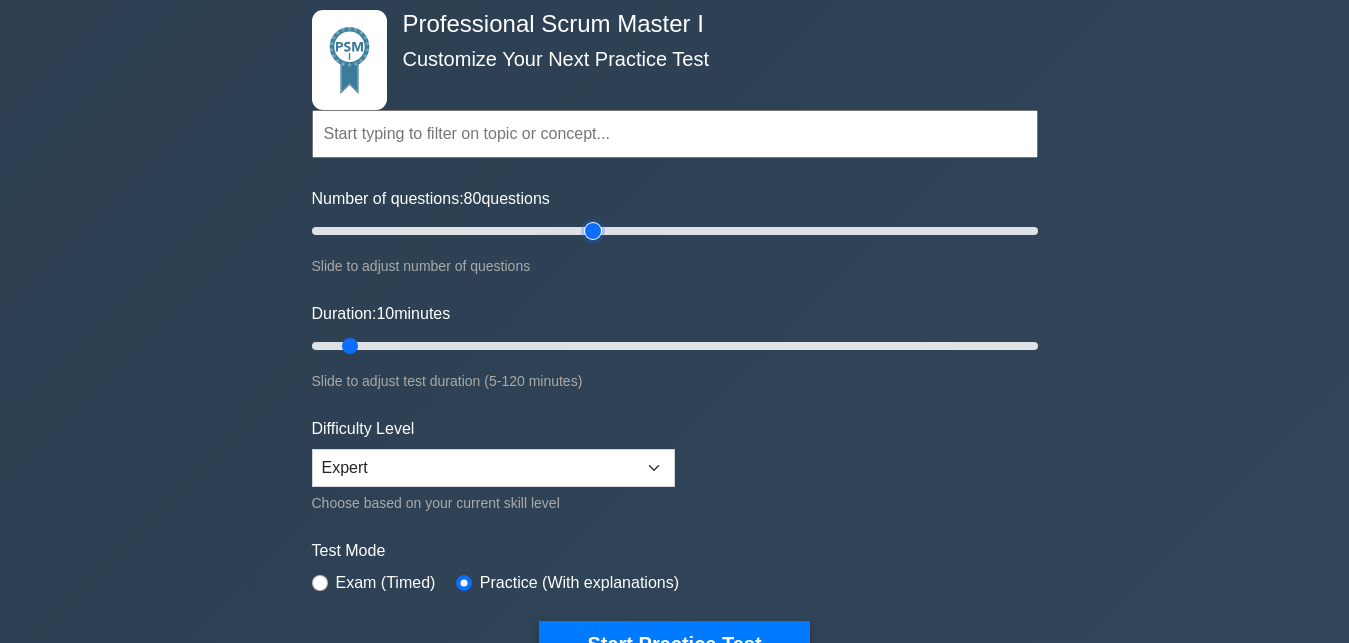 type on "80" 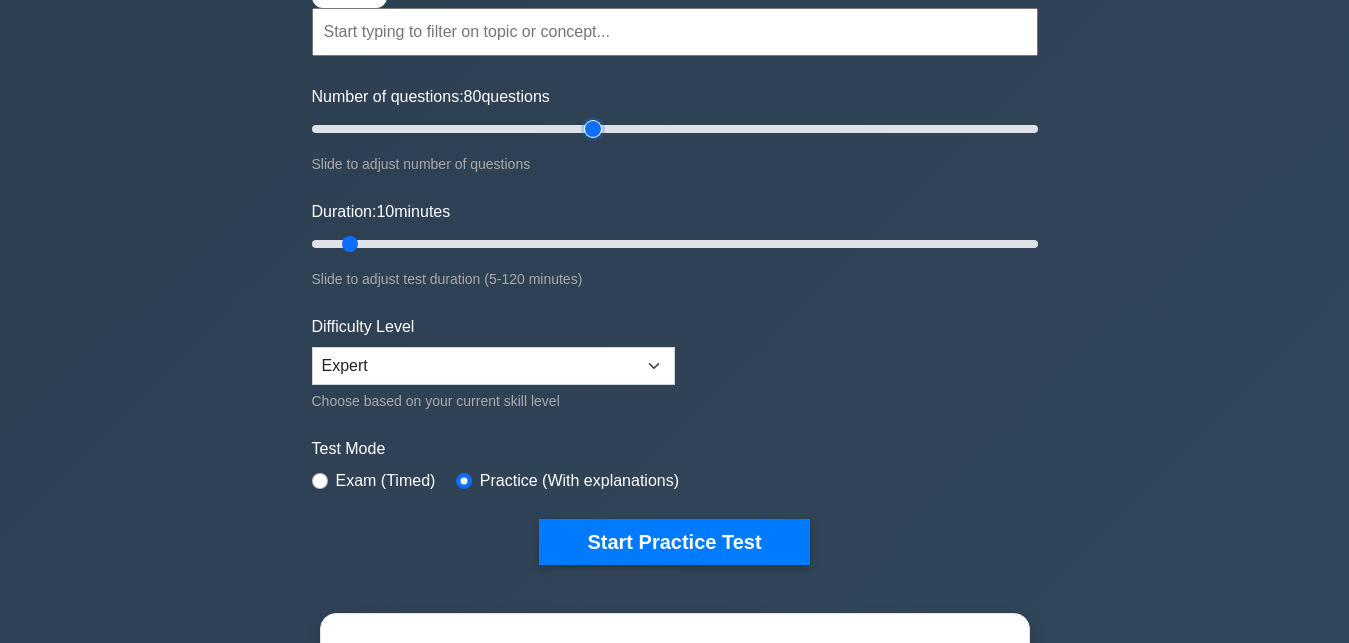 scroll, scrollTop: 306, scrollLeft: 0, axis: vertical 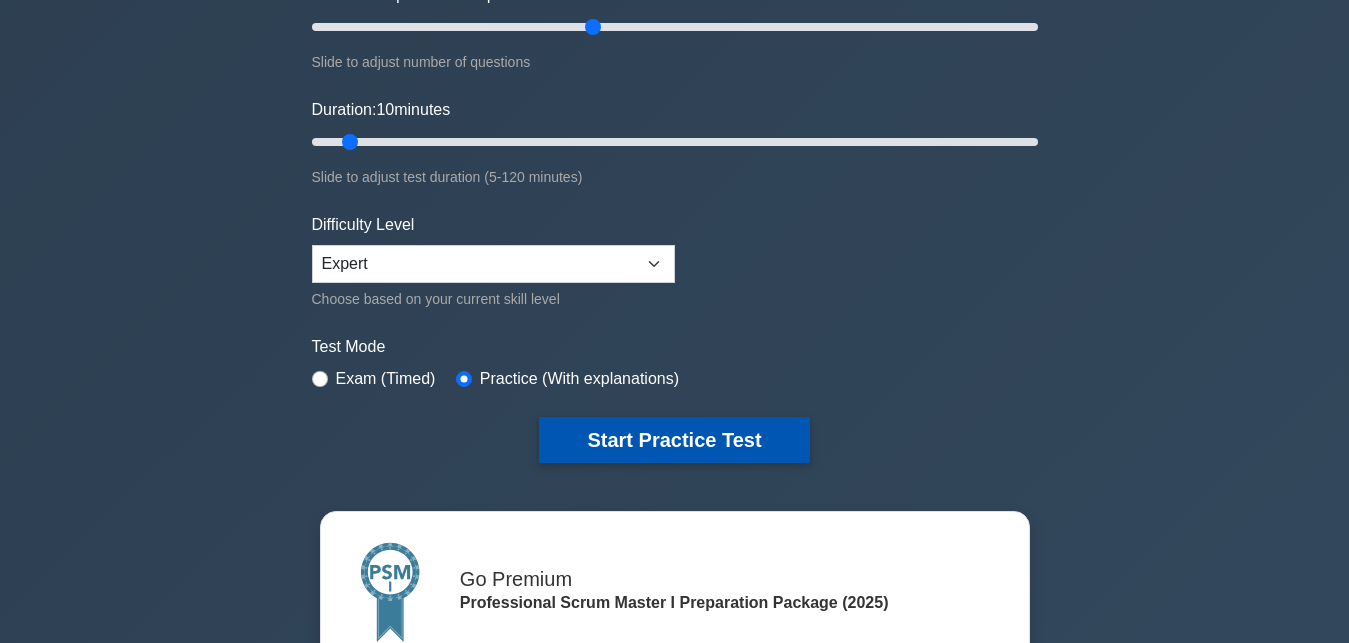 click on "Start Practice Test" at bounding box center (674, 440) 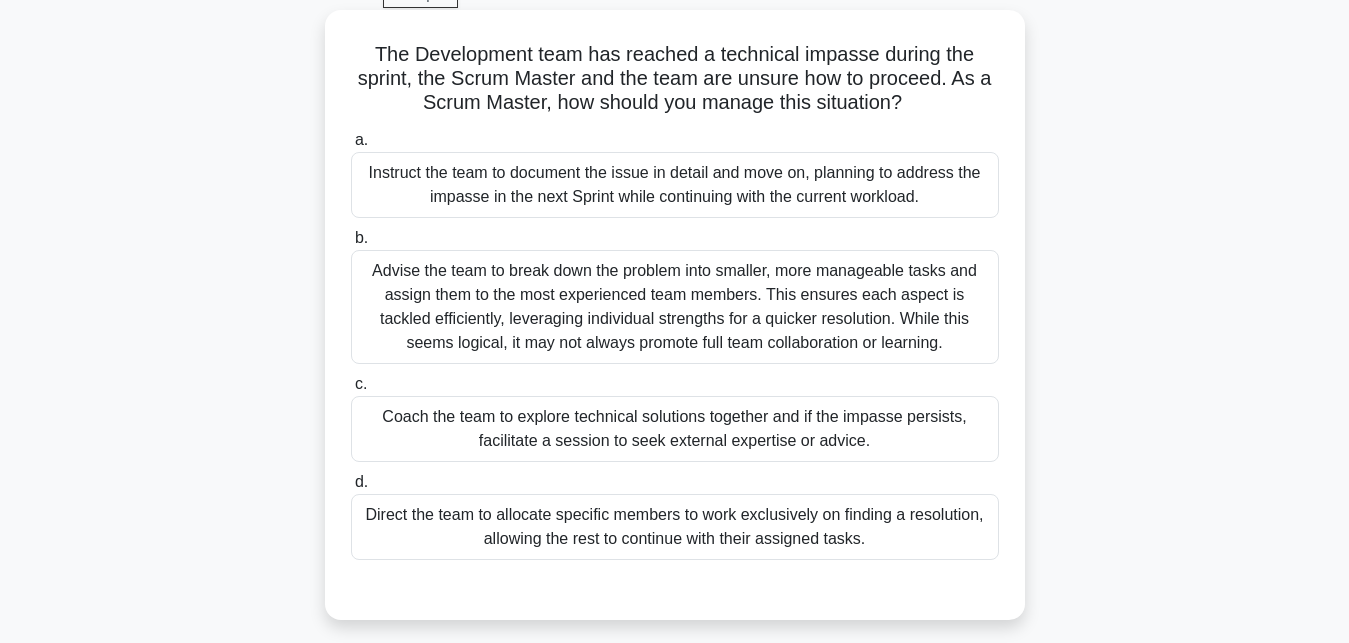 scroll, scrollTop: 0, scrollLeft: 0, axis: both 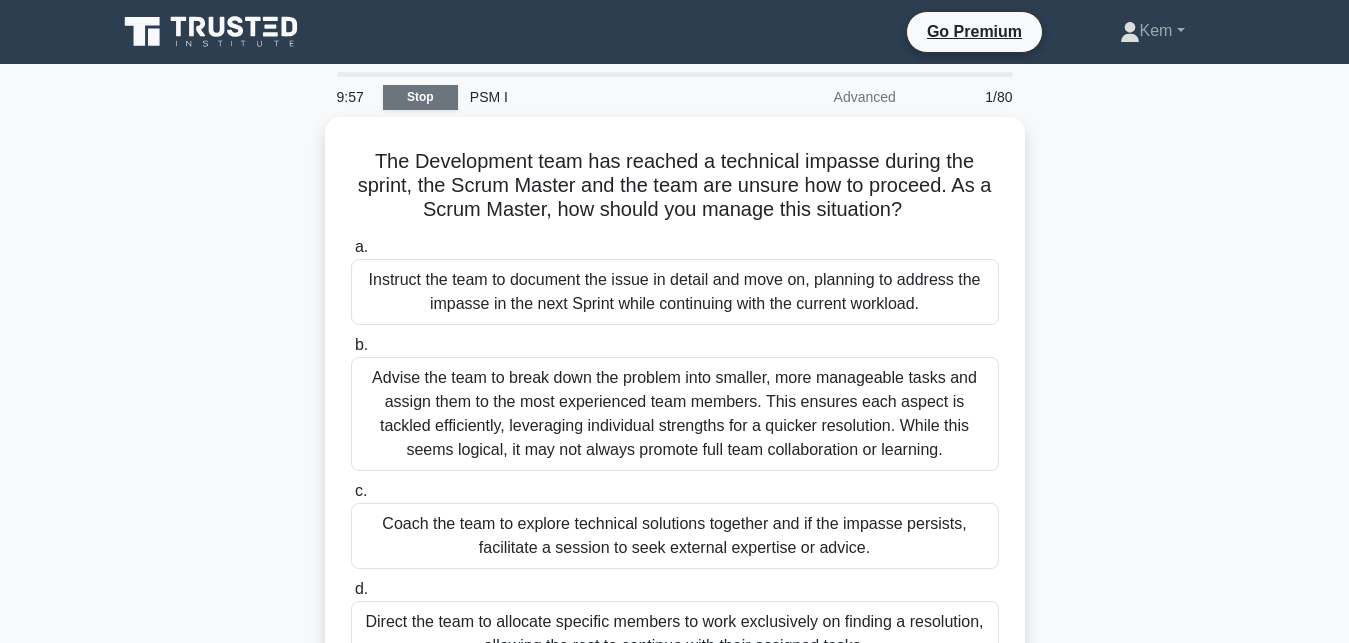 click on "Stop" at bounding box center [420, 97] 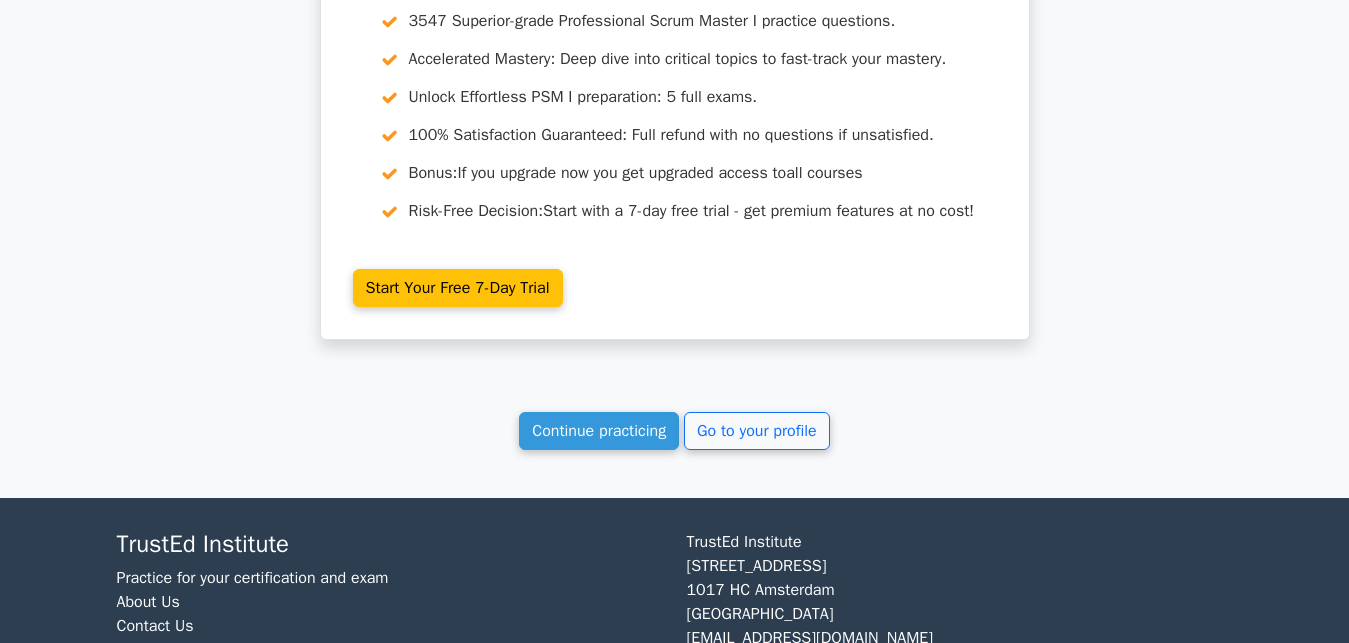 scroll, scrollTop: 1836, scrollLeft: 0, axis: vertical 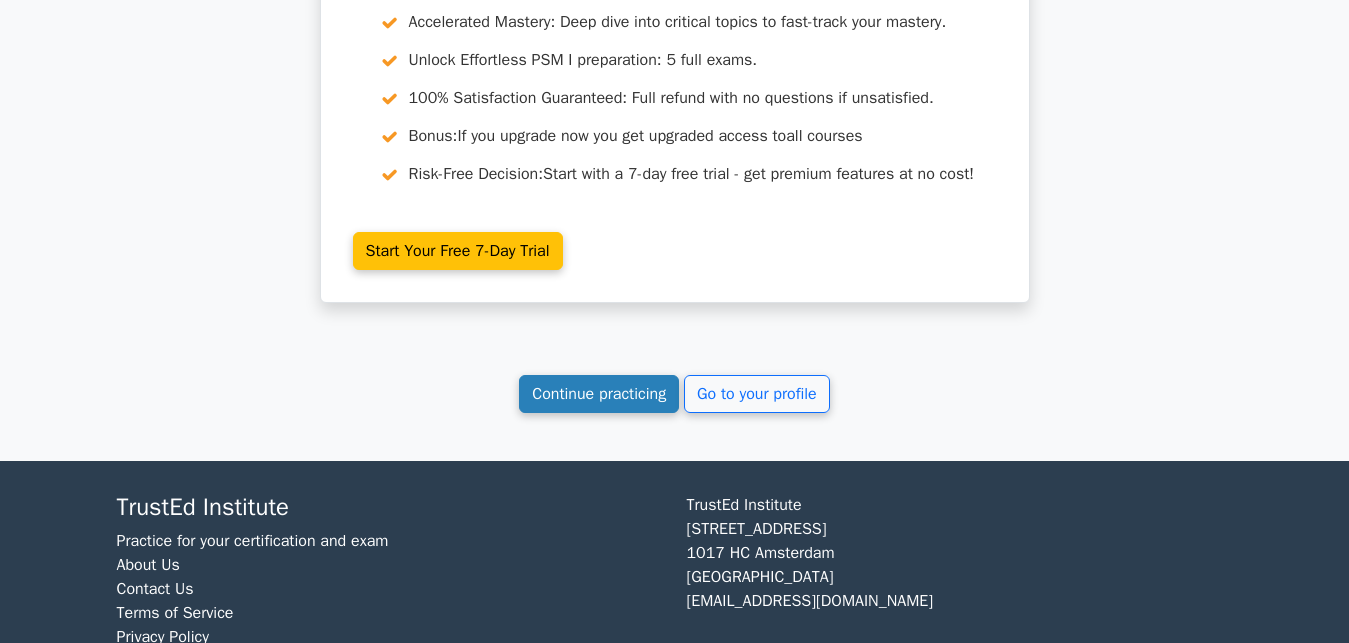 click on "Continue practicing" at bounding box center [599, 394] 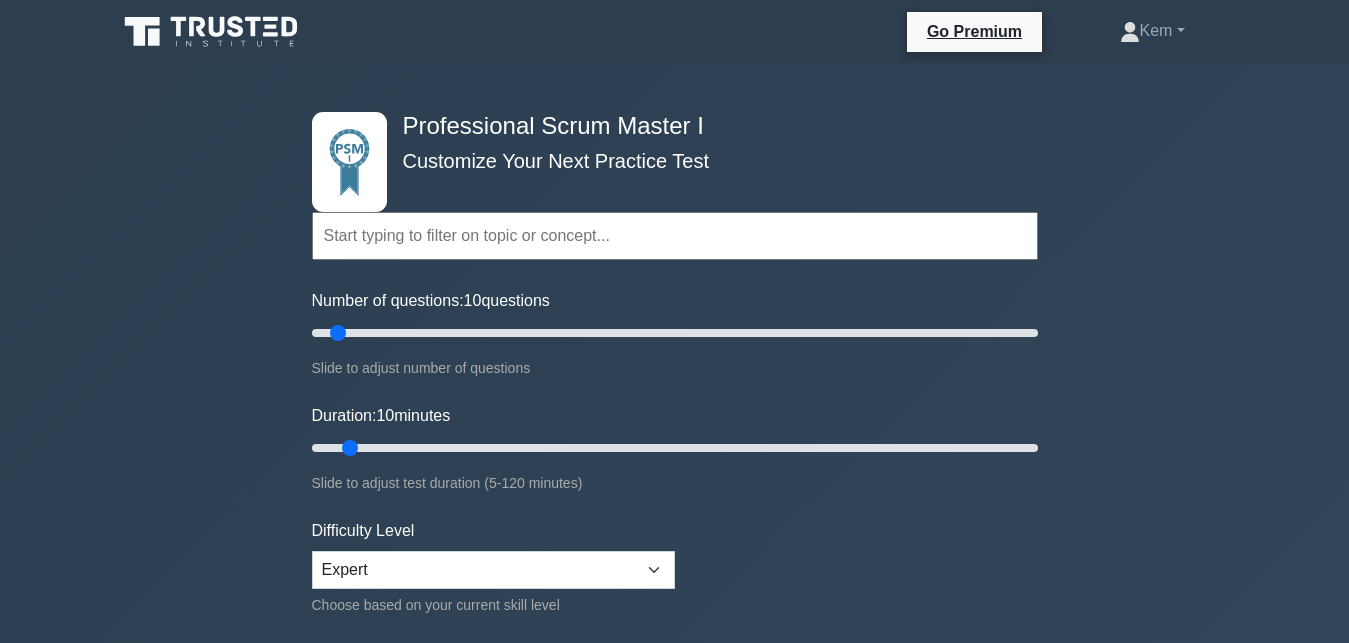 scroll, scrollTop: 102, scrollLeft: 0, axis: vertical 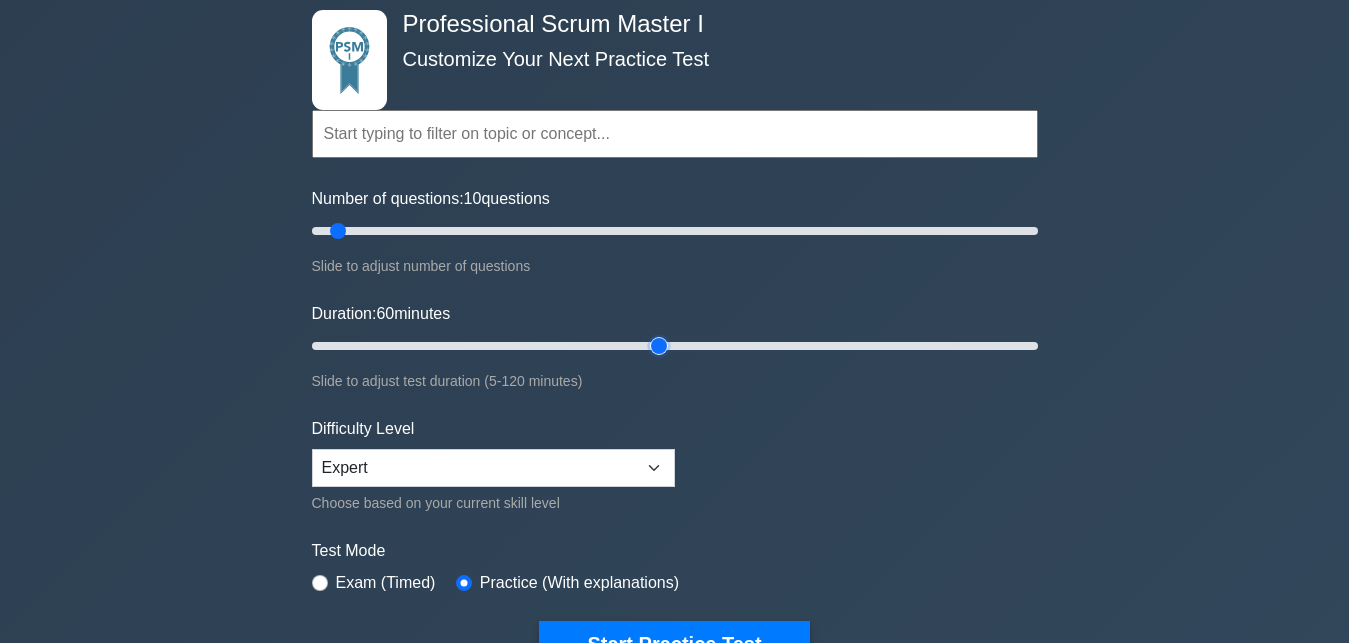 drag, startPoint x: 352, startPoint y: 346, endPoint x: 655, endPoint y: 347, distance: 303.00165 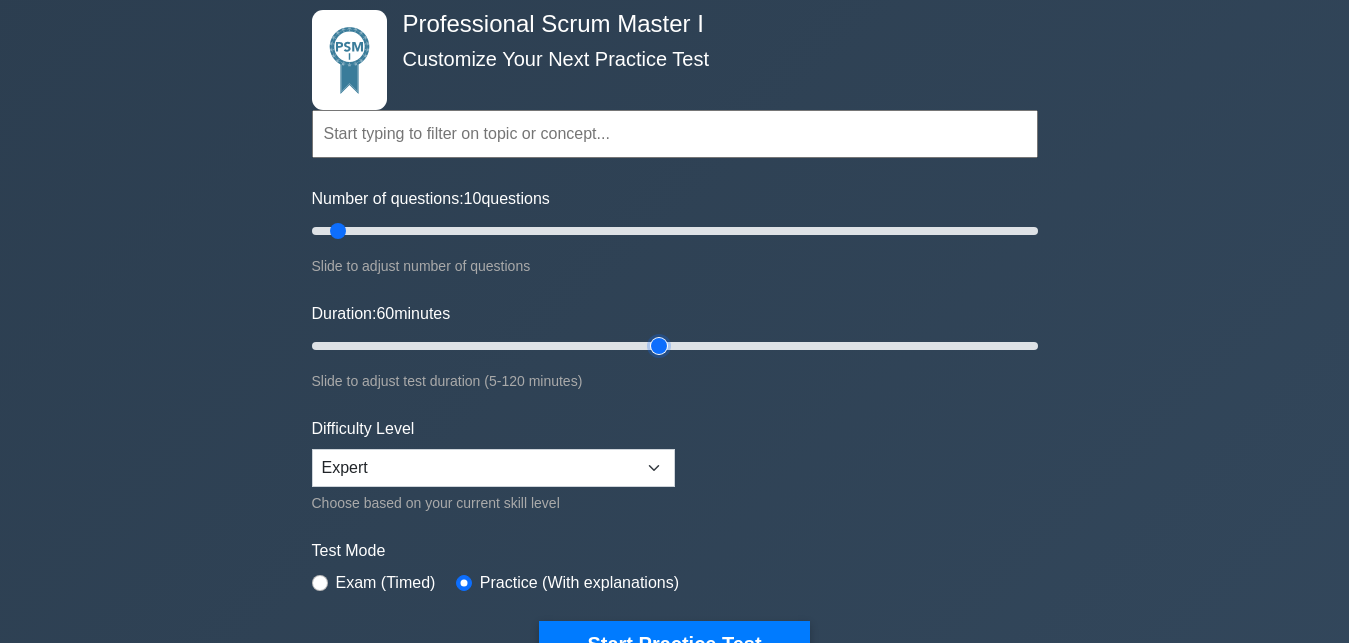 type on "60" 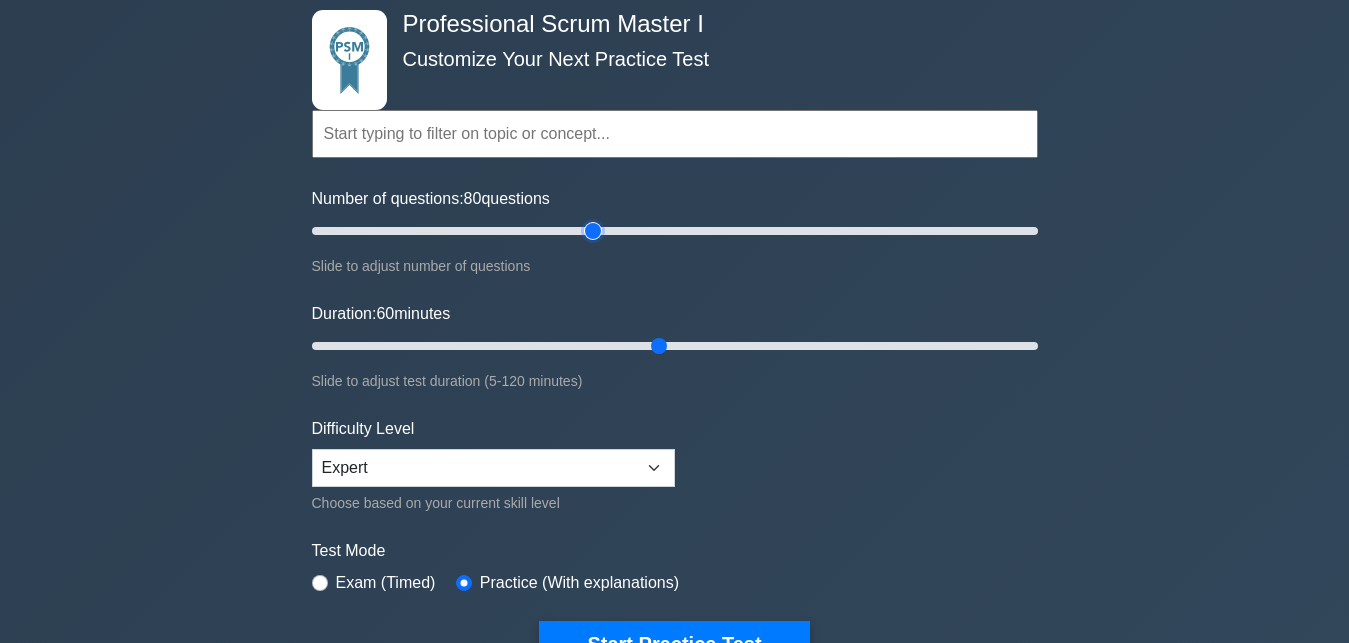 drag, startPoint x: 336, startPoint y: 237, endPoint x: 593, endPoint y: 236, distance: 257.00195 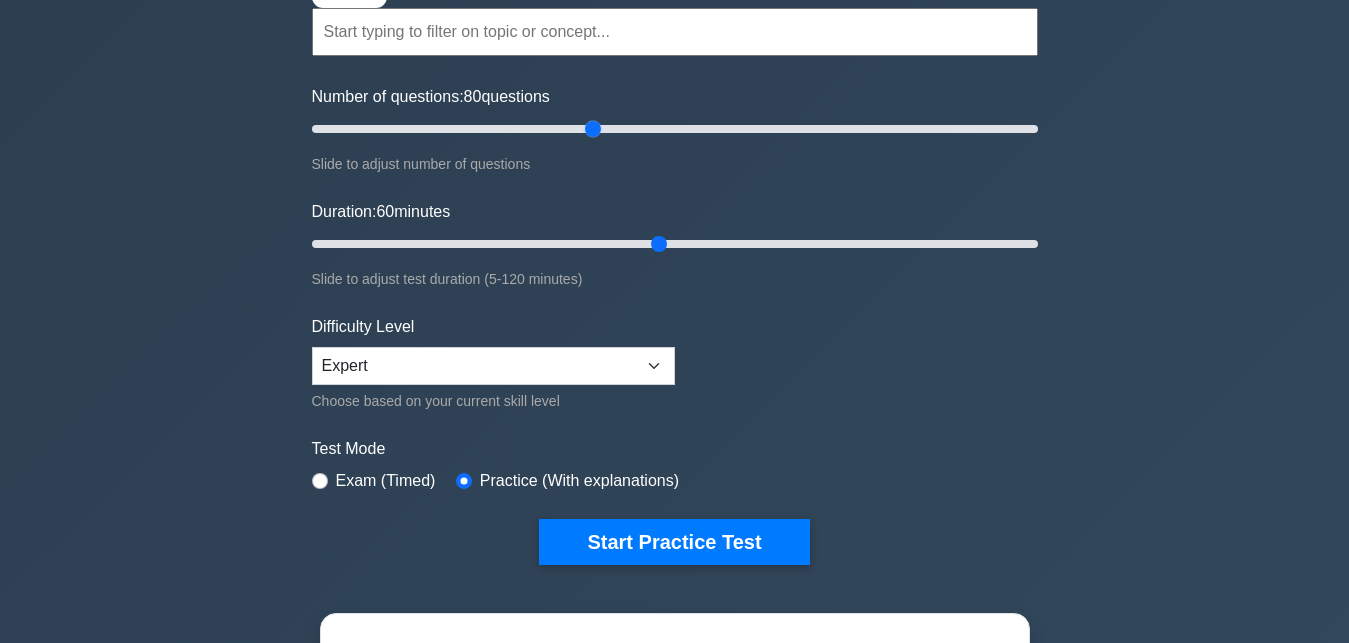 scroll, scrollTop: 102, scrollLeft: 0, axis: vertical 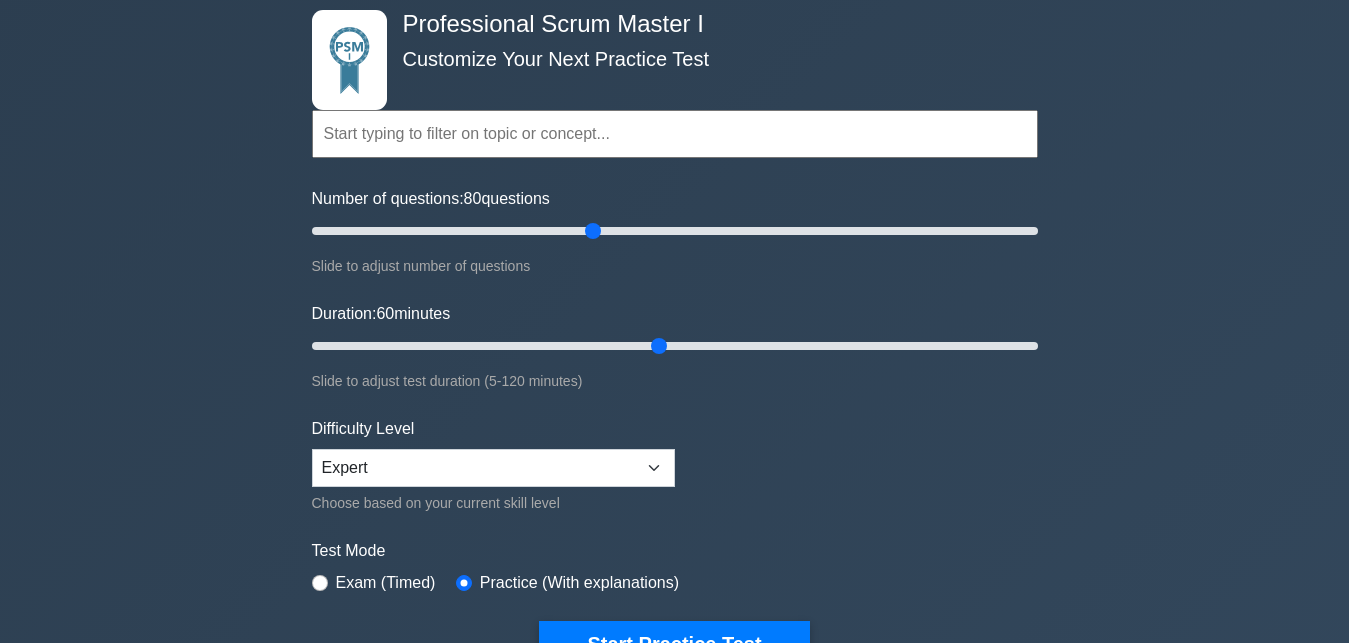 click at bounding box center (675, 134) 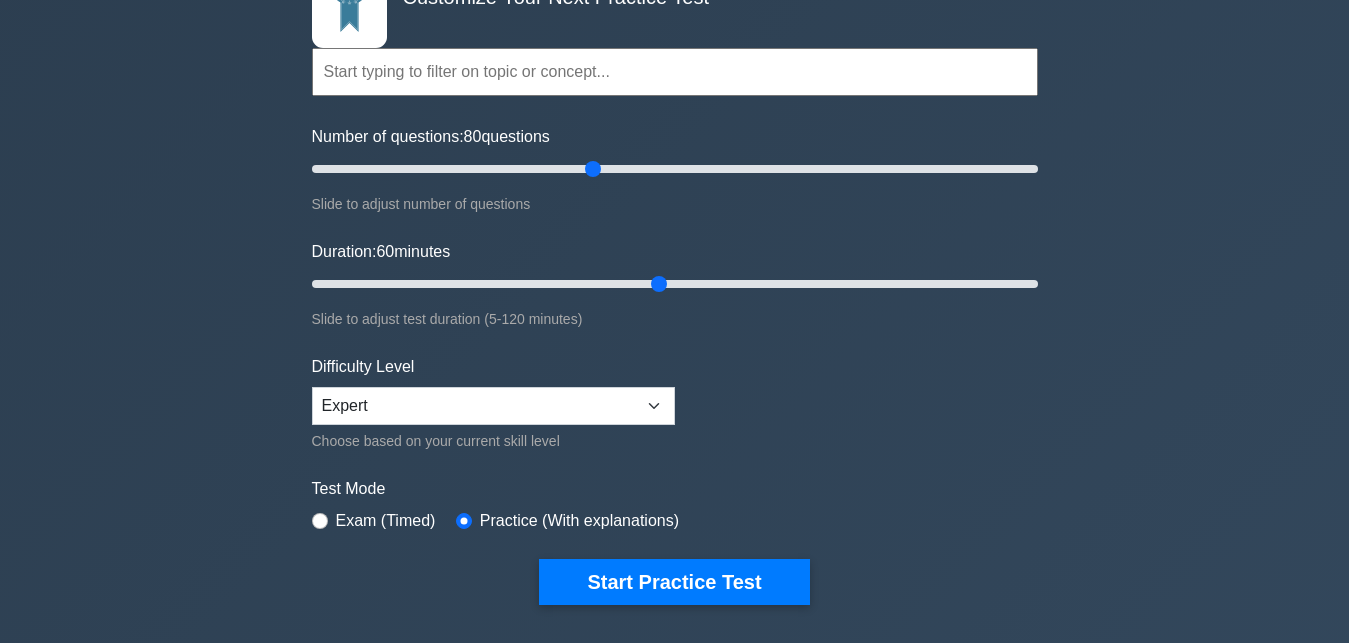 scroll, scrollTop: 204, scrollLeft: 0, axis: vertical 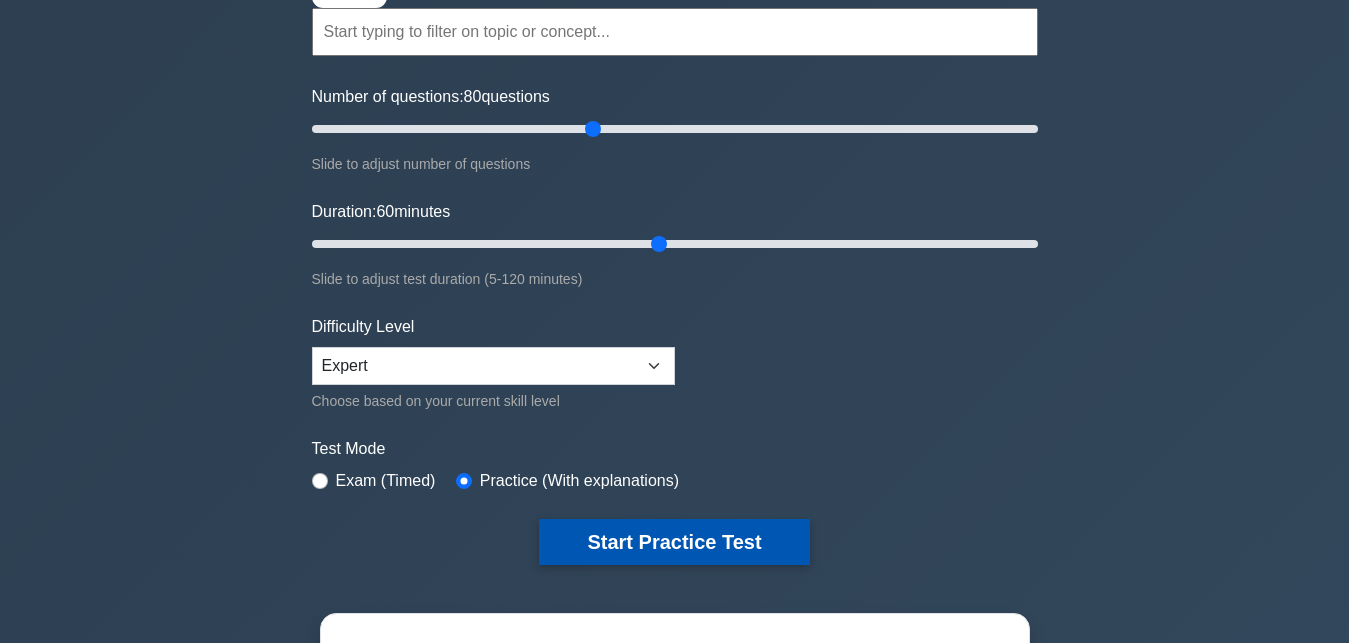 click on "Start Practice Test" at bounding box center (674, 542) 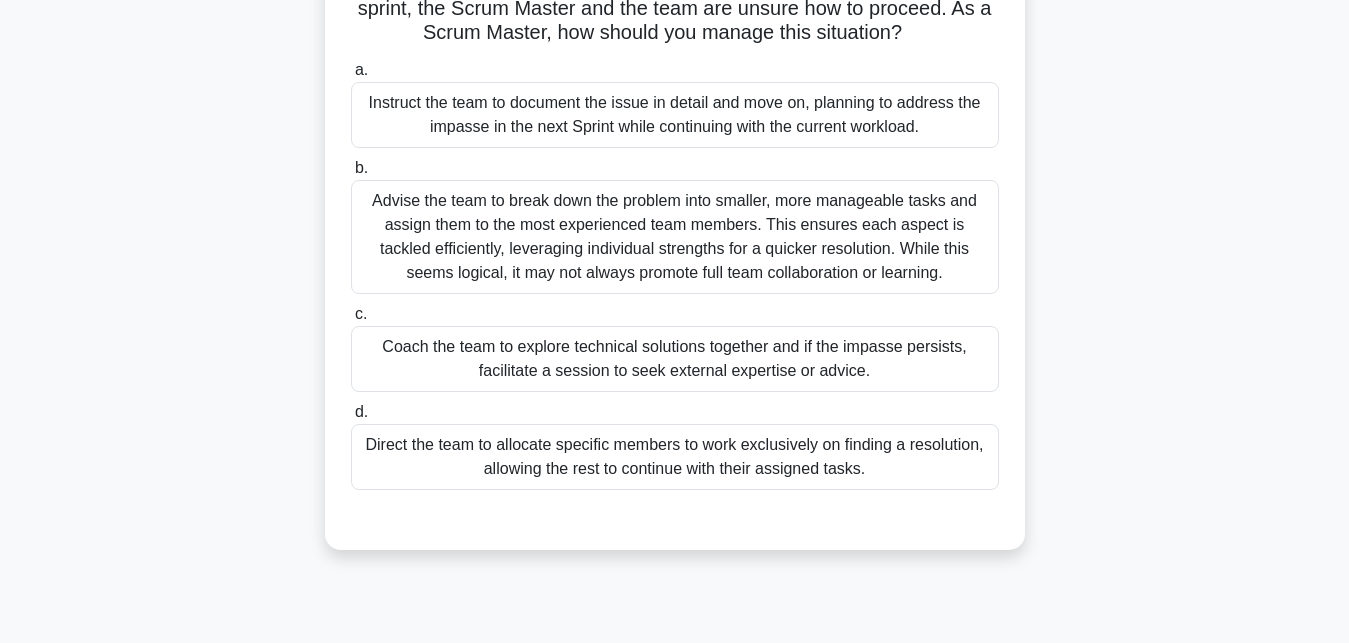 scroll, scrollTop: 204, scrollLeft: 0, axis: vertical 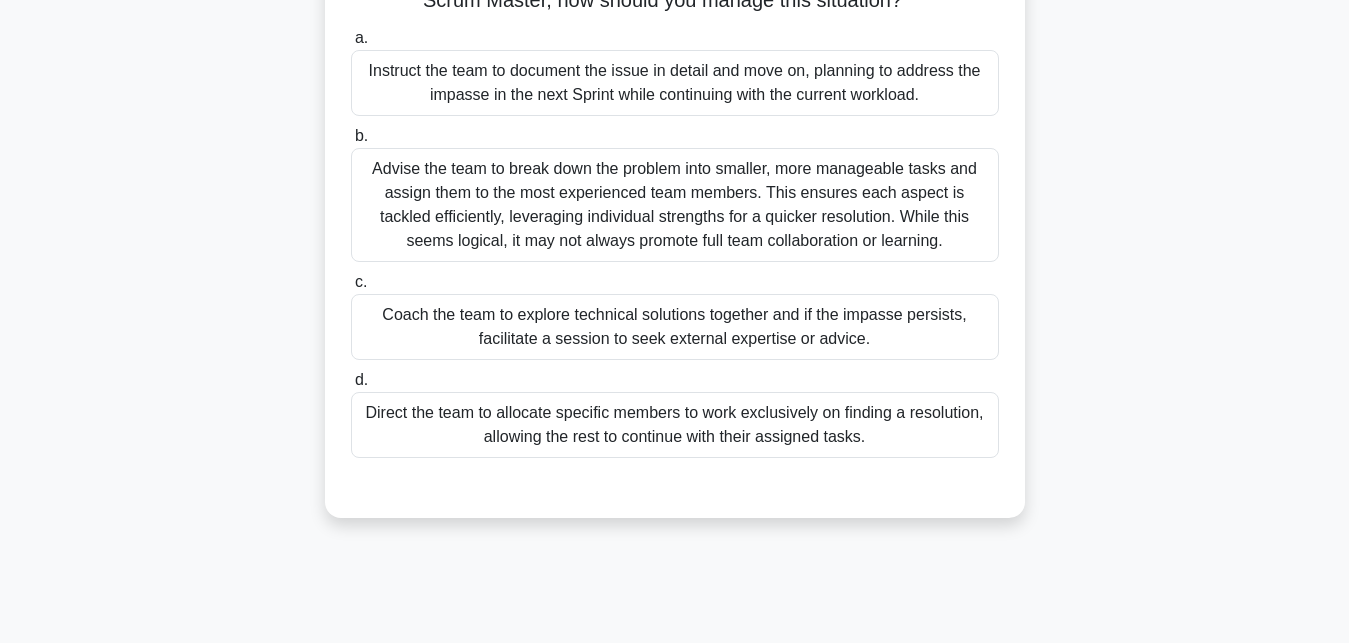click on "Advise the team to break down the problem into smaller, more manageable tasks and assign them to the most experienced team members. This ensures each aspect is tackled efficiently, leveraging individual strengths for a quicker resolution. While this seems logical, it may not always promote full team collaboration or learning." at bounding box center (675, 205) 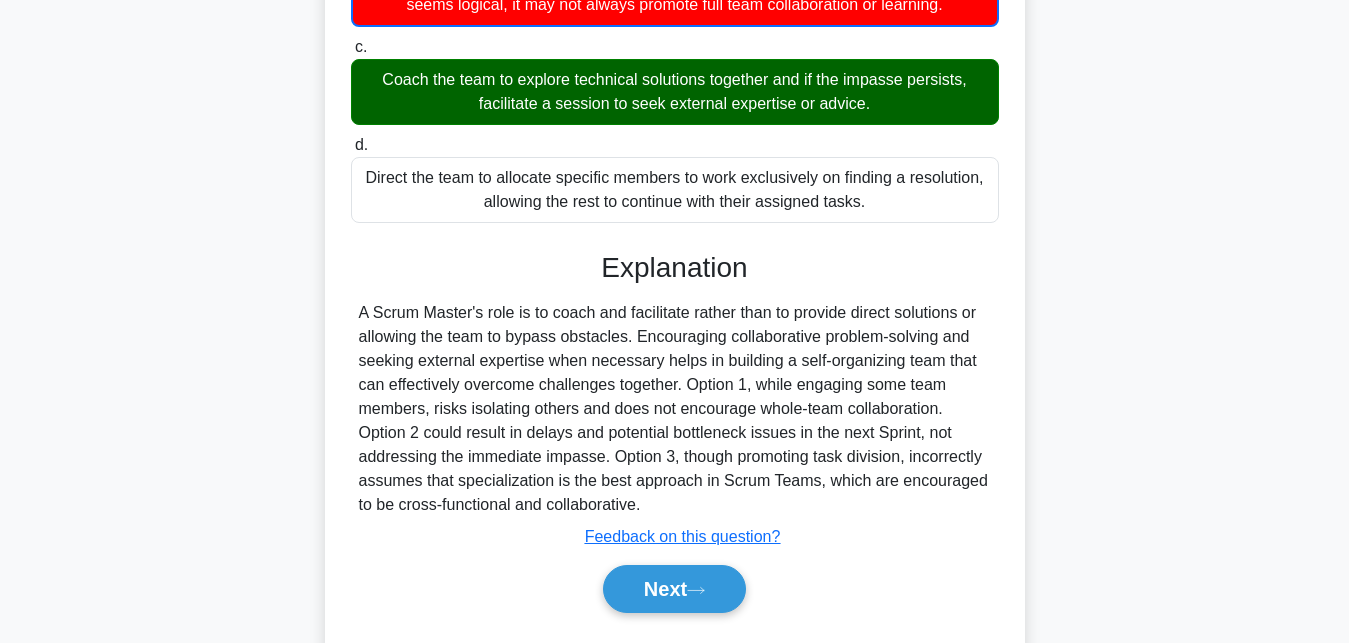 scroll, scrollTop: 498, scrollLeft: 0, axis: vertical 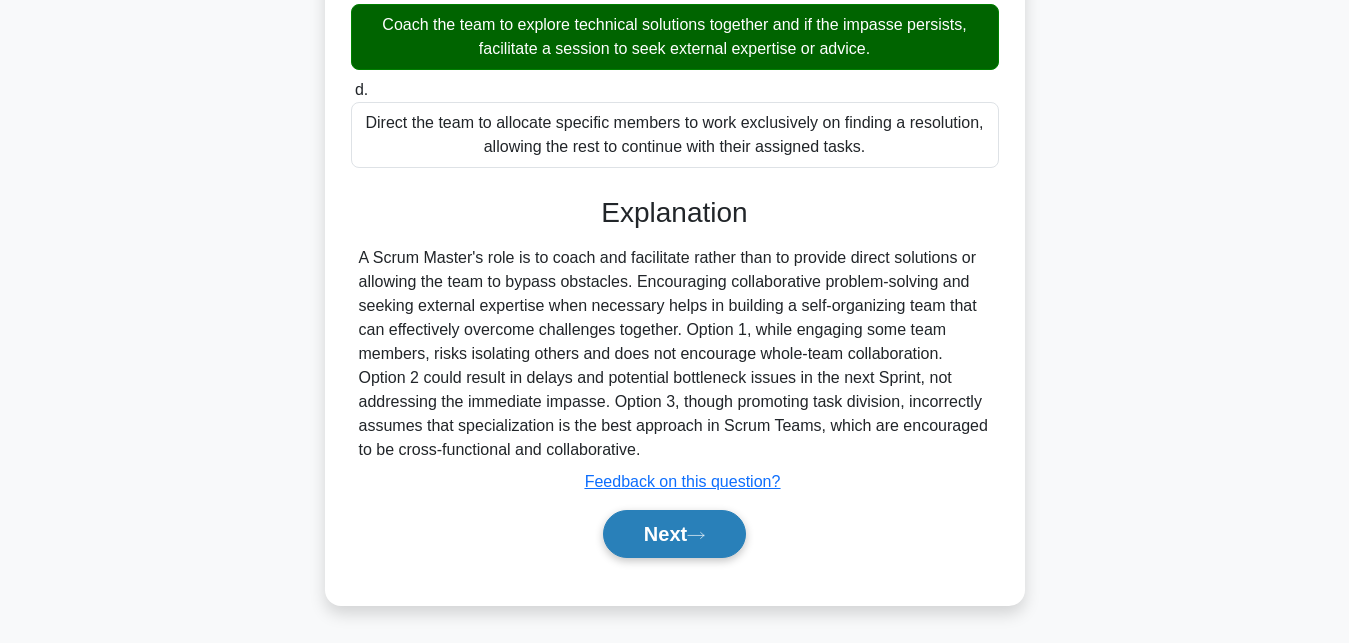 click on "Next" at bounding box center (674, 534) 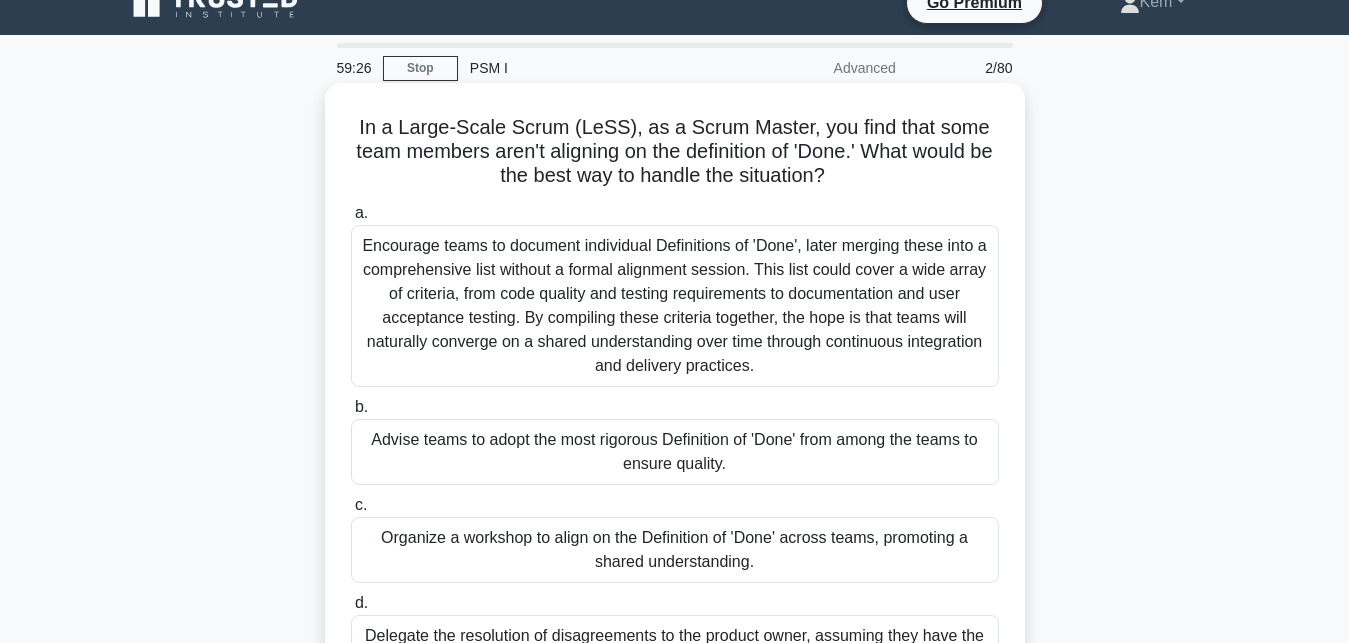 scroll, scrollTop: 131, scrollLeft: 0, axis: vertical 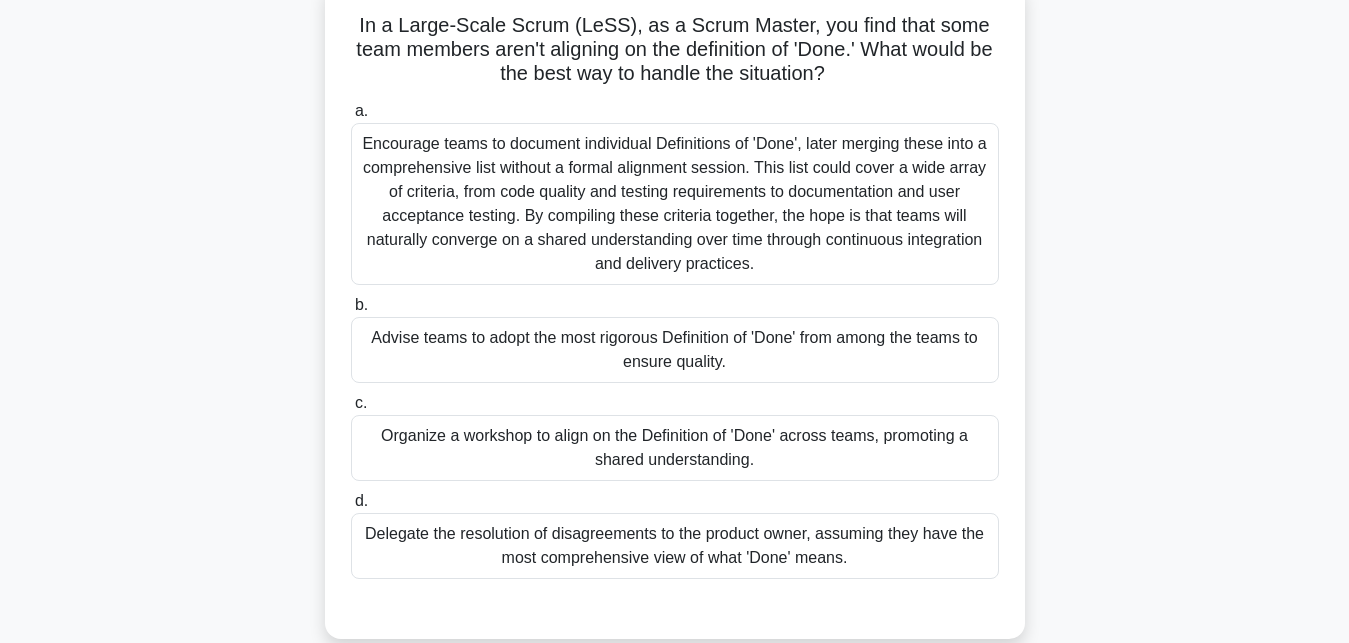 click on "Encourage teams to document individual Definitions of 'Done', later merging these into a comprehensive list without a formal alignment session. This list could cover a wide array of criteria, from code quality and testing requirements to documentation and user acceptance testing. By compiling these criteria together, the hope is that teams will naturally converge on a shared understanding over time through continuous integration and delivery practices." at bounding box center (675, 204) 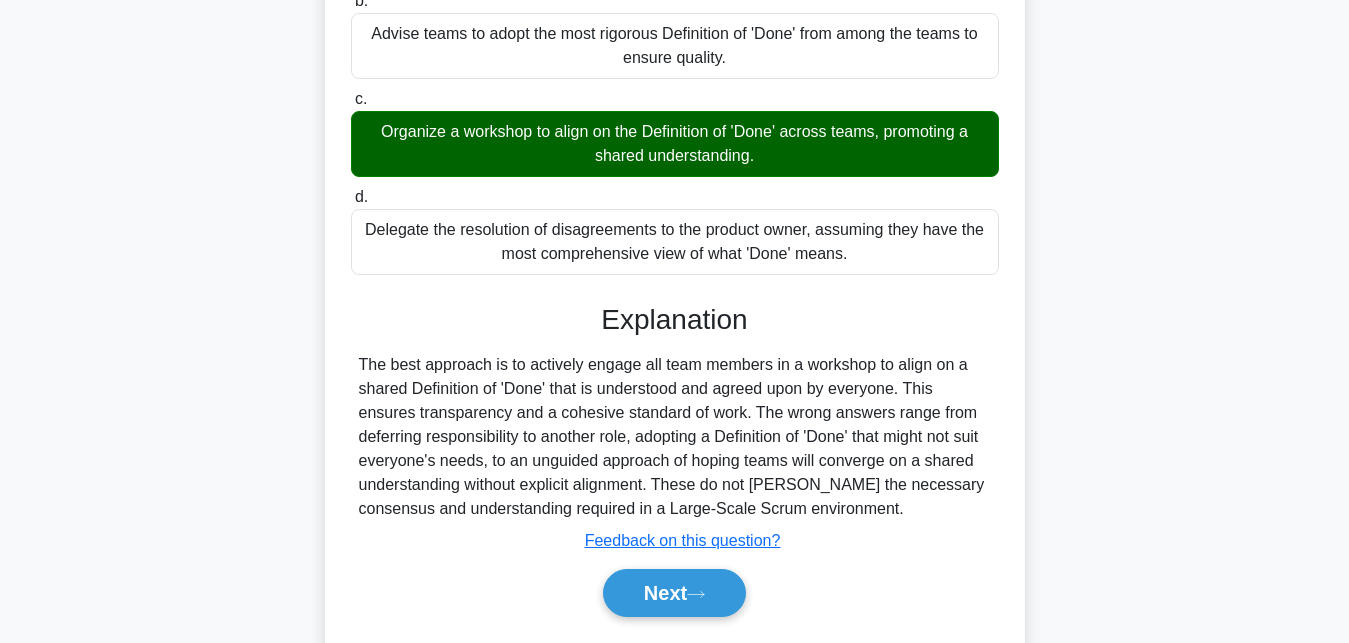 scroll, scrollTop: 498, scrollLeft: 0, axis: vertical 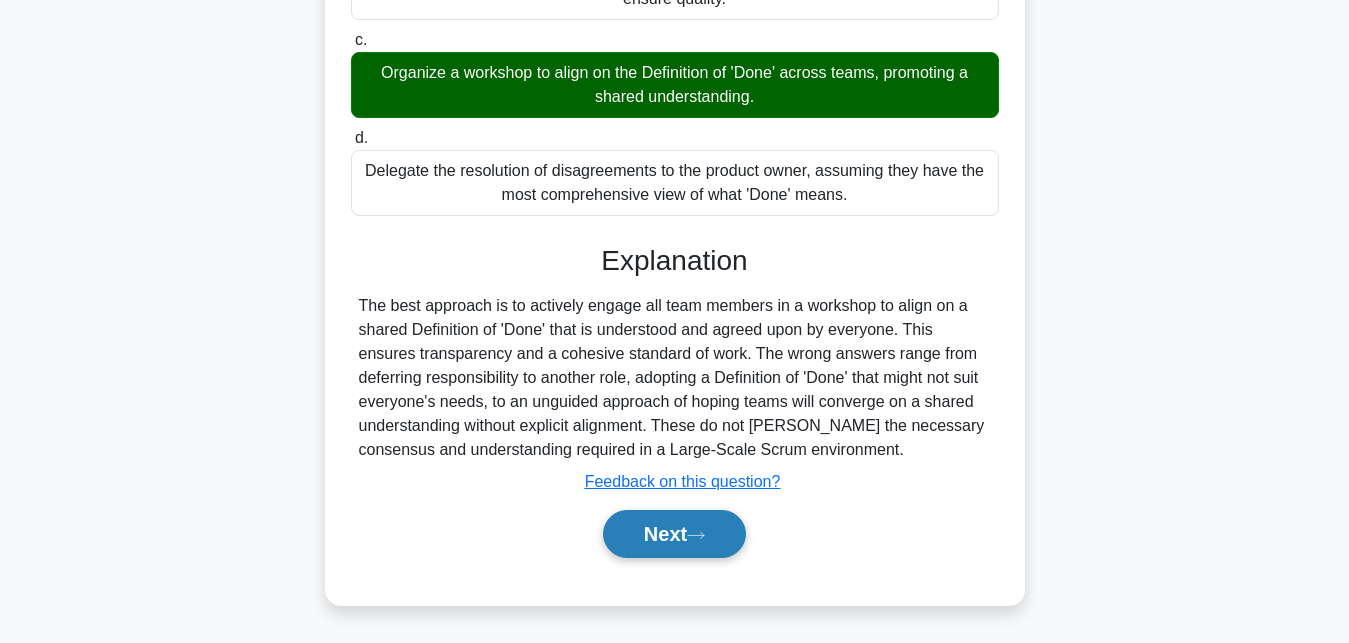 click on "Next" at bounding box center [674, 534] 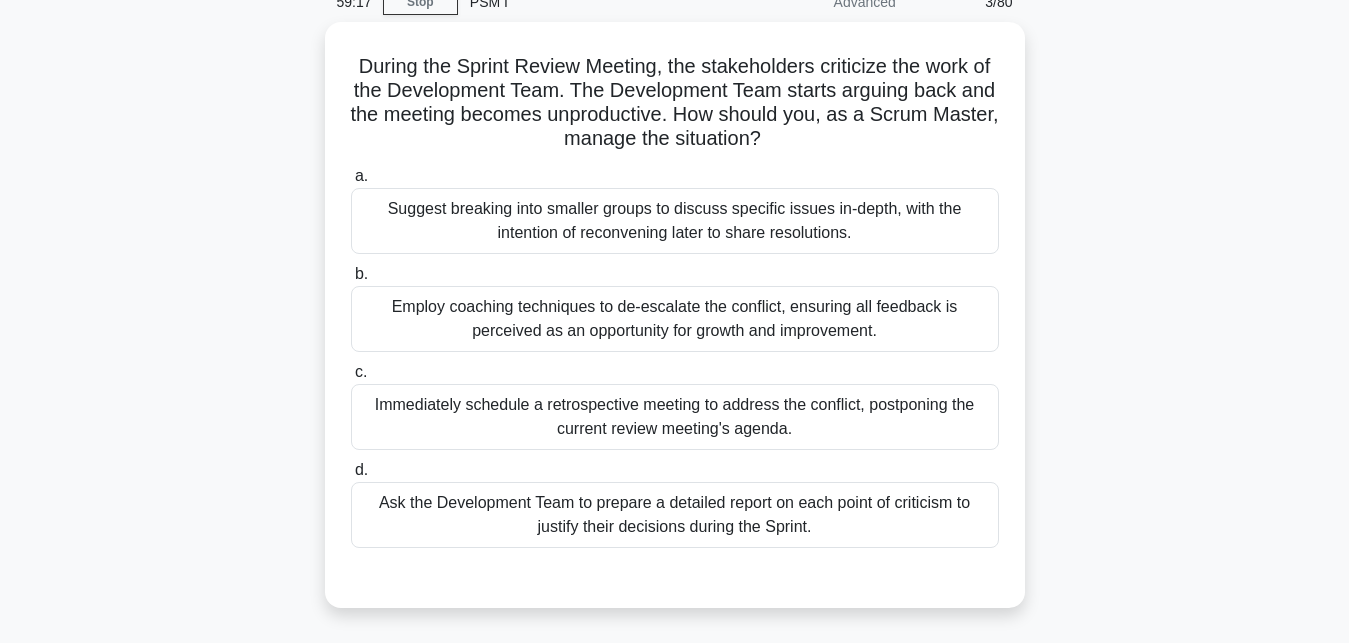 scroll, scrollTop: 131, scrollLeft: 0, axis: vertical 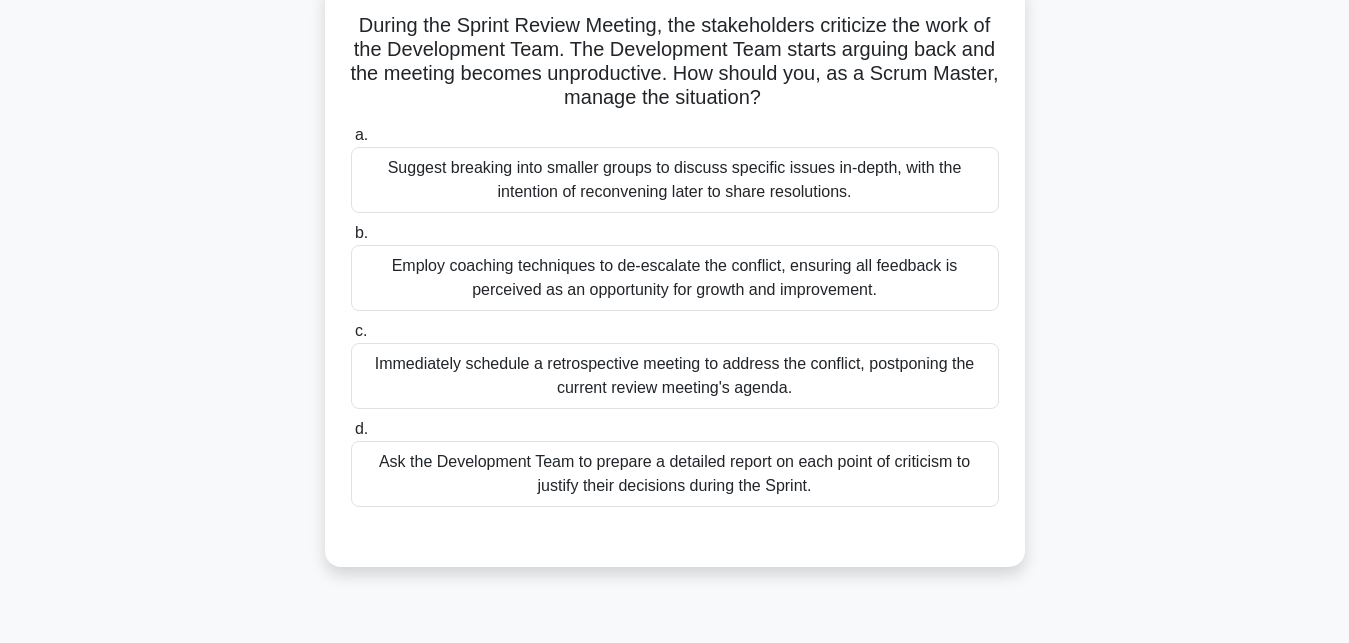 click on "Employ coaching techniques to de-escalate the conflict, ensuring all feedback is perceived as an opportunity for growth and improvement." at bounding box center (675, 278) 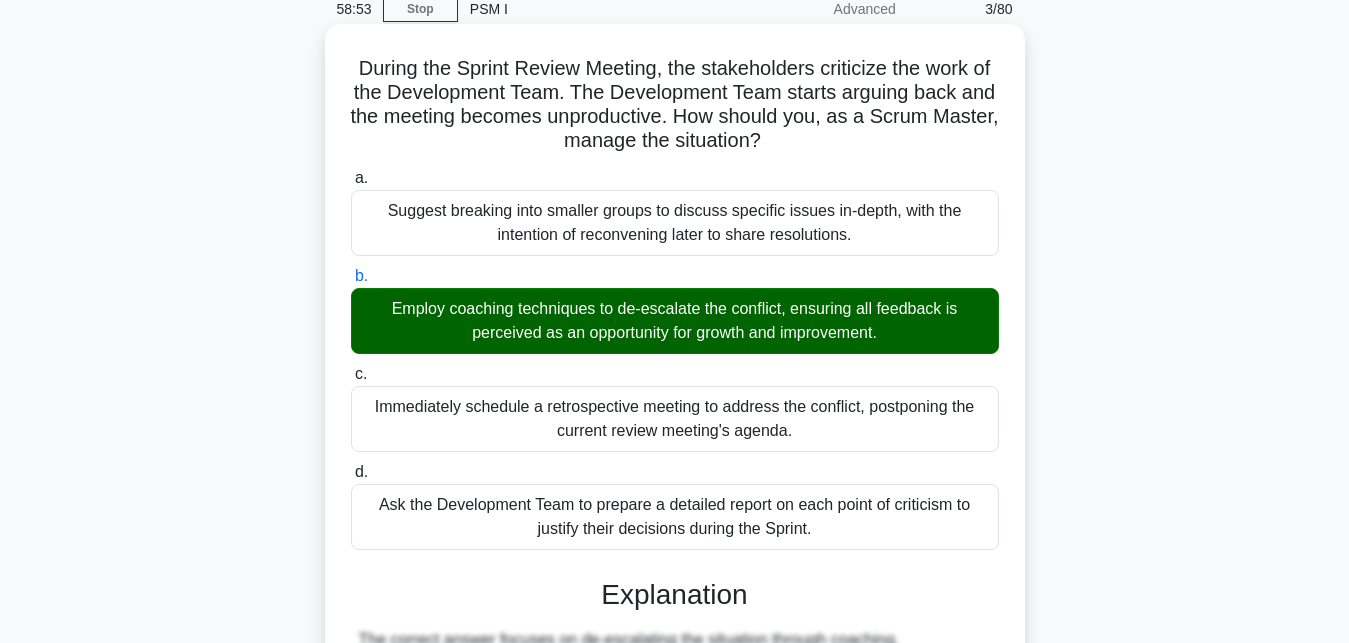 scroll, scrollTop: 496, scrollLeft: 0, axis: vertical 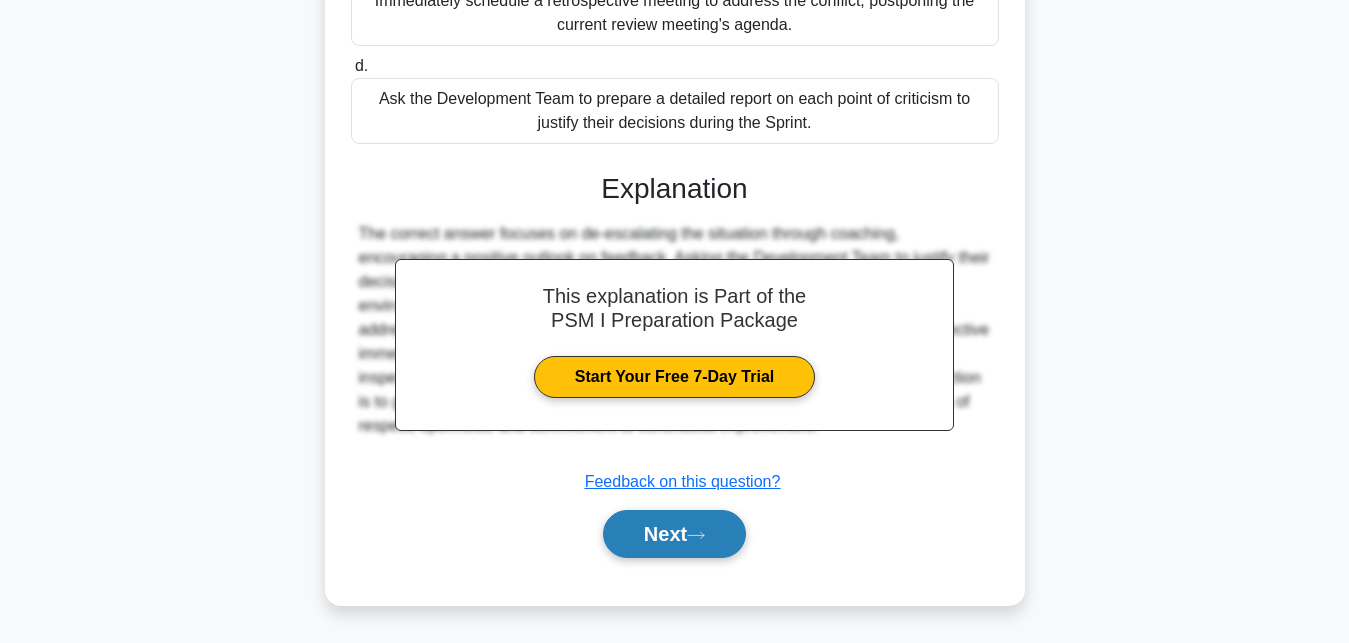 click on "Next" at bounding box center [674, 534] 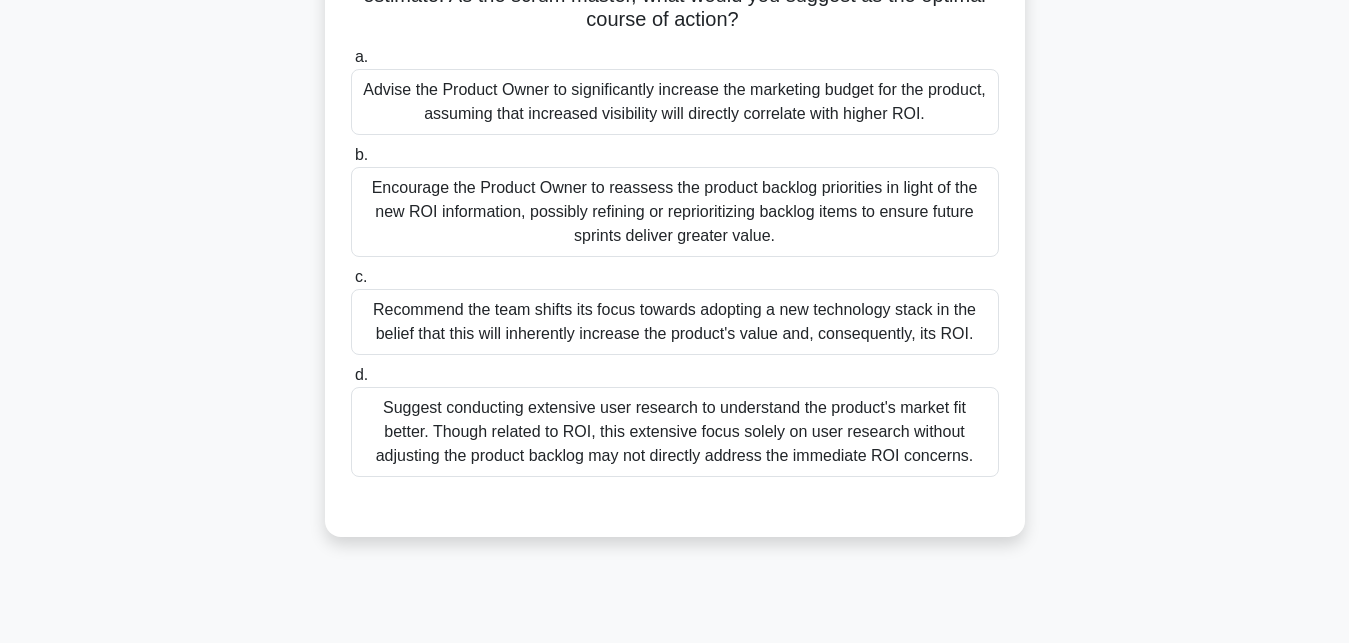 scroll, scrollTop: 233, scrollLeft: 0, axis: vertical 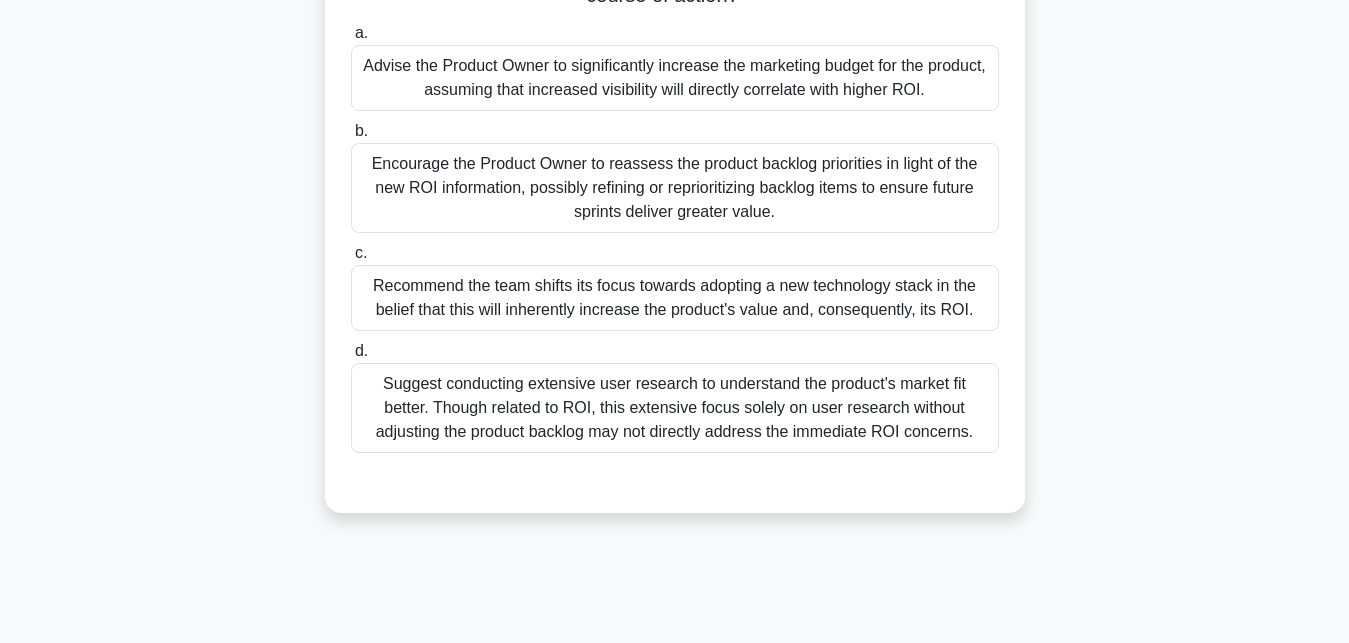 click on "Suggest conducting extensive user research to understand the product's market fit better. Though related to ROI, this extensive focus solely on user research without adjusting the product backlog may not directly address the immediate ROI concerns." at bounding box center (675, 408) 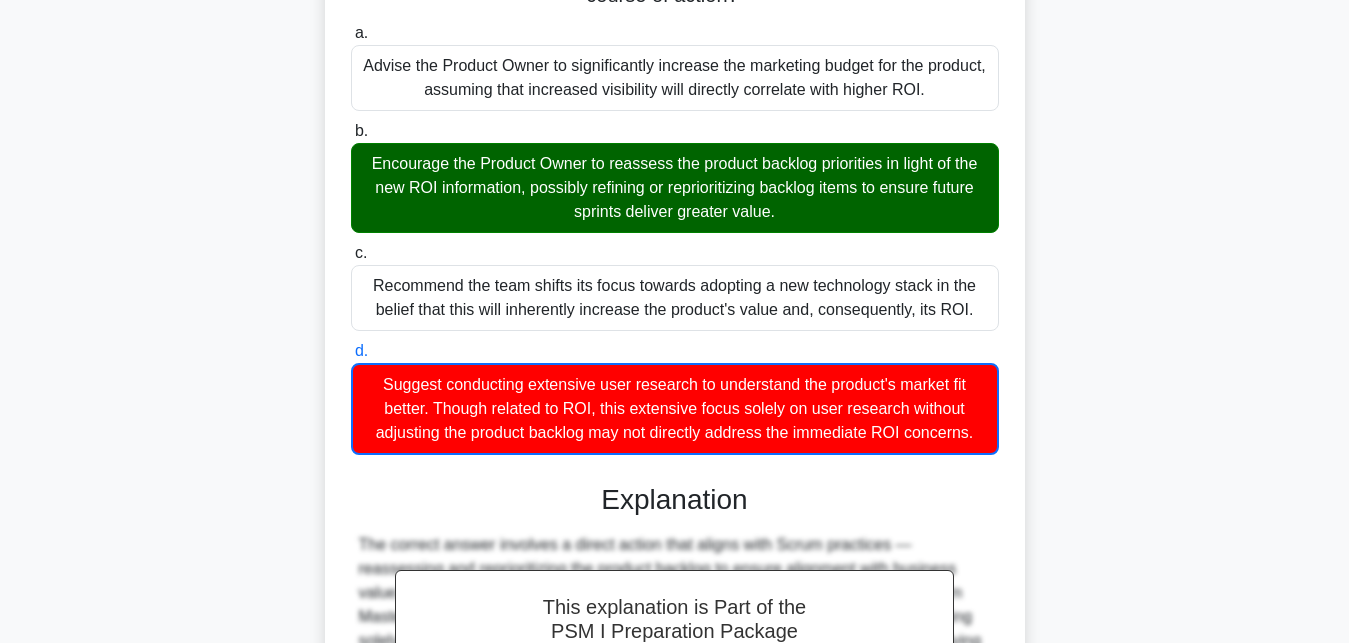 scroll, scrollTop: 546, scrollLeft: 0, axis: vertical 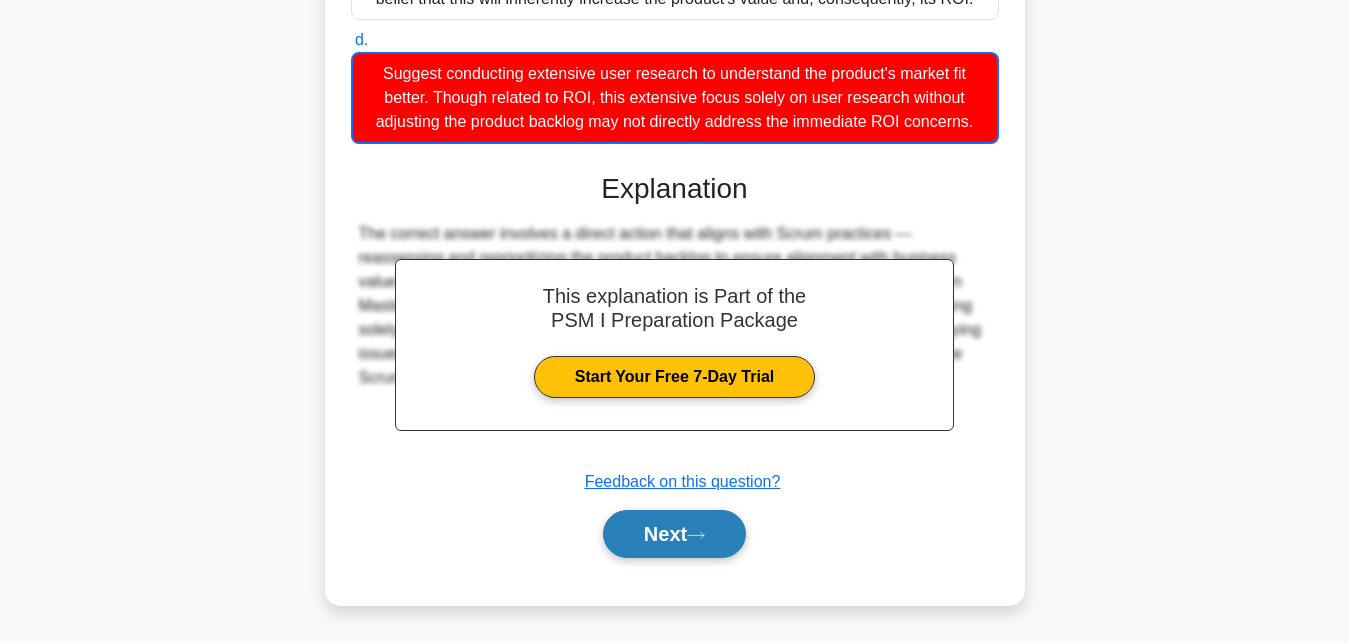 click on "Next" at bounding box center (674, 534) 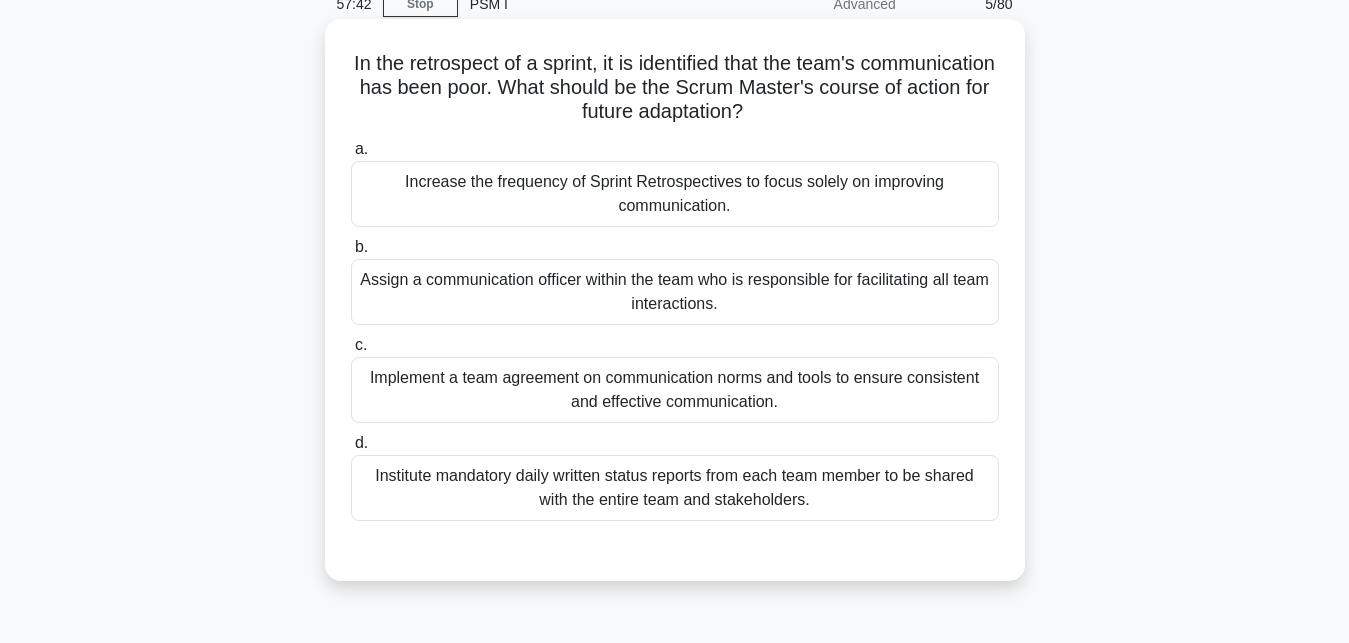scroll, scrollTop: 131, scrollLeft: 0, axis: vertical 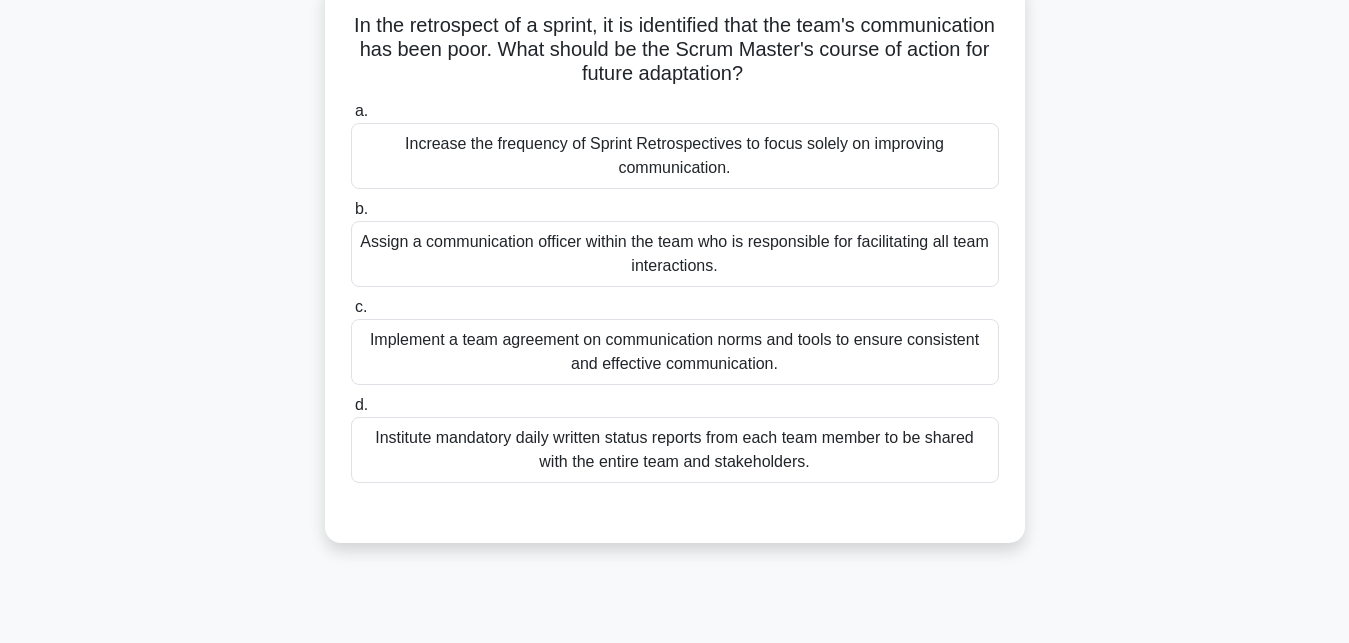 click on "Implement a team agreement on communication norms and tools to ensure consistent and effective communication." at bounding box center [675, 352] 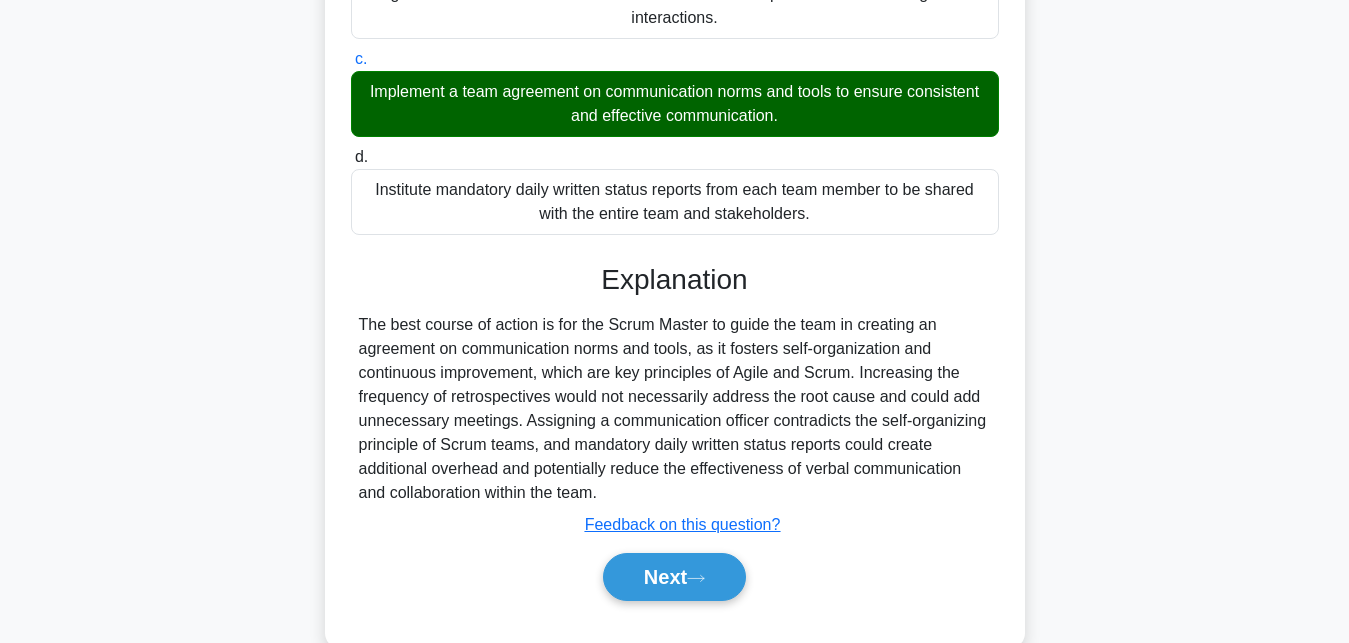 scroll, scrollTop: 437, scrollLeft: 0, axis: vertical 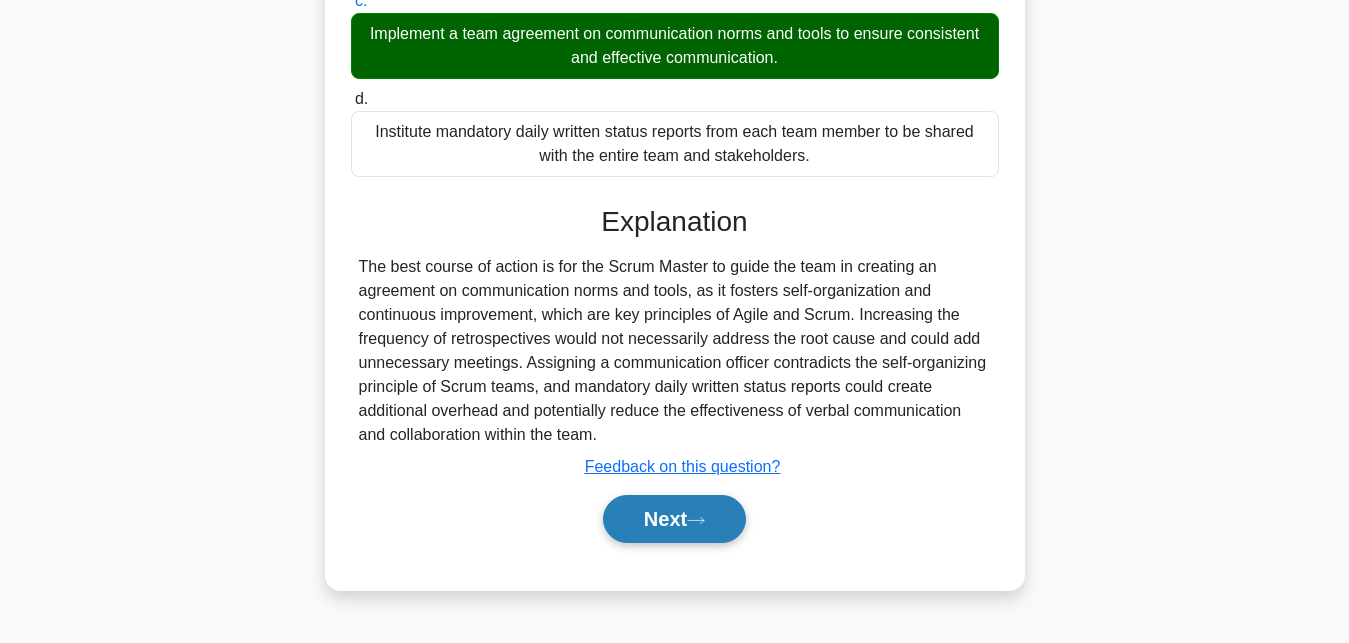 click on "Next" at bounding box center [674, 519] 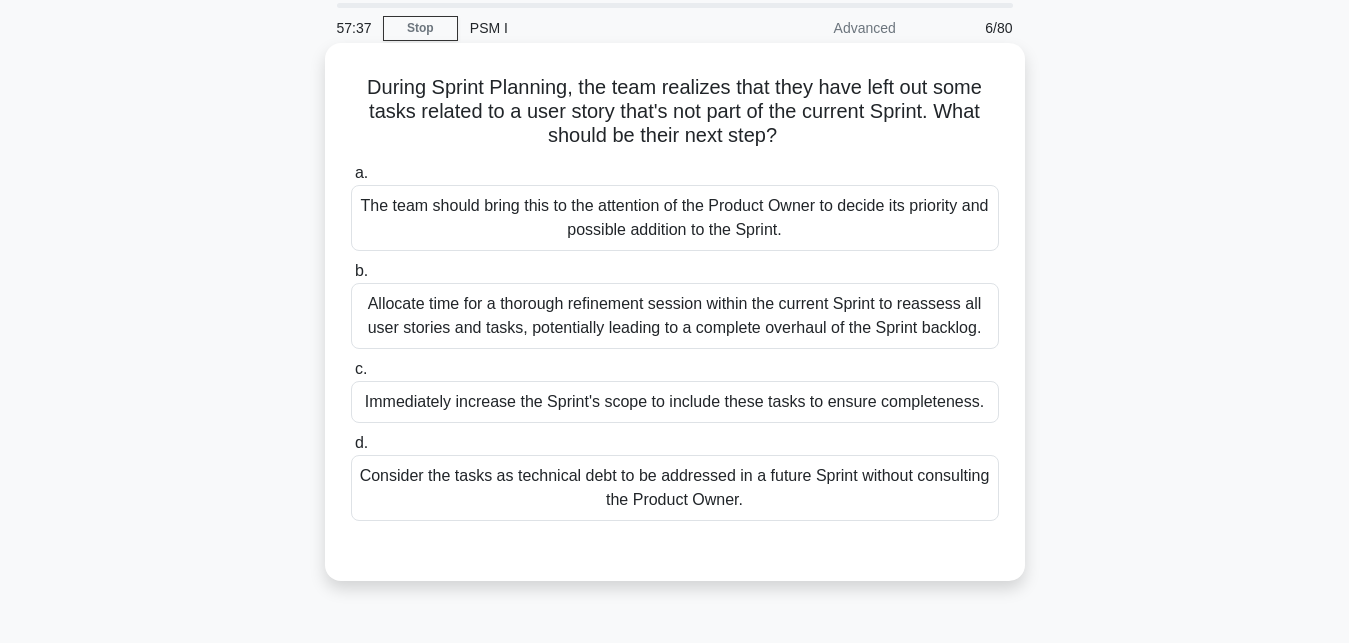 scroll, scrollTop: 102, scrollLeft: 0, axis: vertical 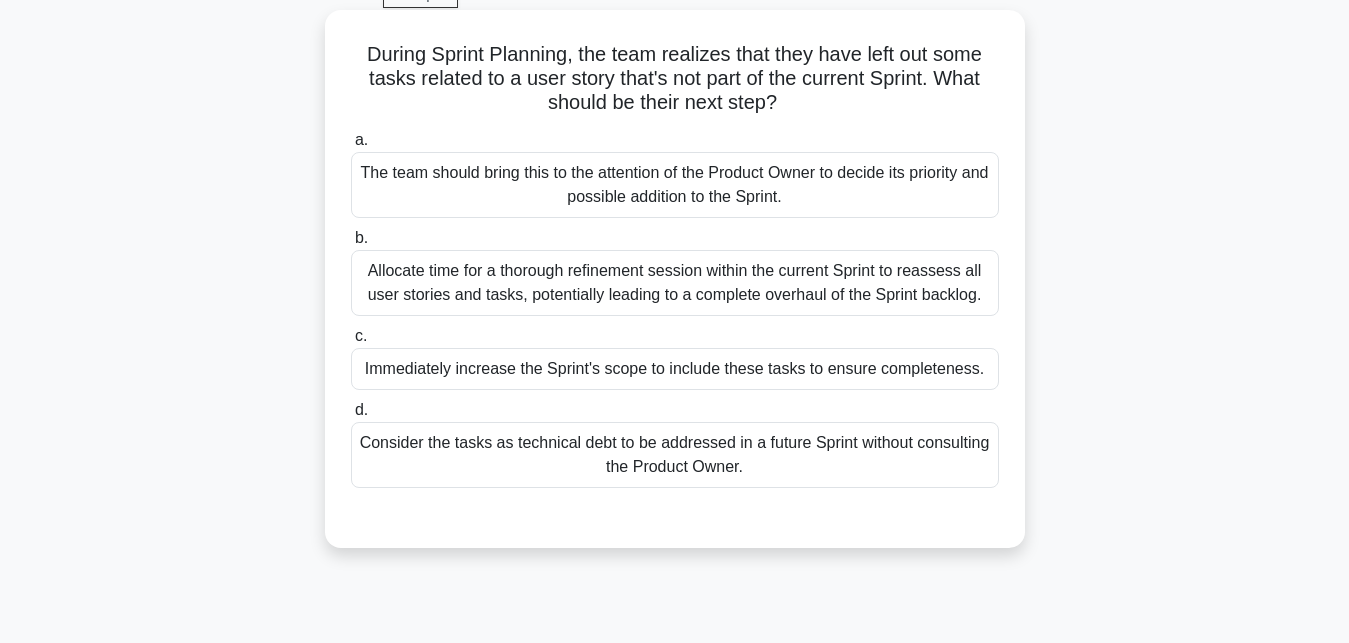 click on "Consider the tasks as technical debt to be addressed in a future Sprint without consulting the Product Owner." at bounding box center (675, 455) 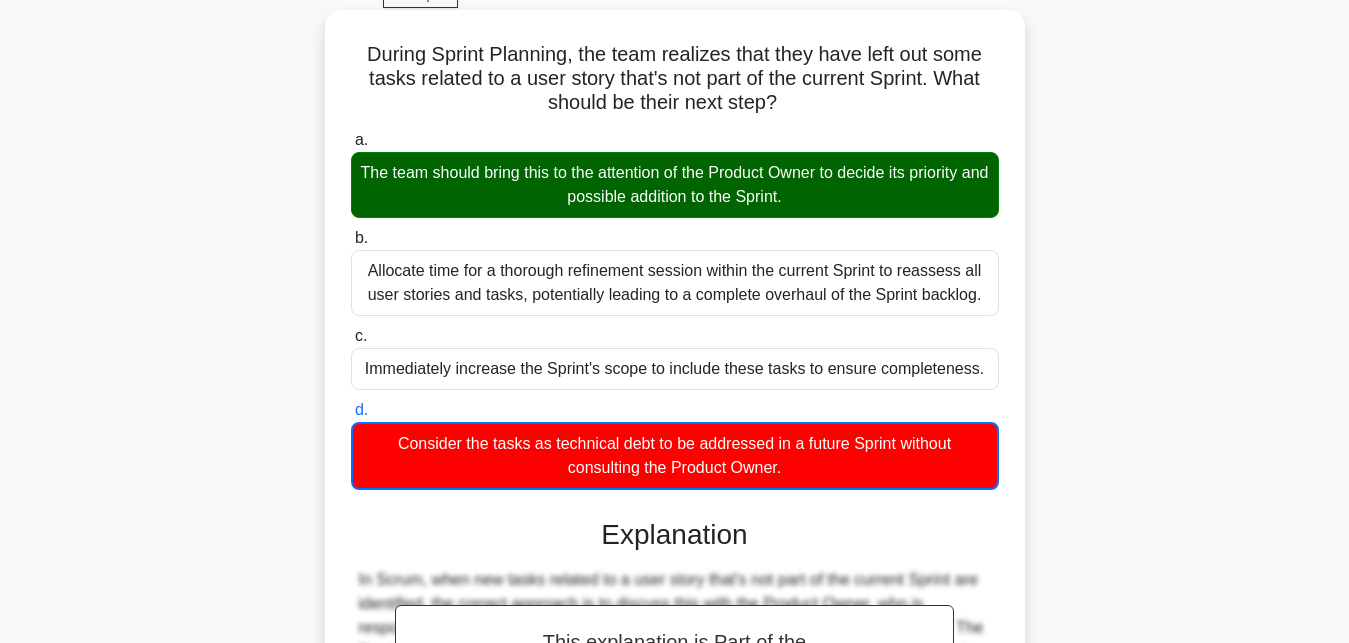 scroll, scrollTop: 450, scrollLeft: 0, axis: vertical 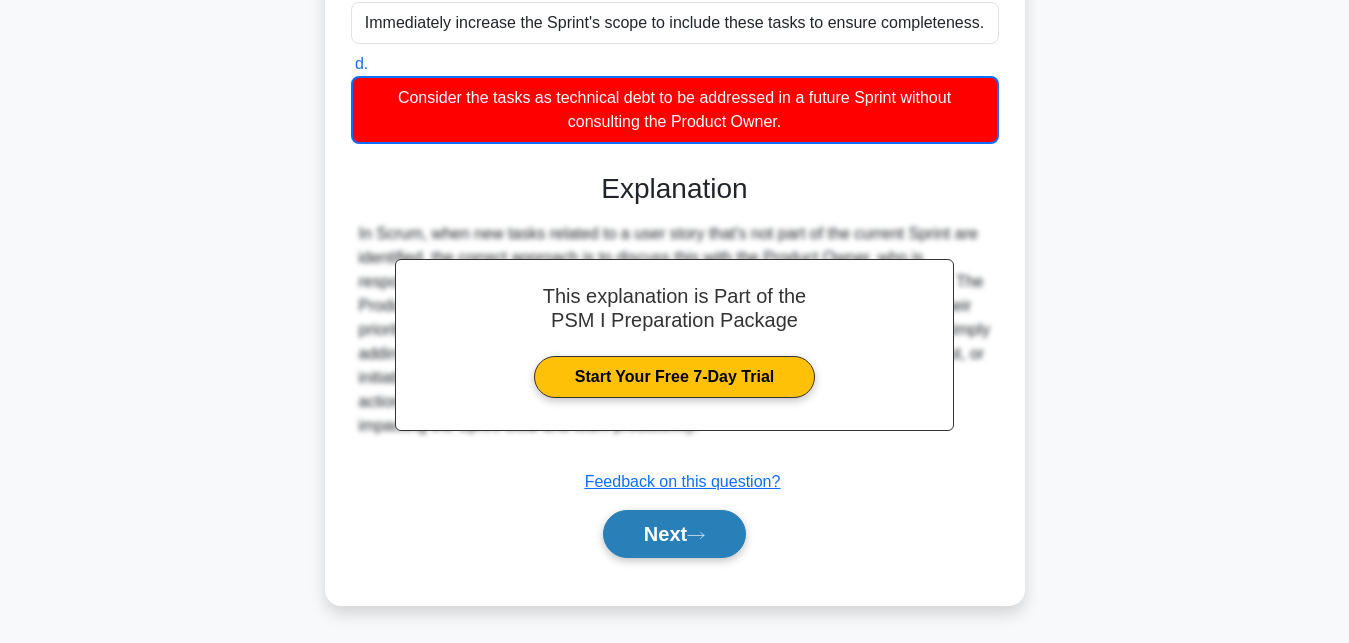click on "Next" at bounding box center [674, 534] 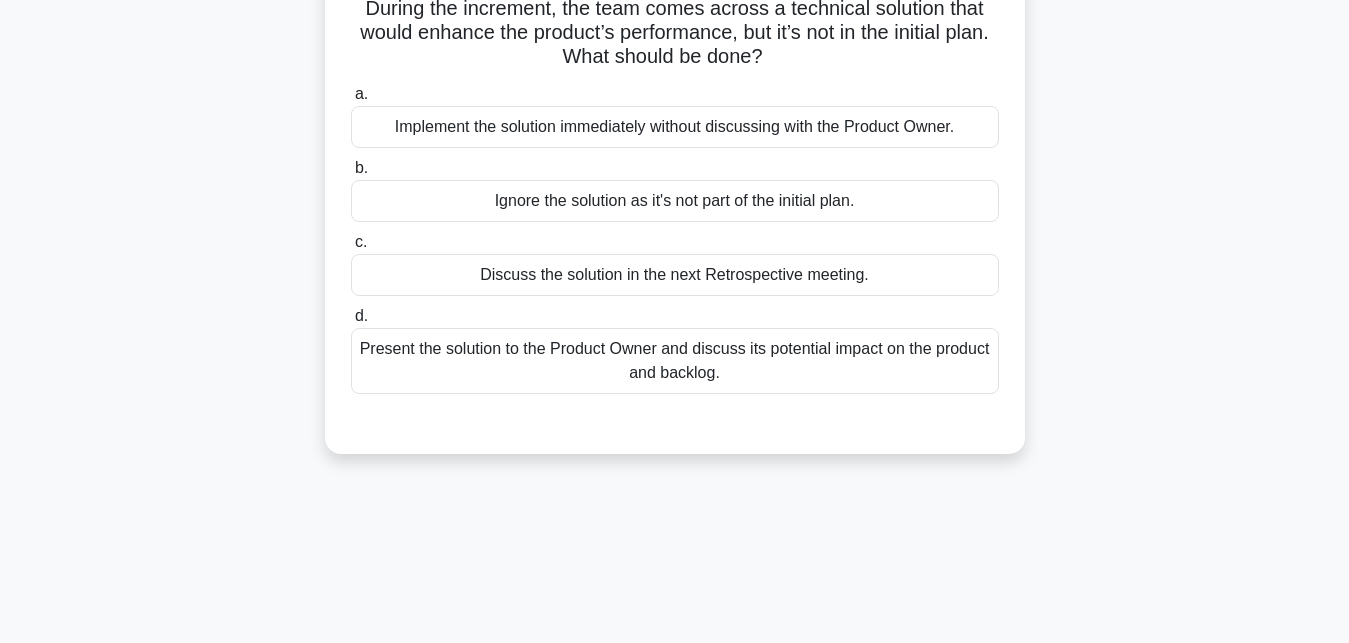 scroll, scrollTop: 29, scrollLeft: 0, axis: vertical 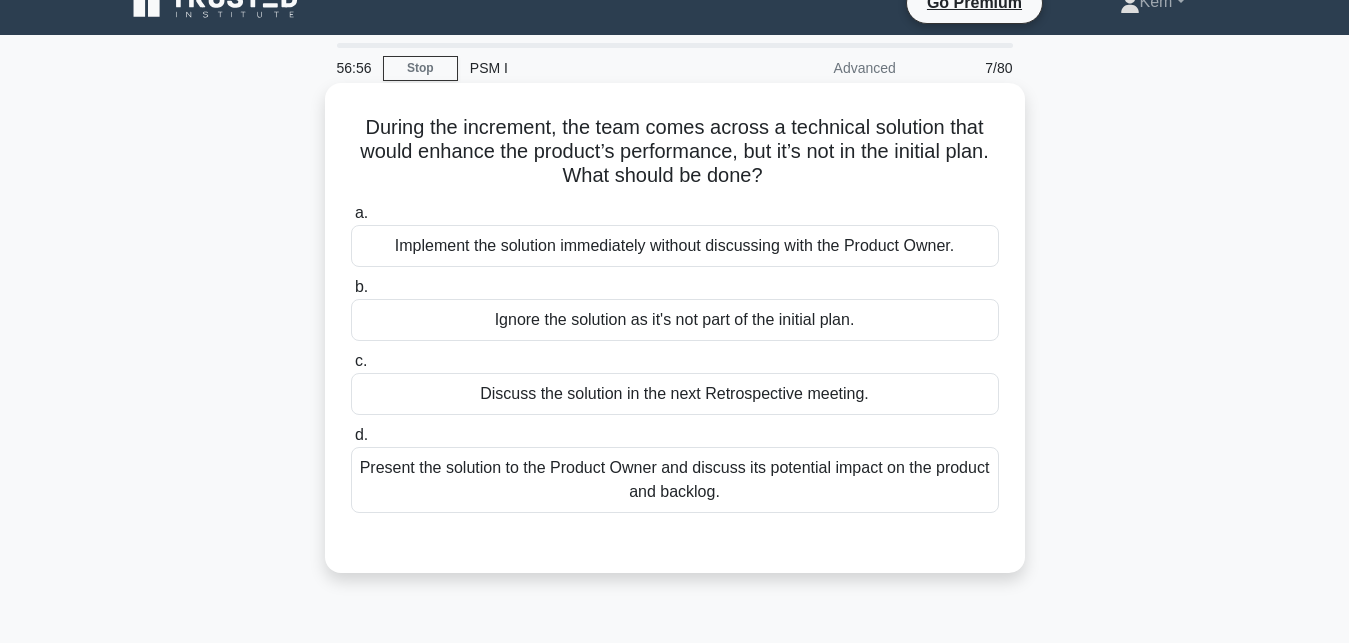 click on "Present the solution to the Product Owner and discuss its potential impact on the product and backlog." at bounding box center (675, 480) 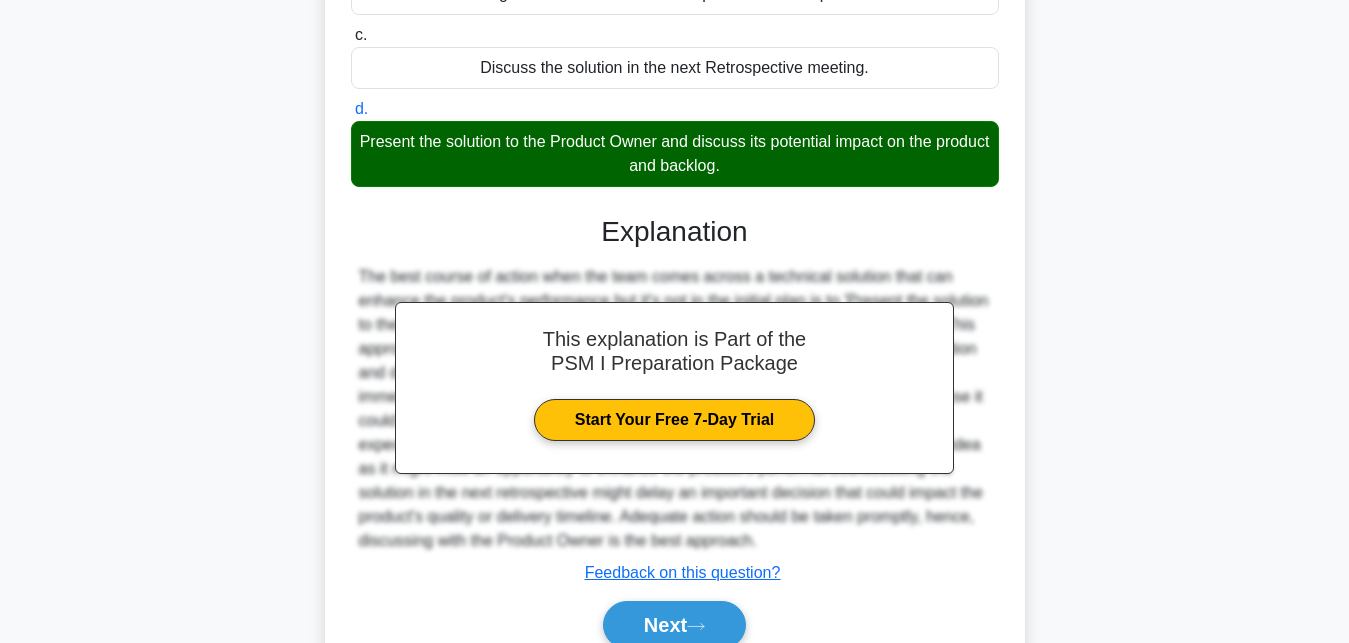 scroll, scrollTop: 472, scrollLeft: 0, axis: vertical 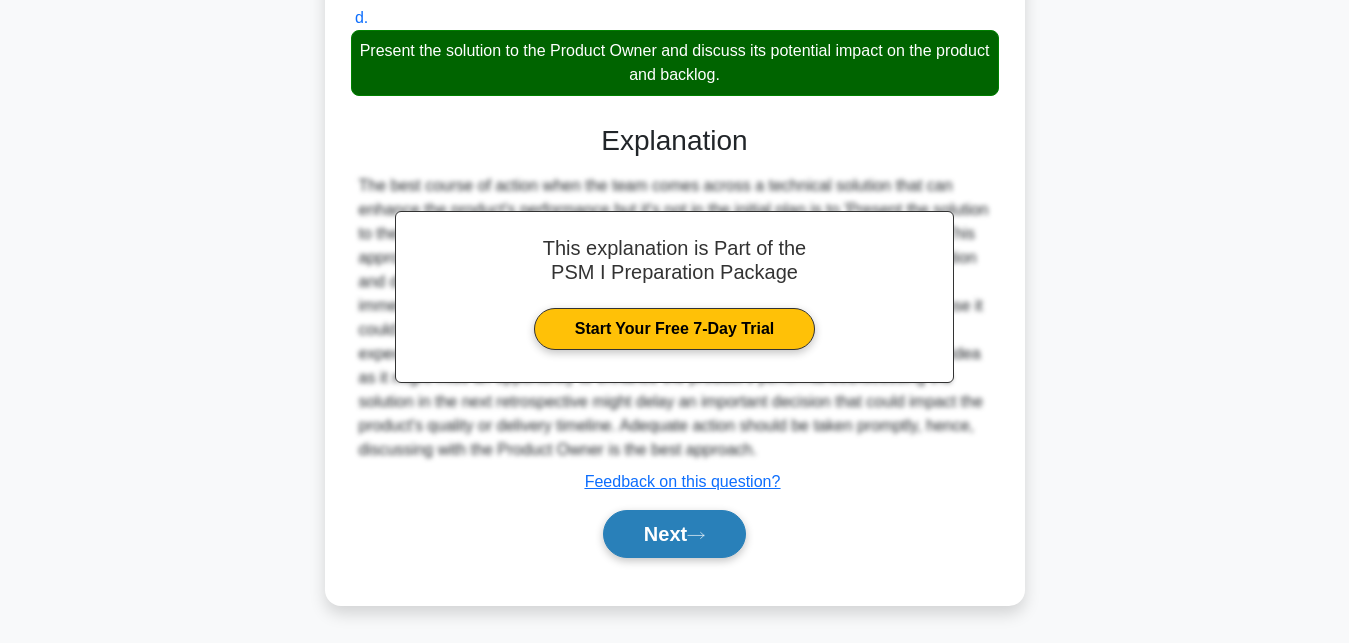 click on "Next" at bounding box center (674, 534) 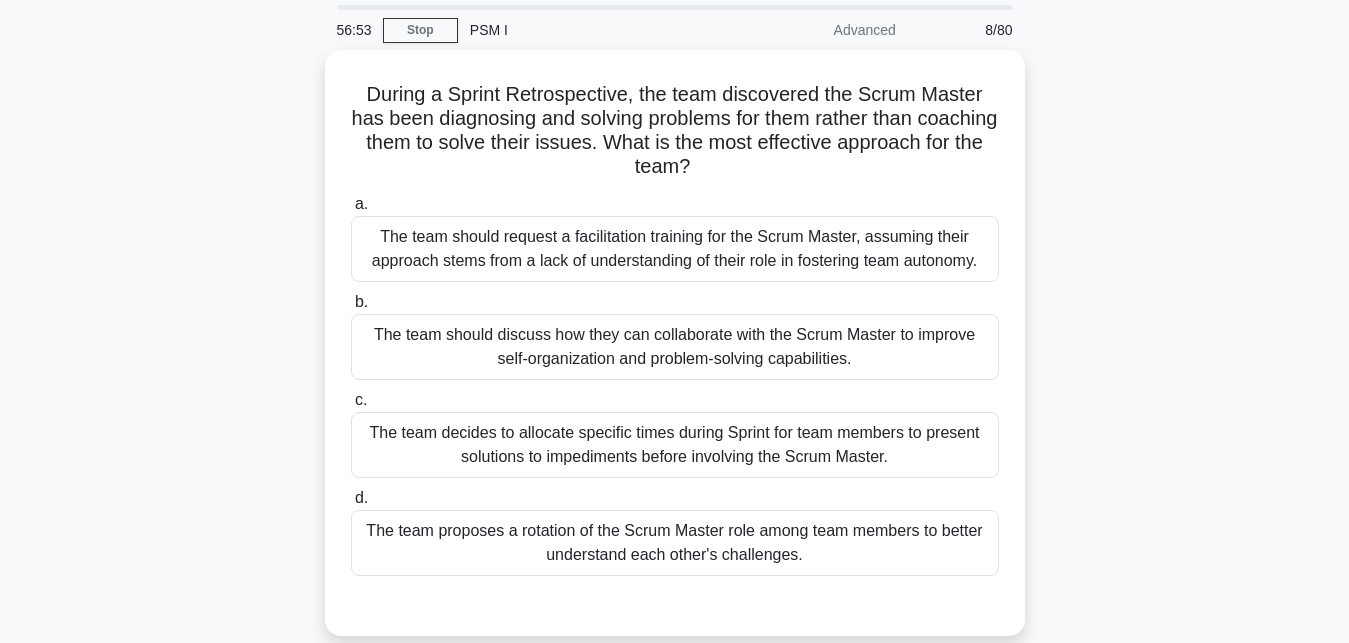 scroll, scrollTop: 102, scrollLeft: 0, axis: vertical 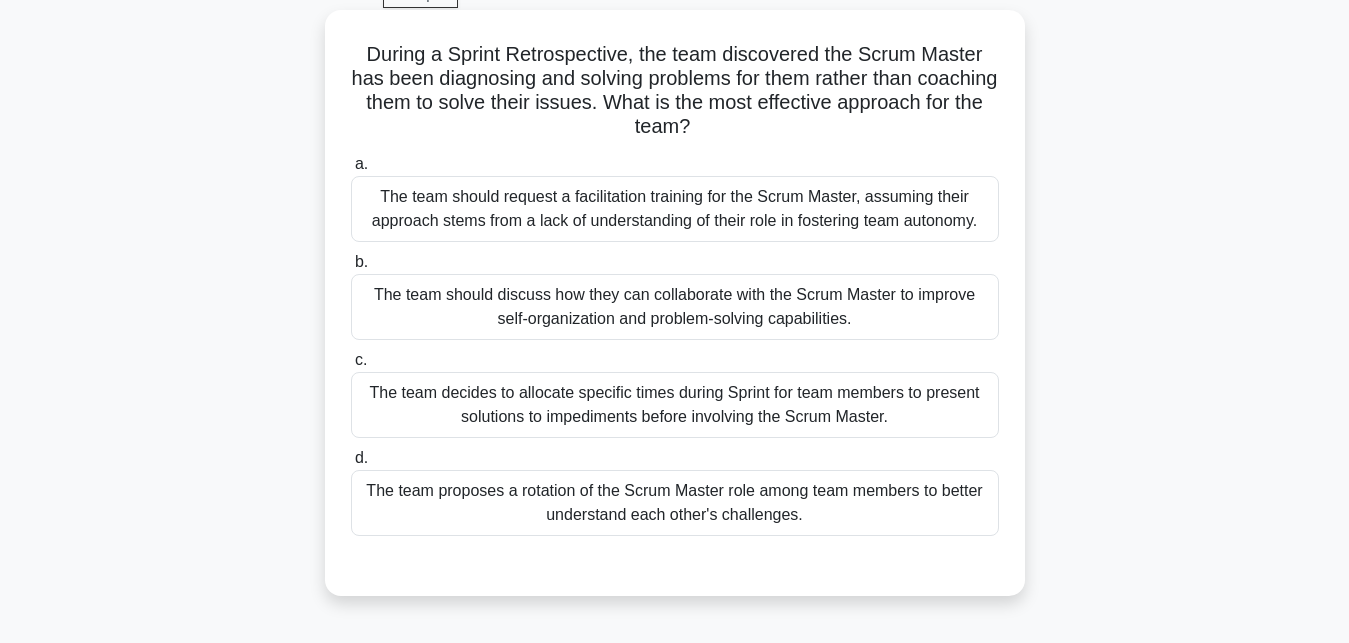 click on "The team should discuss how they can collaborate with the Scrum Master to improve self-organization and problem-solving capabilities." at bounding box center [675, 307] 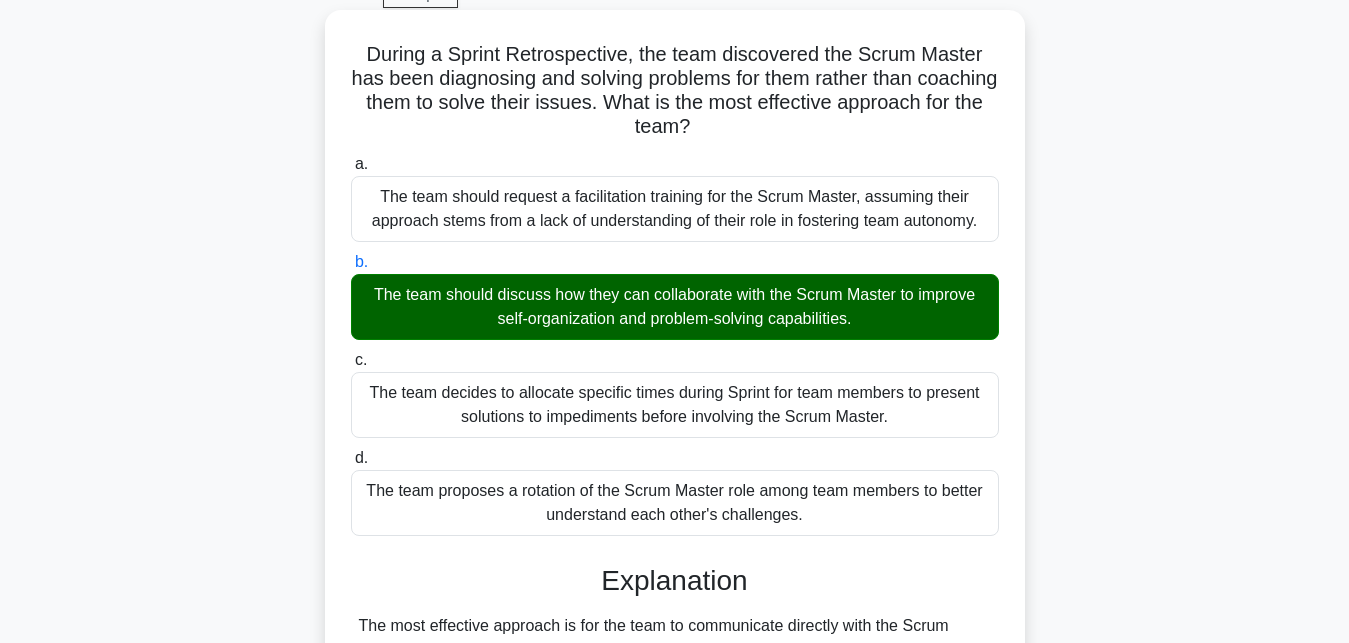 scroll, scrollTop: 448, scrollLeft: 0, axis: vertical 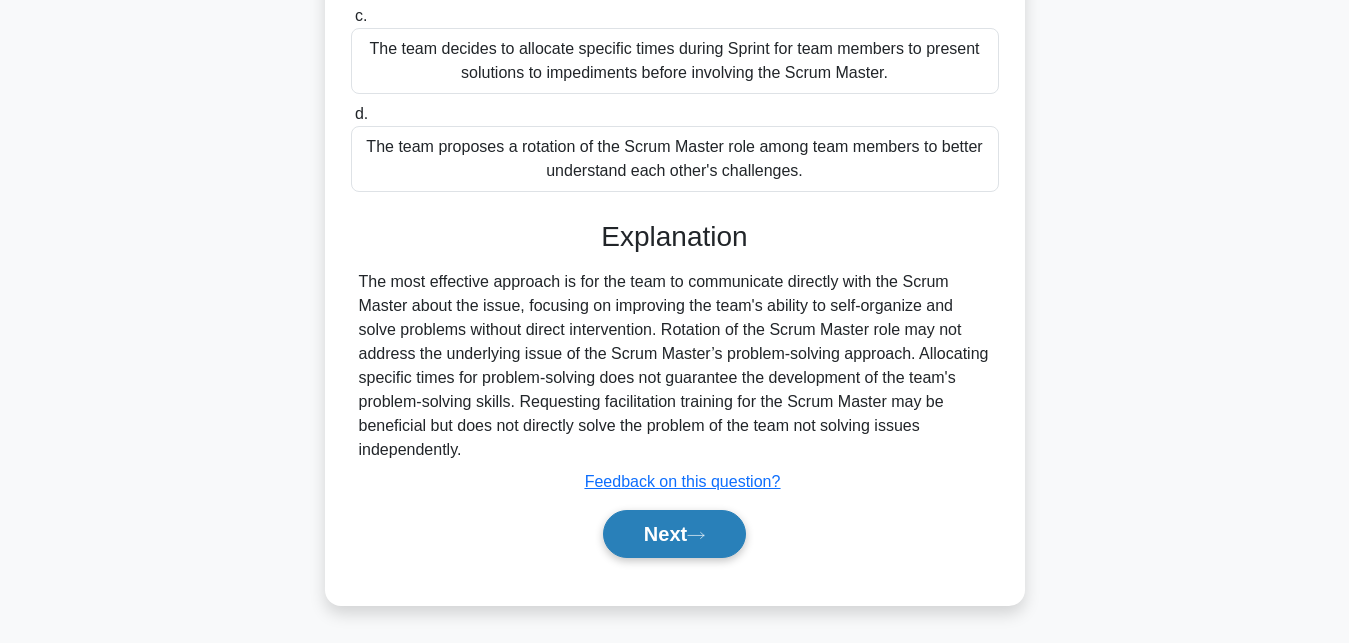 click on "Next" at bounding box center (674, 534) 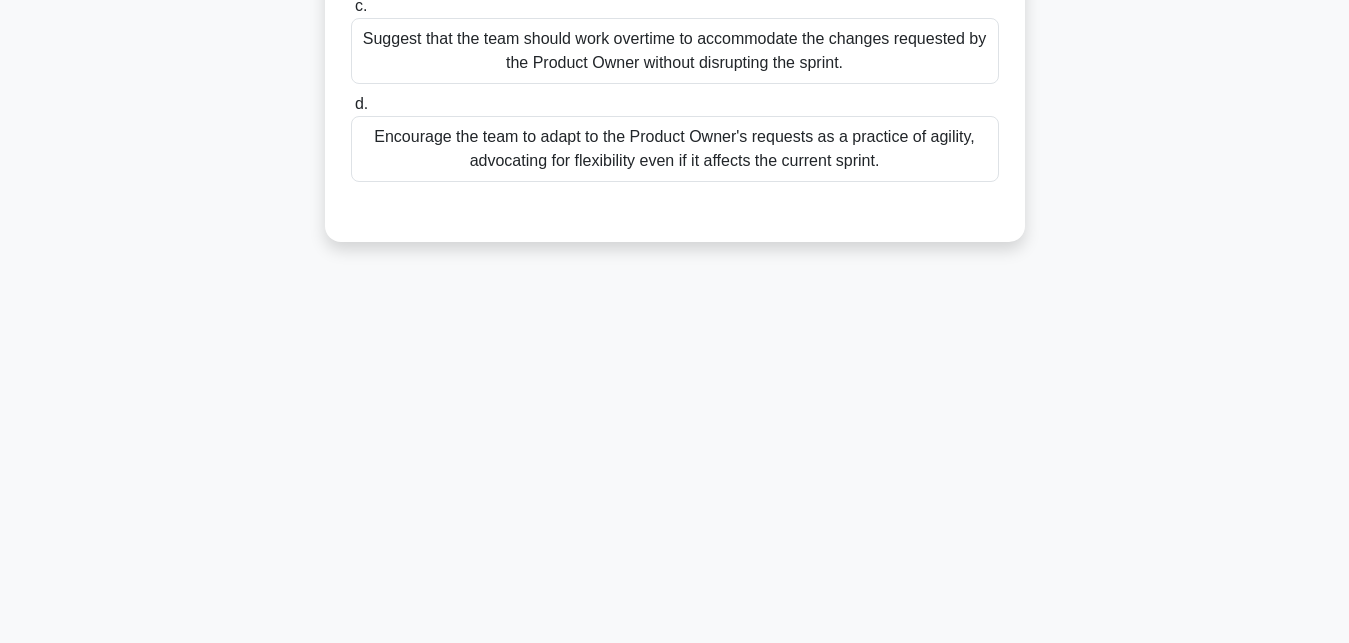scroll, scrollTop: 29, scrollLeft: 0, axis: vertical 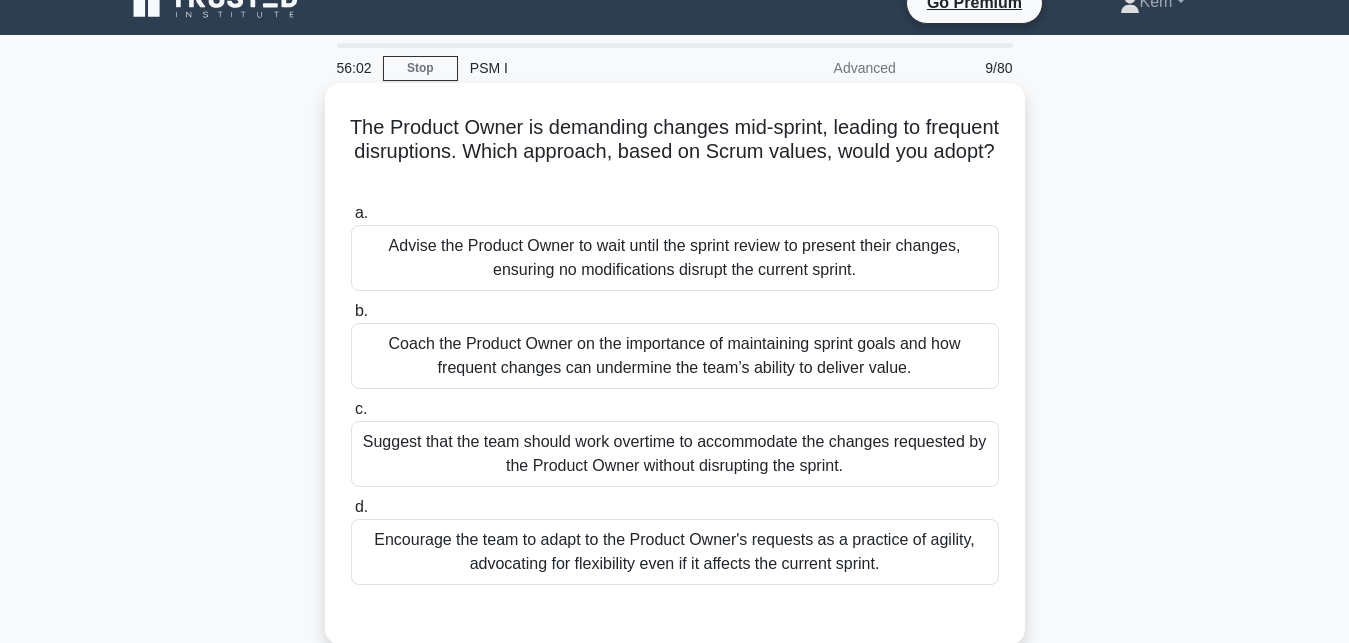 click on "Coach the Product Owner on the importance of maintaining sprint goals and how frequent changes can undermine the team’s ability to deliver value." at bounding box center [675, 356] 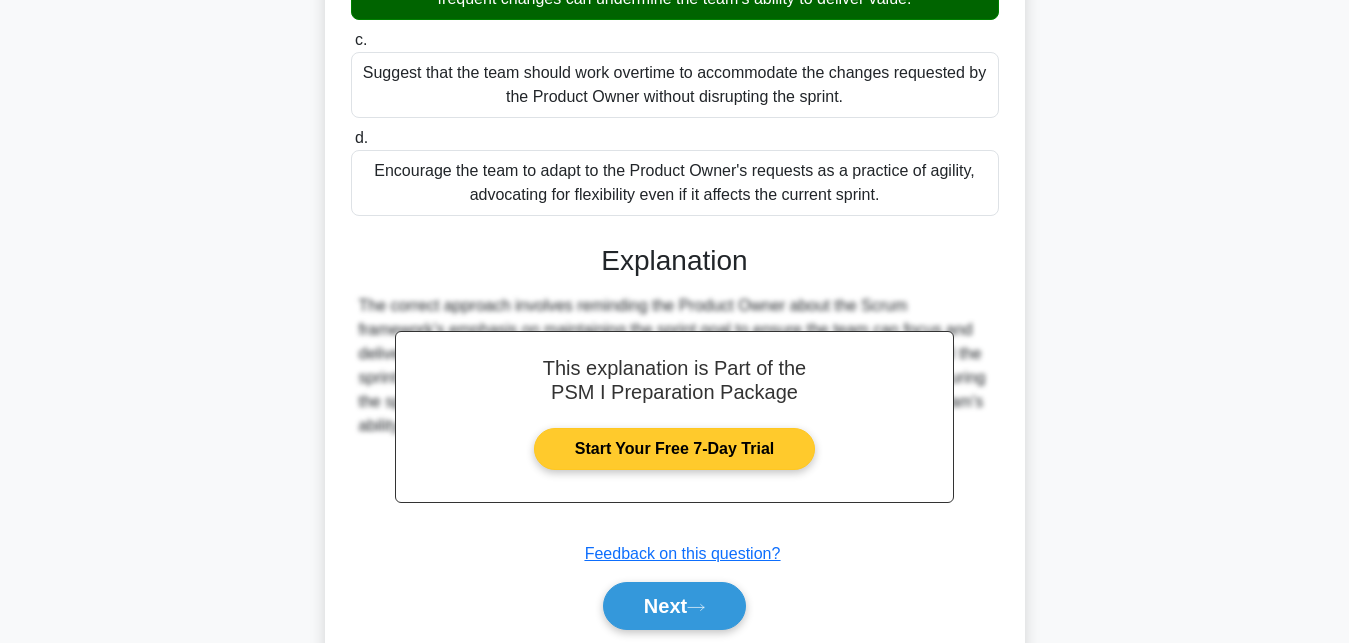 scroll, scrollTop: 437, scrollLeft: 0, axis: vertical 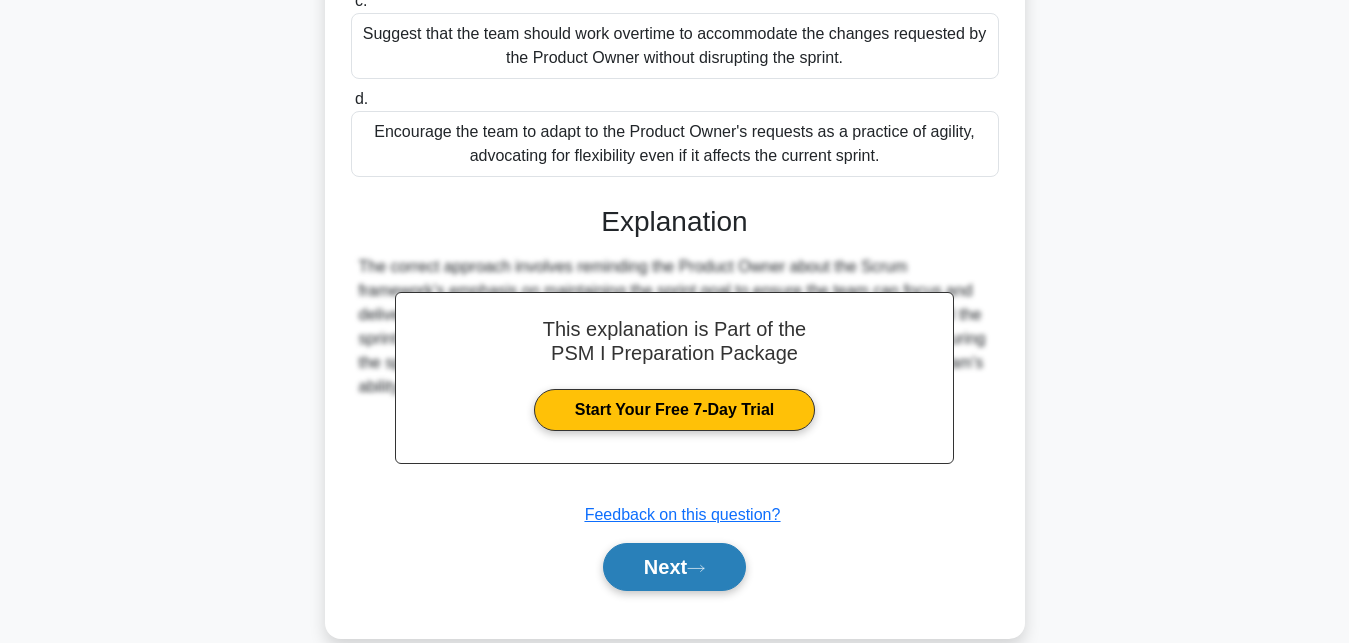 click on "Next" at bounding box center [674, 567] 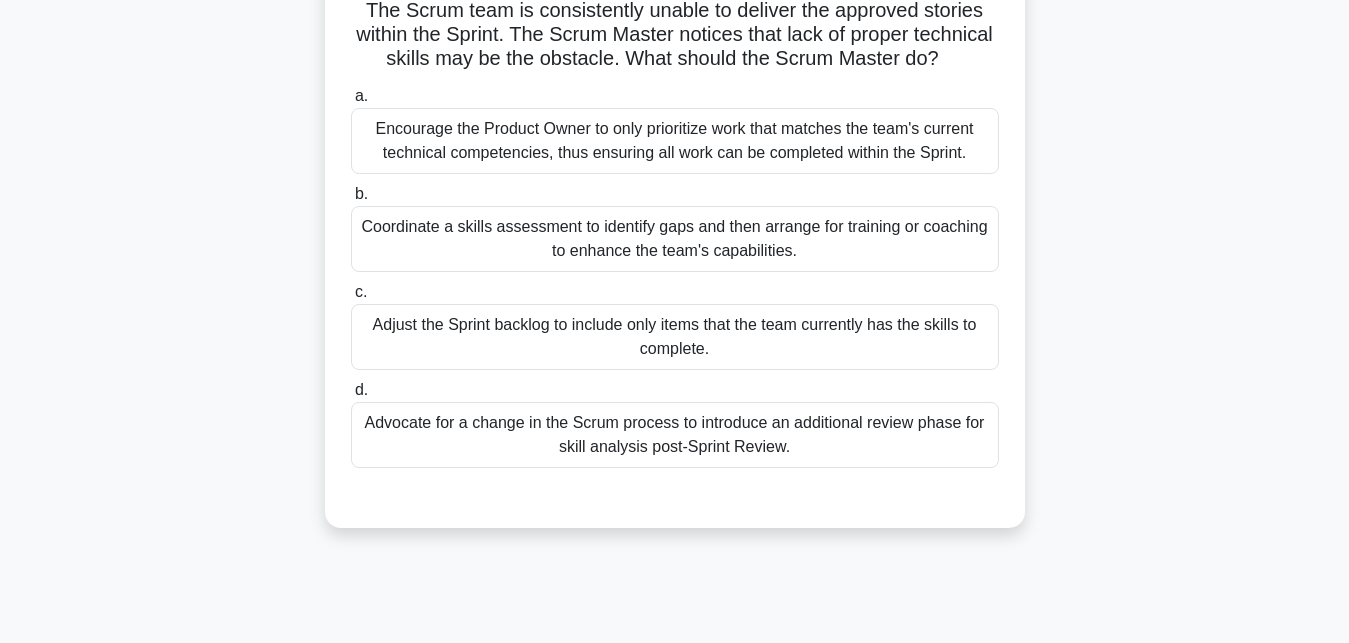 scroll, scrollTop: 29, scrollLeft: 0, axis: vertical 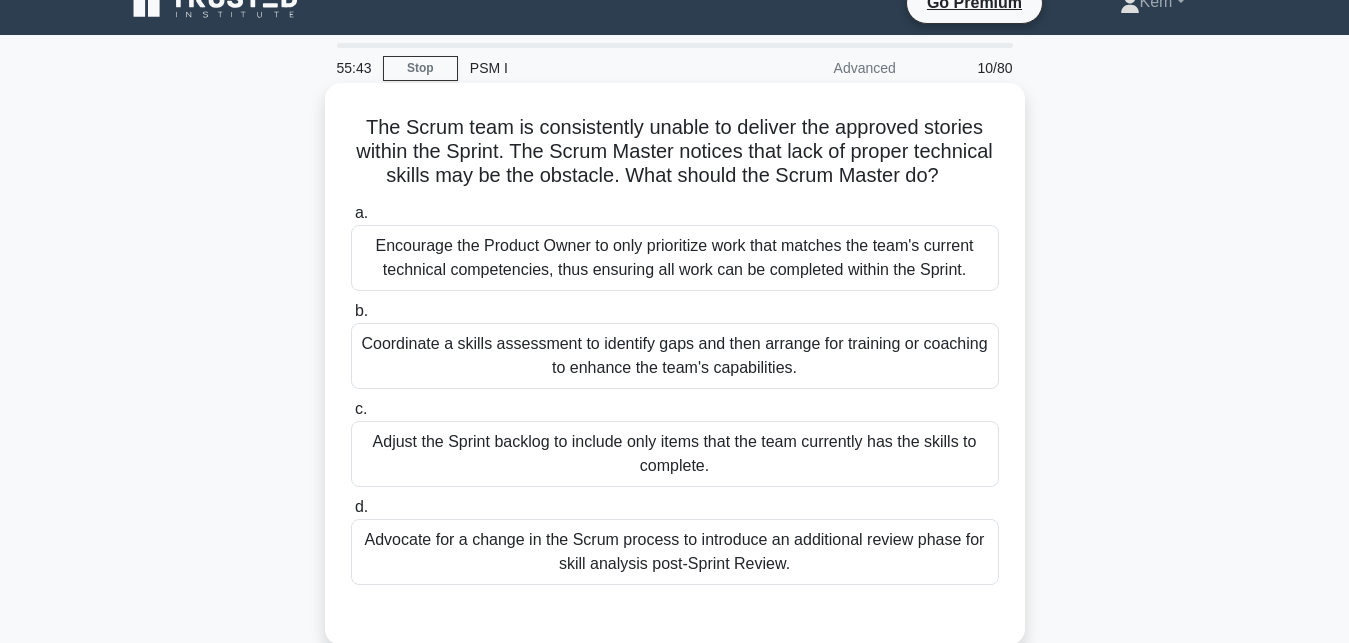 click on "Encourage the Product Owner to only prioritize work that matches the team's current technical competencies, thus ensuring all work can be completed within the Sprint." at bounding box center (675, 258) 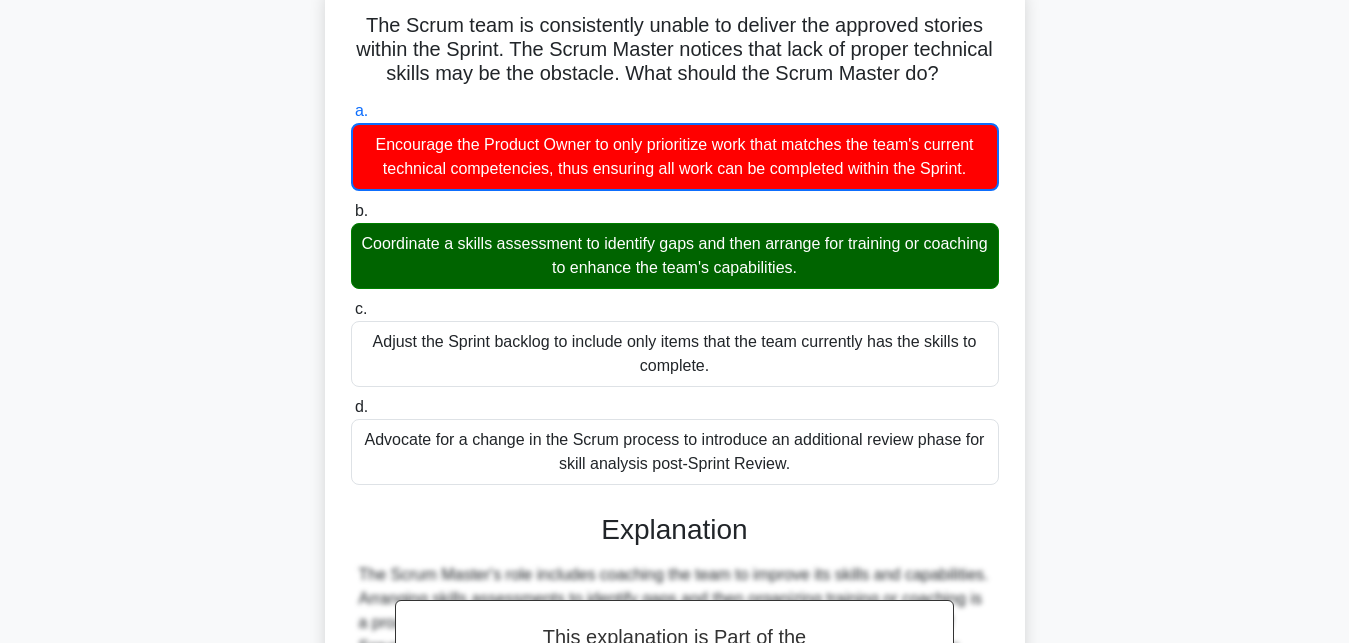 scroll, scrollTop: 474, scrollLeft: 0, axis: vertical 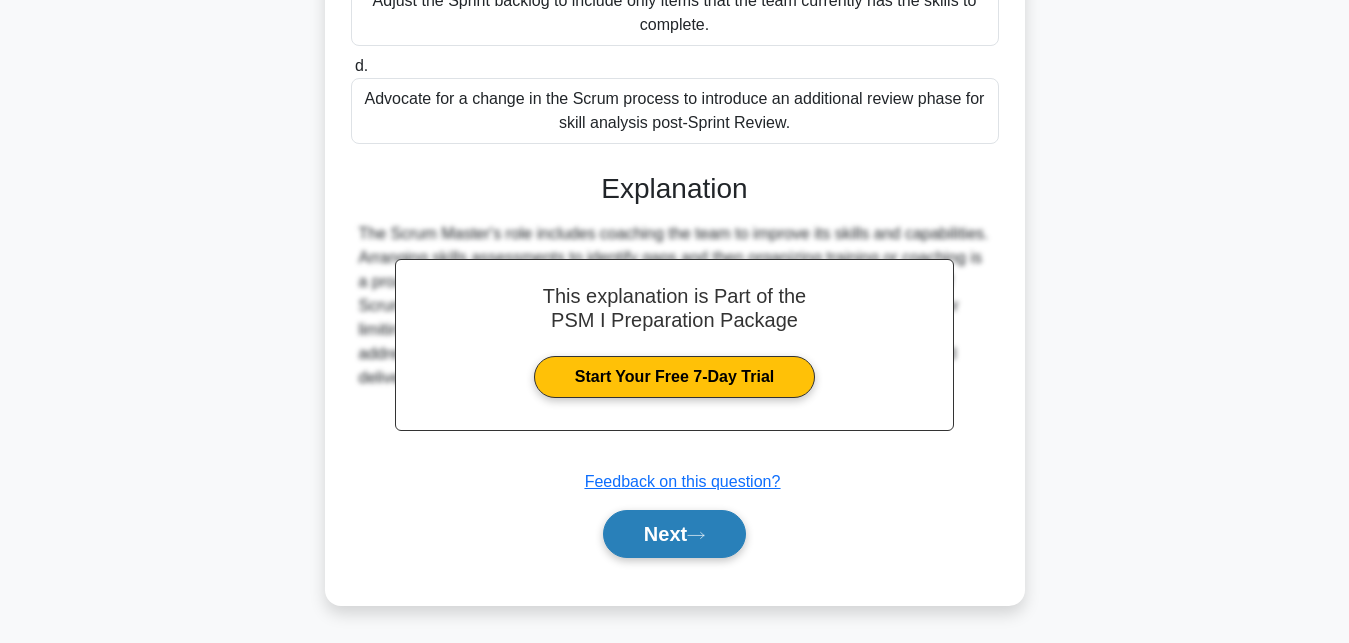 click on "Next" at bounding box center (674, 534) 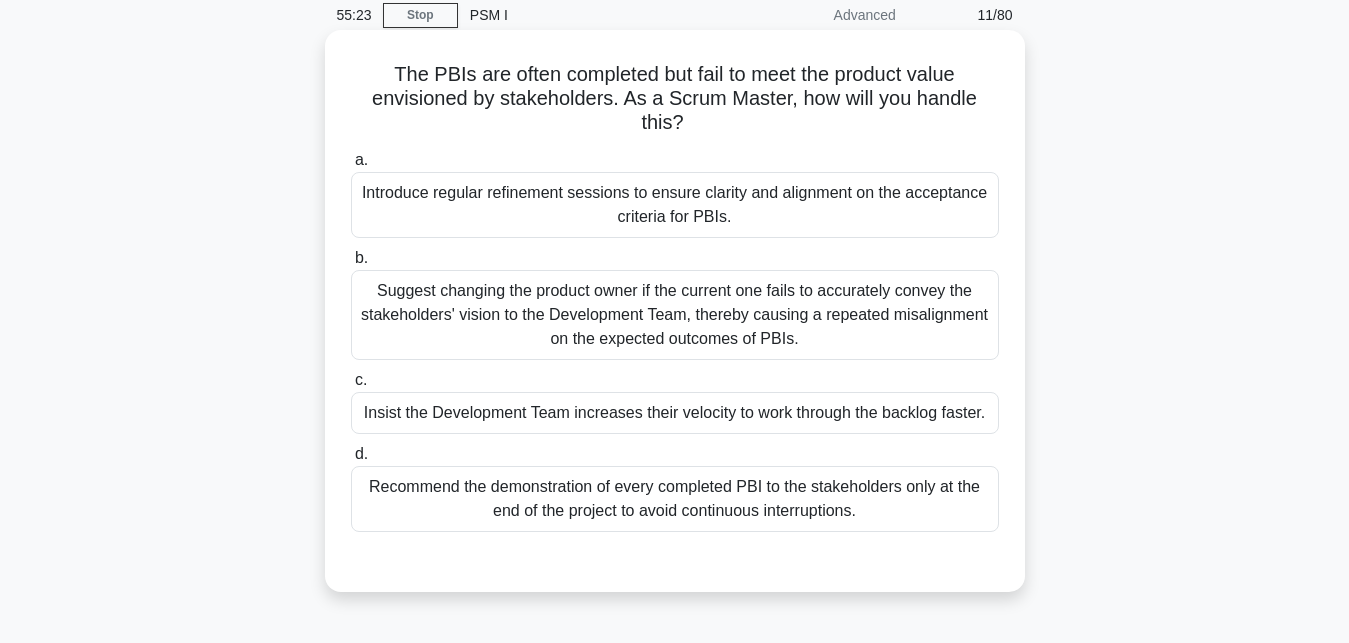 scroll, scrollTop: 131, scrollLeft: 0, axis: vertical 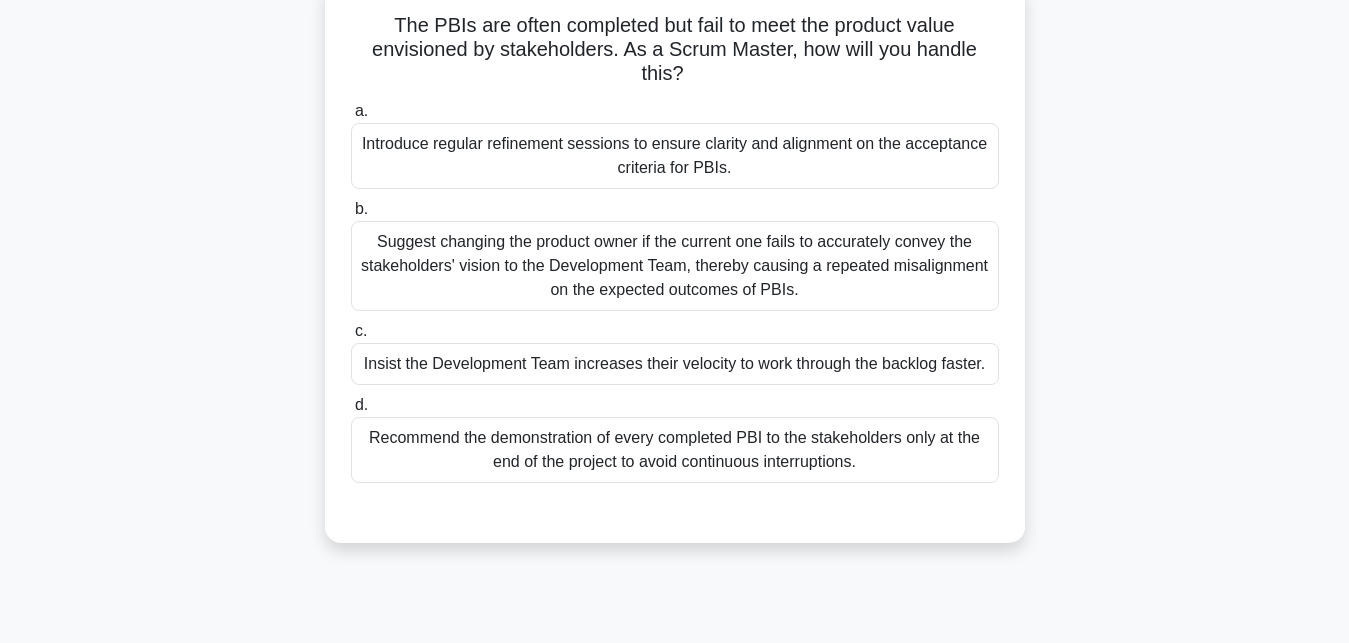 click on "Introduce regular refinement sessions to ensure clarity and alignment on the acceptance criteria for PBIs." at bounding box center [675, 156] 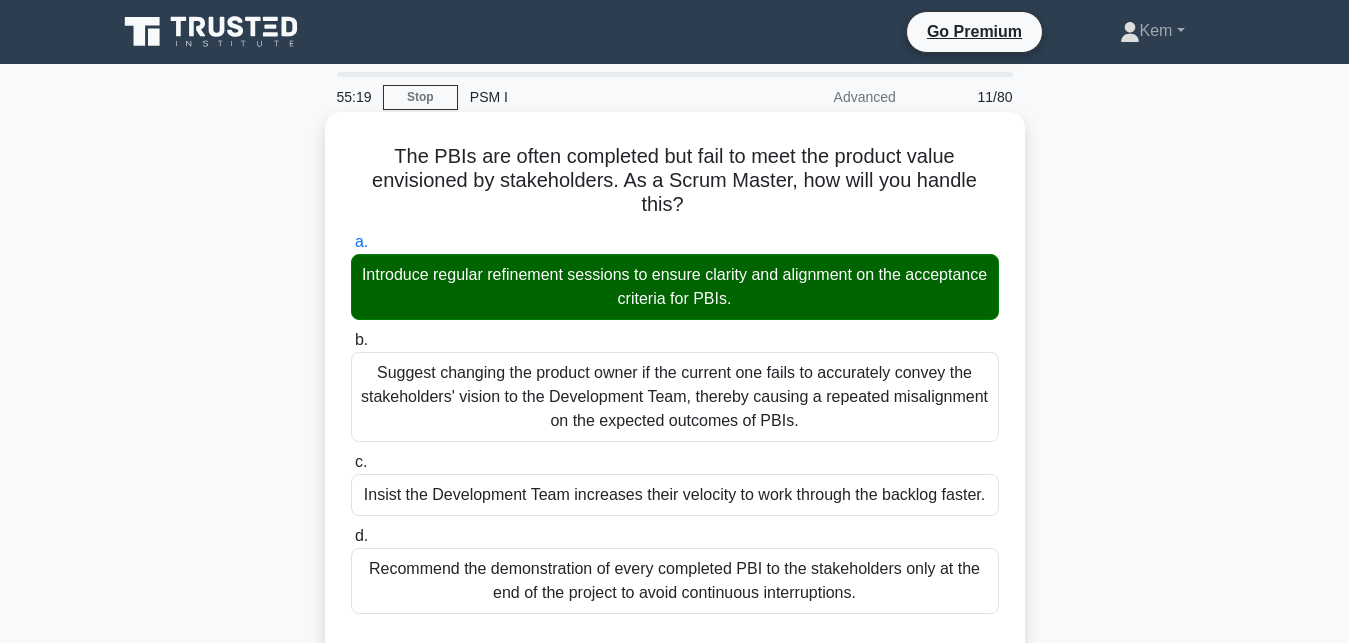 scroll, scrollTop: 437, scrollLeft: 0, axis: vertical 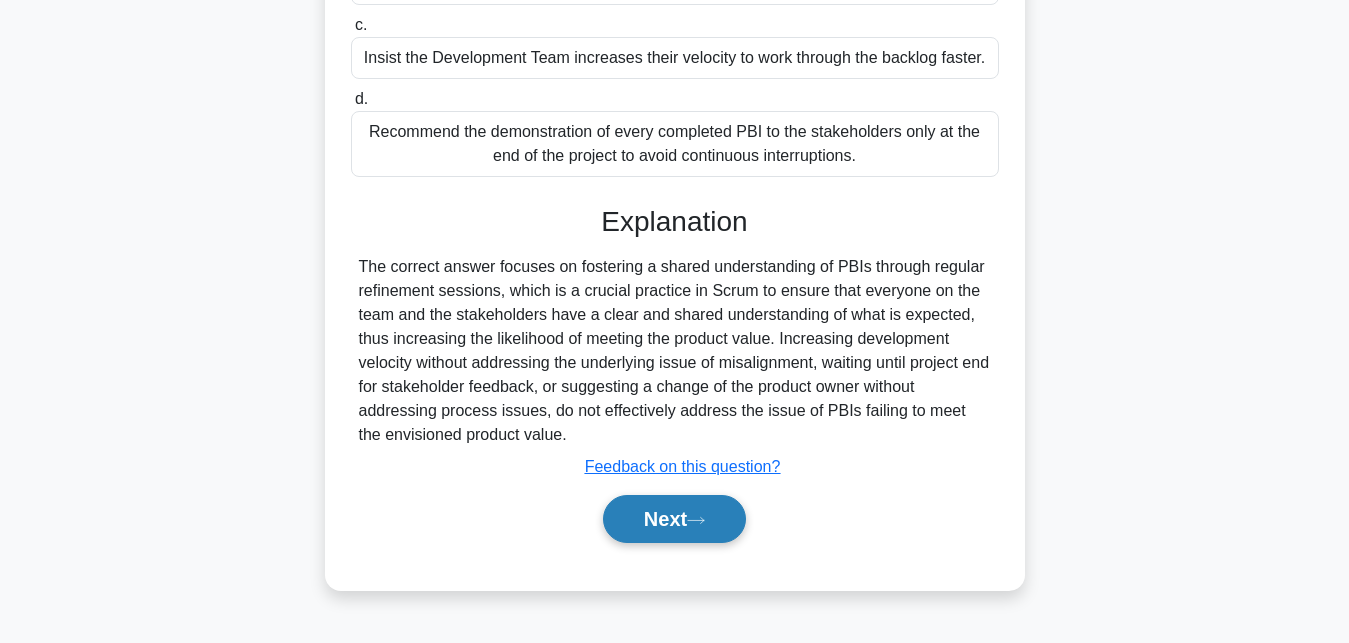 click on "Next" at bounding box center (674, 519) 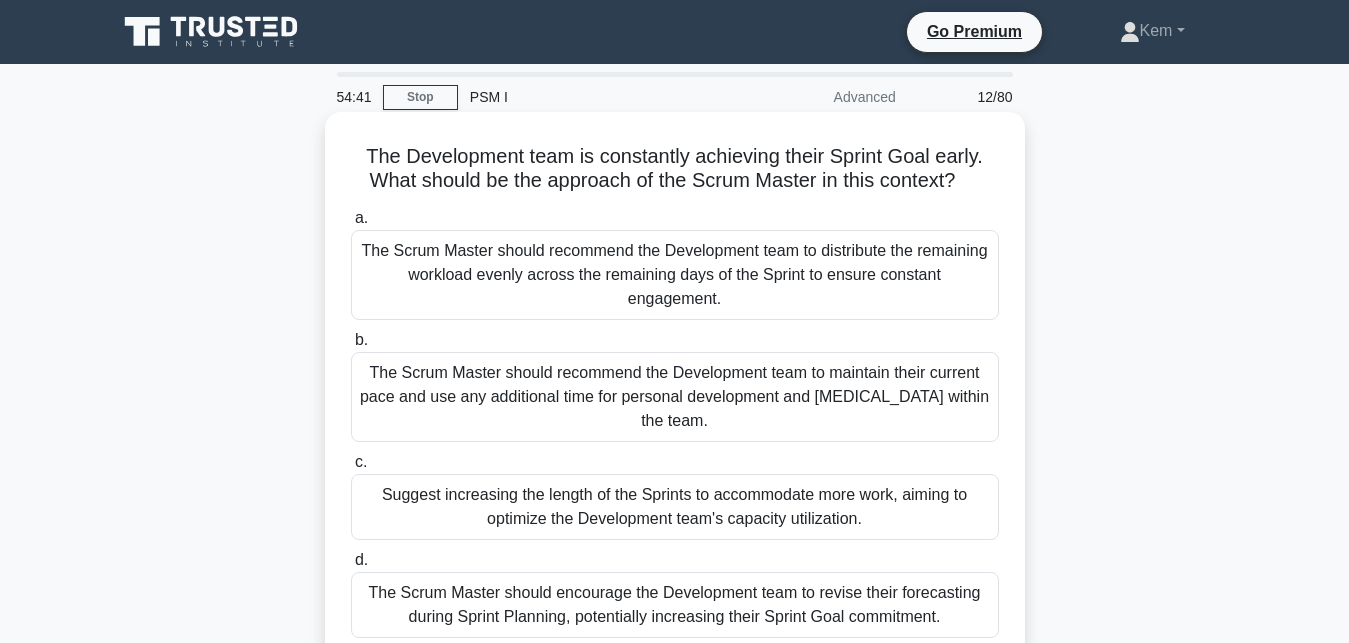 scroll, scrollTop: 102, scrollLeft: 0, axis: vertical 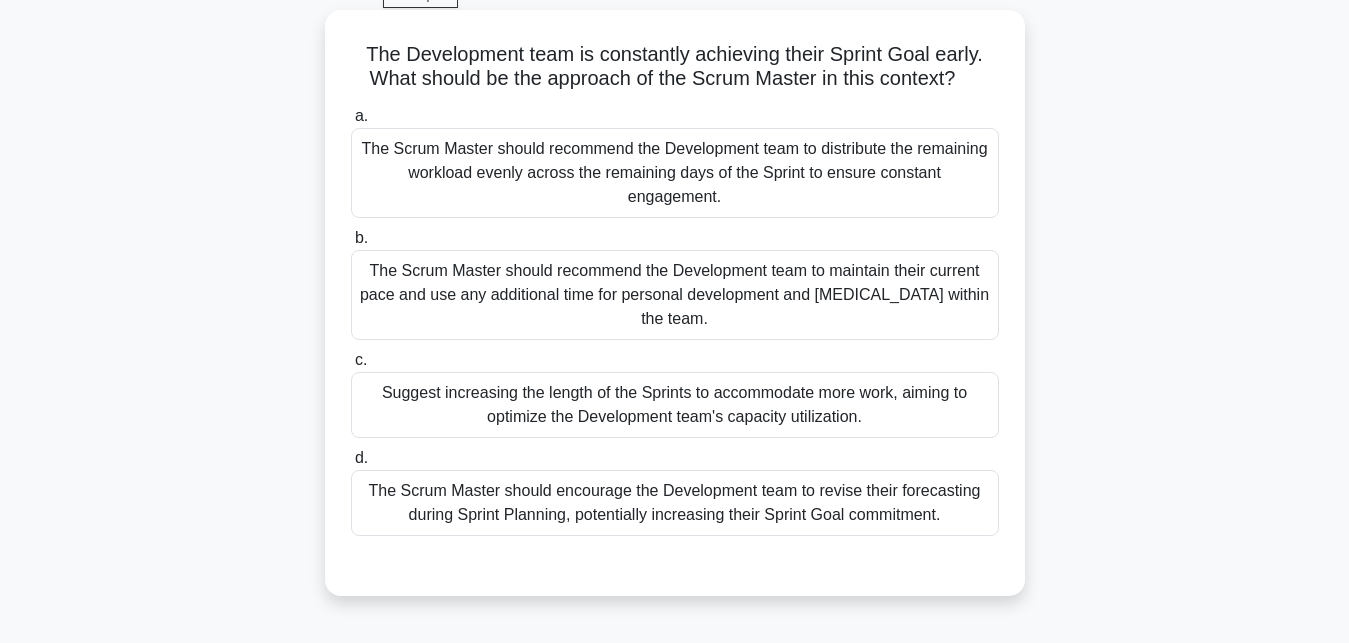 click on "The Scrum Master should recommend the Development team to maintain their current pace and use any additional time for personal development and cross-training within the team." at bounding box center [675, 295] 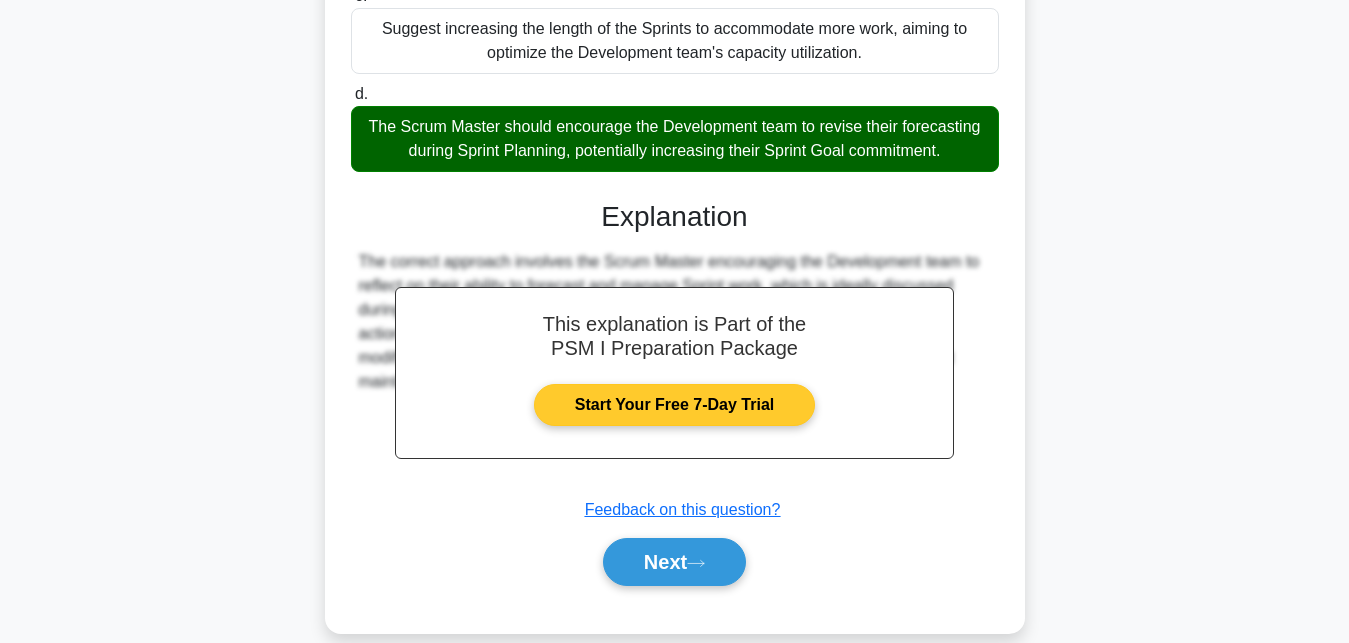 scroll, scrollTop: 474, scrollLeft: 0, axis: vertical 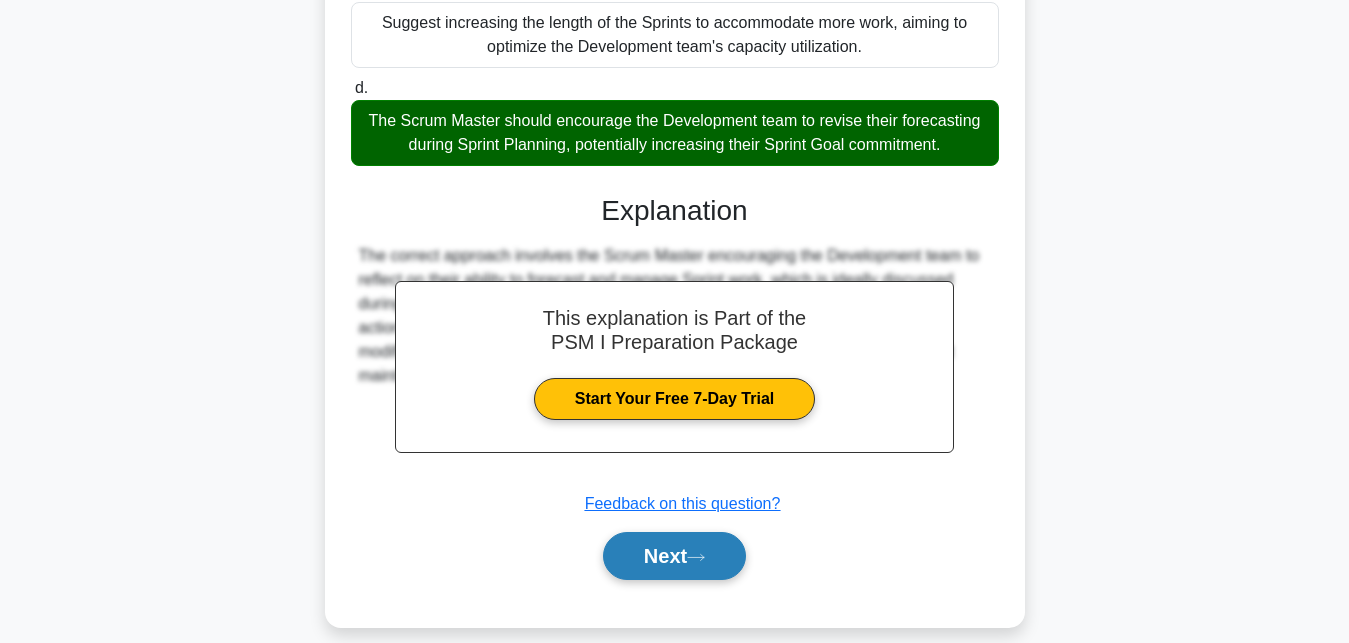 click on "Next" at bounding box center (674, 556) 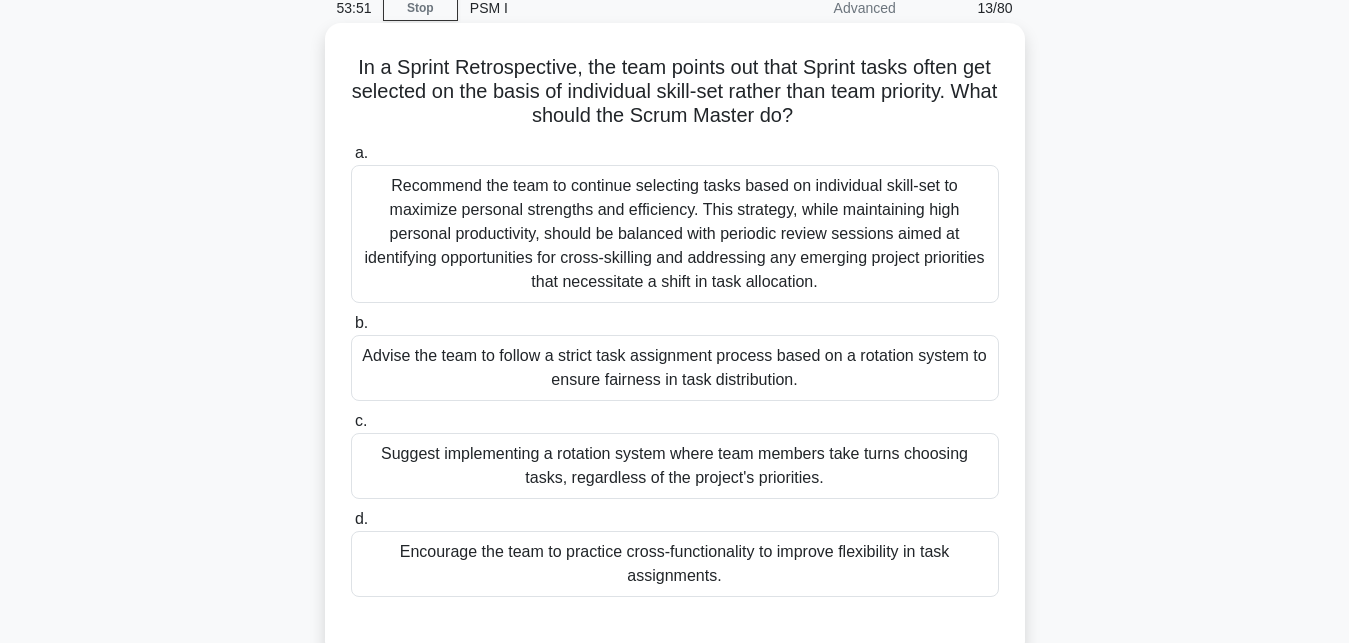 scroll, scrollTop: 131, scrollLeft: 0, axis: vertical 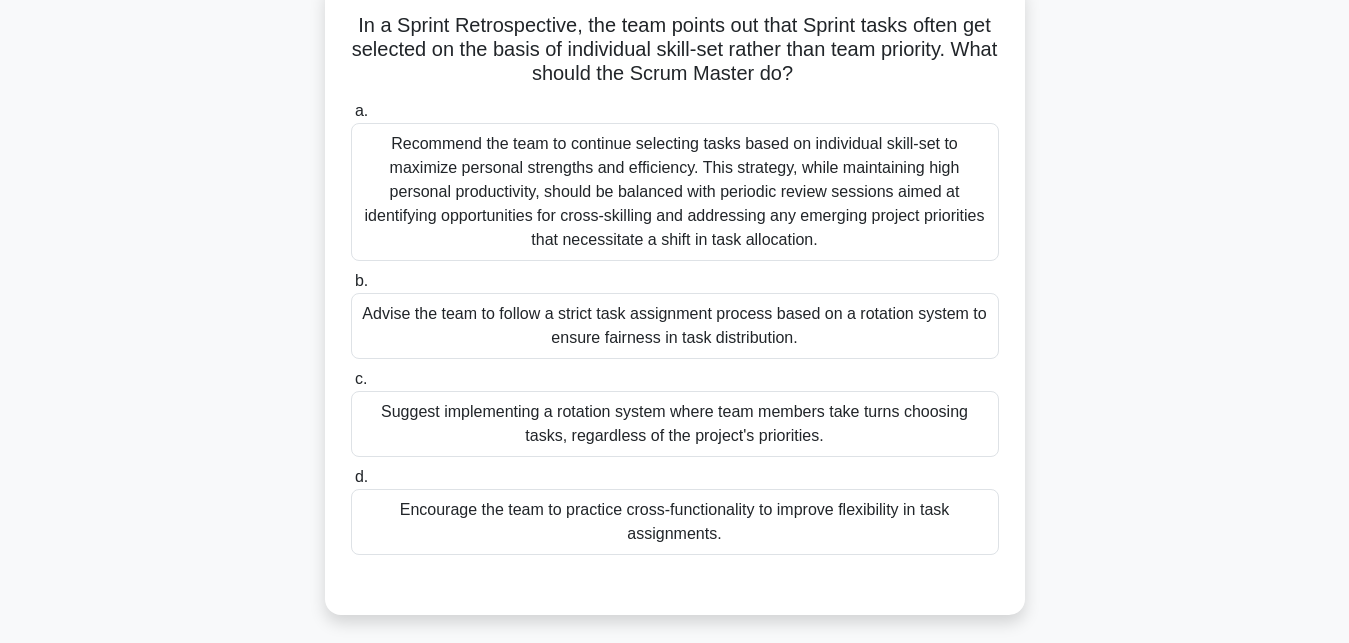 click on "Recommend the team to continue selecting tasks based on individual skill-set to maximize personal strengths and efficiency. This strategy, while maintaining high personal productivity, should be balanced with periodic review sessions aimed at identifying opportunities for cross-skilling and addressing any emerging project priorities that necessitate a shift in task allocation." at bounding box center (675, 192) 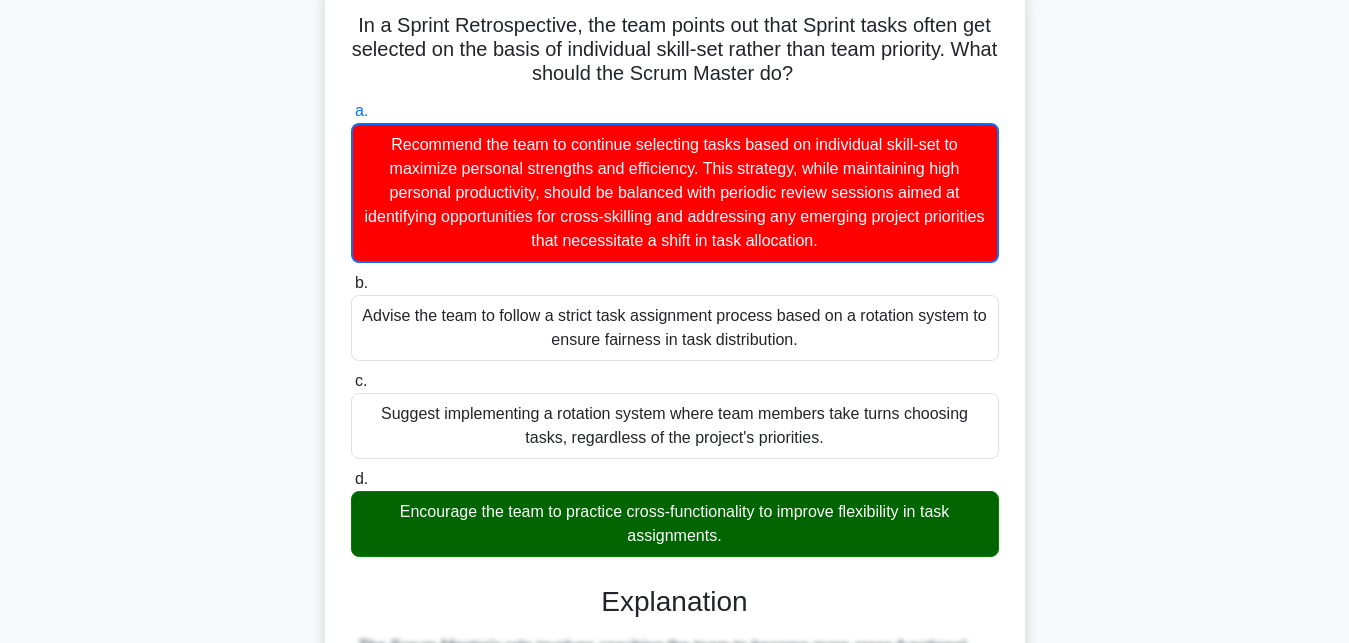 scroll, scrollTop: 546, scrollLeft: 0, axis: vertical 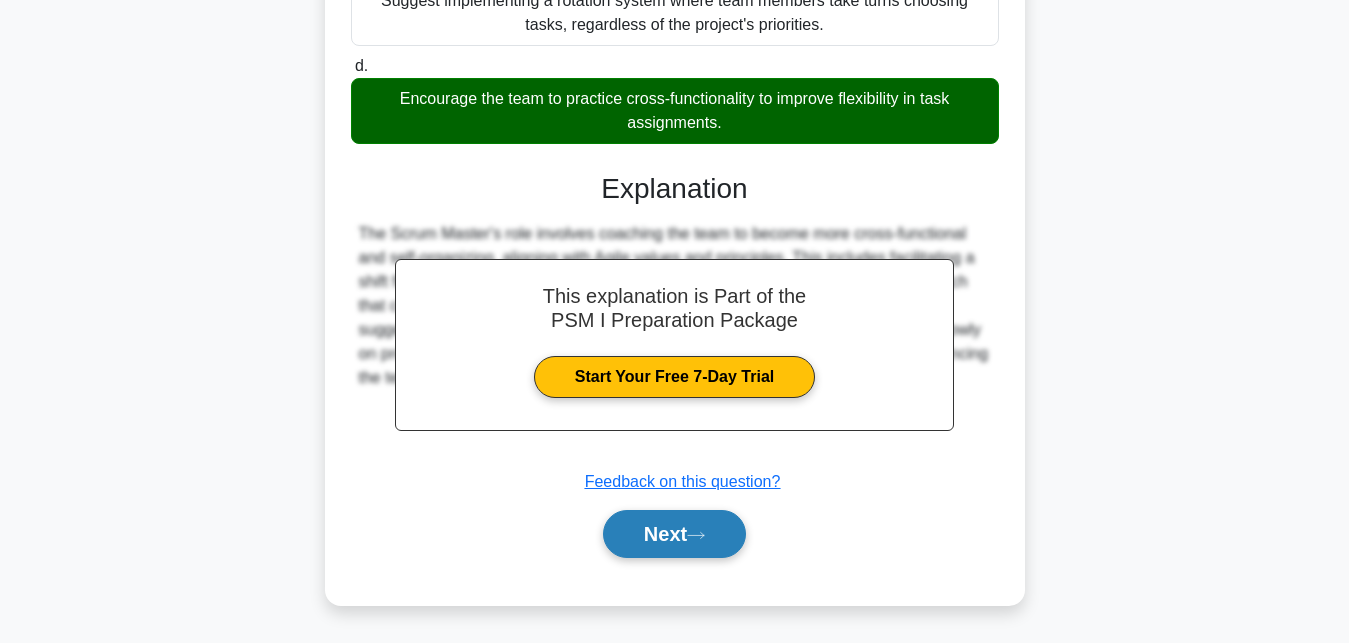 click on "Next" at bounding box center [674, 534] 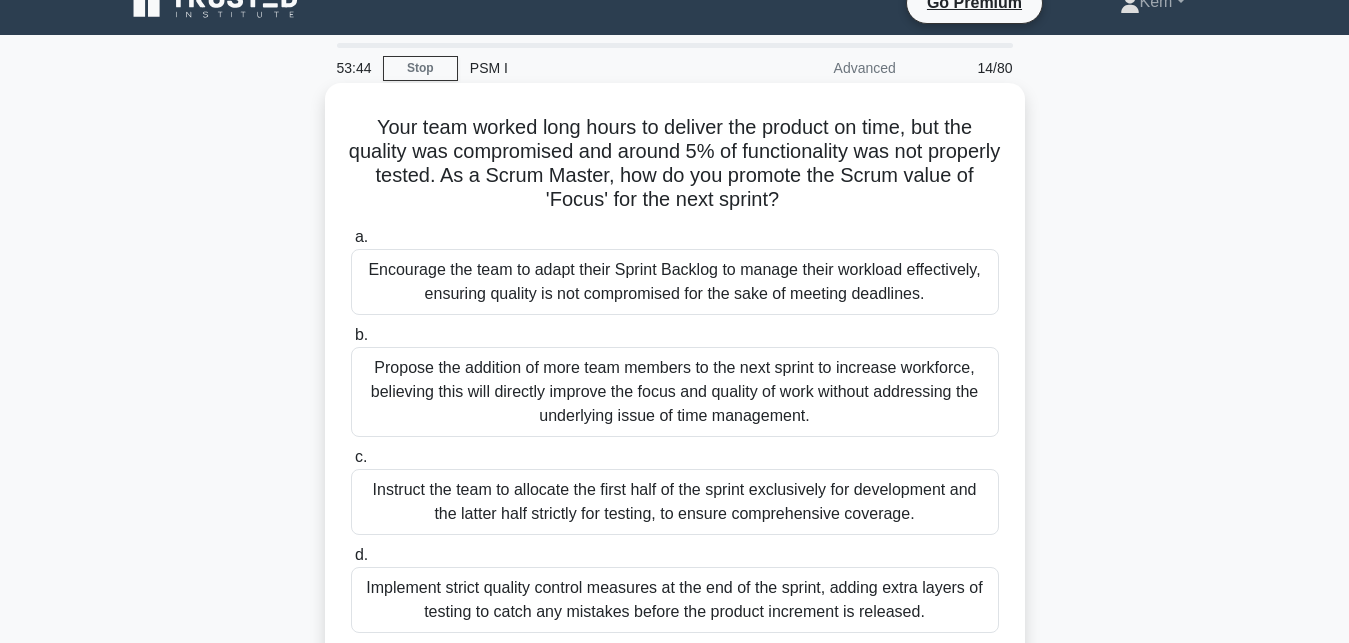 scroll, scrollTop: 131, scrollLeft: 0, axis: vertical 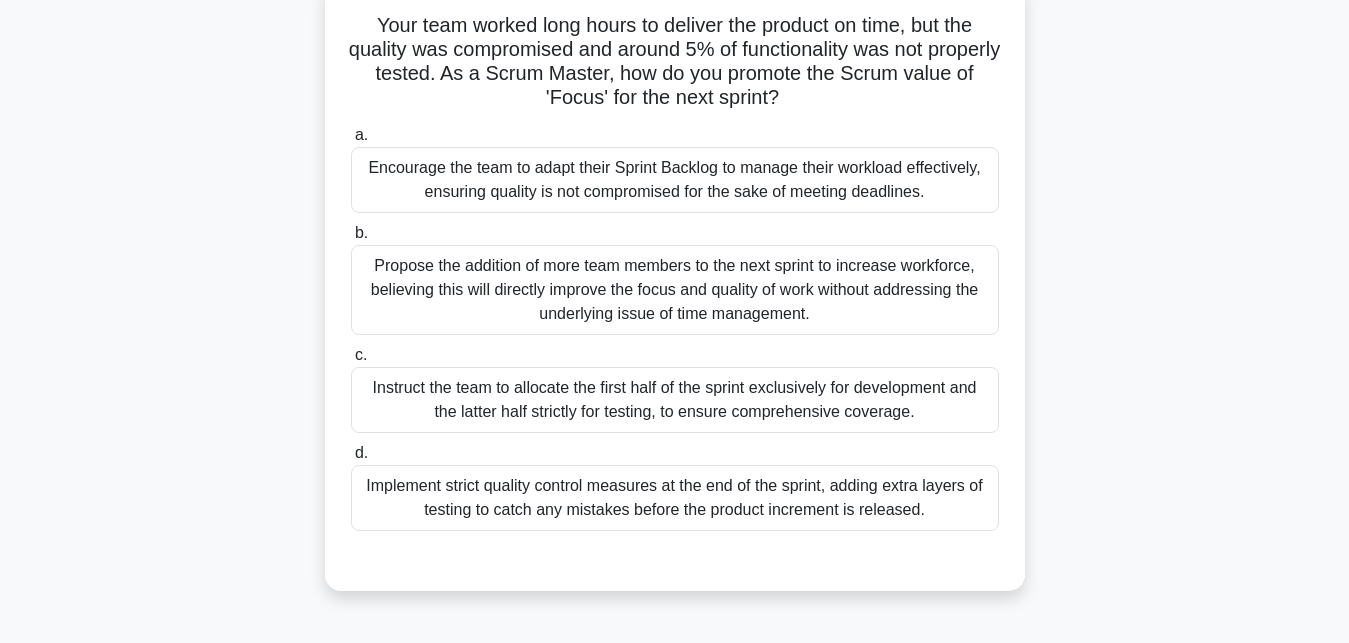 click on "Encourage the team to adapt their Sprint Backlog to manage their workload effectively, ensuring quality is not compromised for the sake of meeting deadlines." at bounding box center [675, 180] 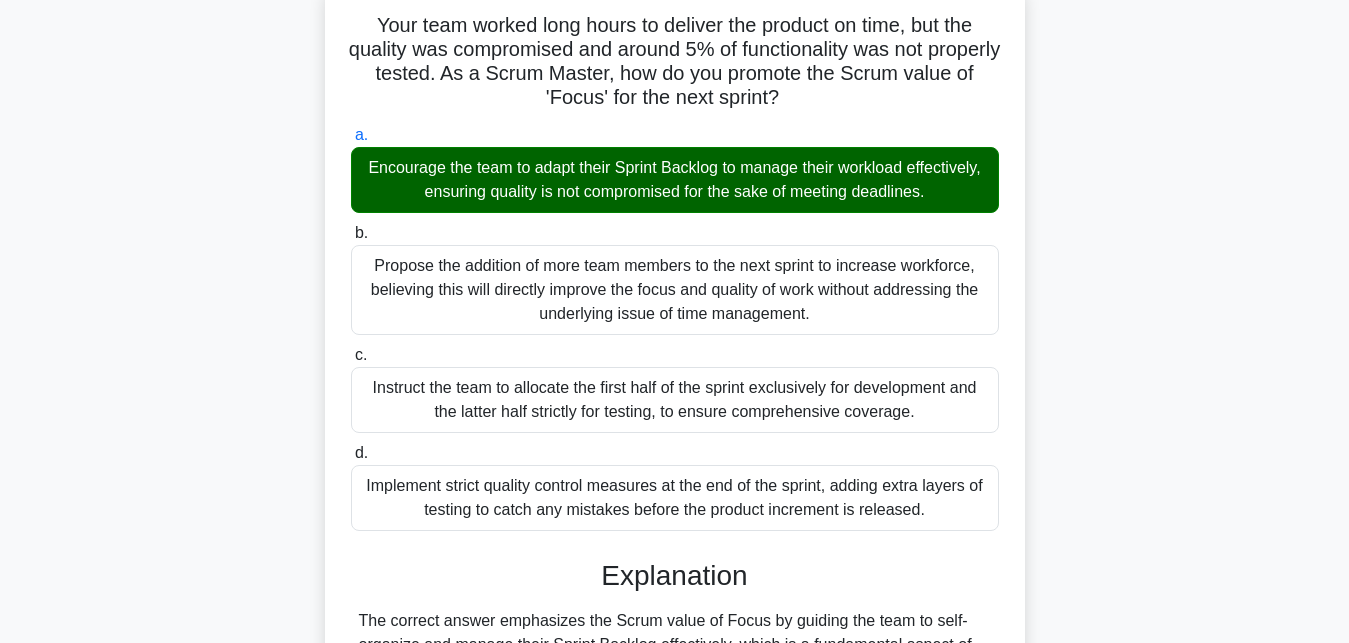 scroll, scrollTop: 448, scrollLeft: 0, axis: vertical 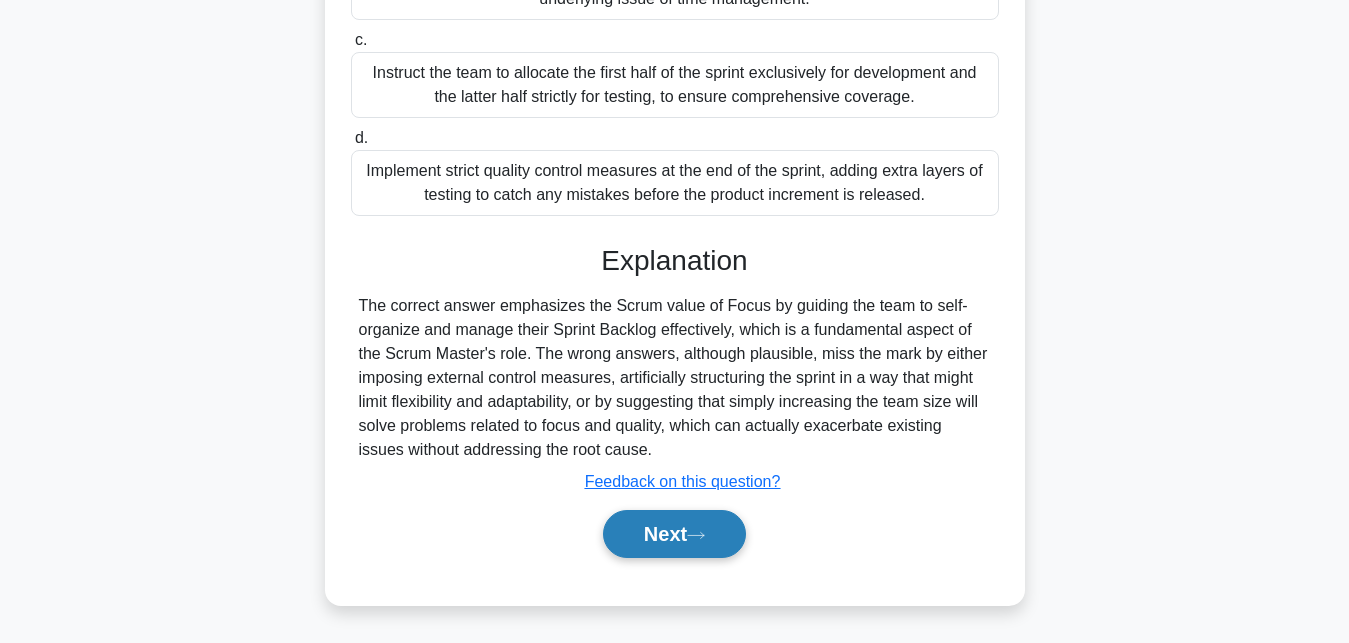 click on "Next" at bounding box center (674, 534) 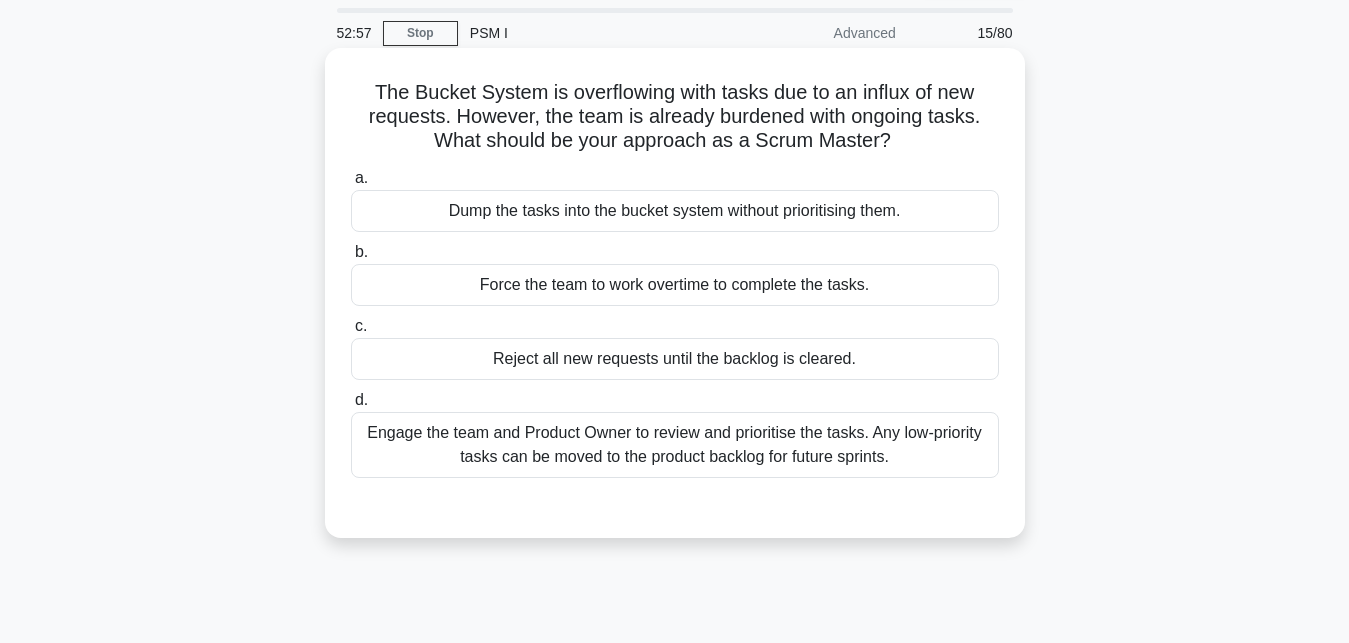 scroll, scrollTop: 102, scrollLeft: 0, axis: vertical 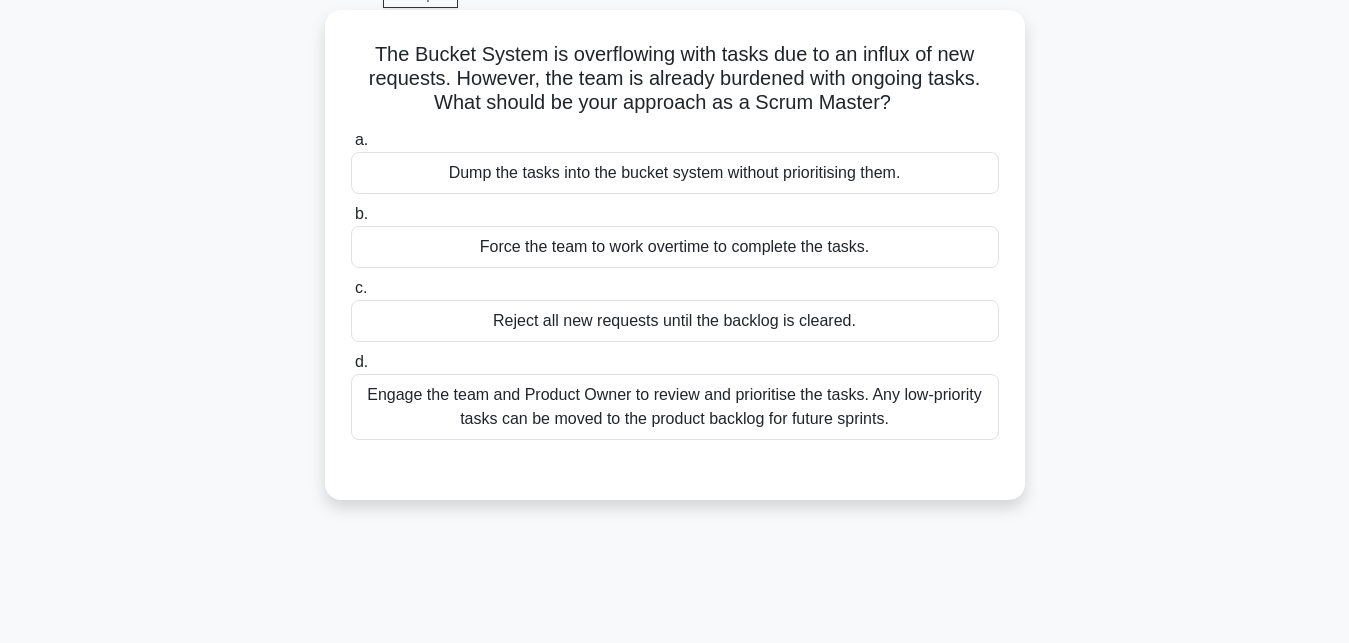 click on "Engage the team and Product Owner to review and prioritise the tasks. Any low-priority tasks can be moved to the product backlog for future sprints." at bounding box center (675, 407) 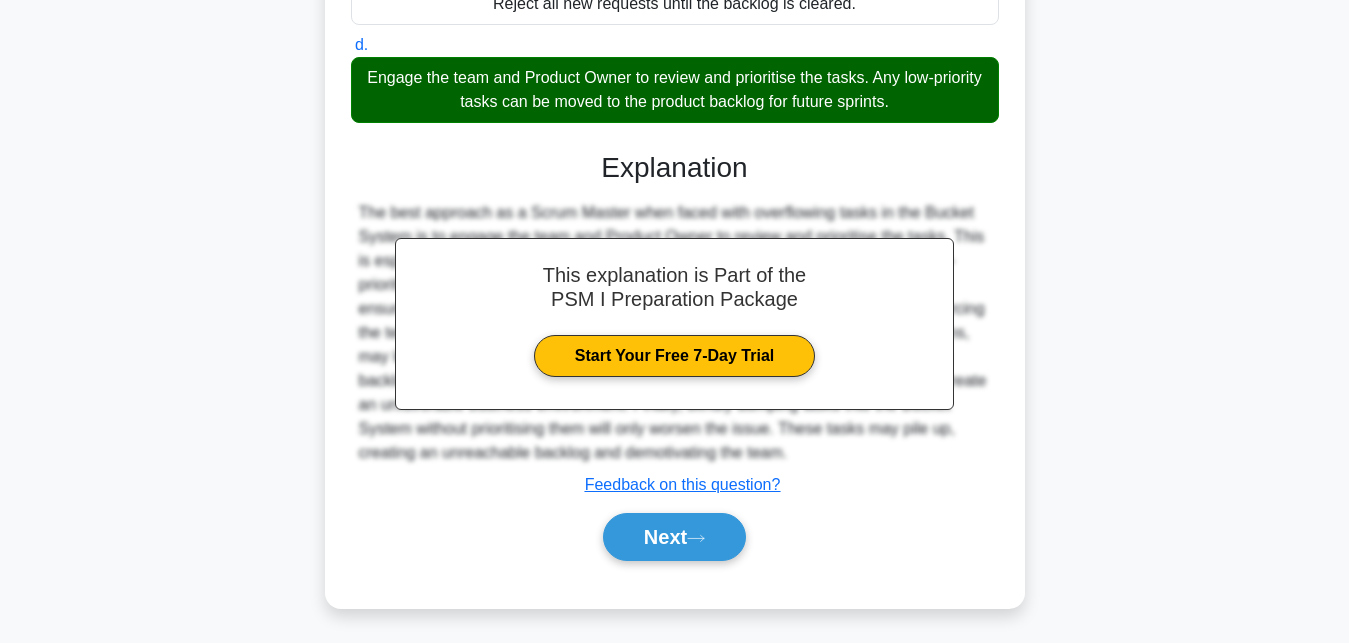 scroll, scrollTop: 437, scrollLeft: 0, axis: vertical 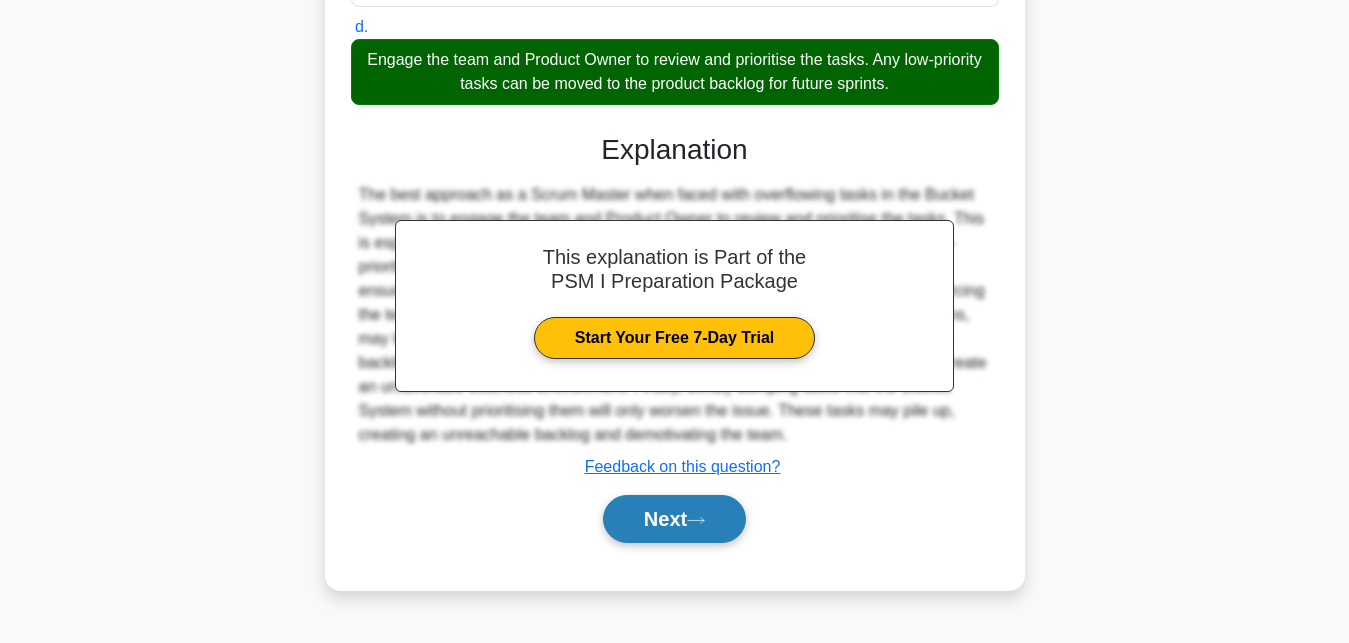click on "Next" at bounding box center [674, 519] 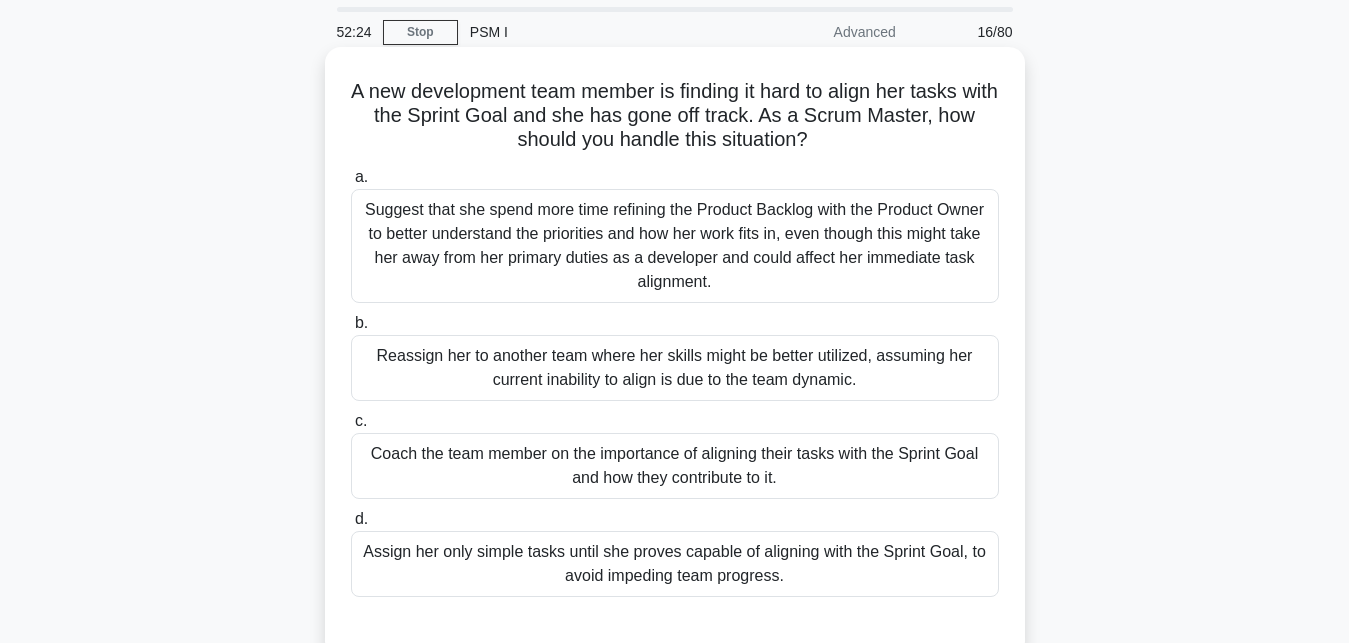 scroll, scrollTop: 102, scrollLeft: 0, axis: vertical 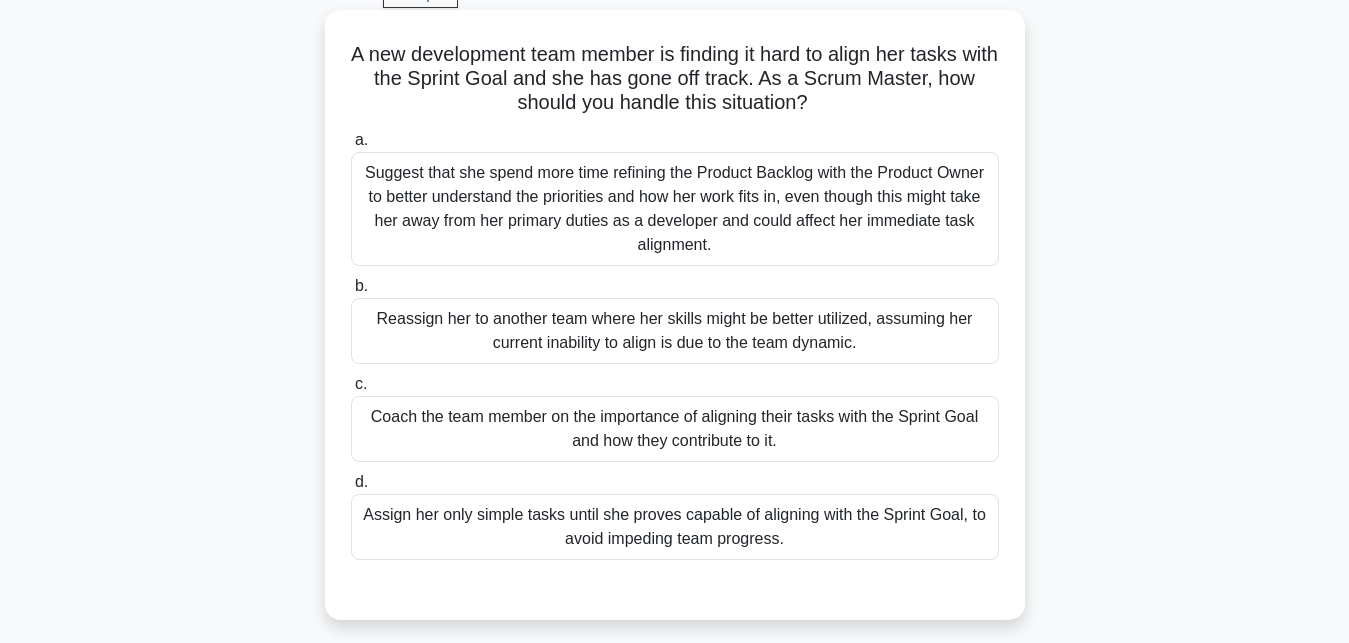 click on "Coach the team member on the importance of aligning their tasks with the Sprint Goal and how they contribute to it." at bounding box center [675, 429] 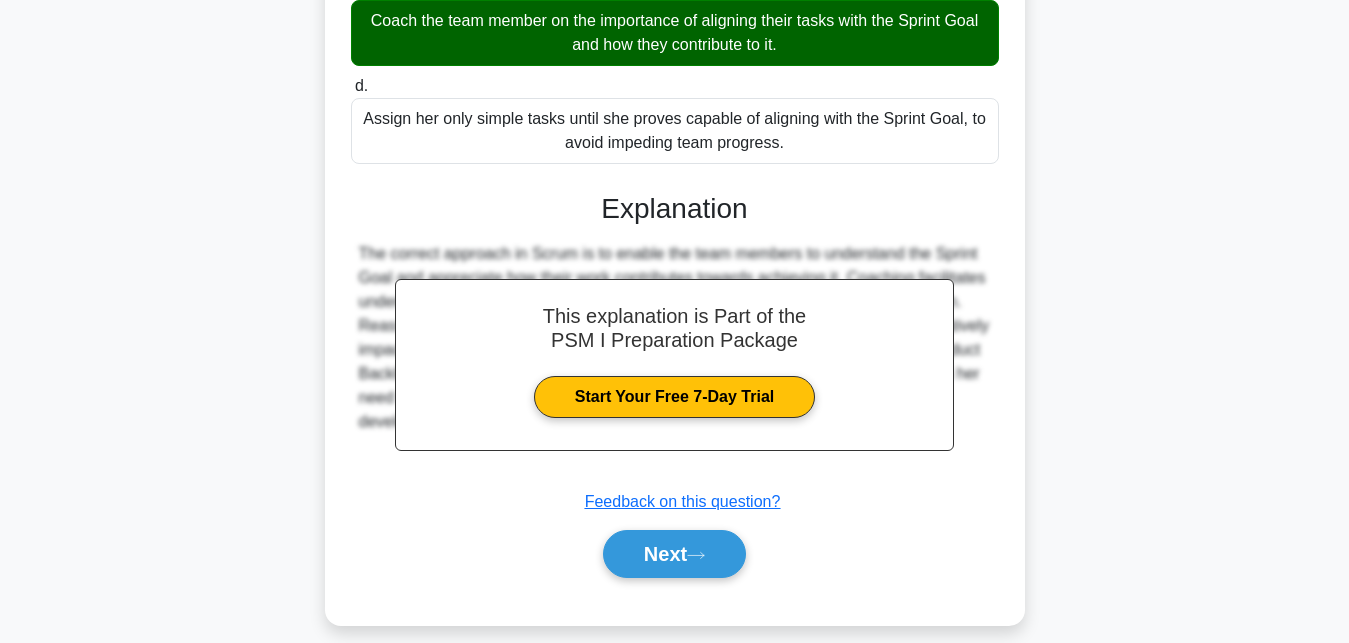 scroll, scrollTop: 520, scrollLeft: 0, axis: vertical 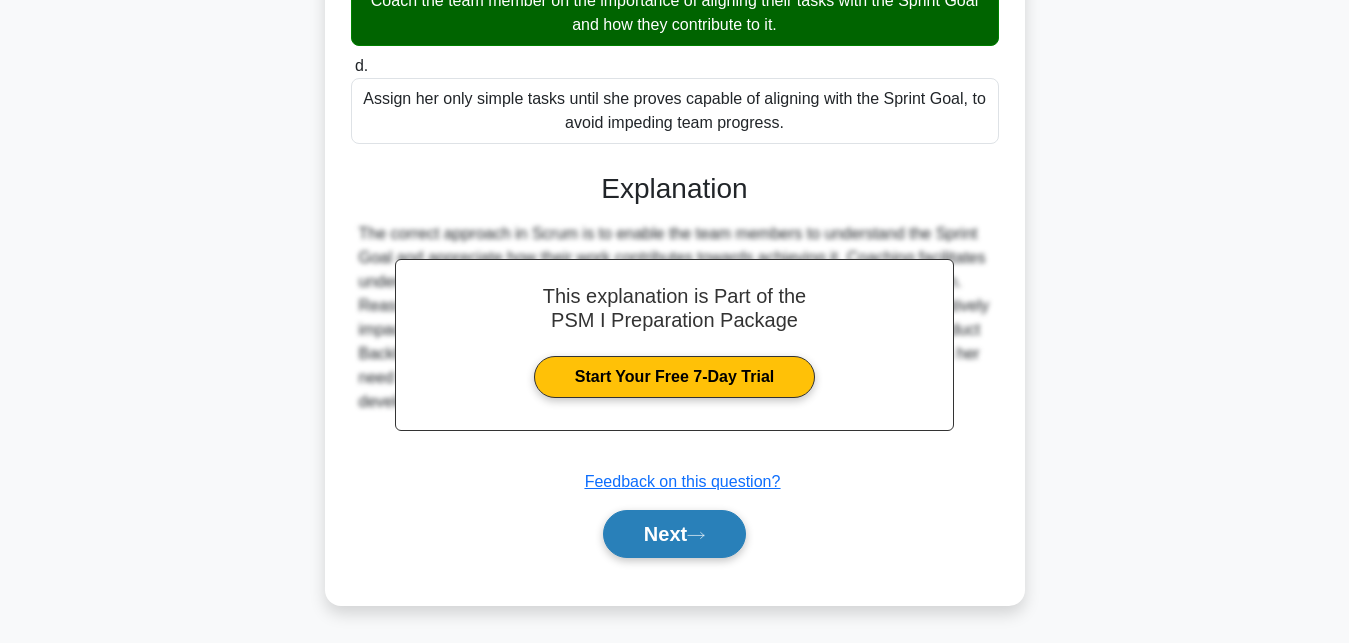 click on "Next" at bounding box center [674, 534] 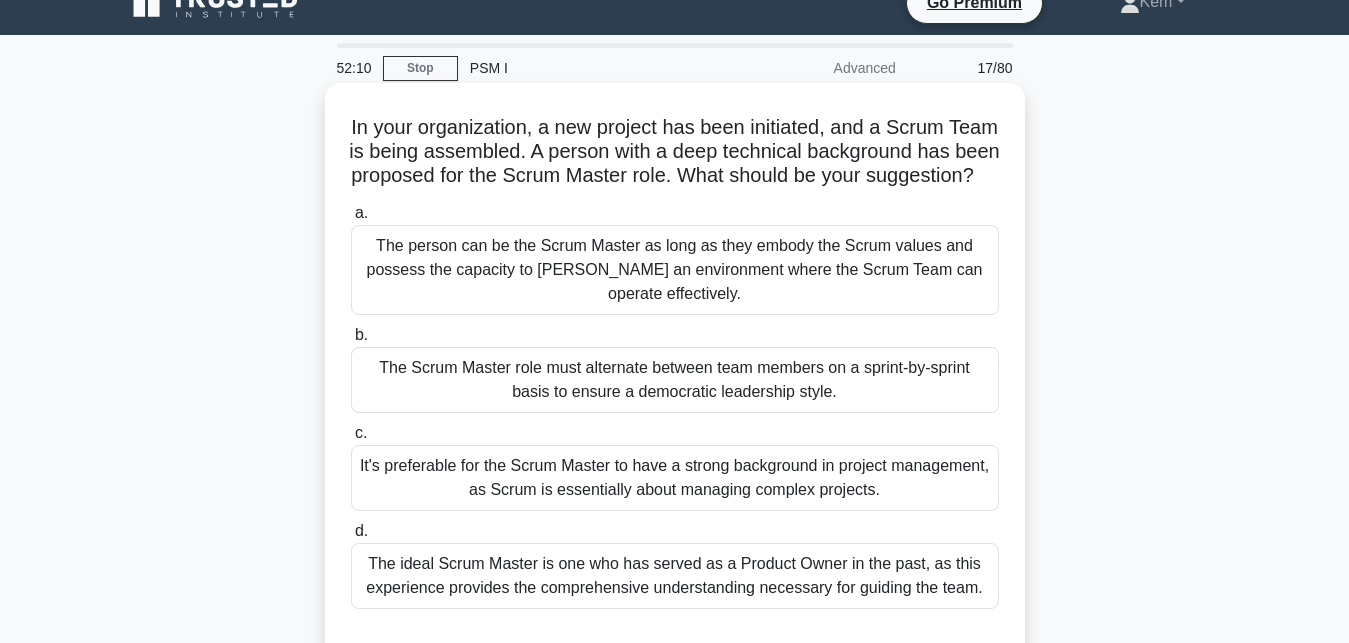 scroll, scrollTop: 131, scrollLeft: 0, axis: vertical 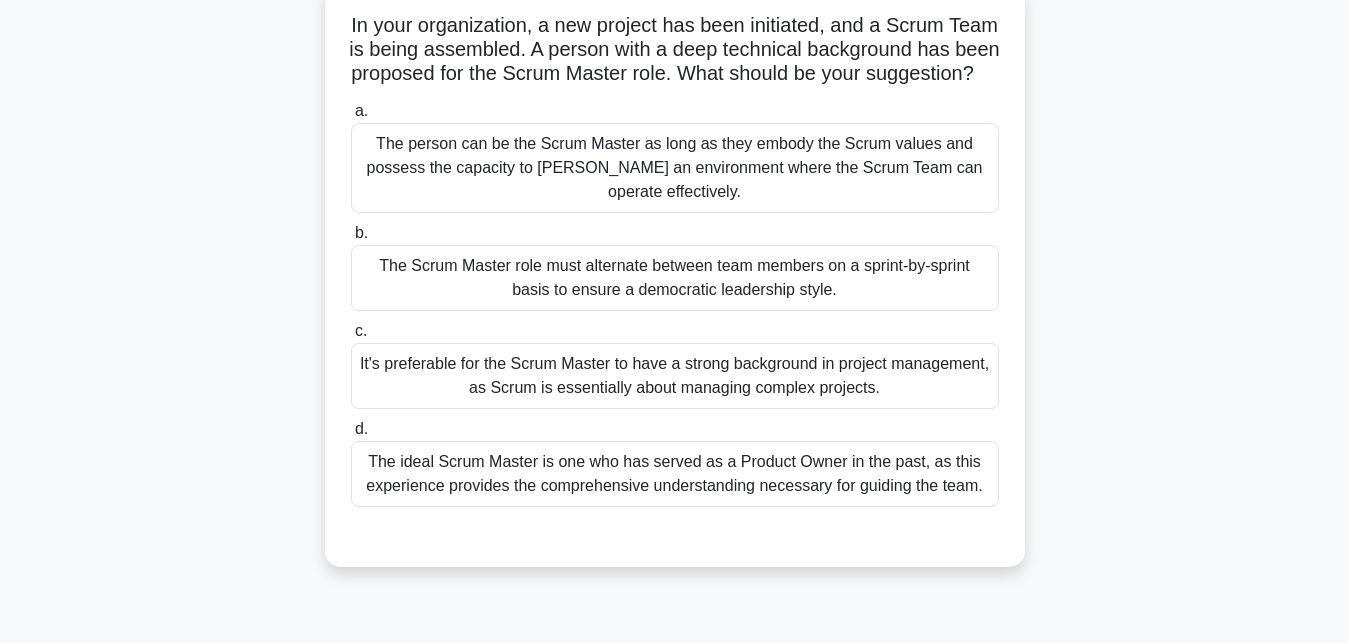 click on "The ideal Scrum Master is one who has served as a Product Owner in the past, as this experience provides the comprehensive understanding necessary for guiding the team." at bounding box center [675, 474] 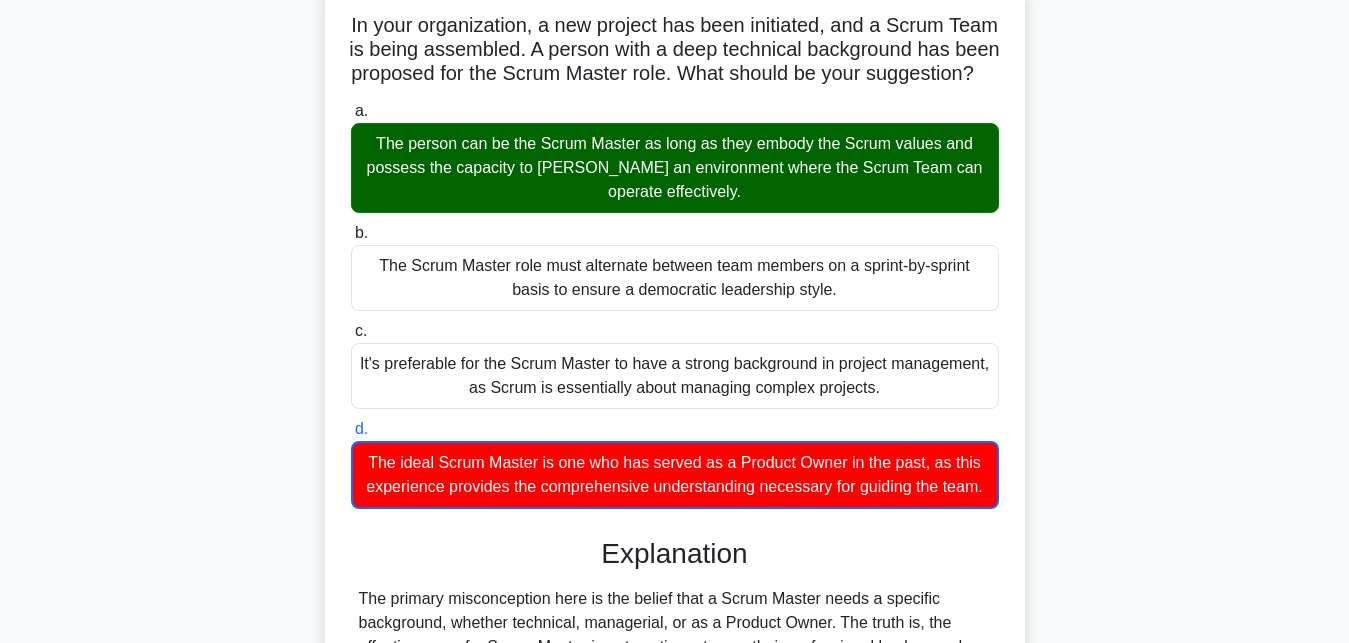 scroll, scrollTop: 437, scrollLeft: 0, axis: vertical 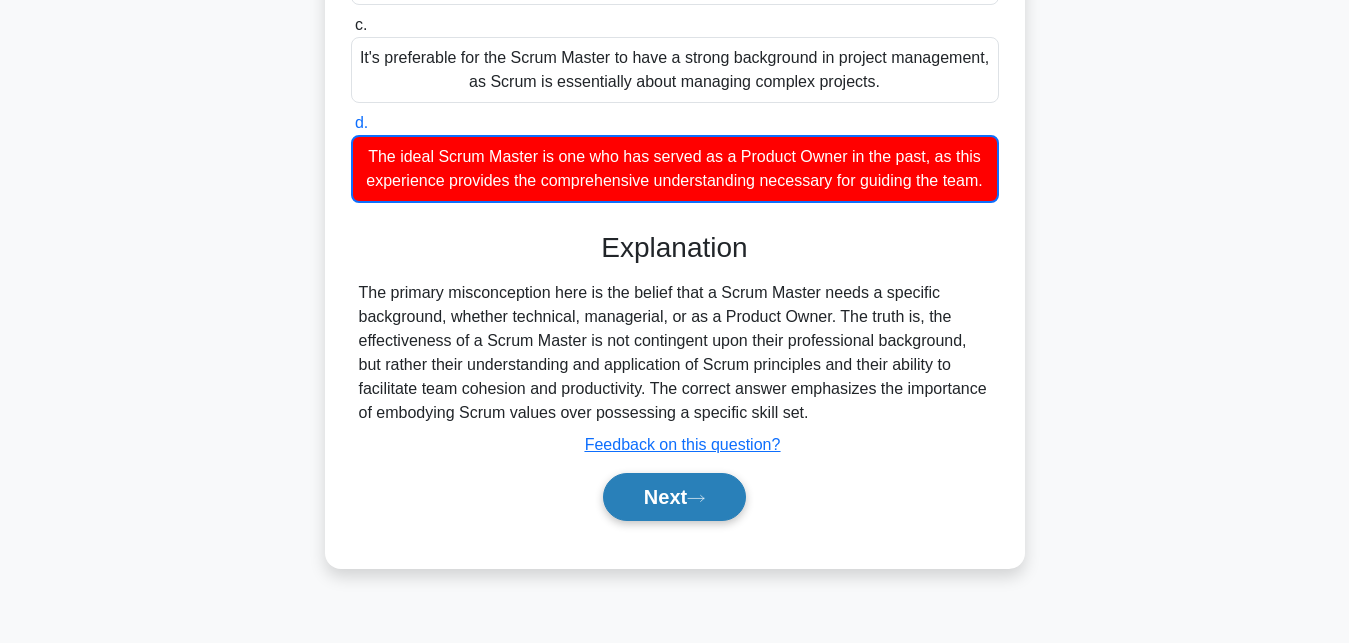 click on "Next" at bounding box center [674, 497] 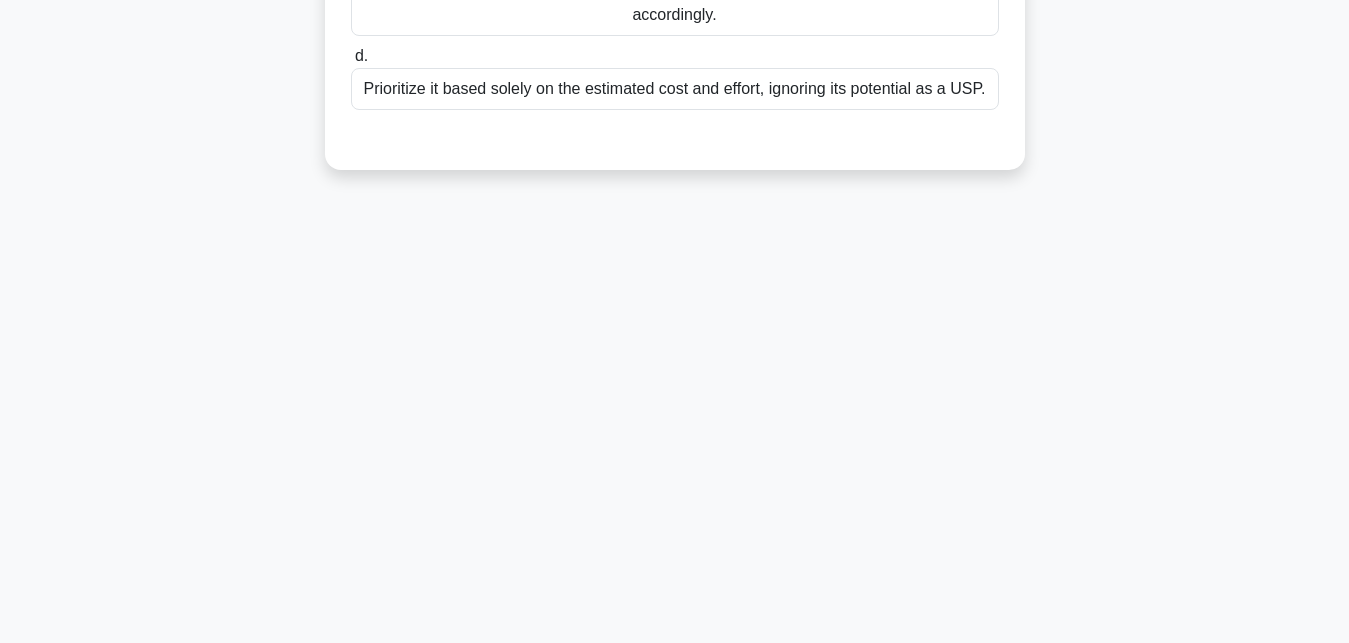 scroll, scrollTop: 0, scrollLeft: 0, axis: both 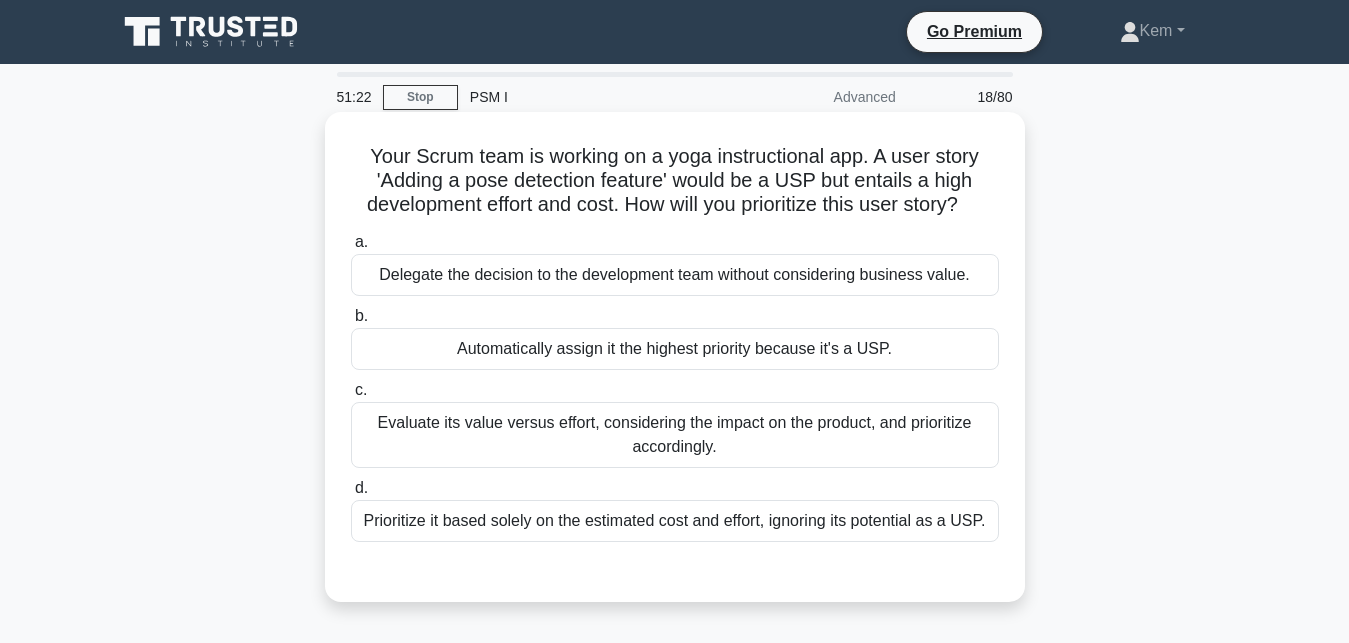 click on "Evaluate its value versus effort, considering the impact on the product, and prioritize accordingly." at bounding box center (675, 435) 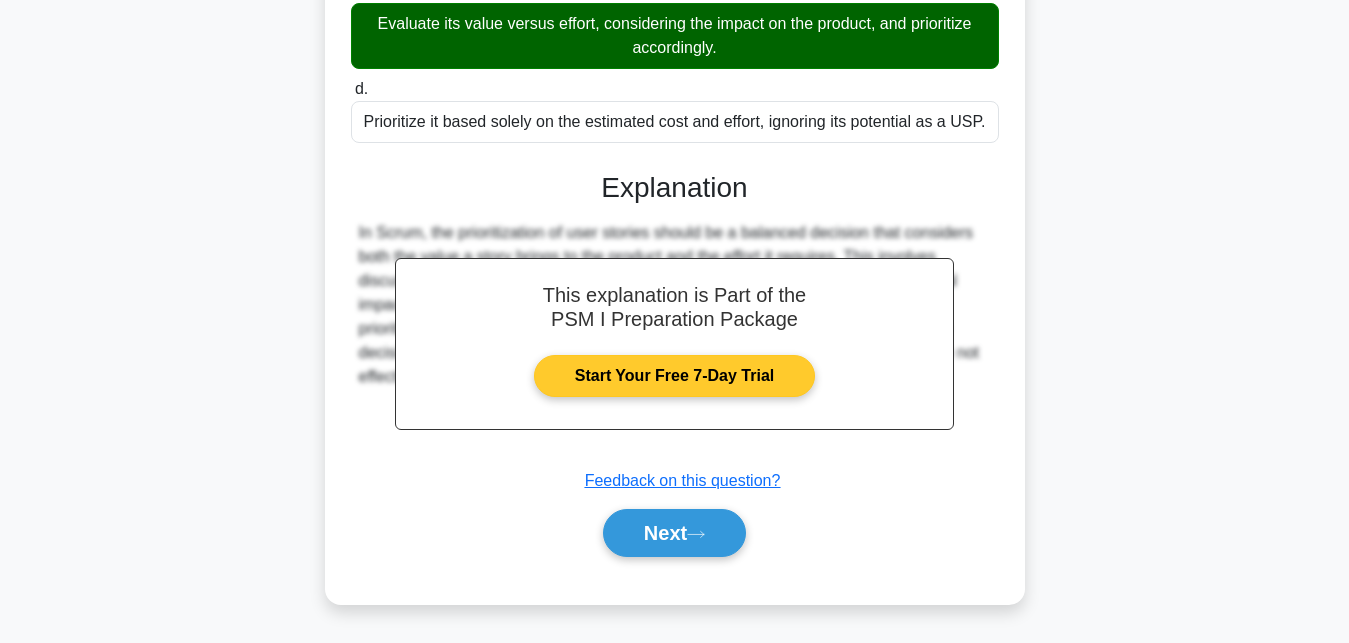 scroll, scrollTop: 408, scrollLeft: 0, axis: vertical 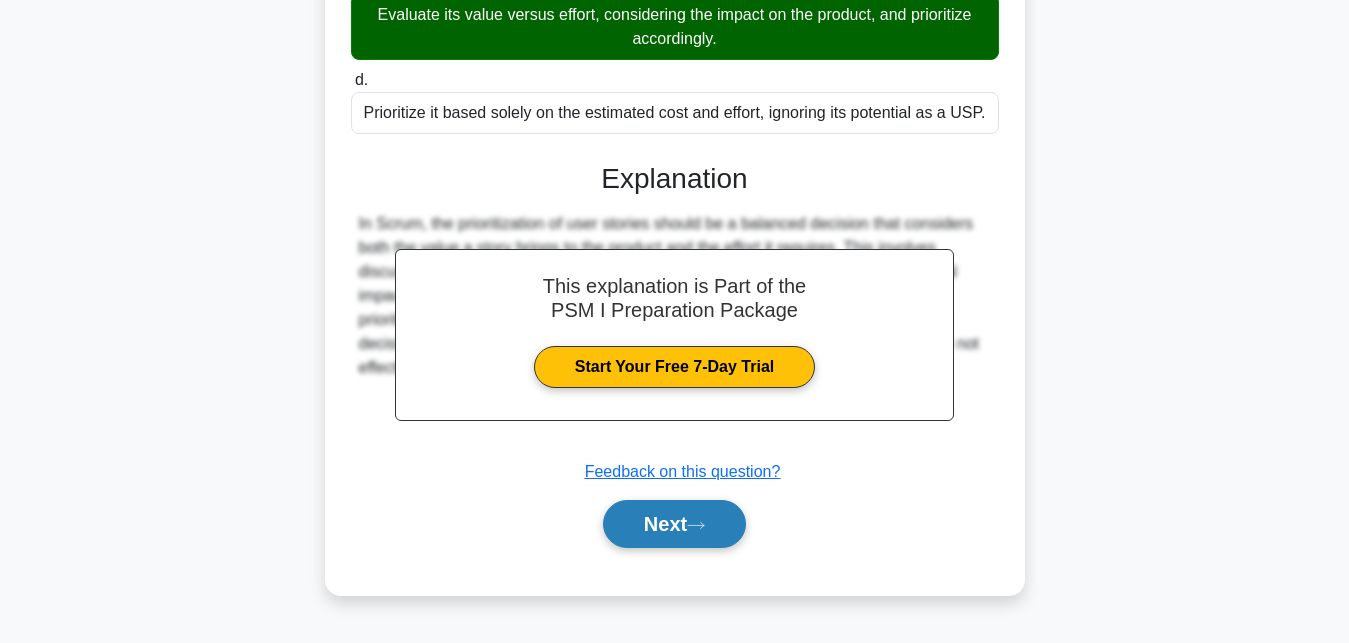 click on "Next" at bounding box center [674, 524] 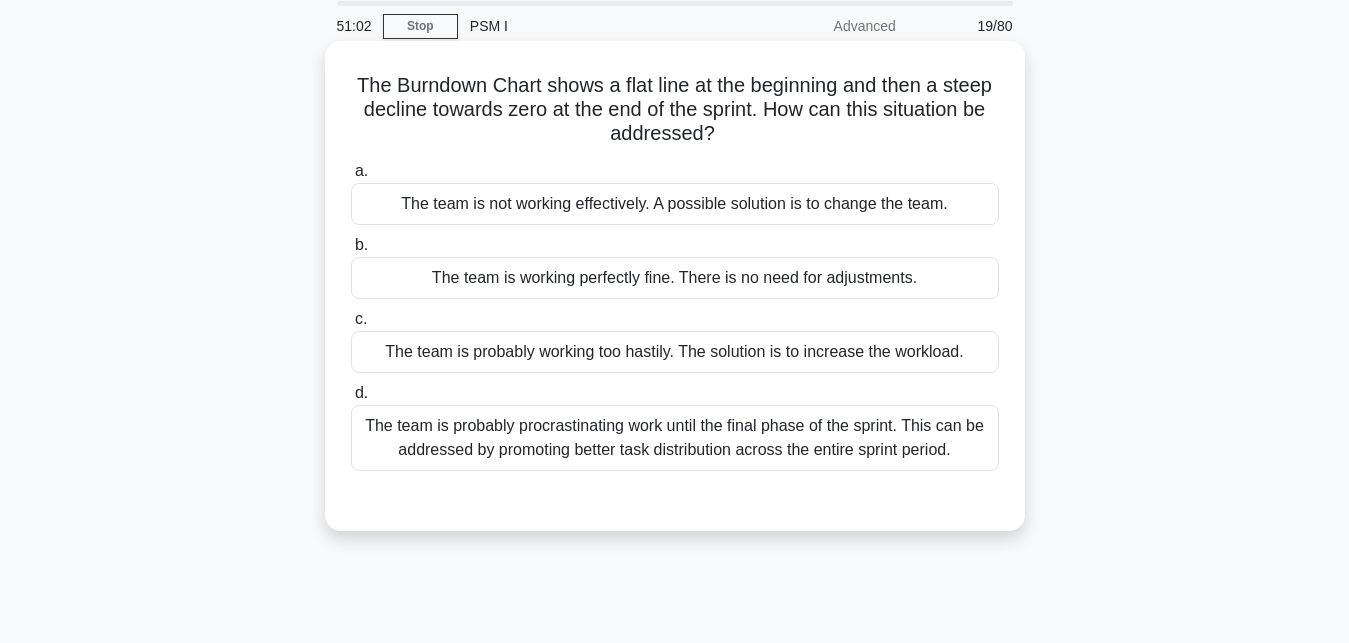 scroll, scrollTop: 102, scrollLeft: 0, axis: vertical 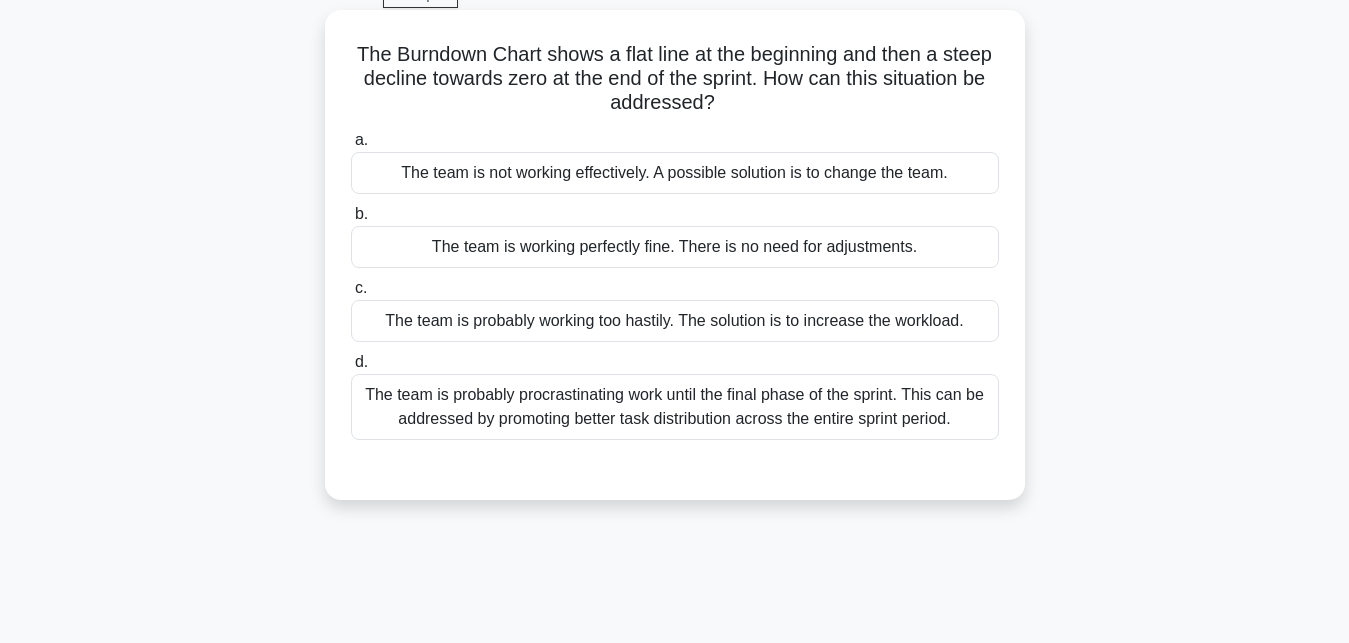 click on "The team is probably procrastinating work until the final phase of the sprint. This can be addressed by promoting better task distribution across the entire sprint period." at bounding box center [675, 407] 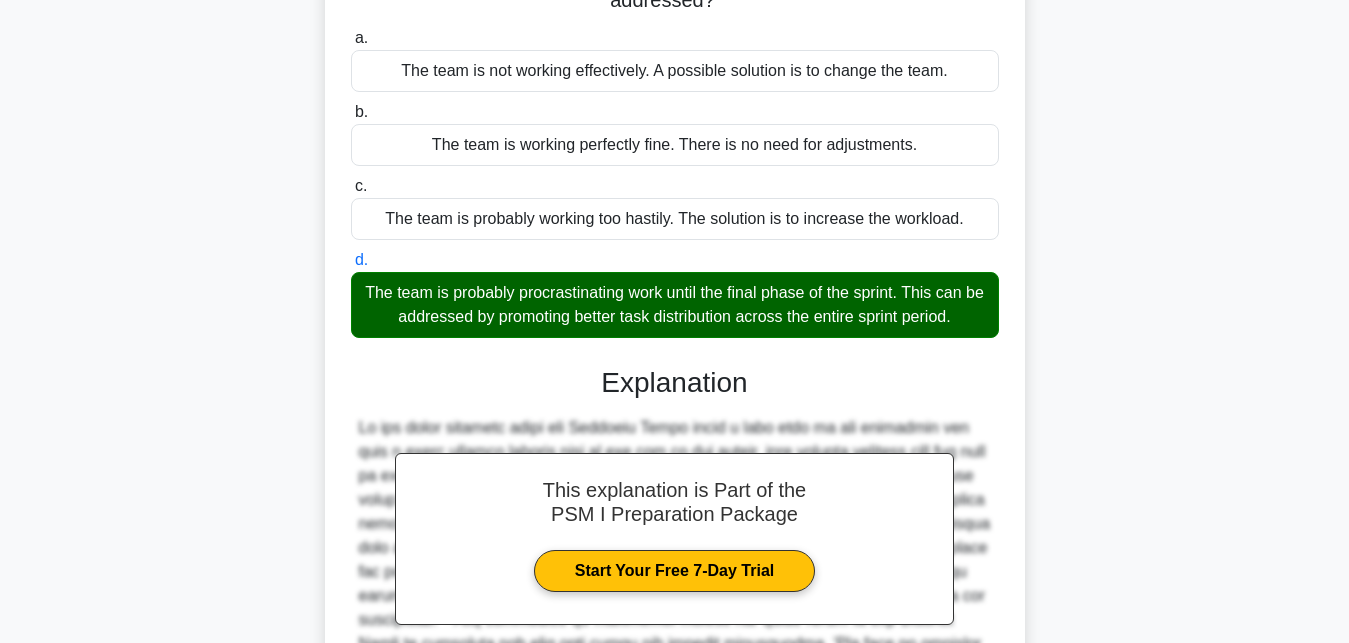 scroll, scrollTop: 544, scrollLeft: 0, axis: vertical 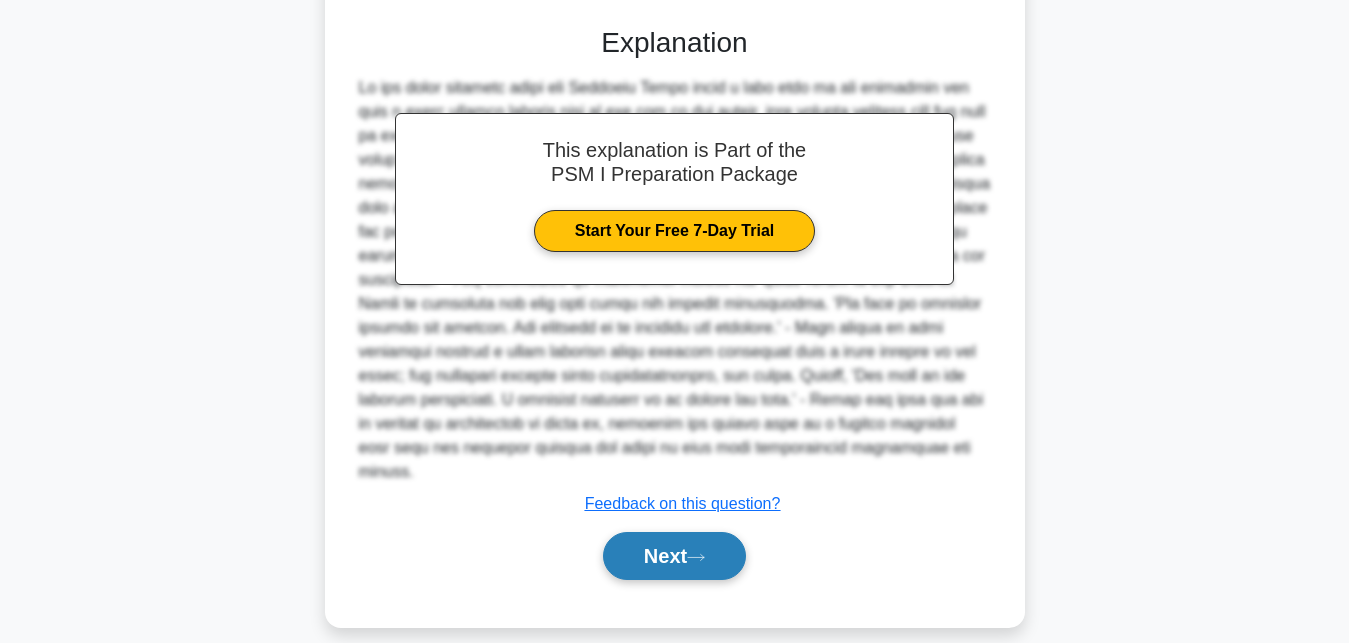 click on "Next" at bounding box center (674, 556) 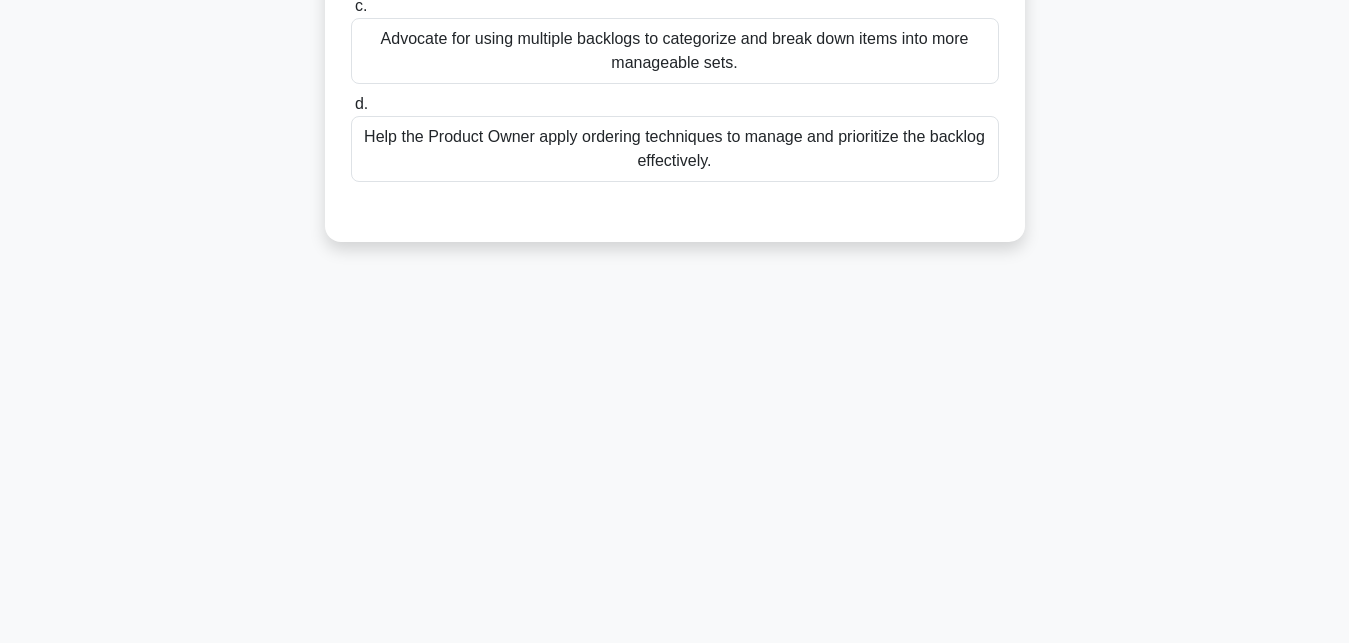 scroll, scrollTop: 29, scrollLeft: 0, axis: vertical 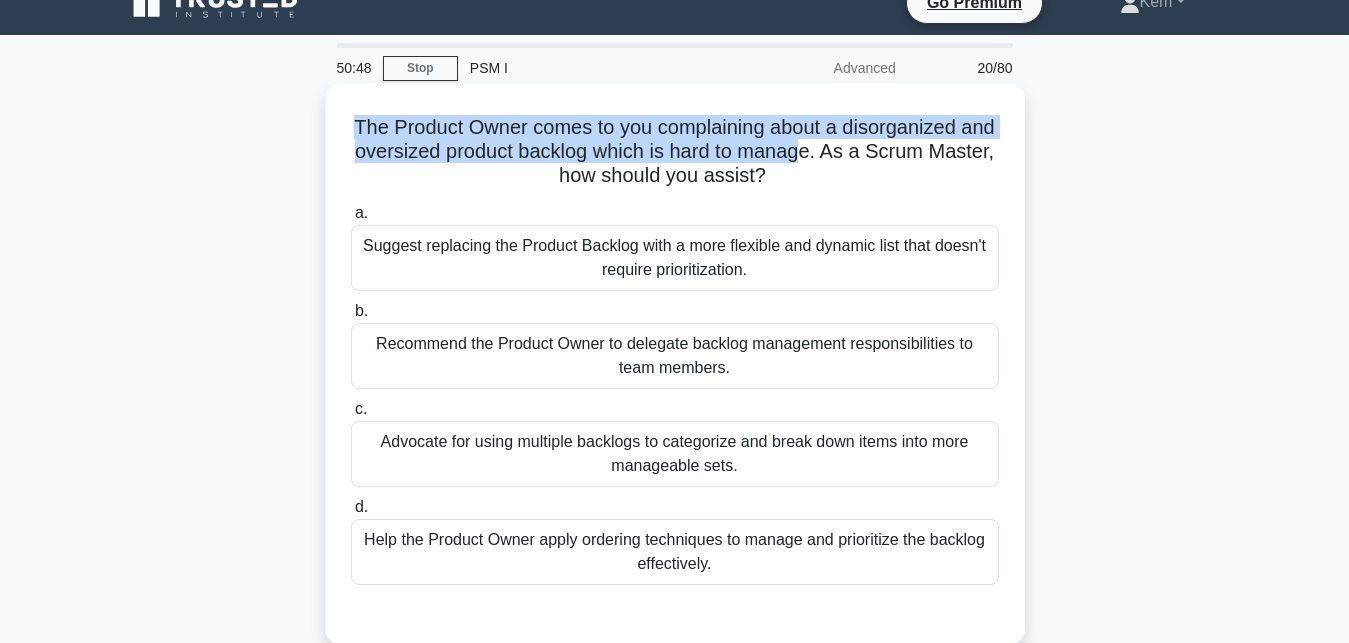 drag, startPoint x: 353, startPoint y: 133, endPoint x: 797, endPoint y: 158, distance: 444.70328 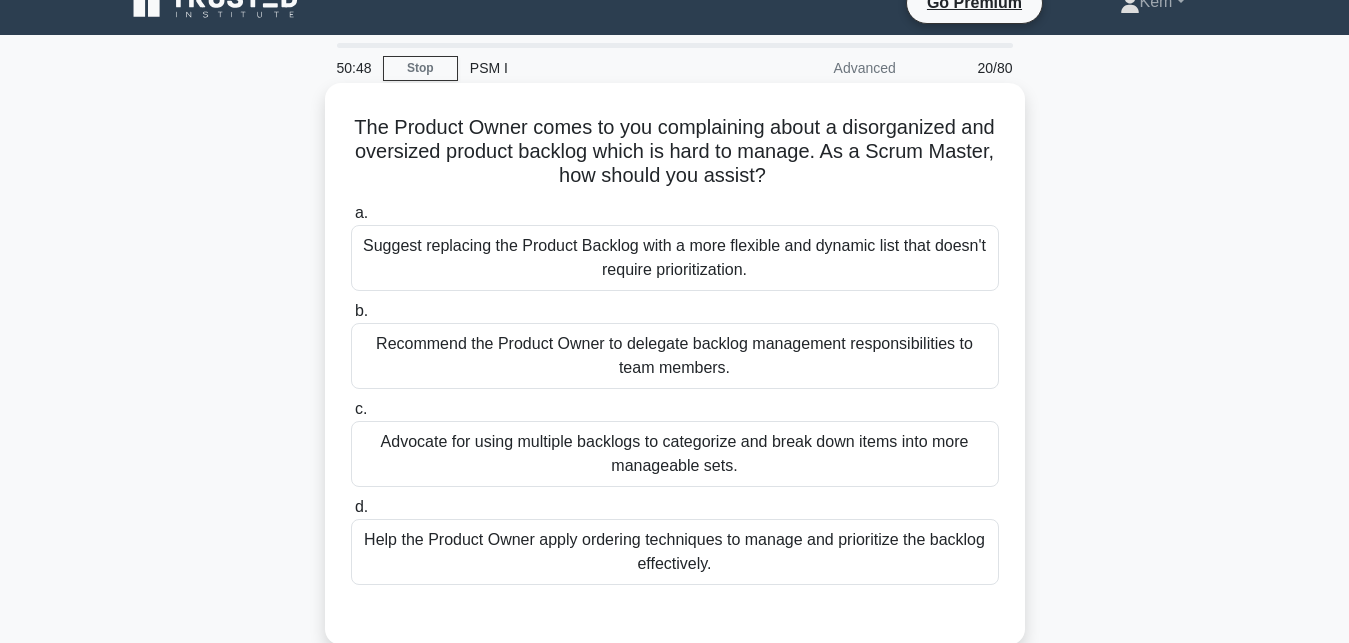 click on ".spinner_0XTQ{transform-origin:center;animation:spinner_y6GP .75s linear infinite}@keyframes spinner_y6GP{100%{transform:rotate(360deg)}}" 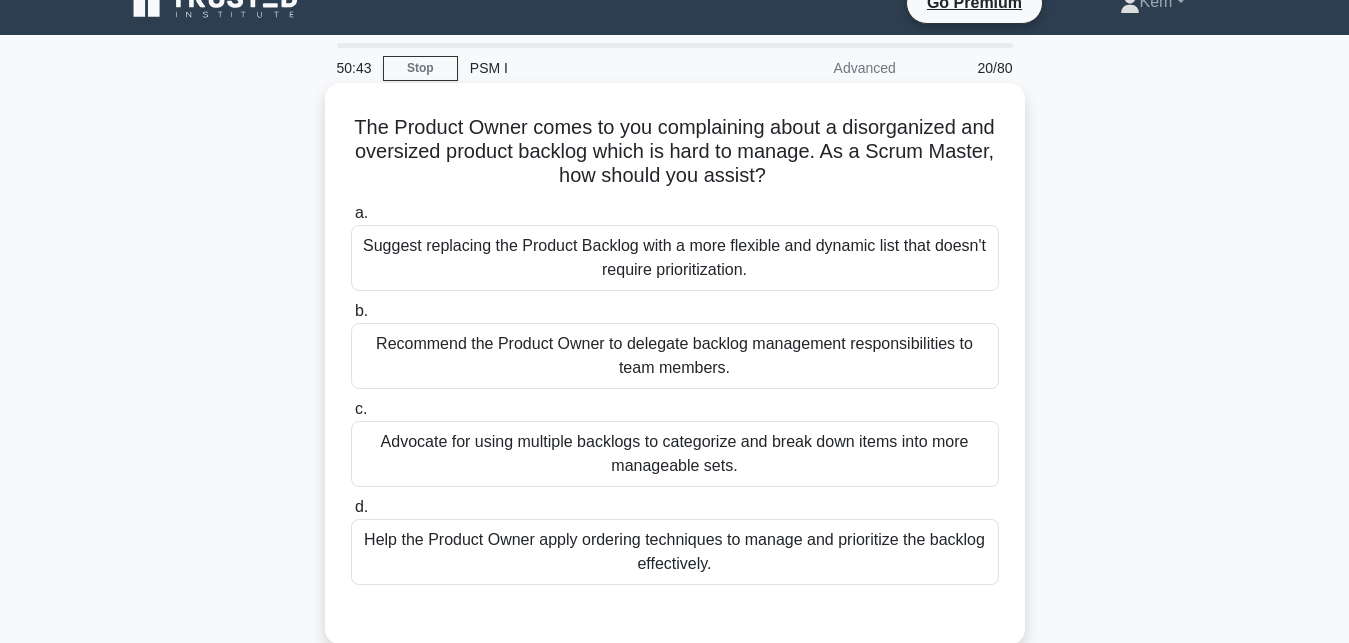 click on "Recommend the Product Owner to delegate backlog management responsibilities to team members." at bounding box center [675, 356] 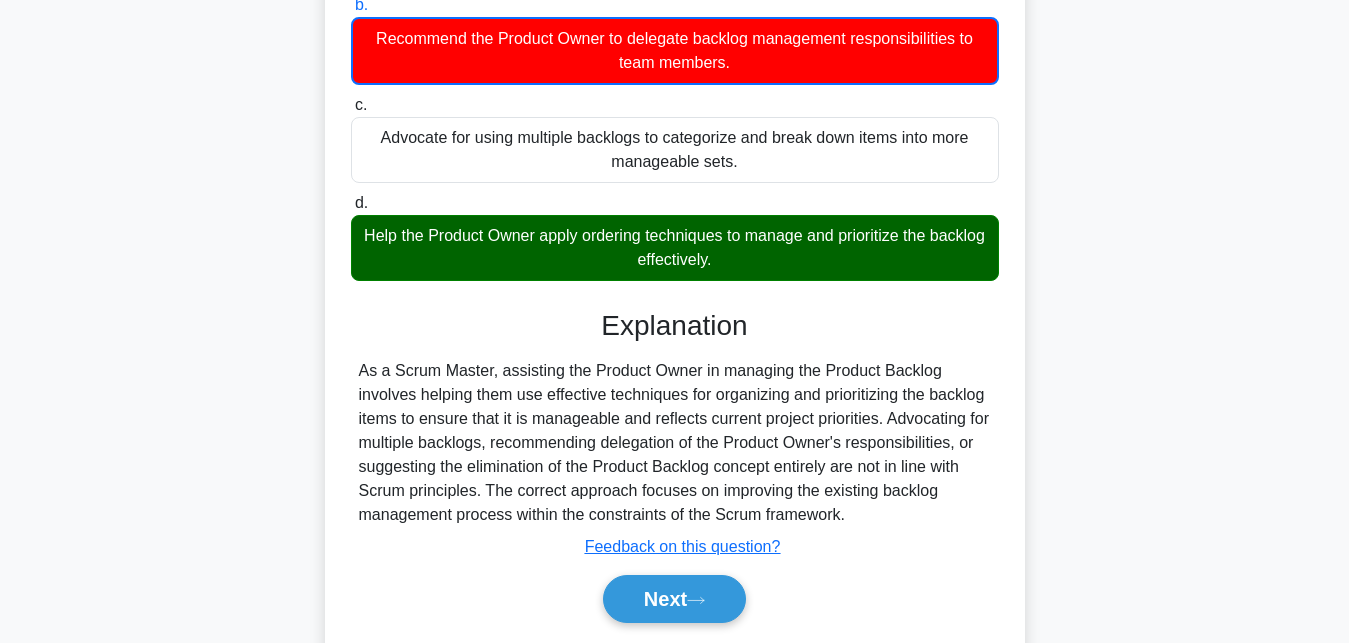 scroll, scrollTop: 437, scrollLeft: 0, axis: vertical 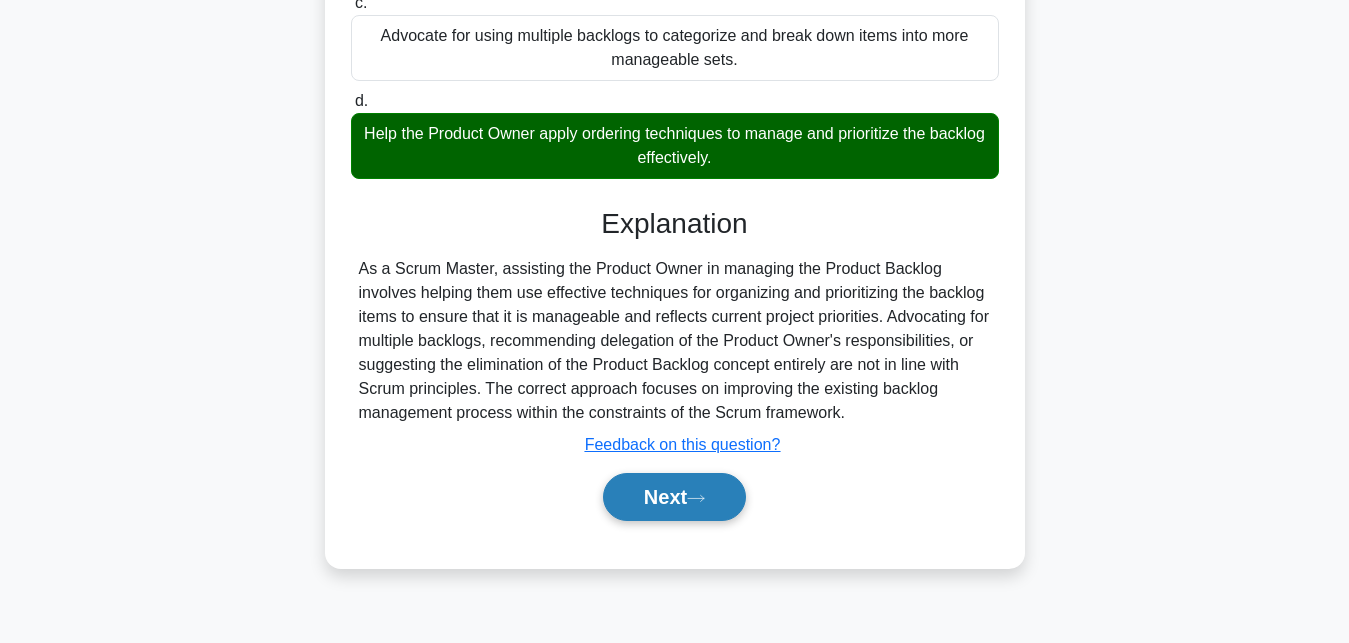 click on "Next" at bounding box center [674, 497] 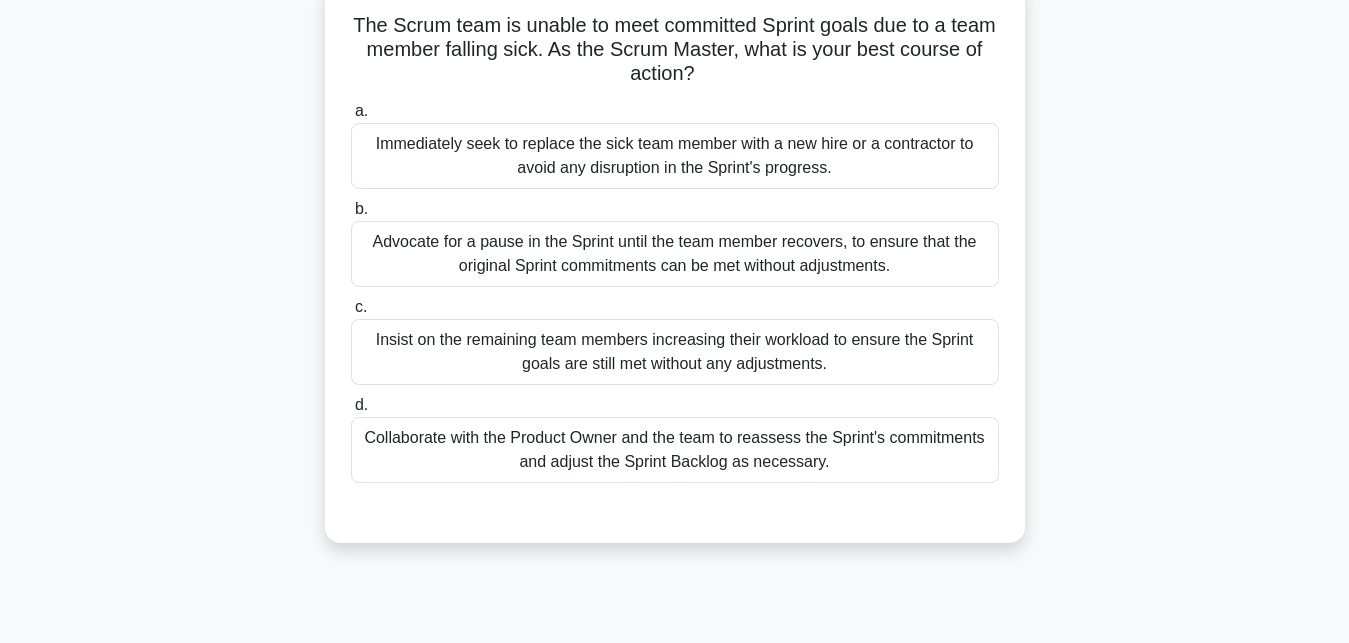scroll, scrollTop: 233, scrollLeft: 0, axis: vertical 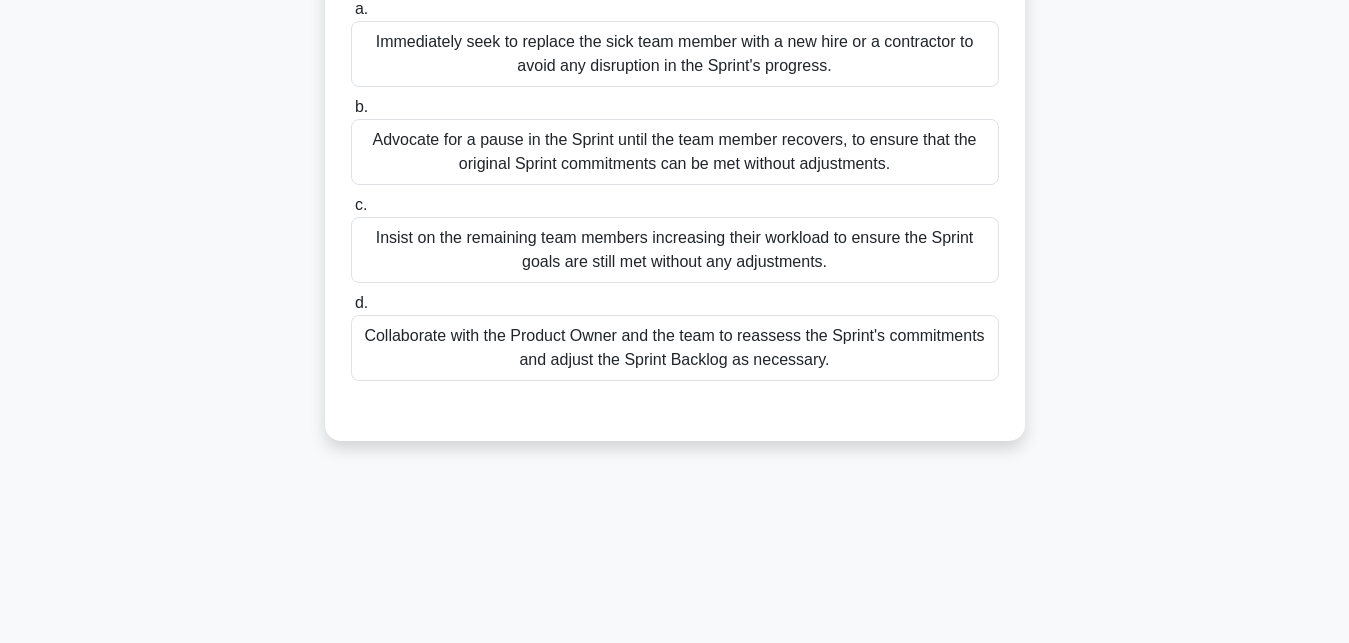 click on "Collaborate with the Product Owner and the team to reassess the Sprint's commitments and adjust the Sprint Backlog as necessary." at bounding box center (675, 348) 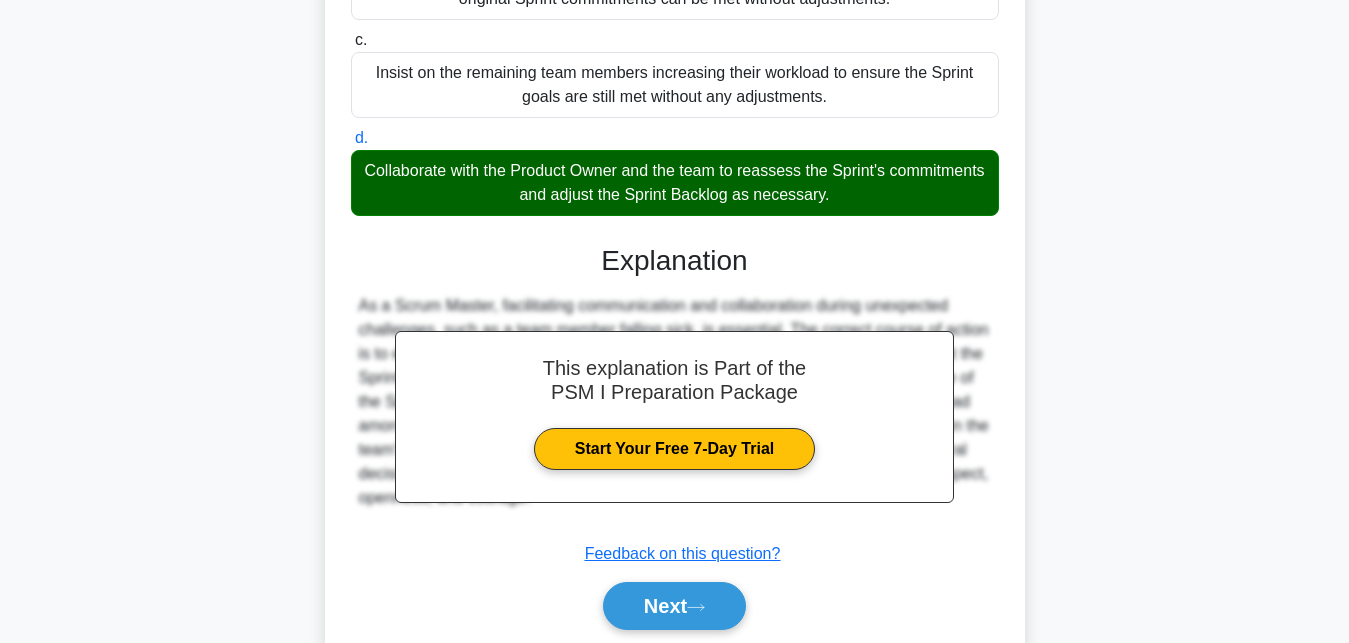scroll, scrollTop: 472, scrollLeft: 0, axis: vertical 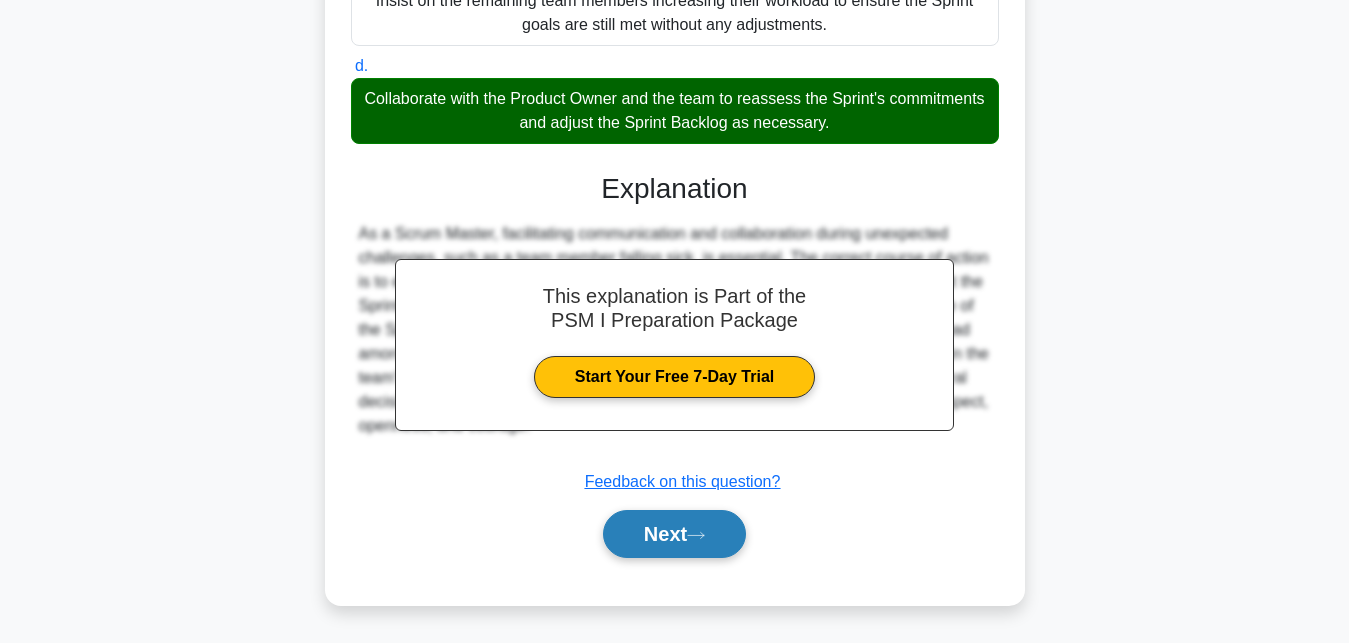 click on "Next" at bounding box center [674, 534] 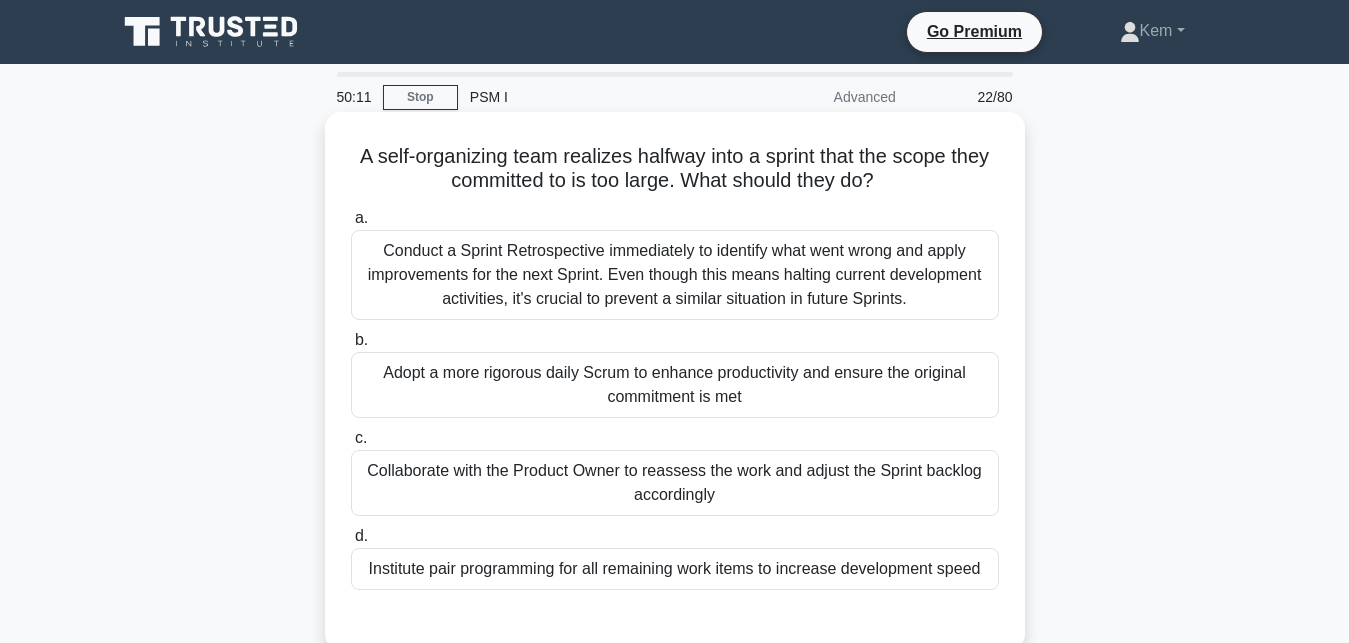 scroll, scrollTop: 102, scrollLeft: 0, axis: vertical 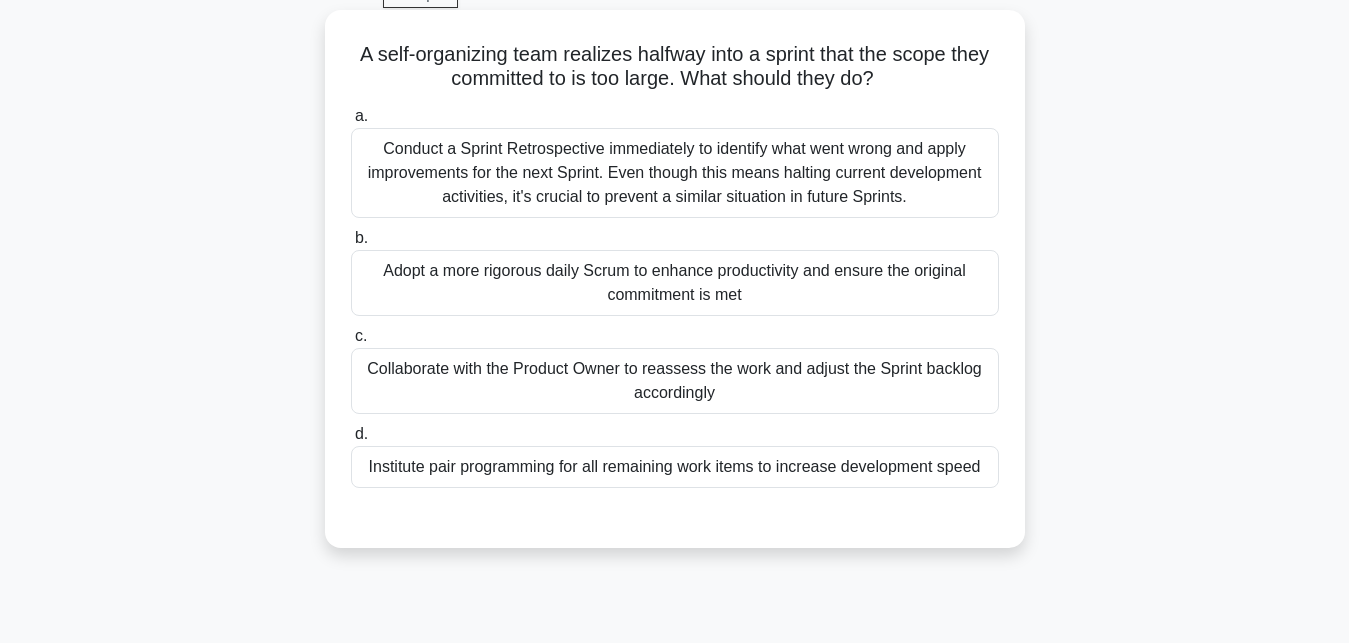 click on "Collaborate with the Product Owner to reassess the work and adjust the Sprint backlog accordingly" at bounding box center (675, 381) 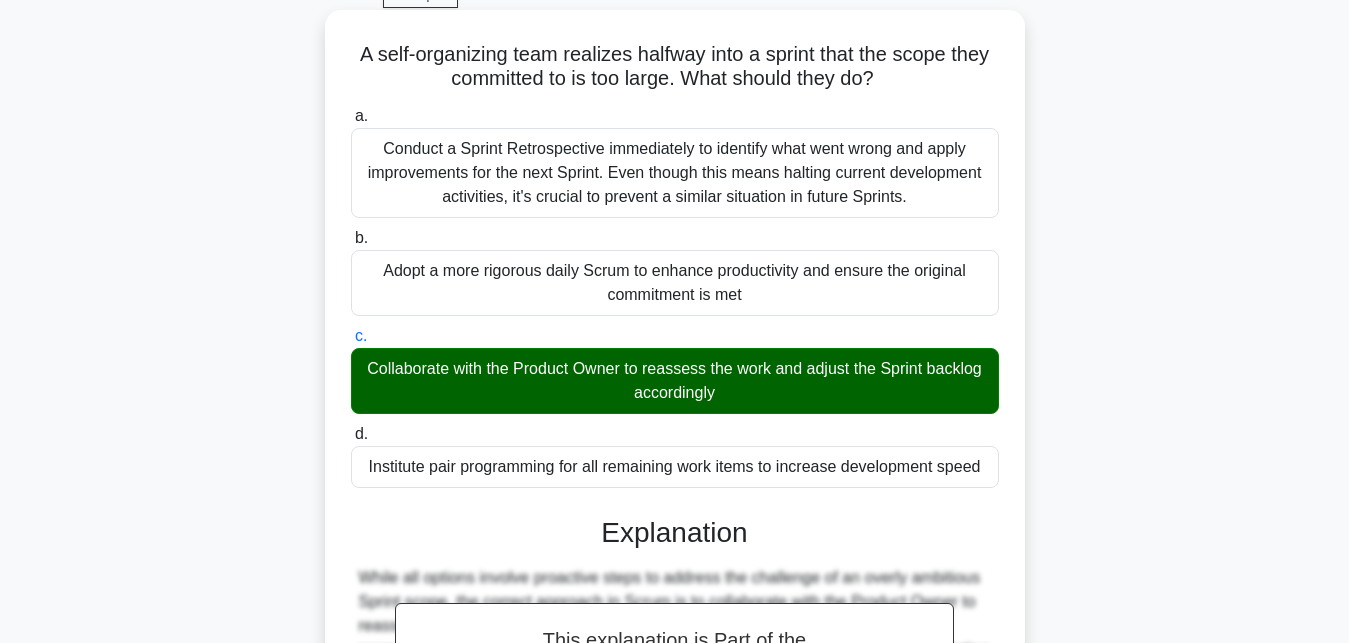scroll, scrollTop: 448, scrollLeft: 0, axis: vertical 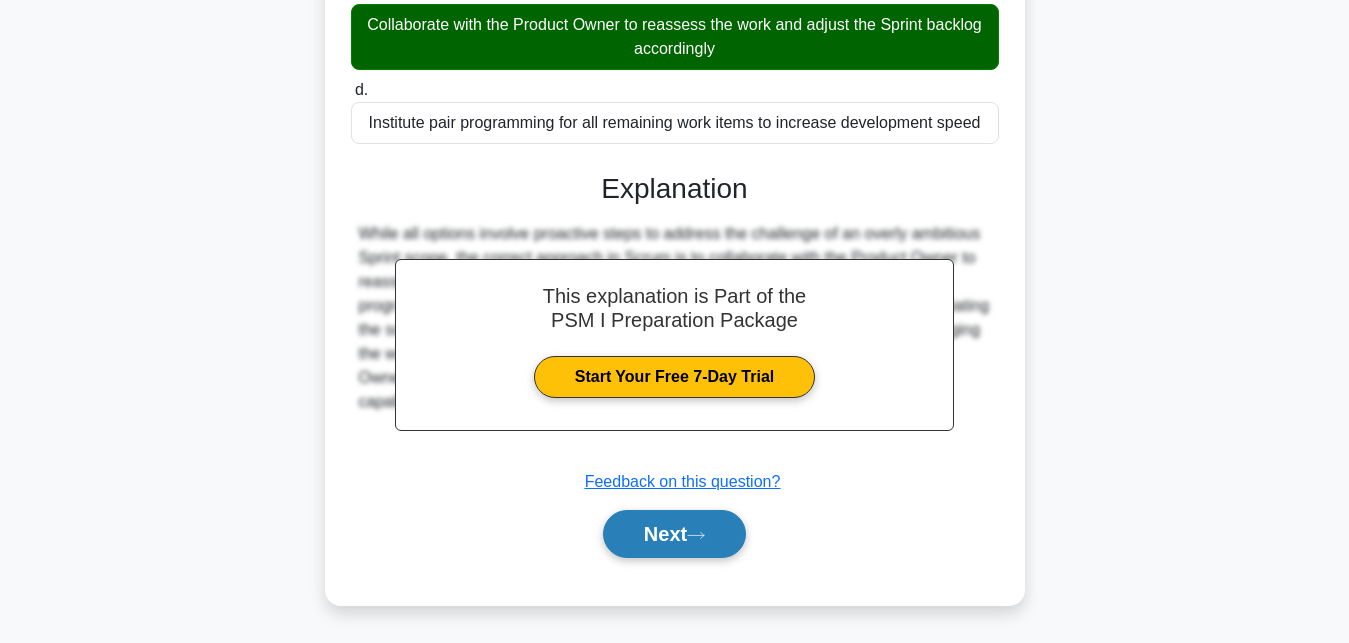 click on "Next" at bounding box center [674, 534] 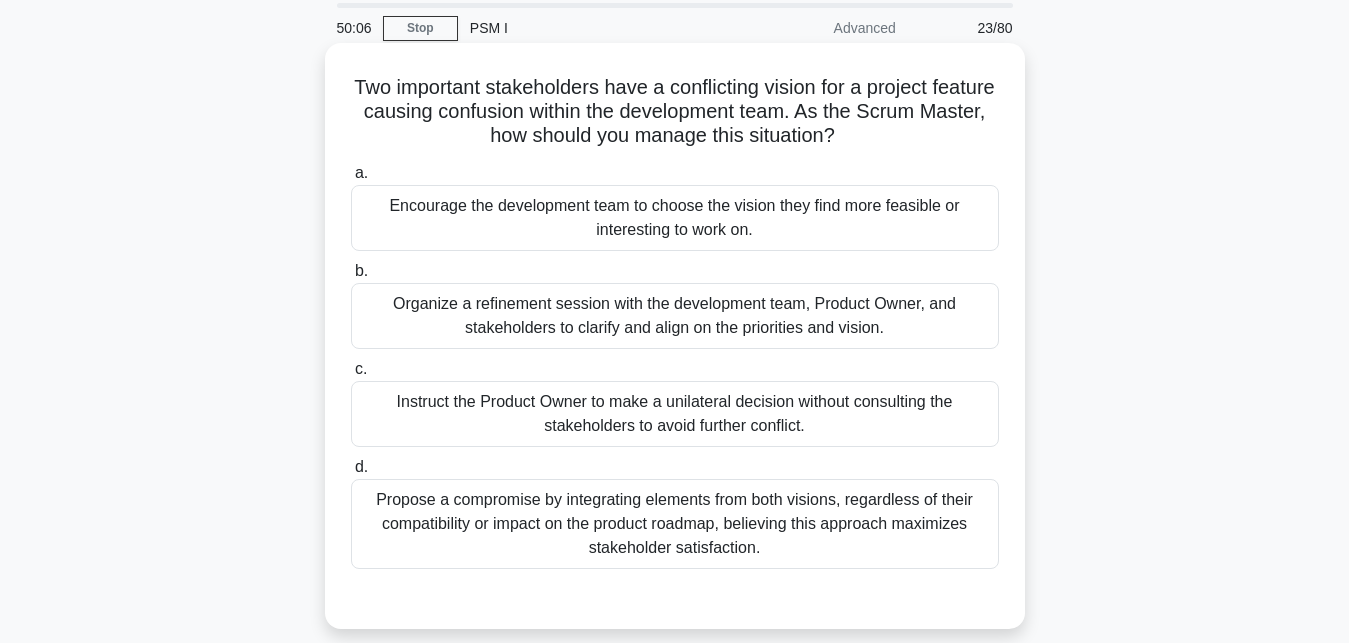 scroll, scrollTop: 102, scrollLeft: 0, axis: vertical 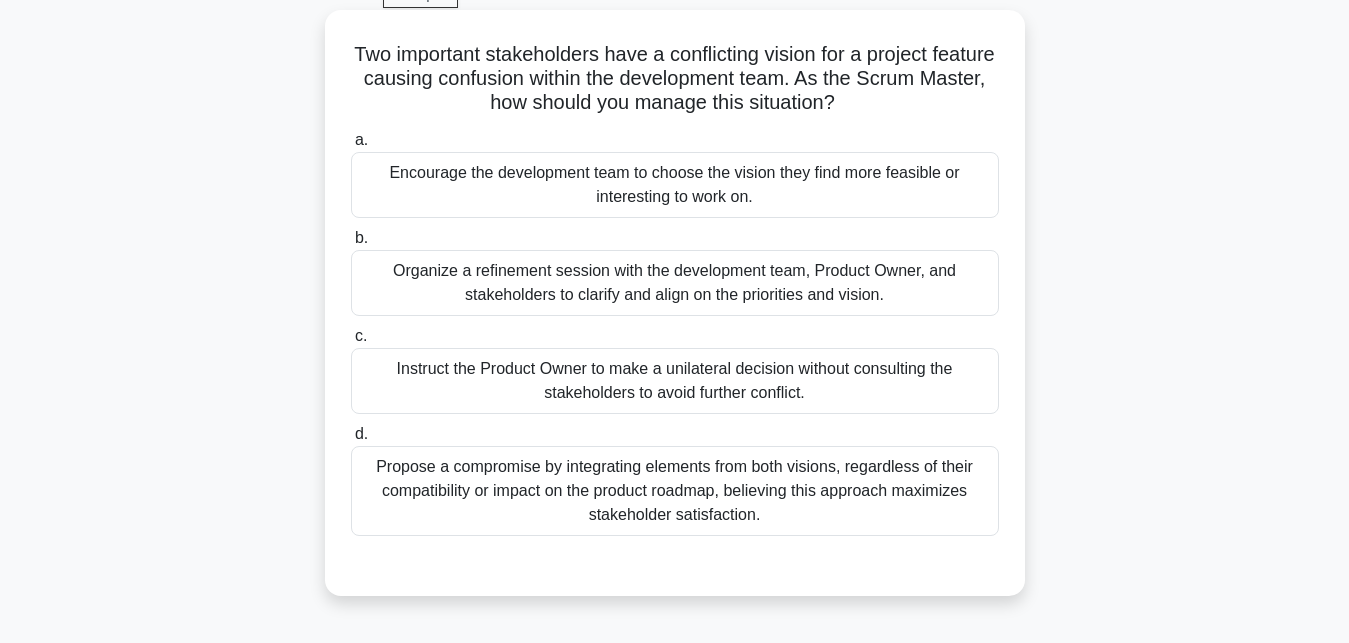 click on "Propose a compromise by integrating elements from both visions, regardless of their compatibility or impact on the product roadmap, believing this approach maximizes stakeholder satisfaction." at bounding box center (675, 491) 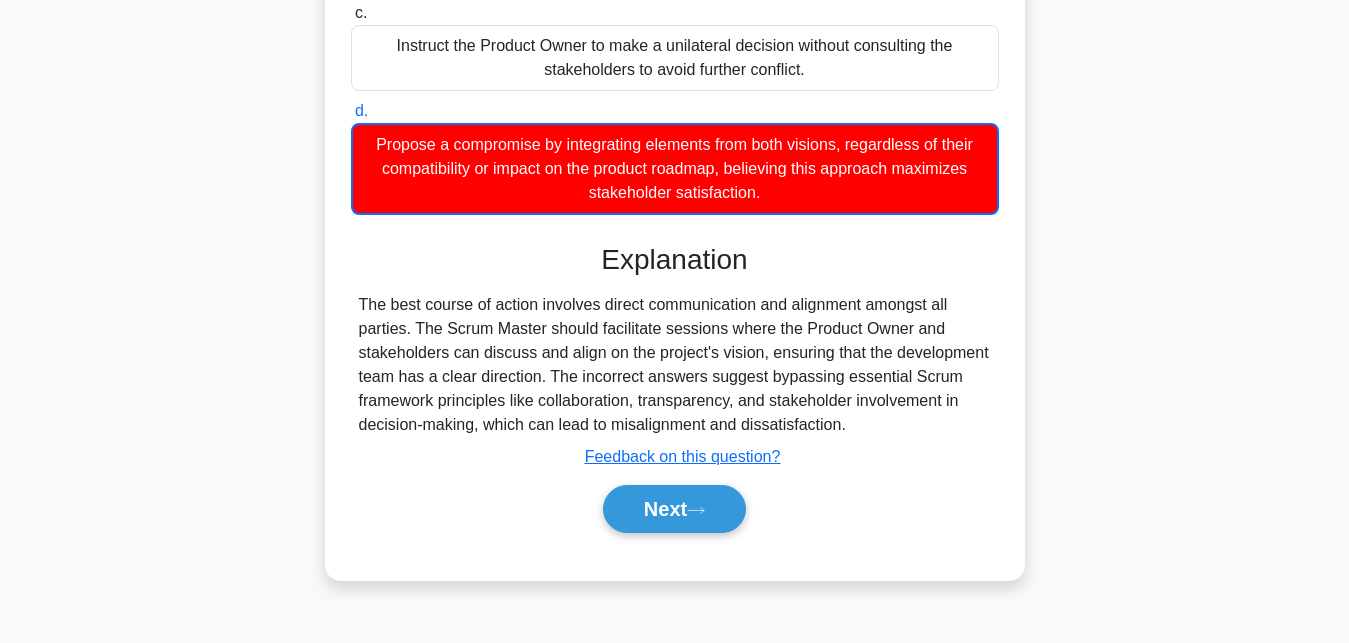 scroll, scrollTop: 437, scrollLeft: 0, axis: vertical 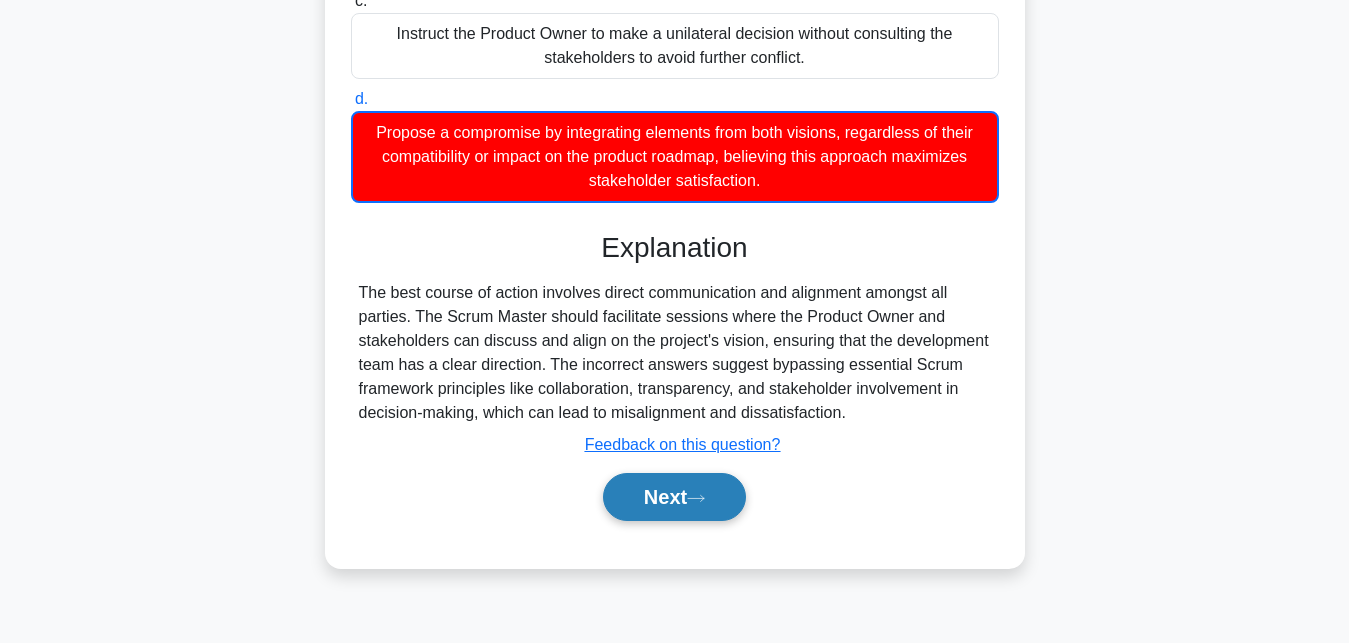 click on "Next" at bounding box center (674, 497) 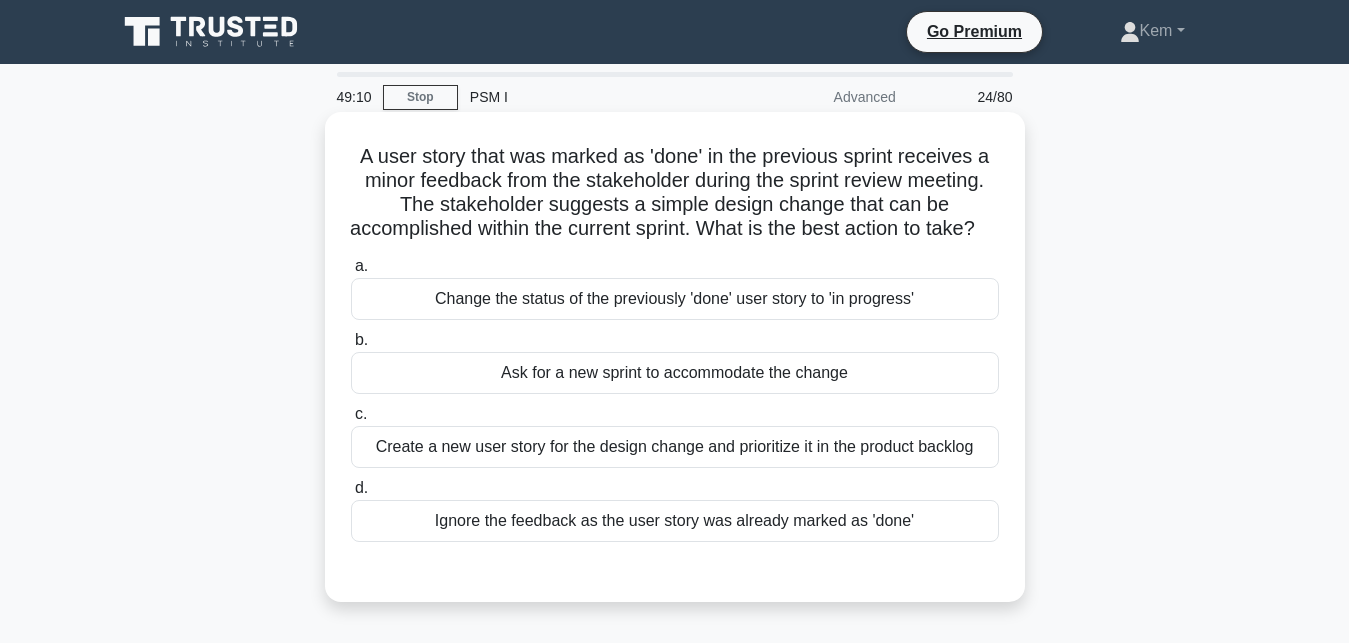 scroll, scrollTop: 102, scrollLeft: 0, axis: vertical 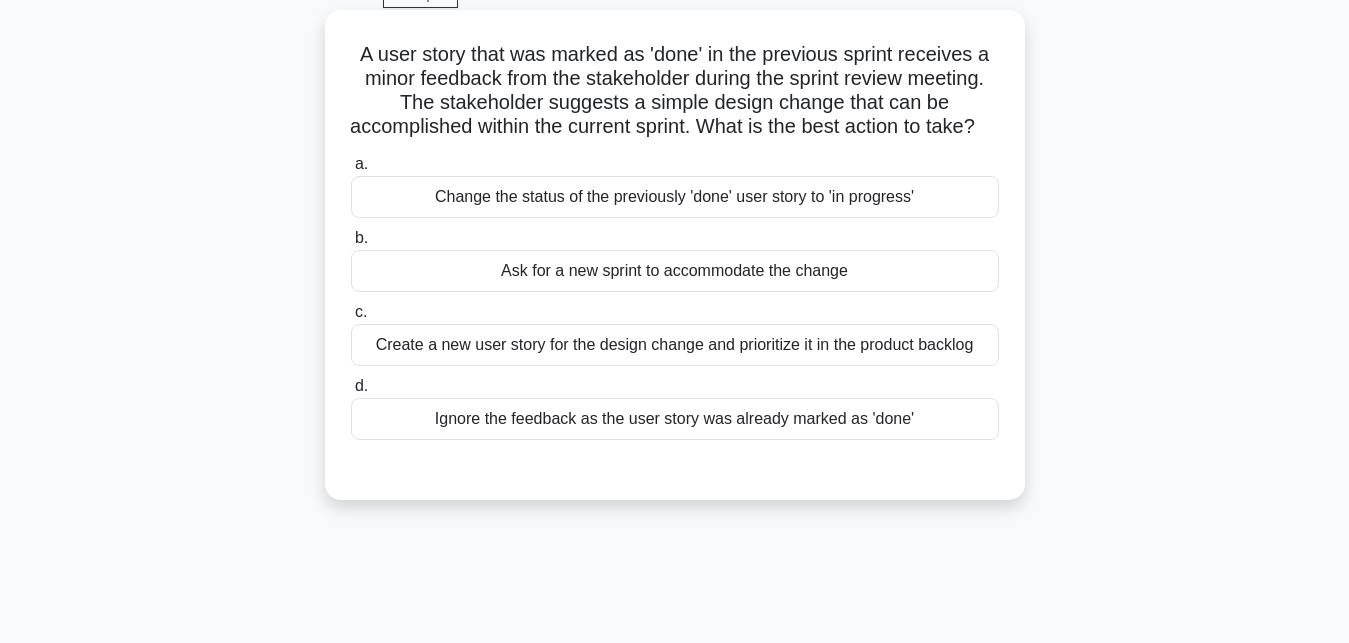 click on "Create a new user story for the design change and prioritize it in the product backlog" at bounding box center [675, 345] 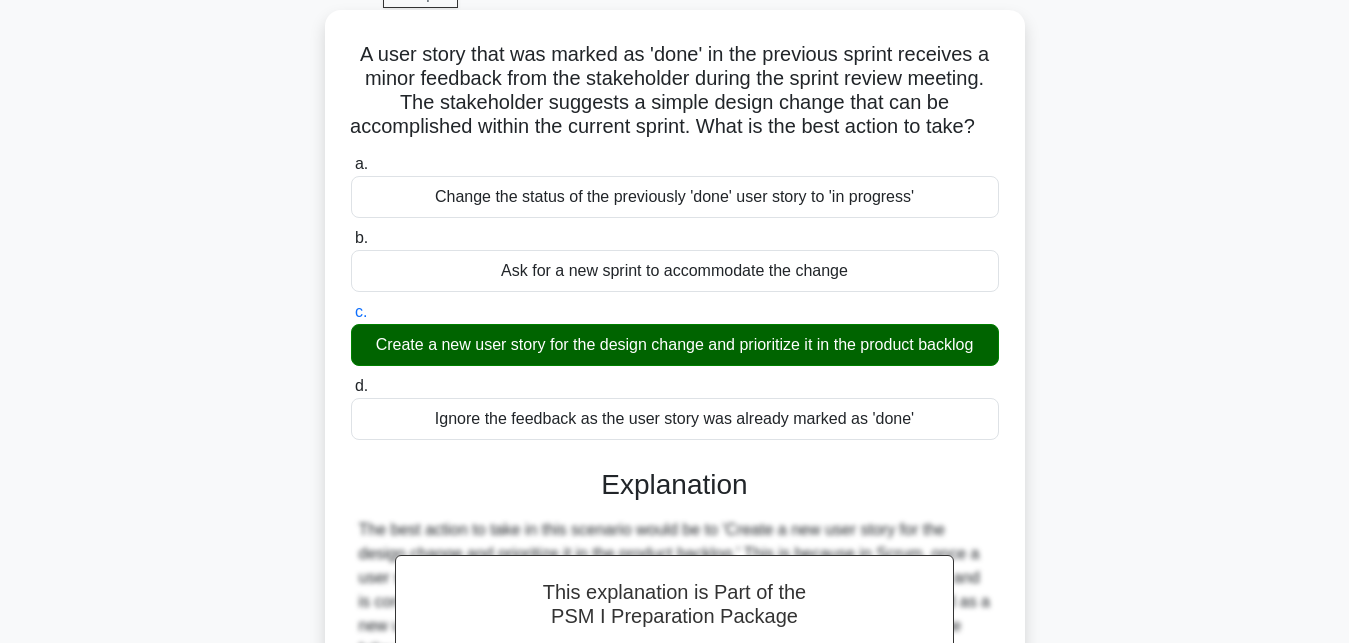 scroll, scrollTop: 472, scrollLeft: 0, axis: vertical 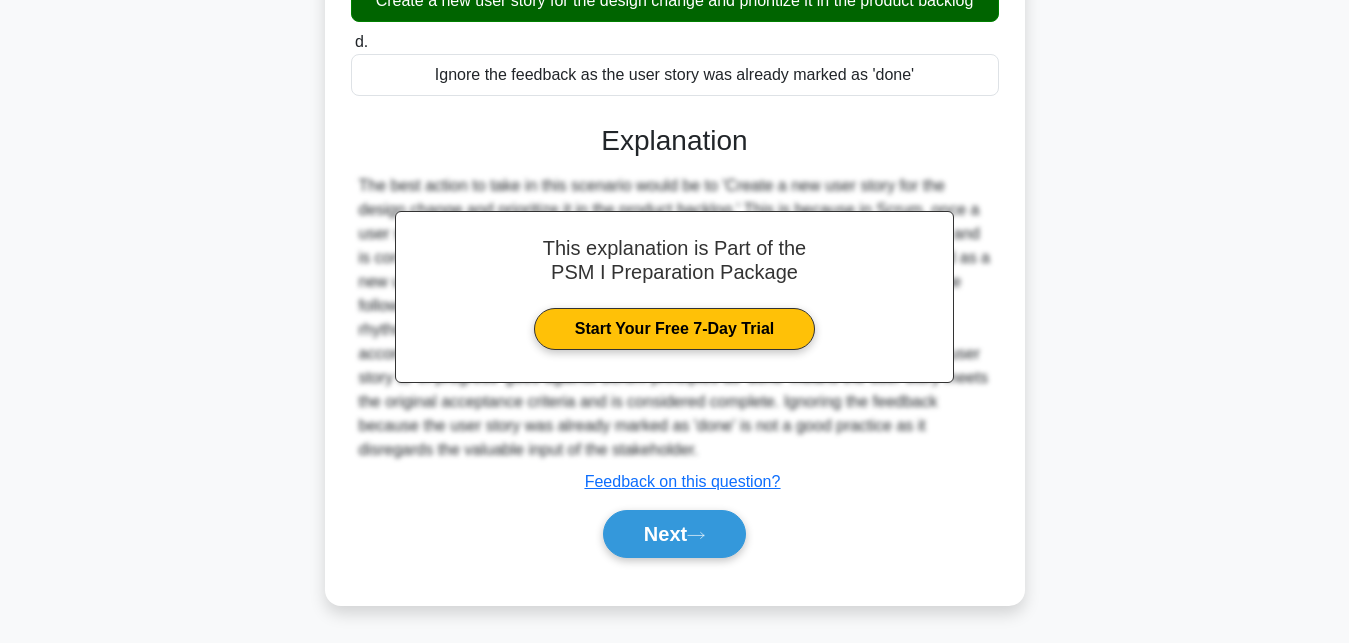 click on "Next" at bounding box center (675, 534) 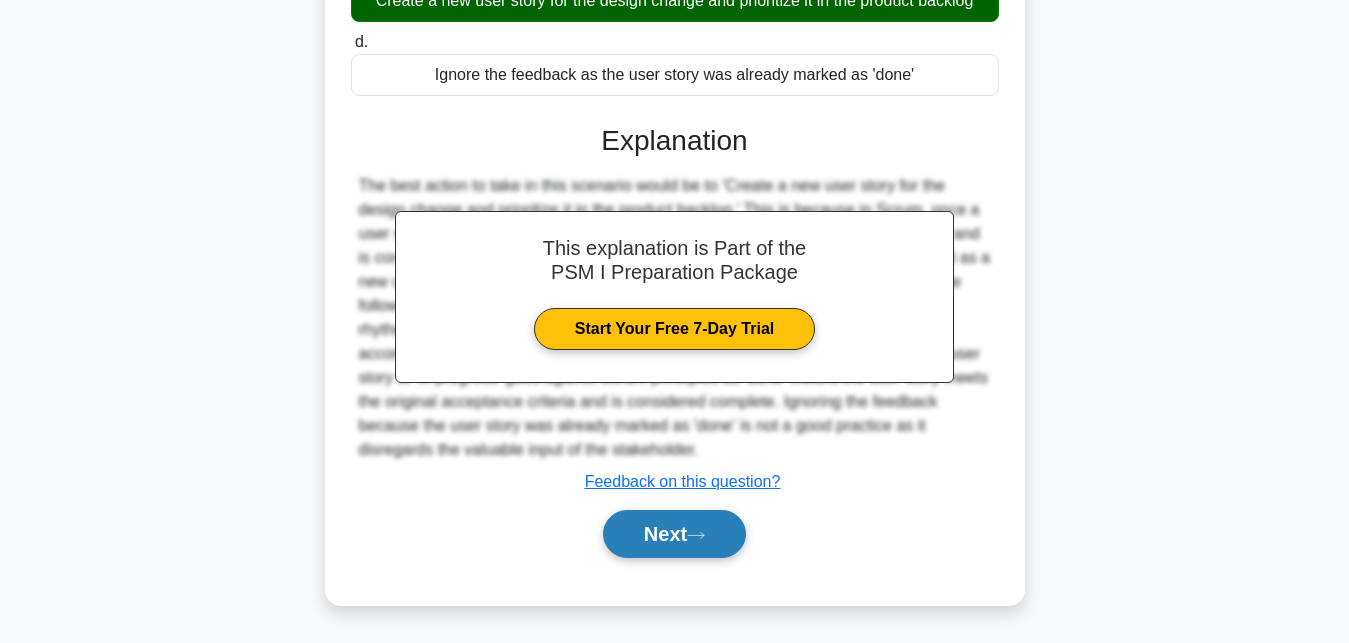 click on "Next" at bounding box center [674, 534] 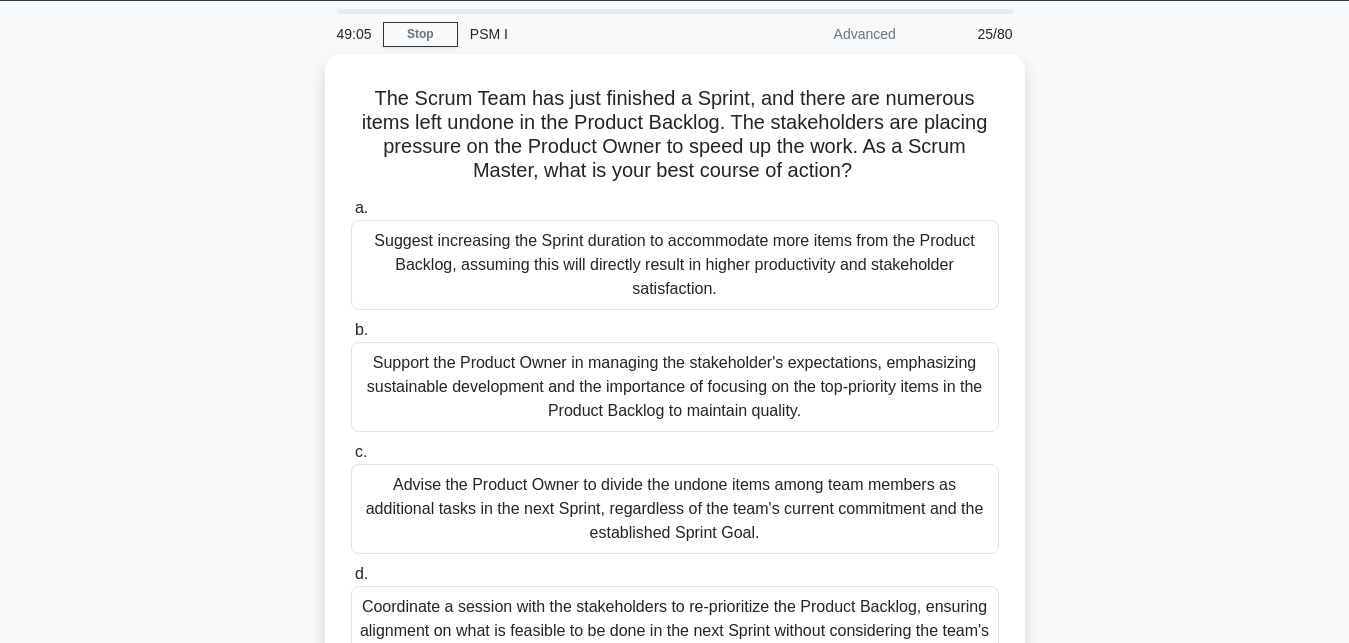 scroll, scrollTop: 102, scrollLeft: 0, axis: vertical 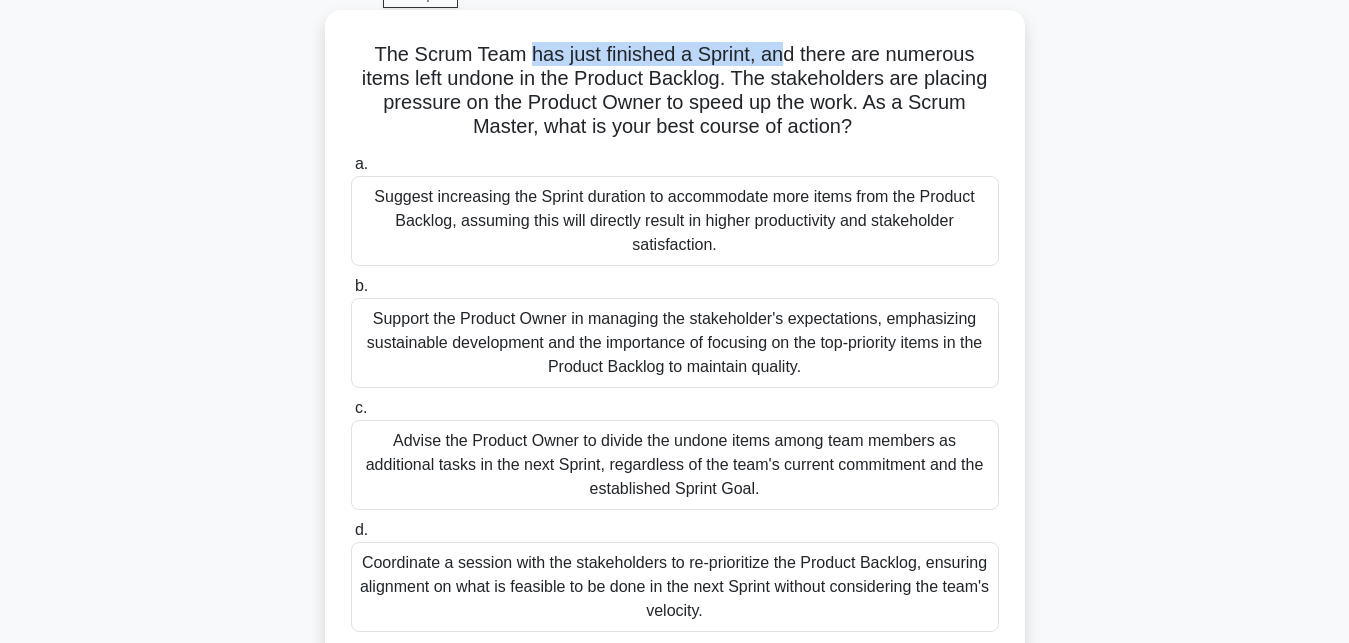 drag, startPoint x: 507, startPoint y: 51, endPoint x: 756, endPoint y: 48, distance: 249.01807 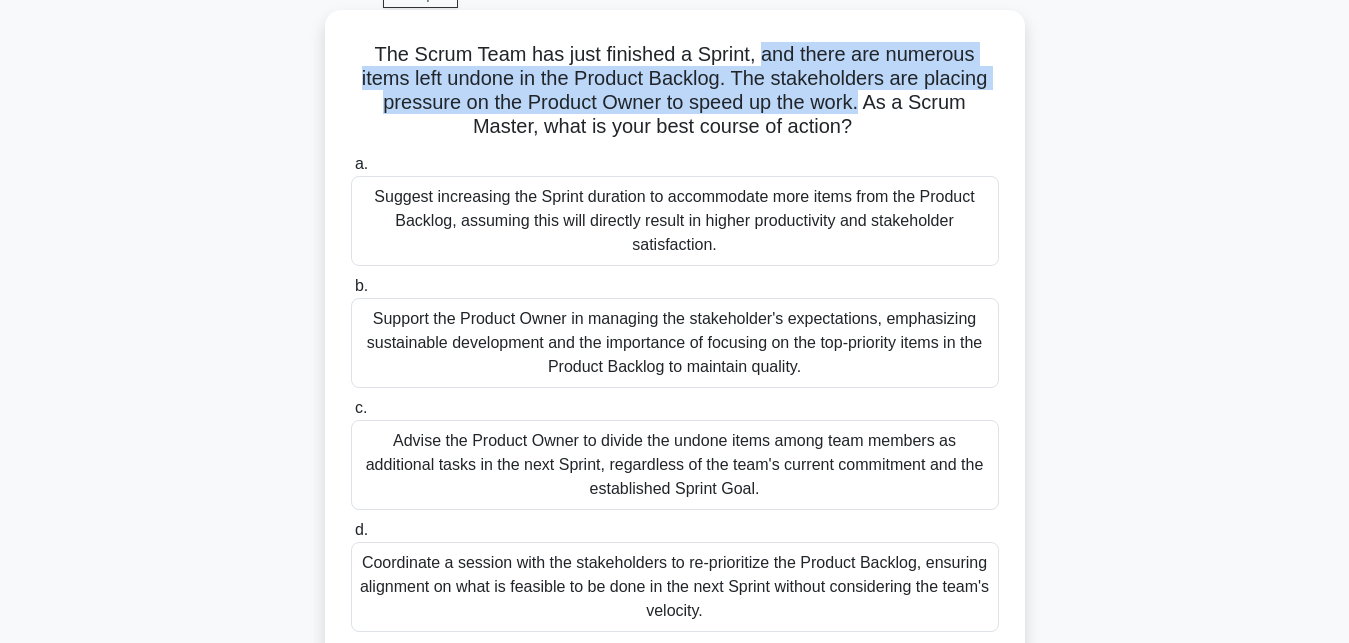 drag, startPoint x: 732, startPoint y: 58, endPoint x: 752, endPoint y: 98, distance: 44.72136 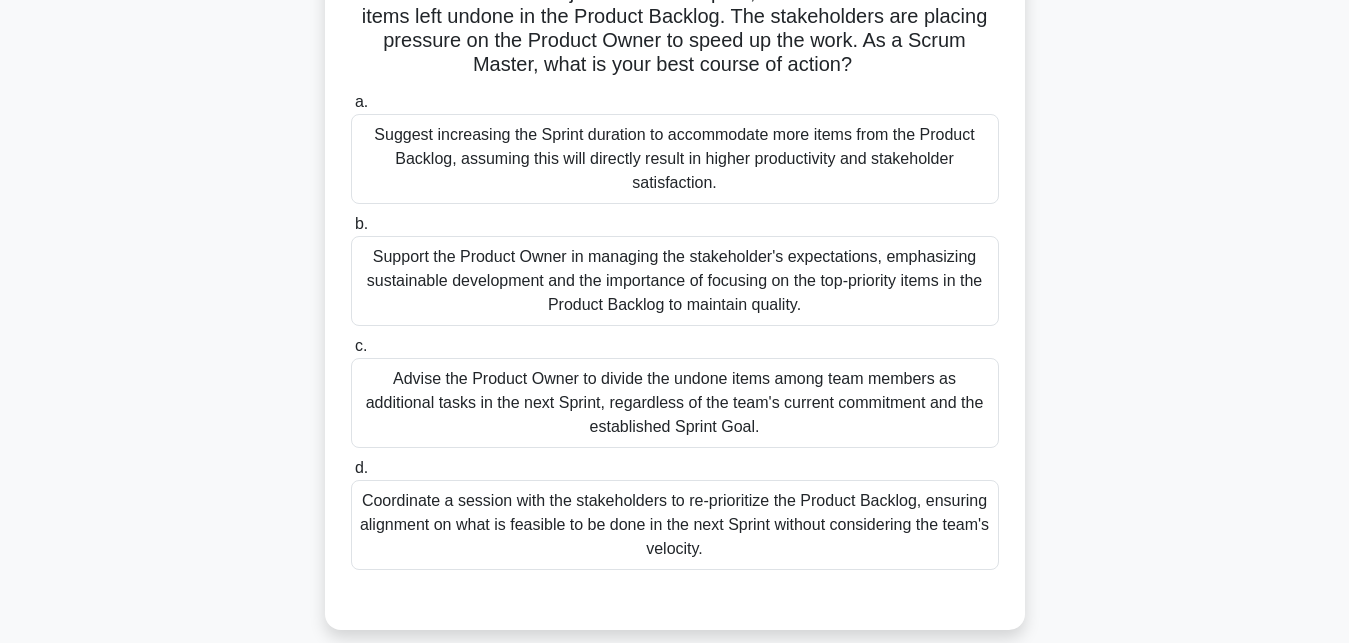 scroll, scrollTop: 204, scrollLeft: 0, axis: vertical 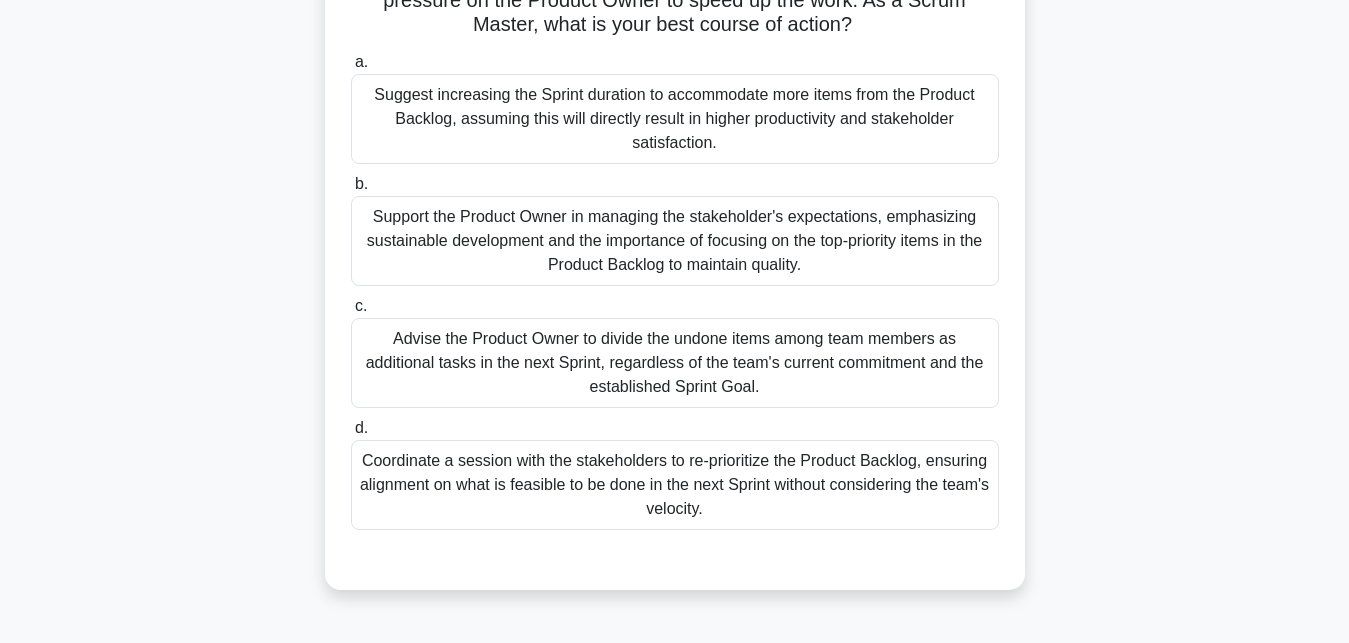 click on "Coordinate a session with the stakeholders to re-prioritize the Product Backlog, ensuring alignment on what is feasible to be done in the next Sprint without considering the team's velocity." at bounding box center (675, 485) 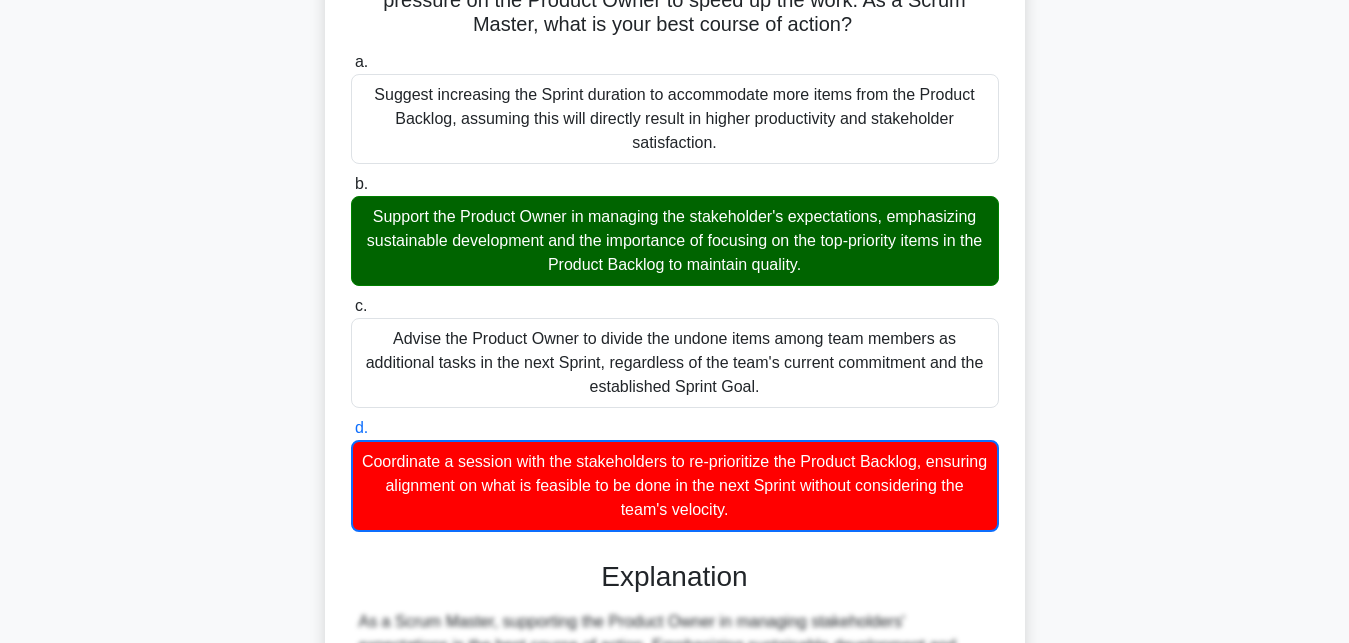 scroll, scrollTop: 594, scrollLeft: 0, axis: vertical 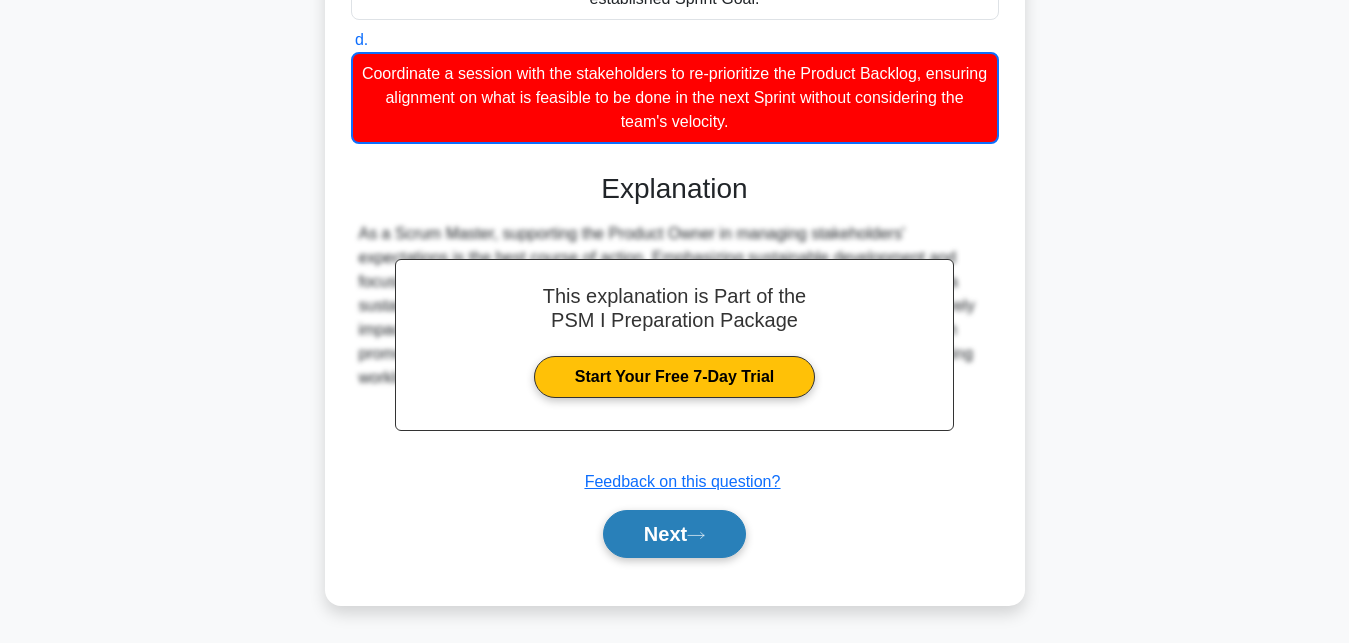 click on "Next" at bounding box center (674, 534) 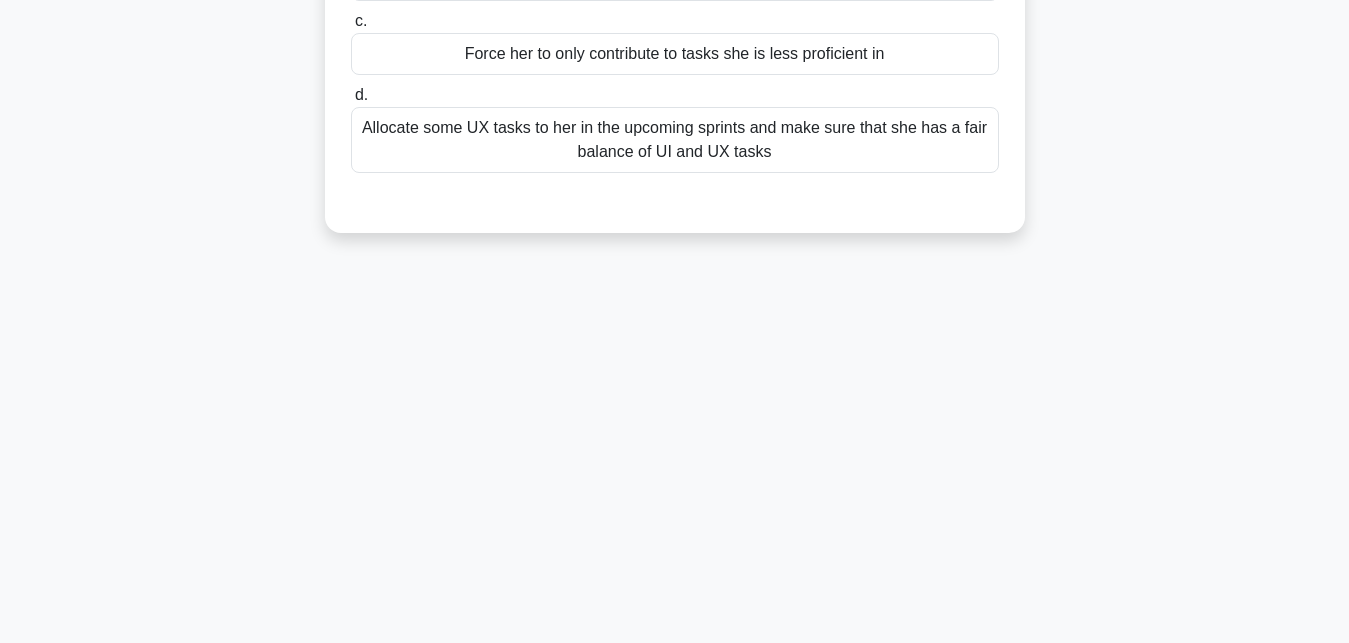 scroll, scrollTop: 0, scrollLeft: 0, axis: both 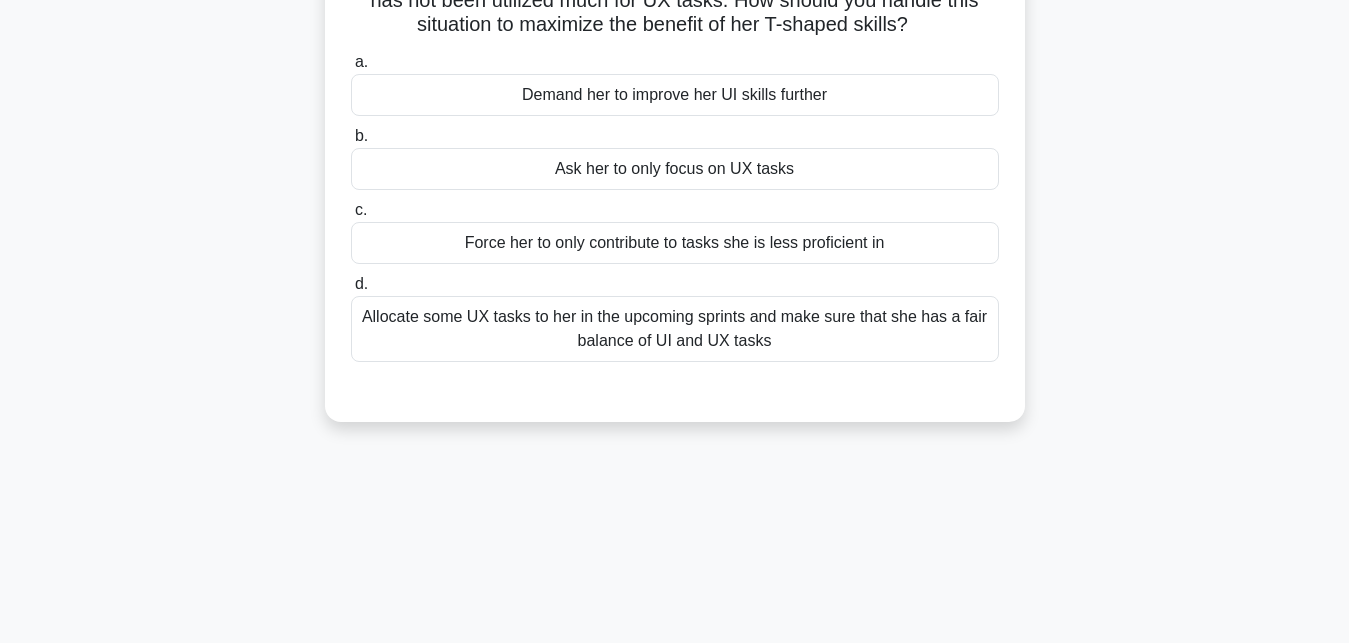 click on "Allocate some UX tasks to her in the upcoming sprints and make sure that she has a fair balance of UI and UX tasks" at bounding box center [675, 329] 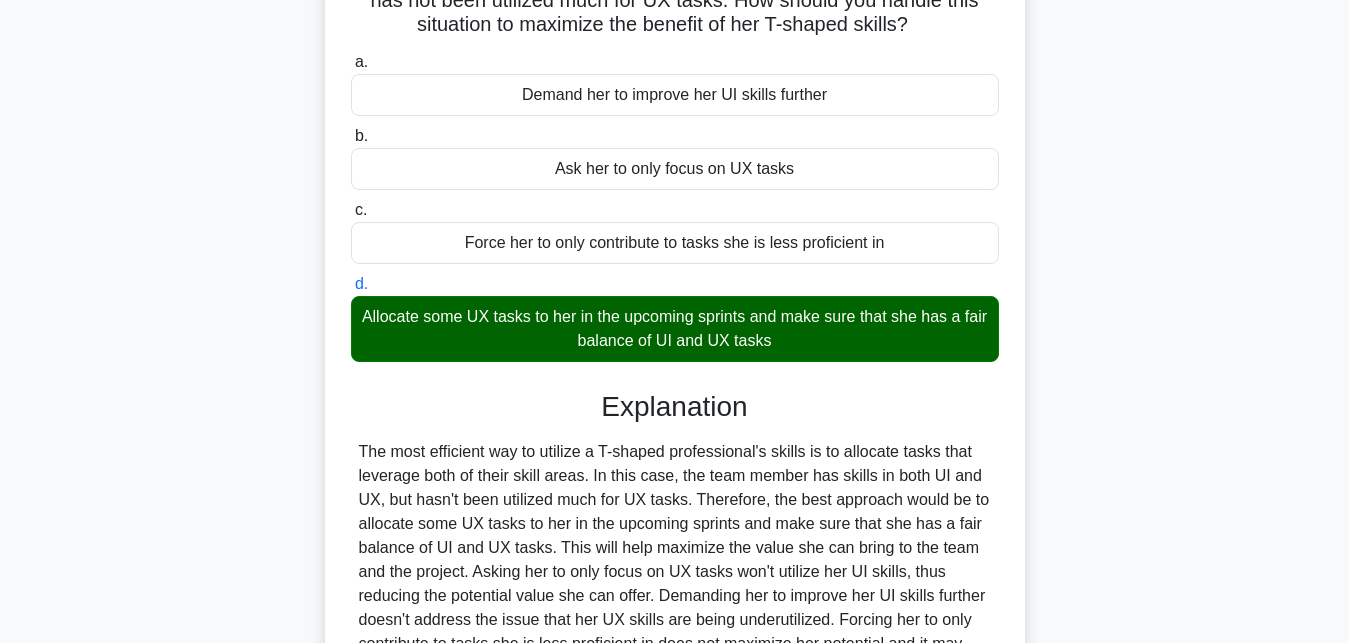 scroll, scrollTop: 437, scrollLeft: 0, axis: vertical 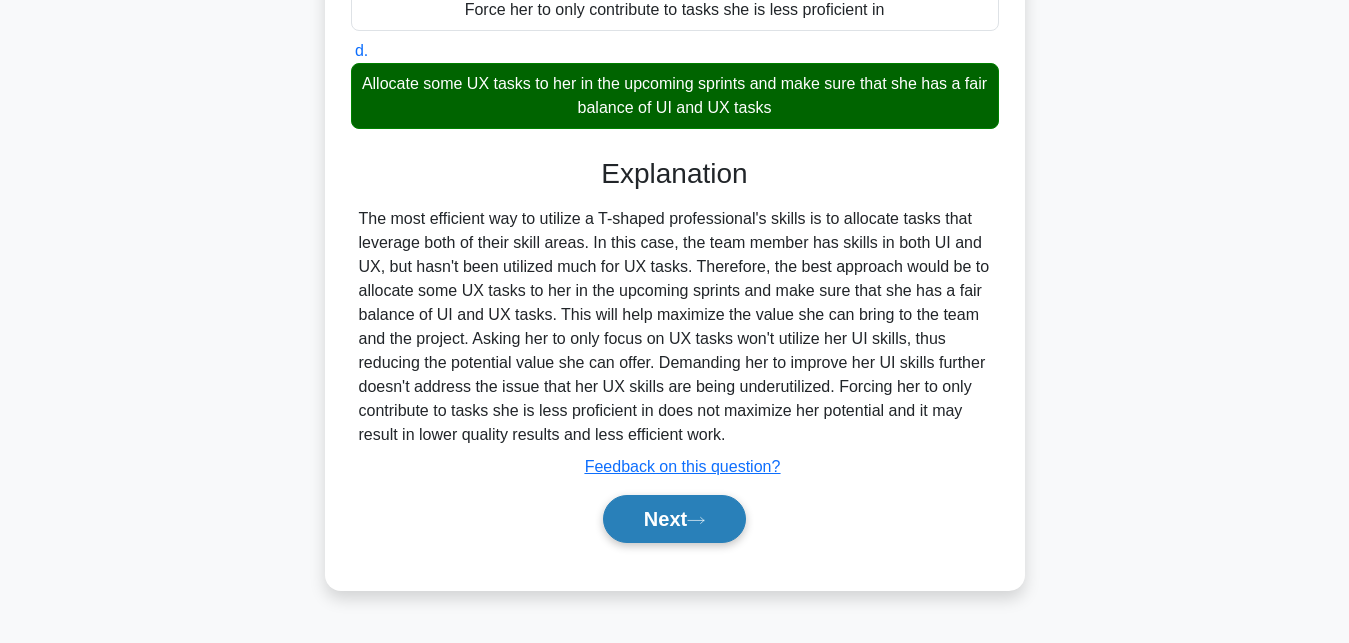 click on "Next" at bounding box center (674, 519) 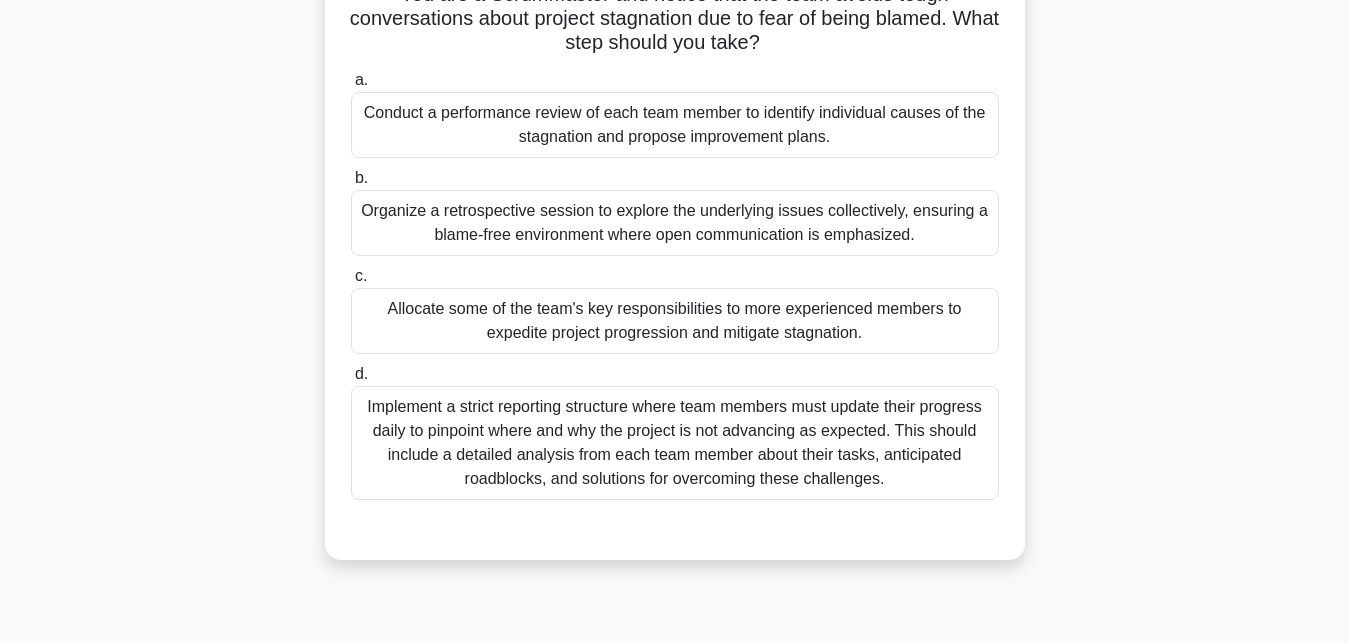 scroll, scrollTop: 131, scrollLeft: 0, axis: vertical 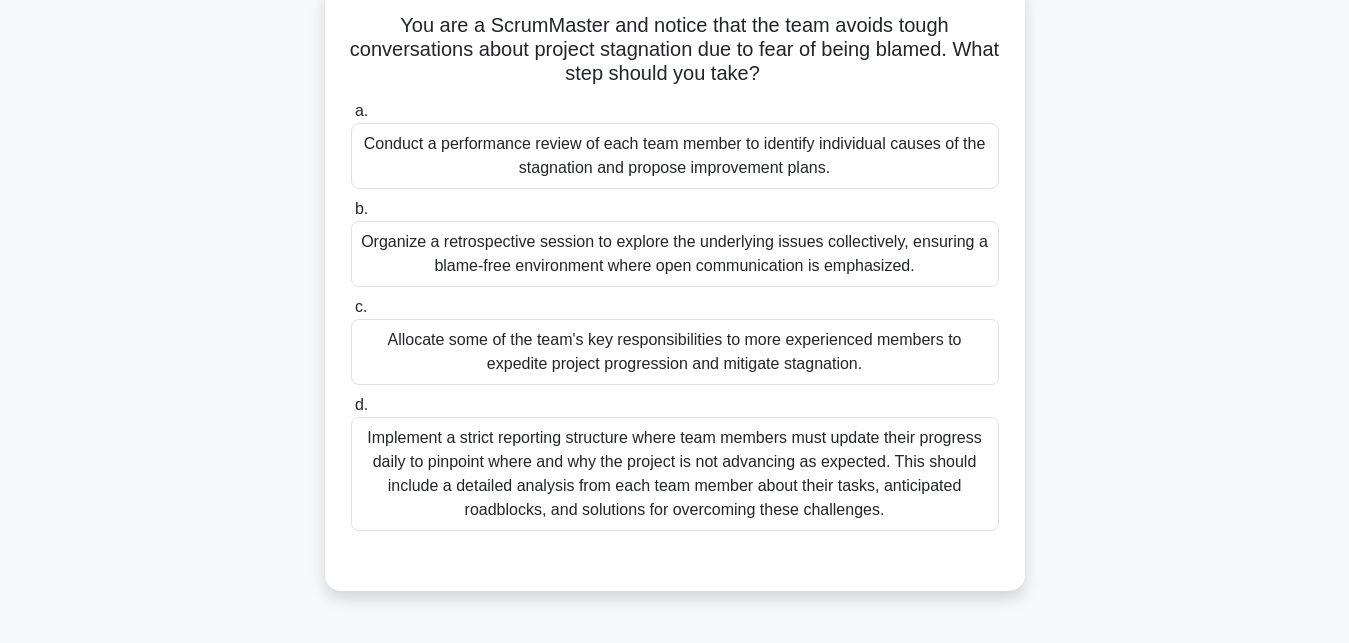 click on "Implement a strict reporting structure where team members must update their progress daily to pinpoint where and why the project is not advancing as expected. This should include a detailed analysis from each team member about their tasks, anticipated roadblocks, and solutions for overcoming these challenges." at bounding box center [675, 474] 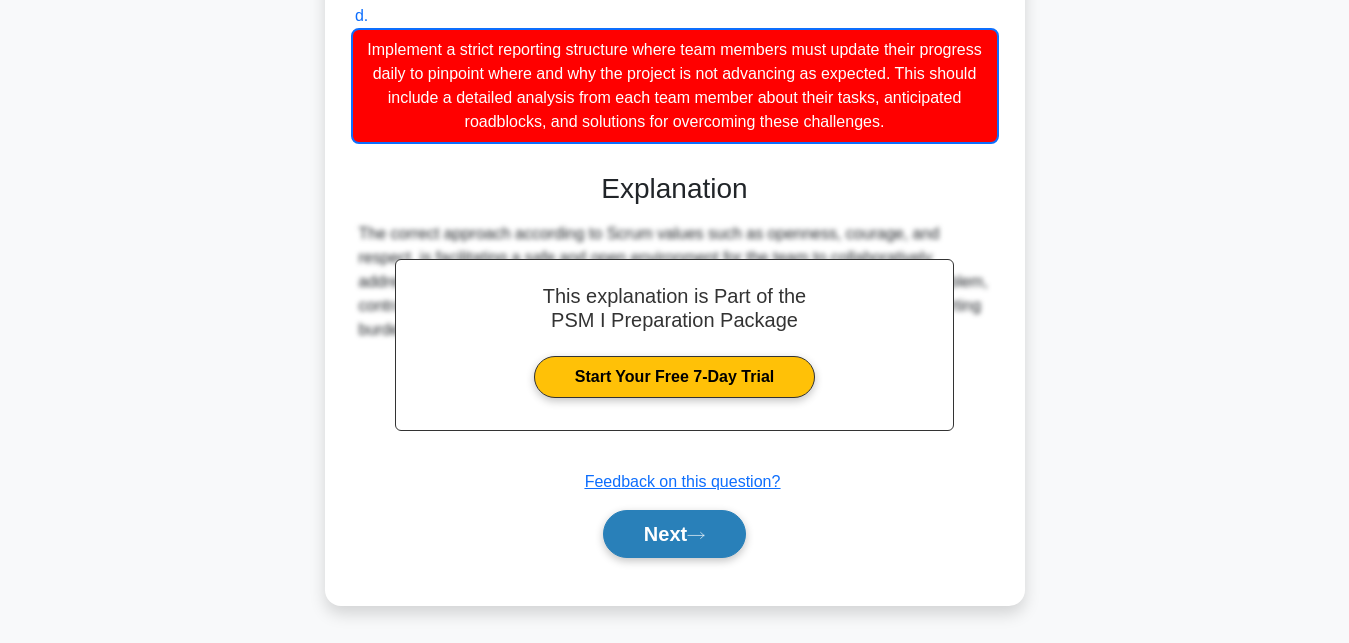 click on "Next" at bounding box center [674, 534] 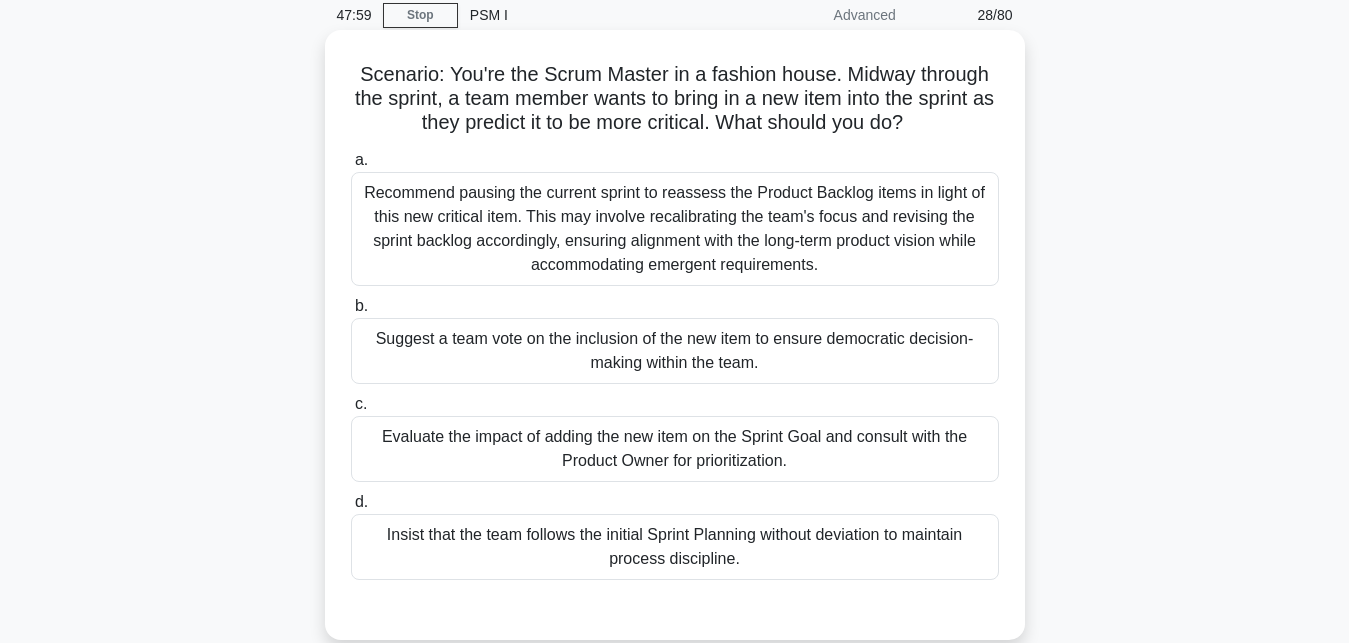 scroll, scrollTop: 102, scrollLeft: 0, axis: vertical 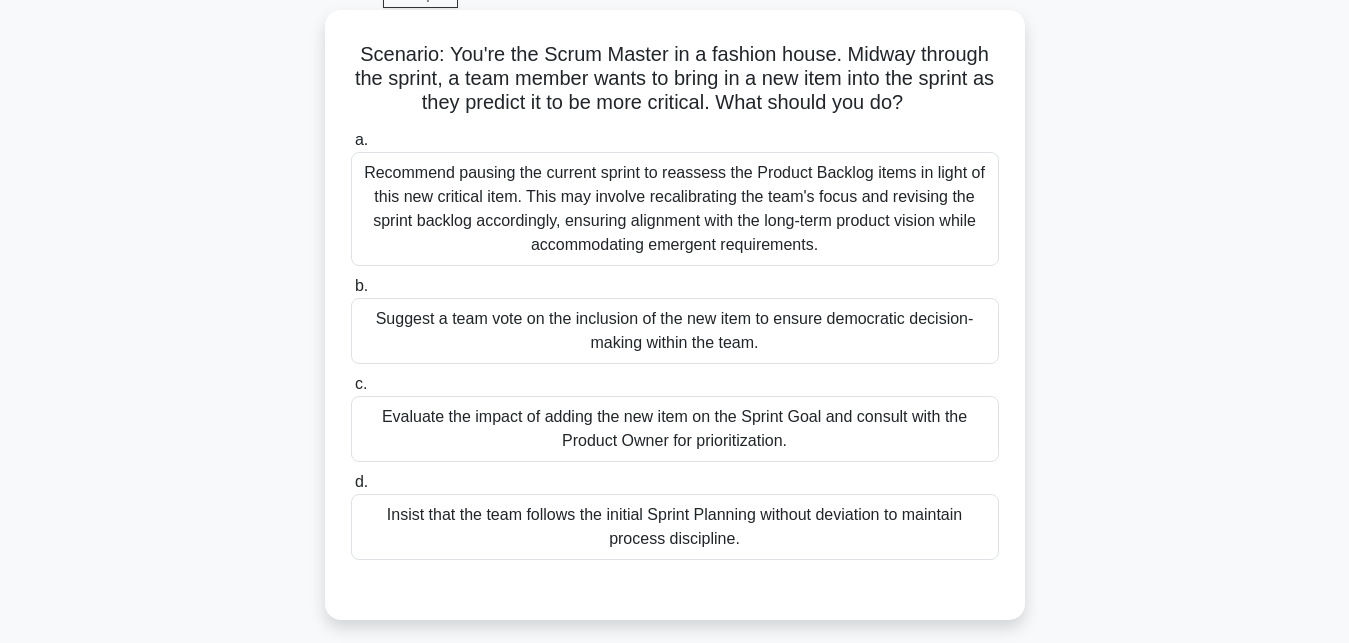 click on "Evaluate the impact of adding the new item on the Sprint Goal and consult with the Product Owner for prioritization." at bounding box center (675, 429) 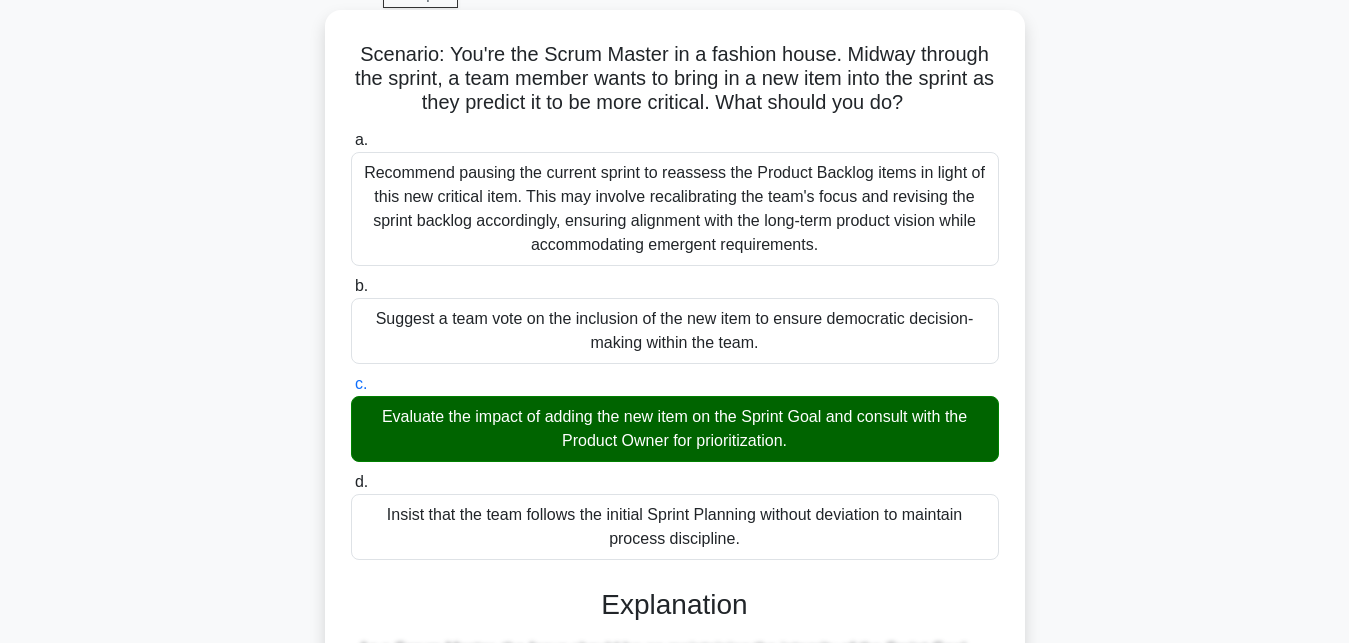 scroll, scrollTop: 520, scrollLeft: 0, axis: vertical 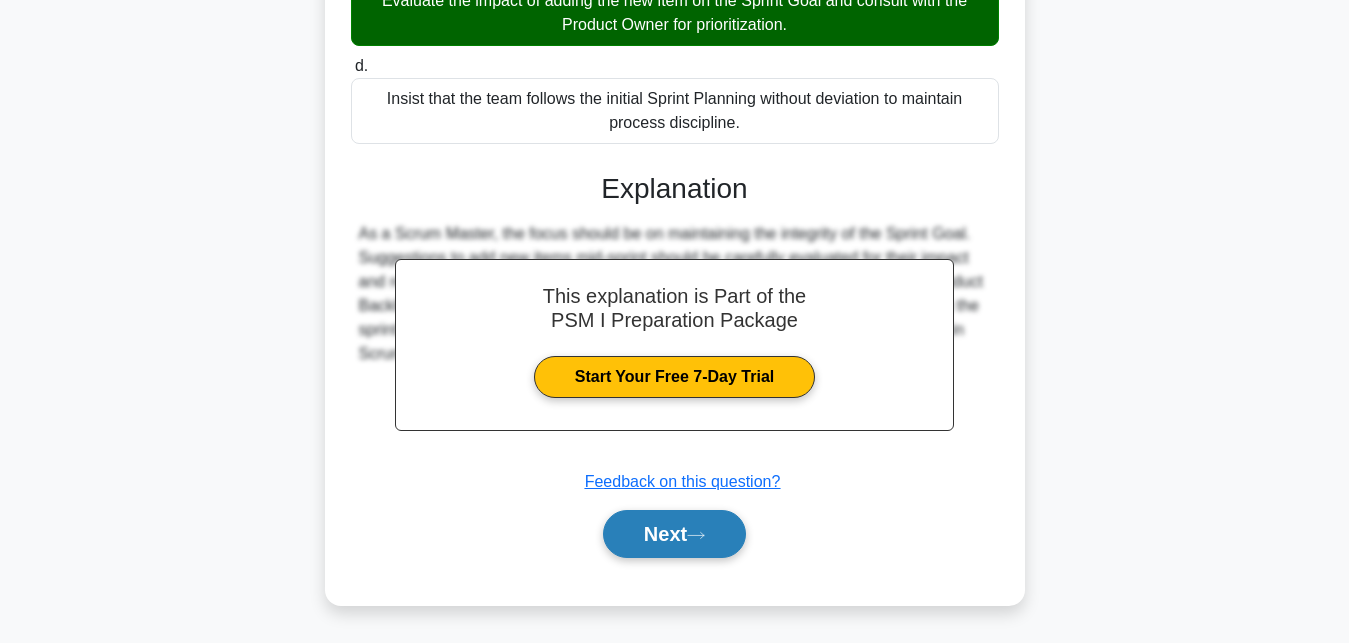 click on "Next" at bounding box center [674, 534] 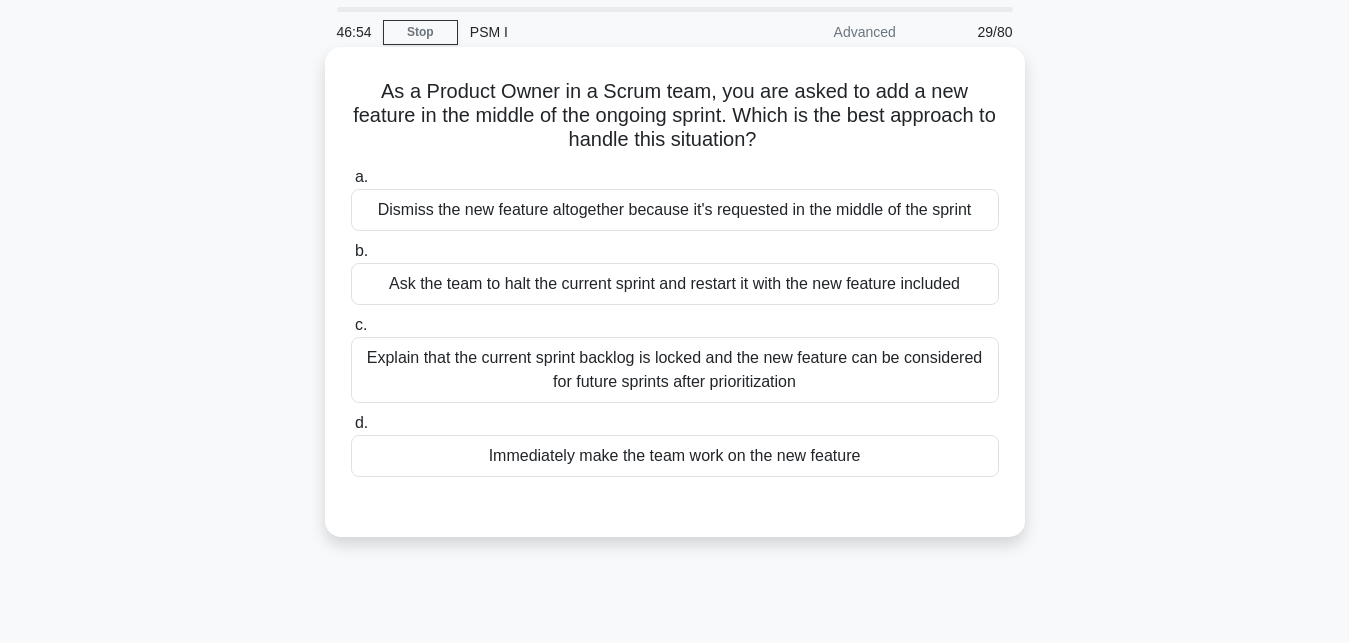 scroll, scrollTop: 102, scrollLeft: 0, axis: vertical 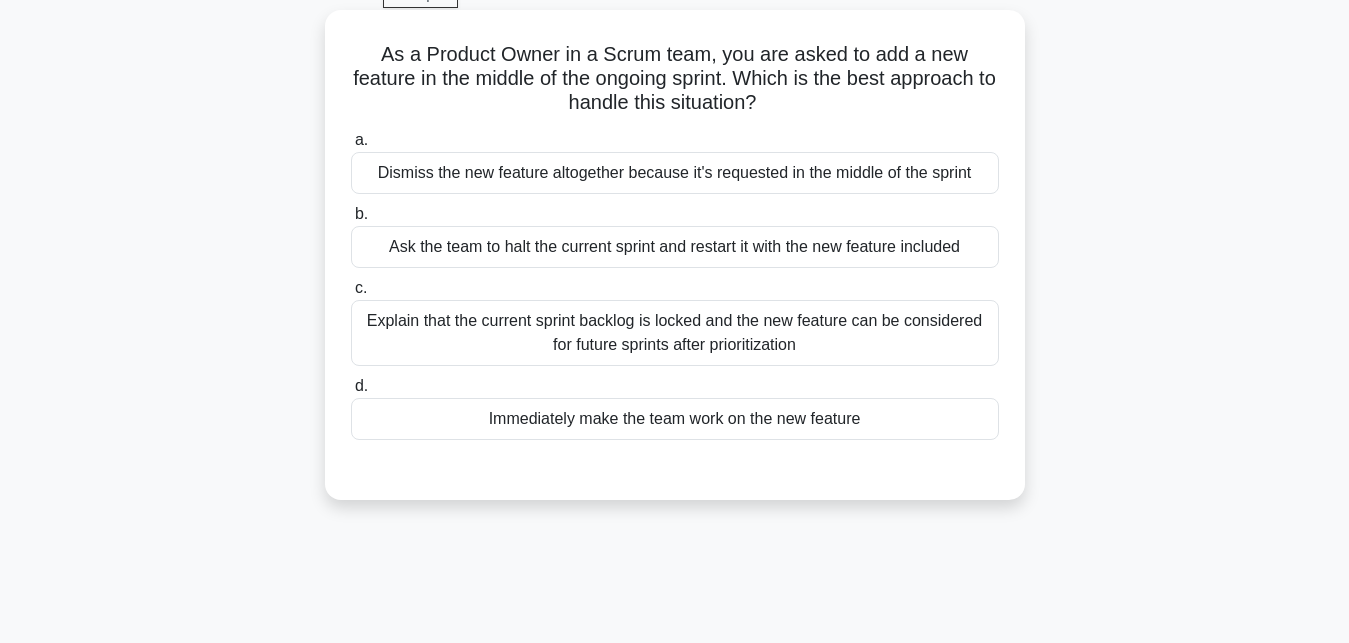 click on "Explain that the current sprint backlog is locked and the new feature can be considered for future sprints after prioritization" at bounding box center [675, 333] 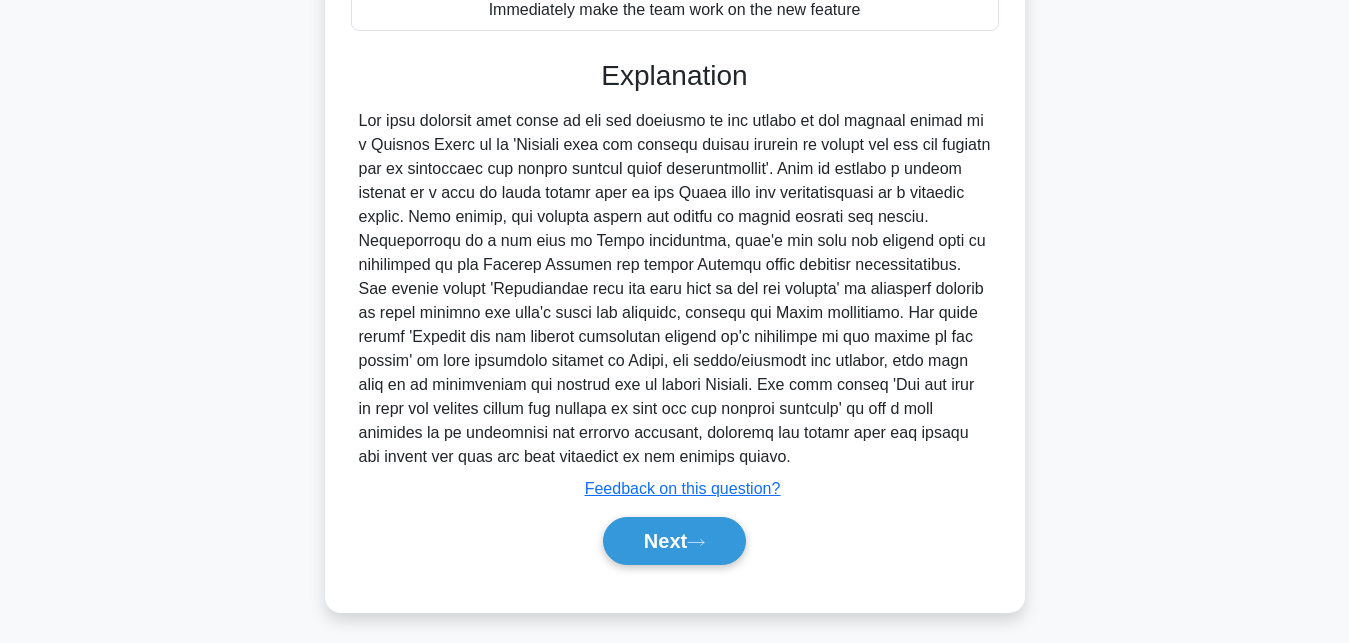 scroll, scrollTop: 520, scrollLeft: 0, axis: vertical 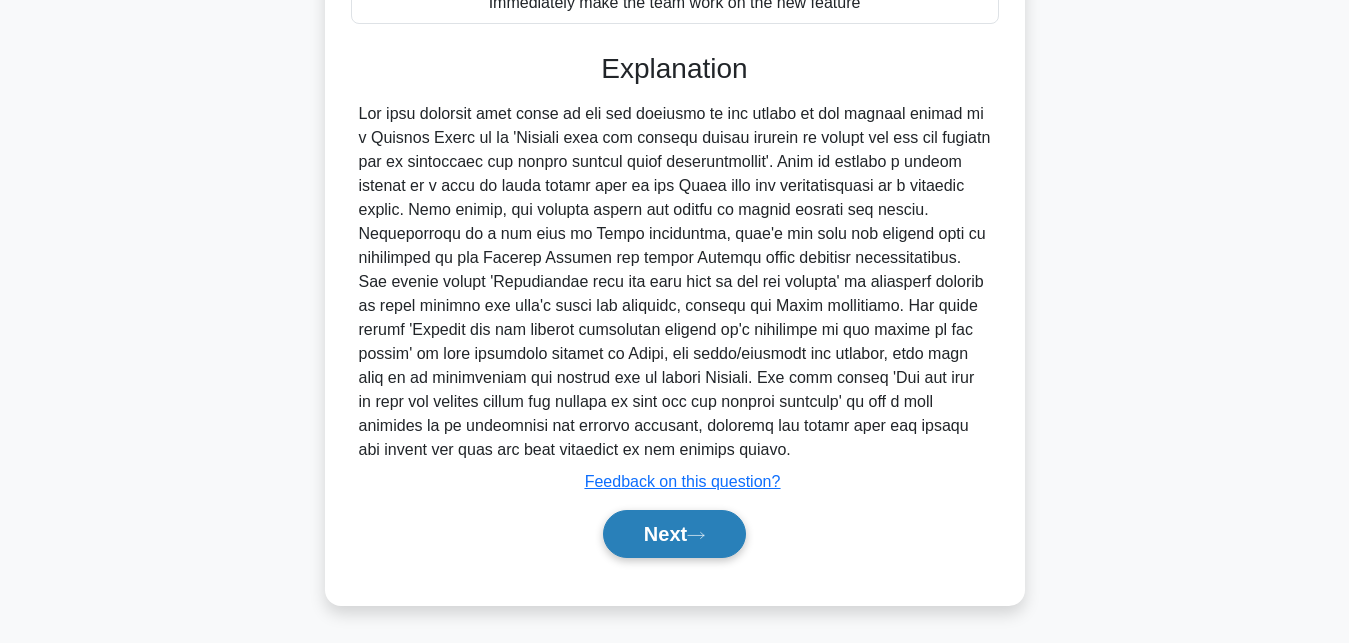 click on "Next" at bounding box center (674, 534) 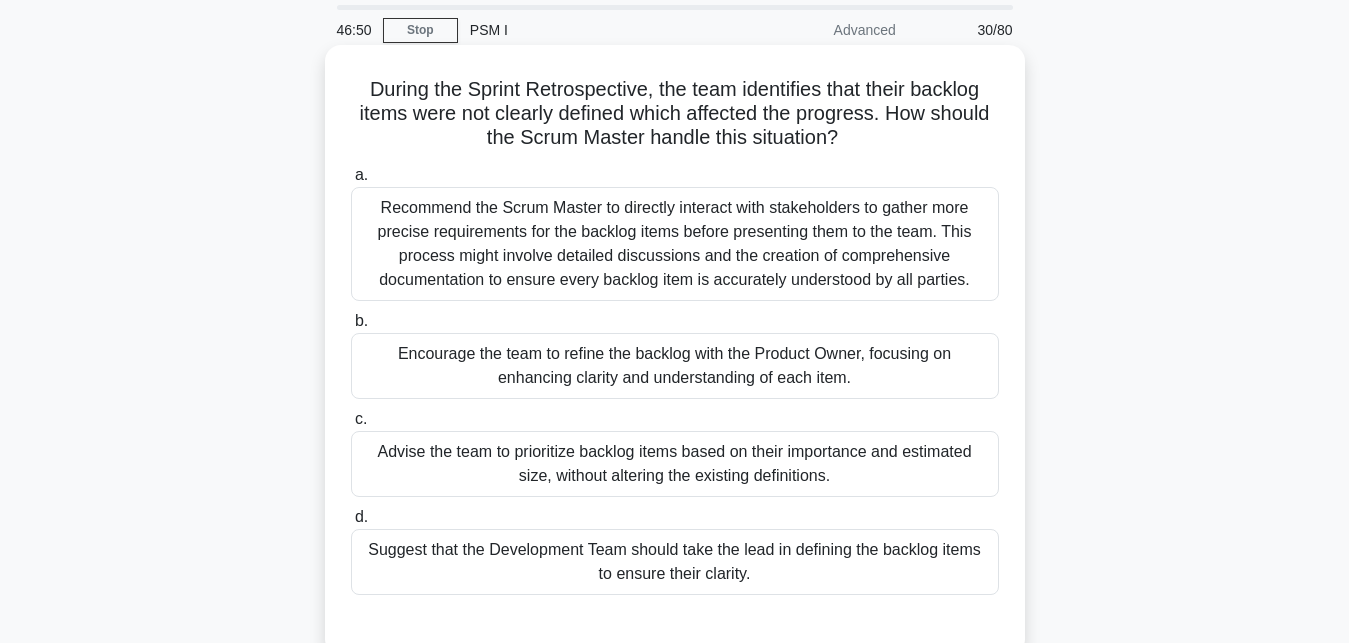 scroll, scrollTop: 102, scrollLeft: 0, axis: vertical 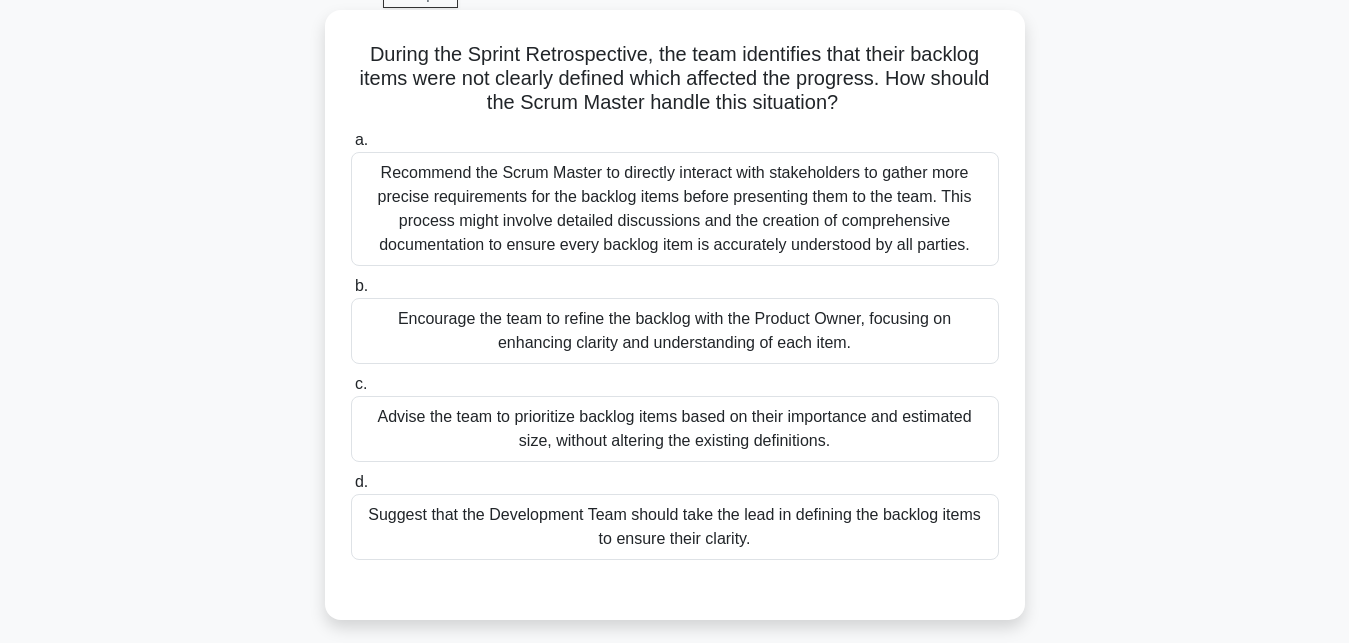 click on "Recommend the Scrum Master to directly interact with stakeholders to gather more precise requirements for the backlog items before presenting them to the team. This process might involve detailed discussions and the creation of comprehensive documentation to ensure every backlog item is accurately understood by all parties." at bounding box center (675, 209) 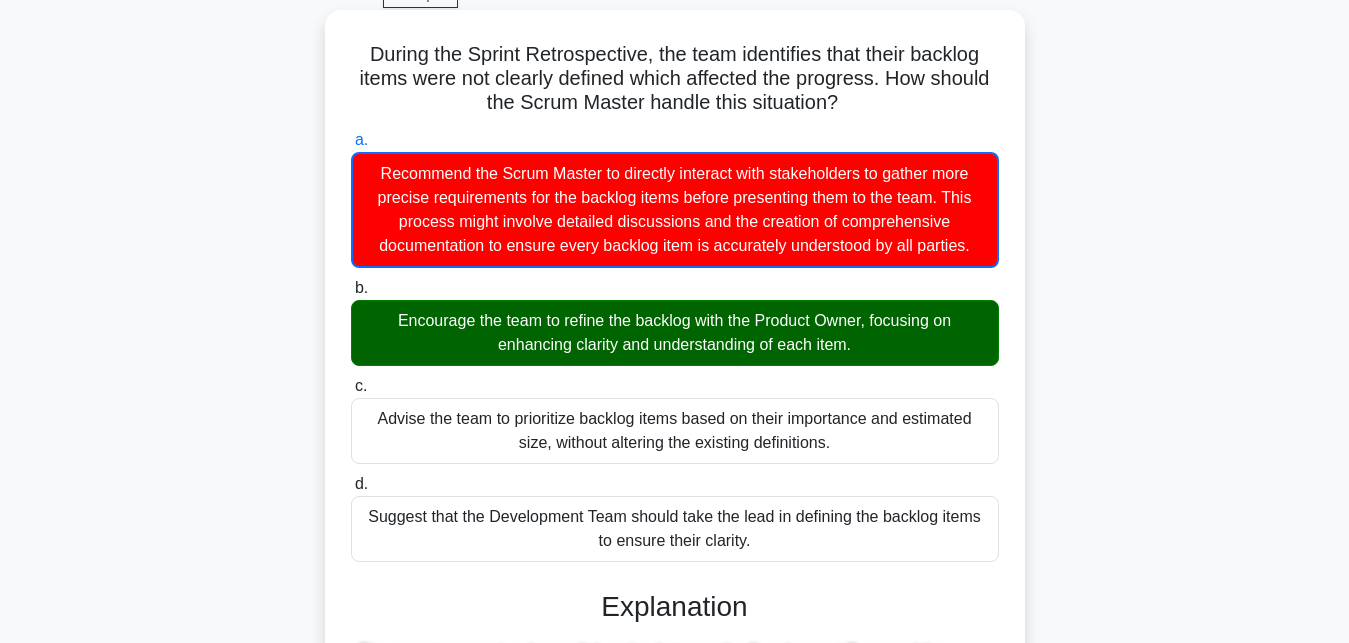 scroll, scrollTop: 510, scrollLeft: 0, axis: vertical 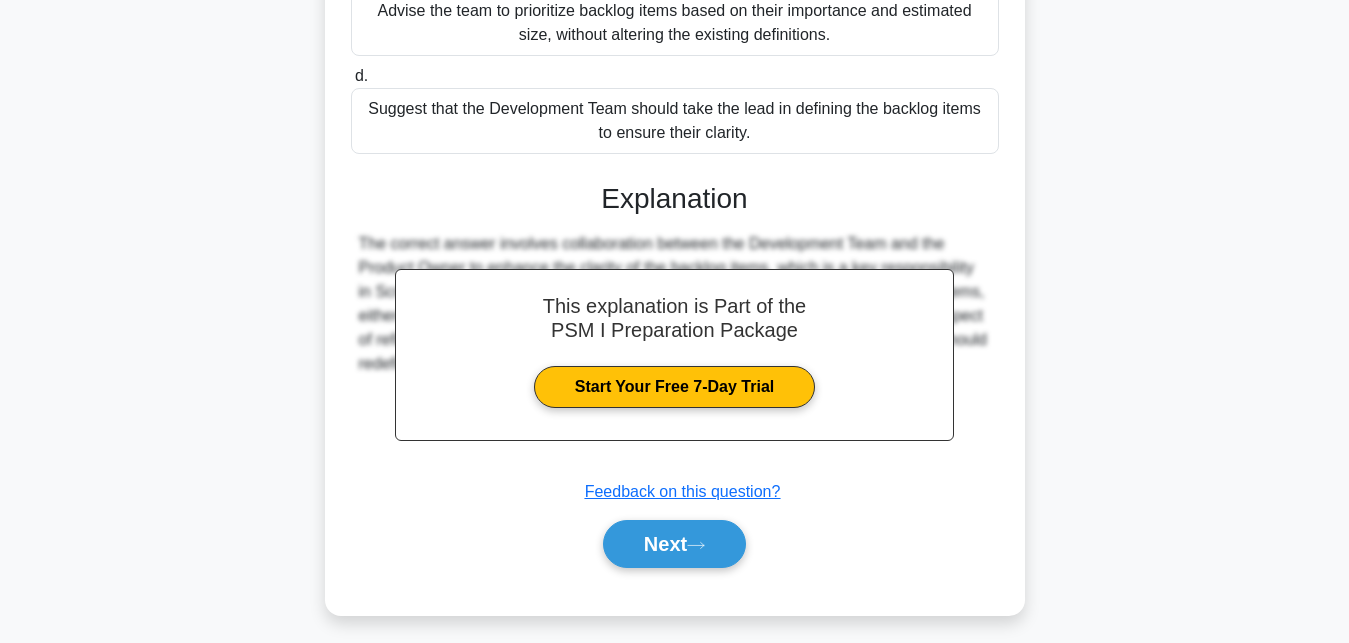 click on "Next" at bounding box center [675, 544] 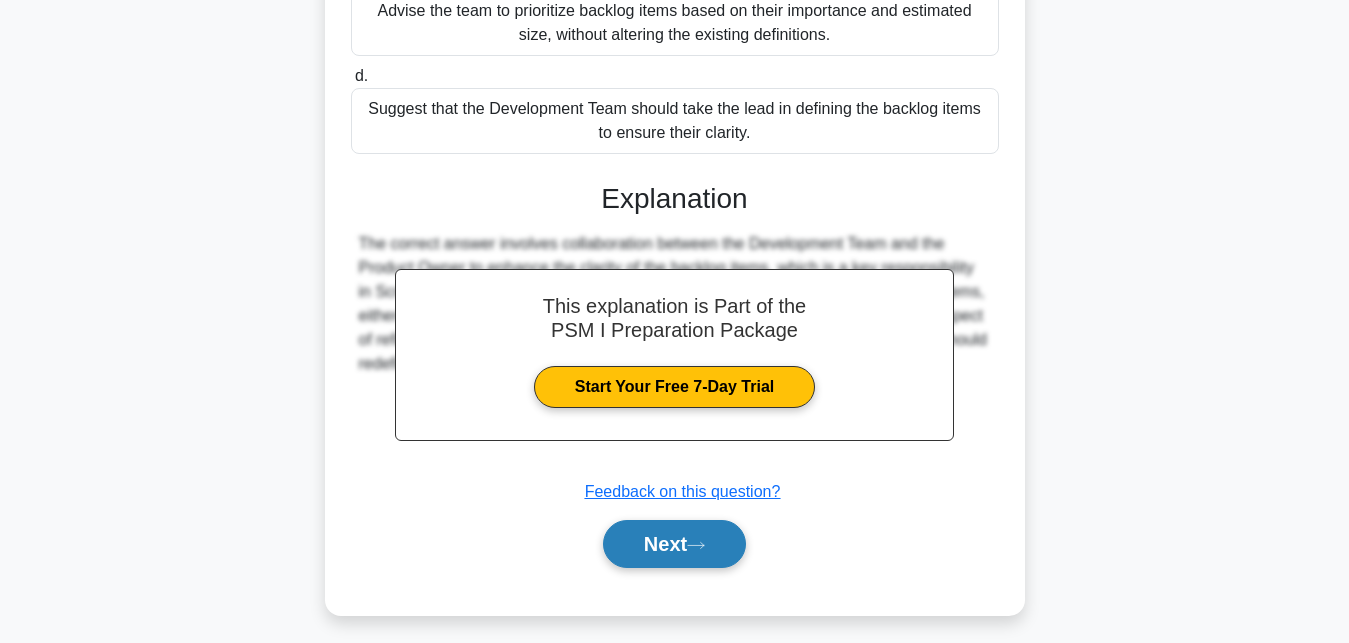 click on "Next" at bounding box center [674, 544] 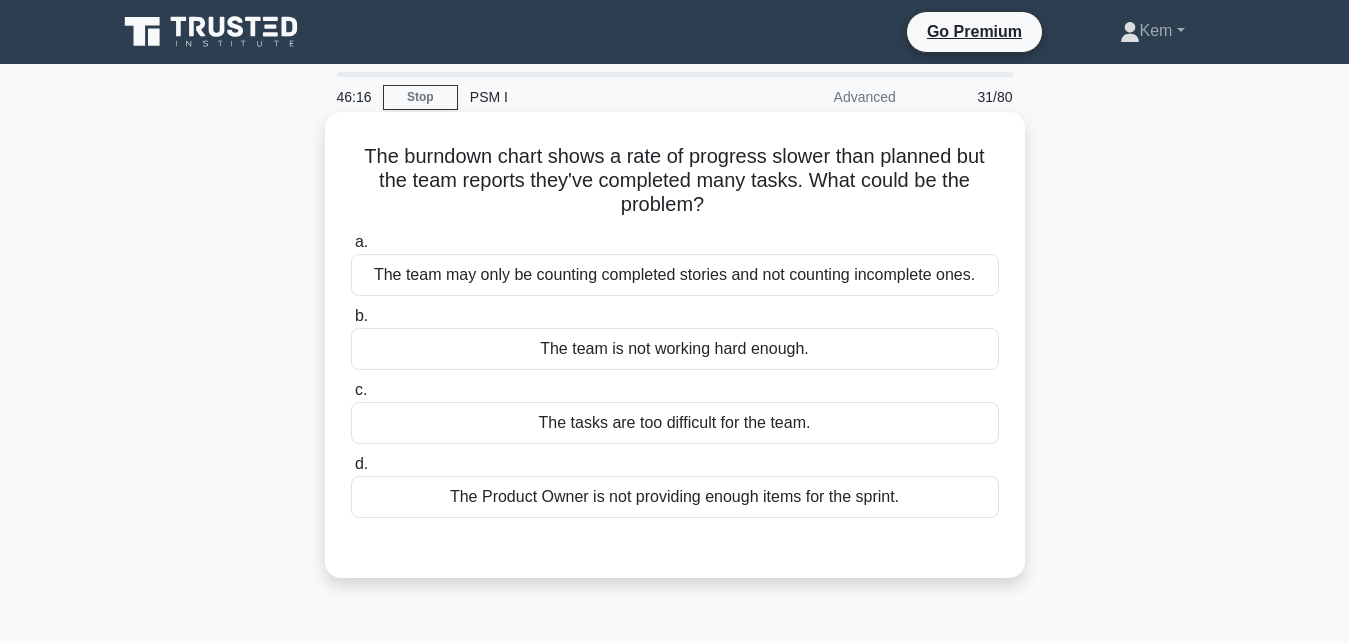 scroll, scrollTop: 102, scrollLeft: 0, axis: vertical 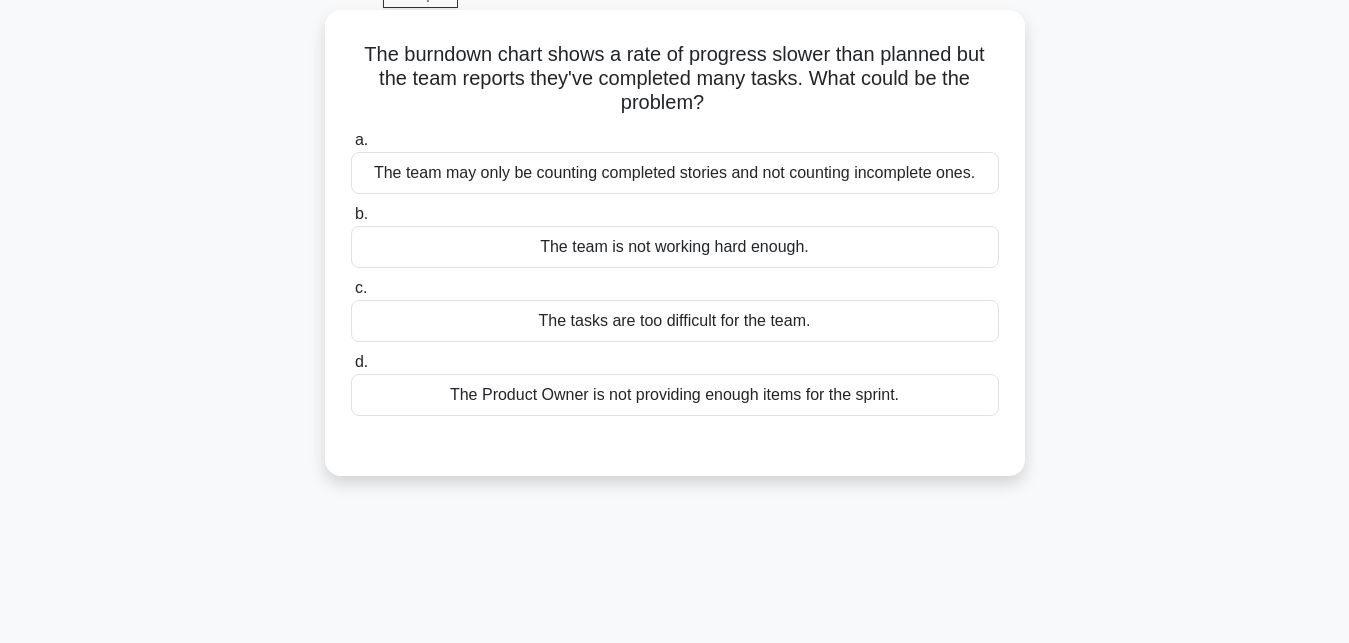 click on "The Product Owner is not providing enough items for the sprint." at bounding box center [675, 395] 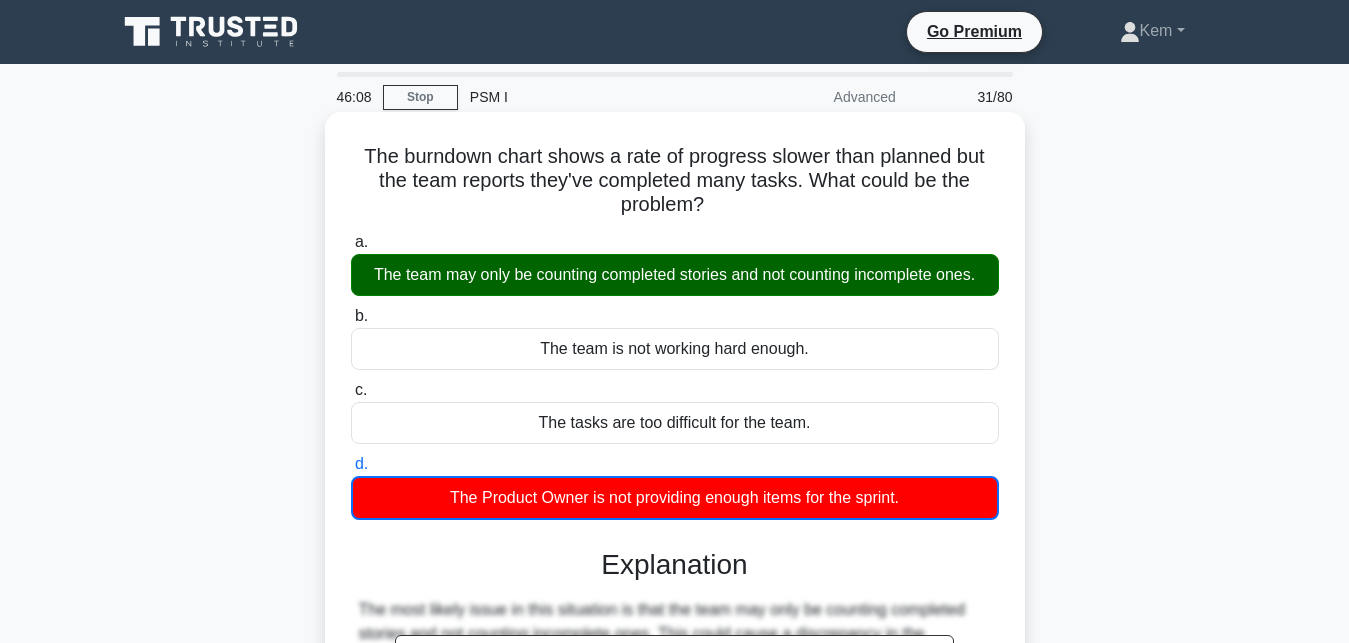 scroll, scrollTop: 437, scrollLeft: 0, axis: vertical 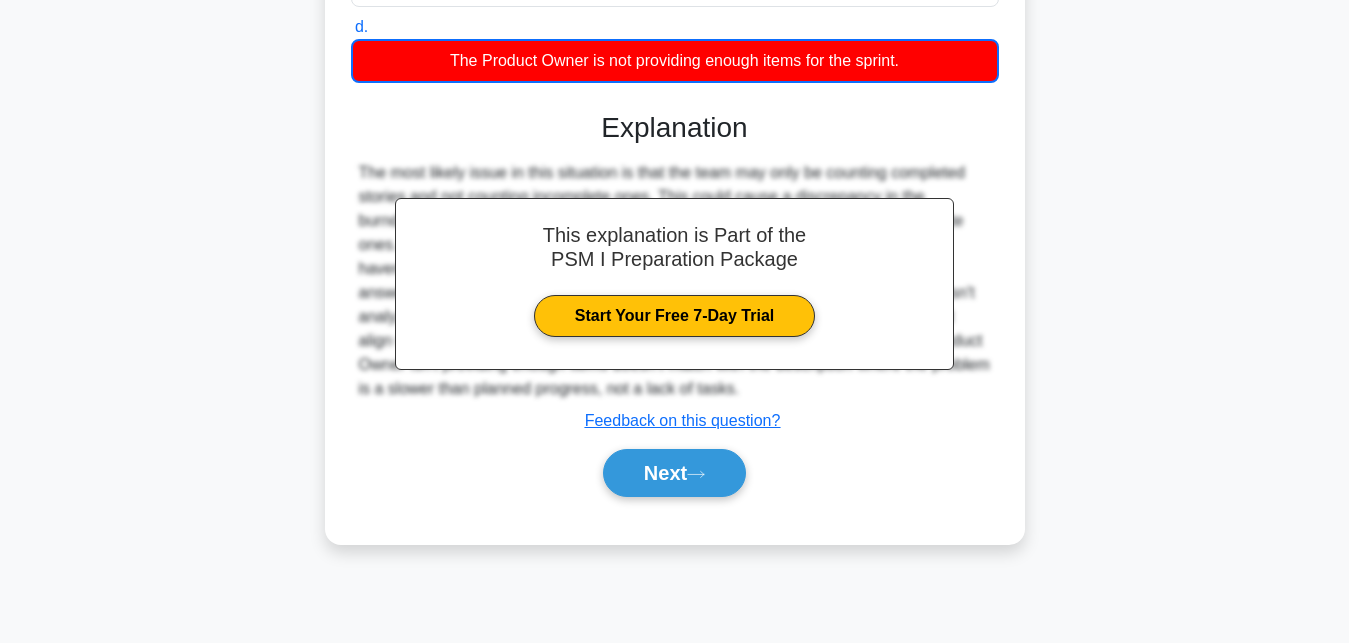 click on "Next" at bounding box center [675, 473] 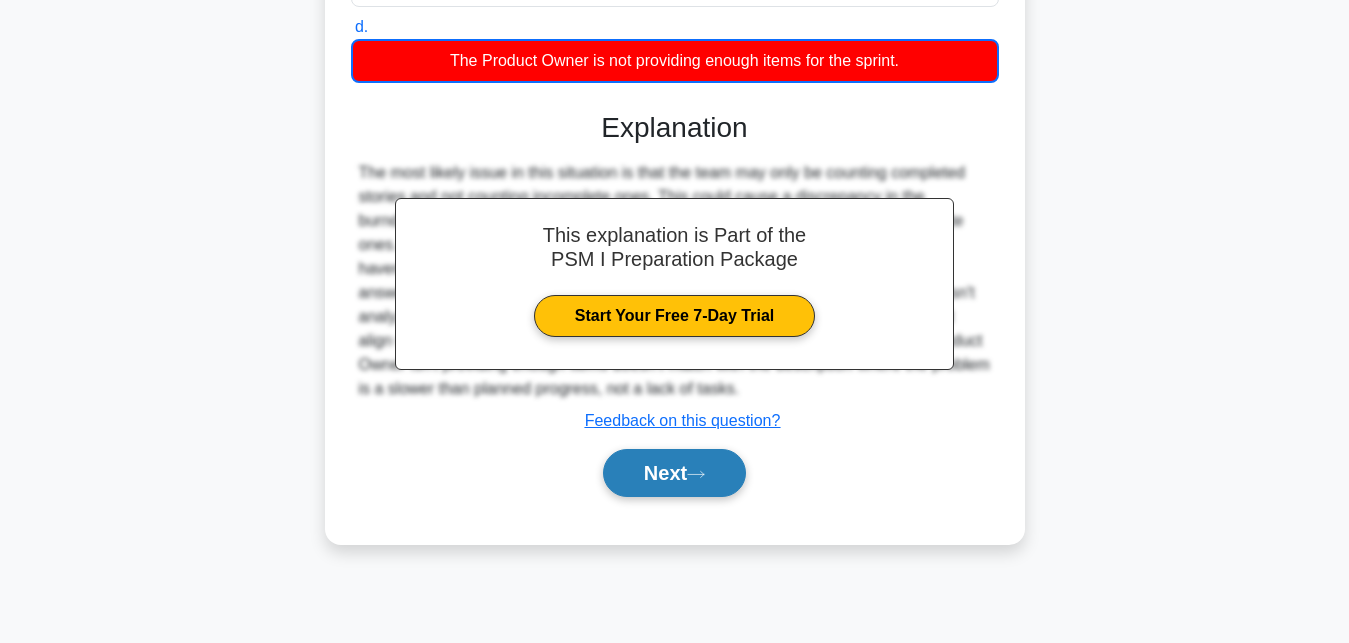 click on "Next" at bounding box center [674, 473] 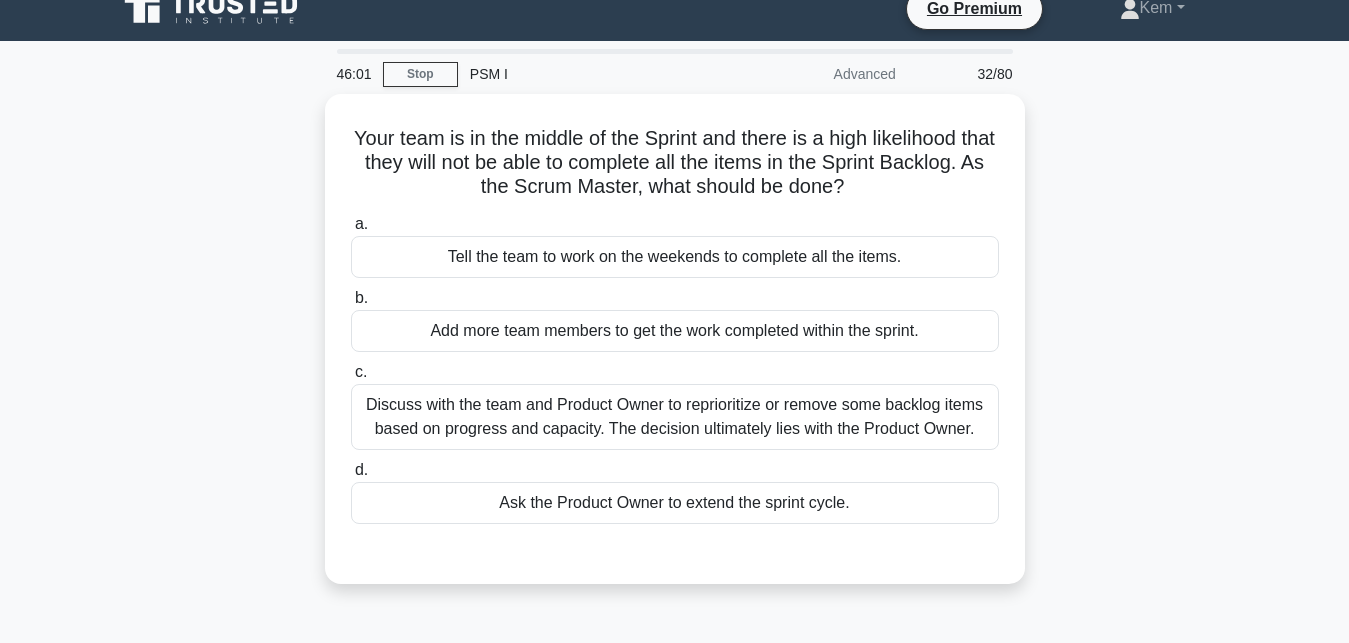 scroll, scrollTop: 0, scrollLeft: 0, axis: both 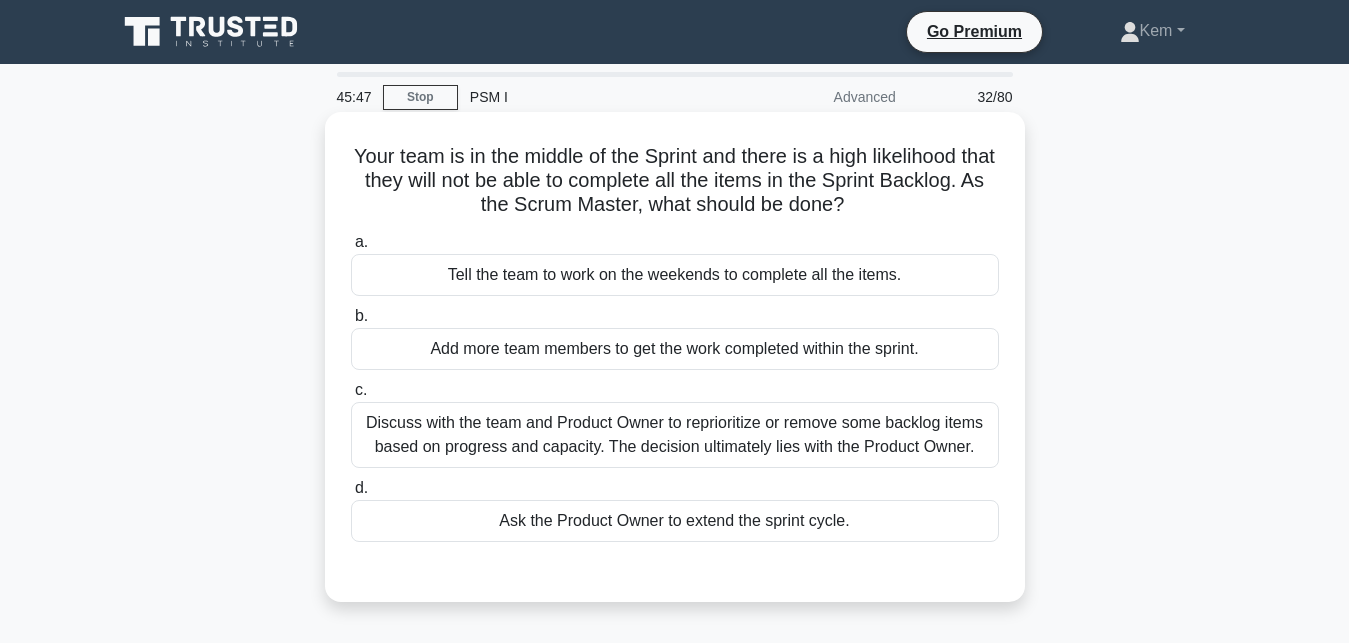 click on "Discuss with the team and Product Owner to reprioritize or remove some backlog items based on progress and capacity. The decision ultimately lies with the Product Owner." at bounding box center (675, 435) 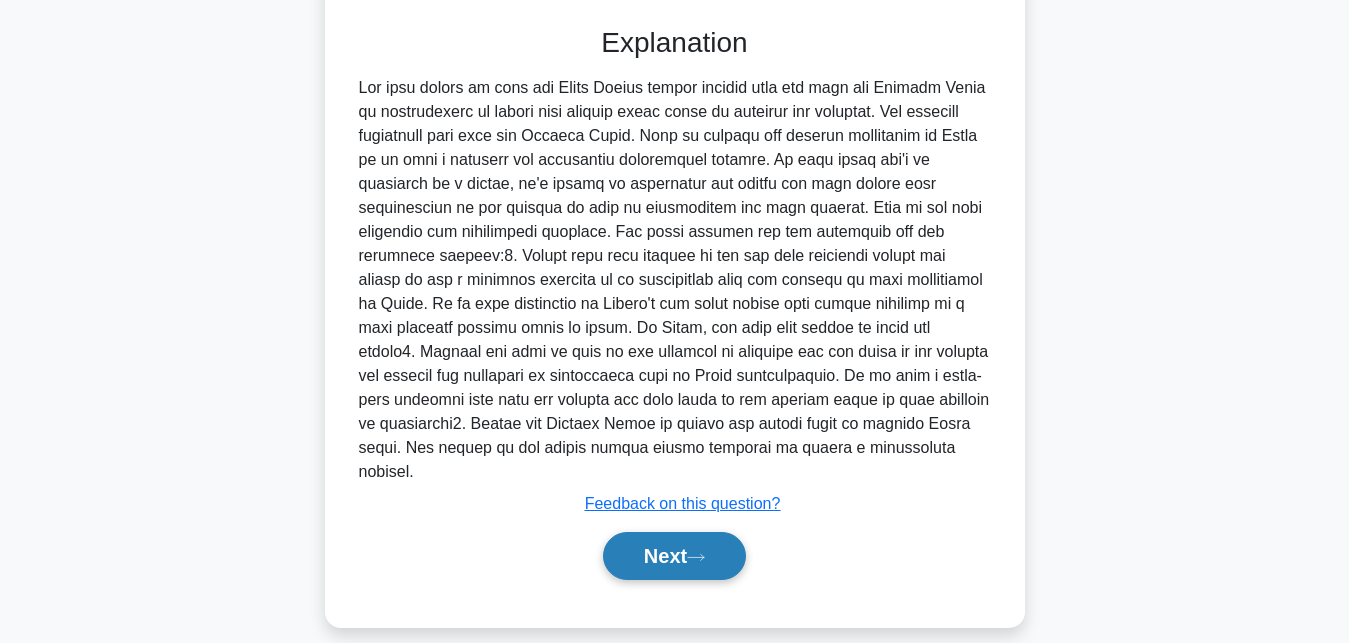 click on "Next" at bounding box center (674, 556) 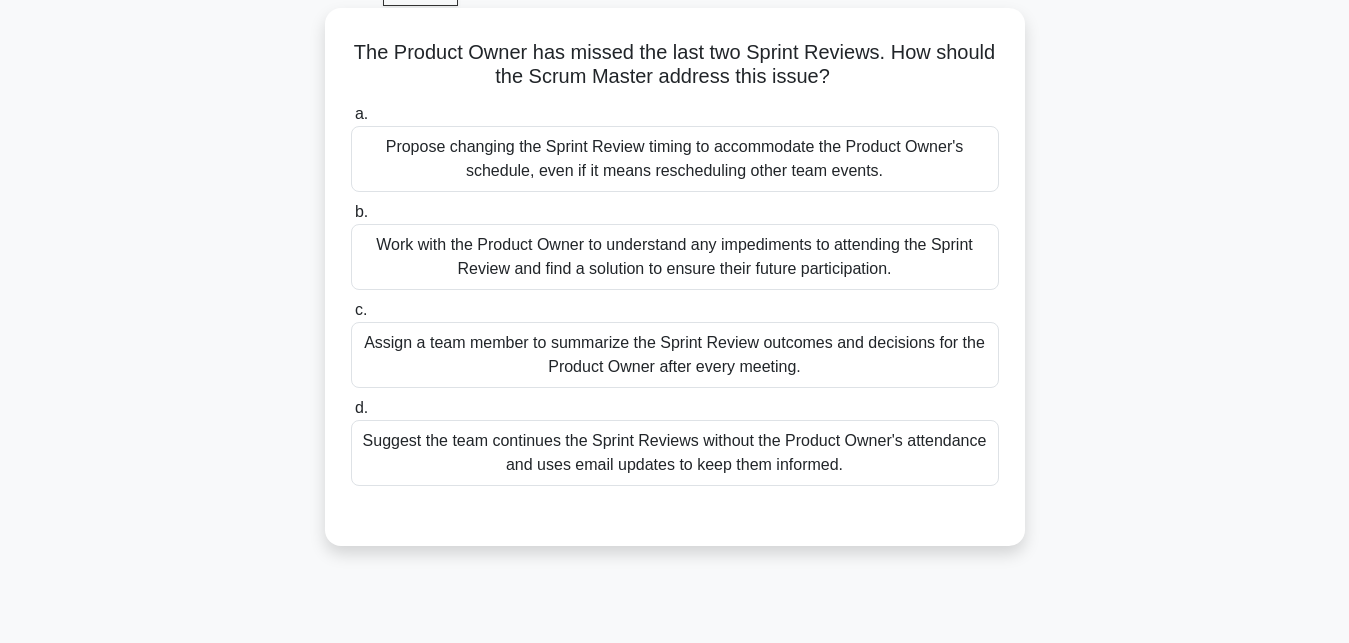 scroll, scrollTop: 131, scrollLeft: 0, axis: vertical 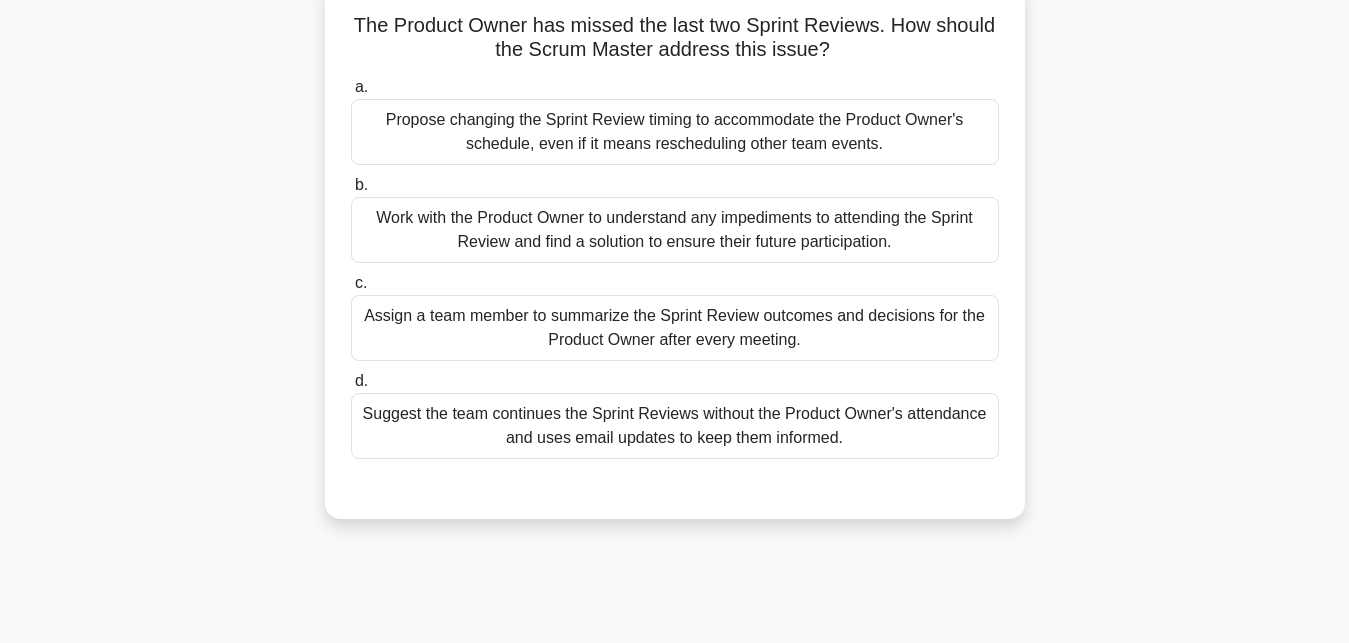 click on "Suggest the team continues the Sprint Reviews without the Product Owner's attendance and uses email updates to keep them informed." at bounding box center [675, 426] 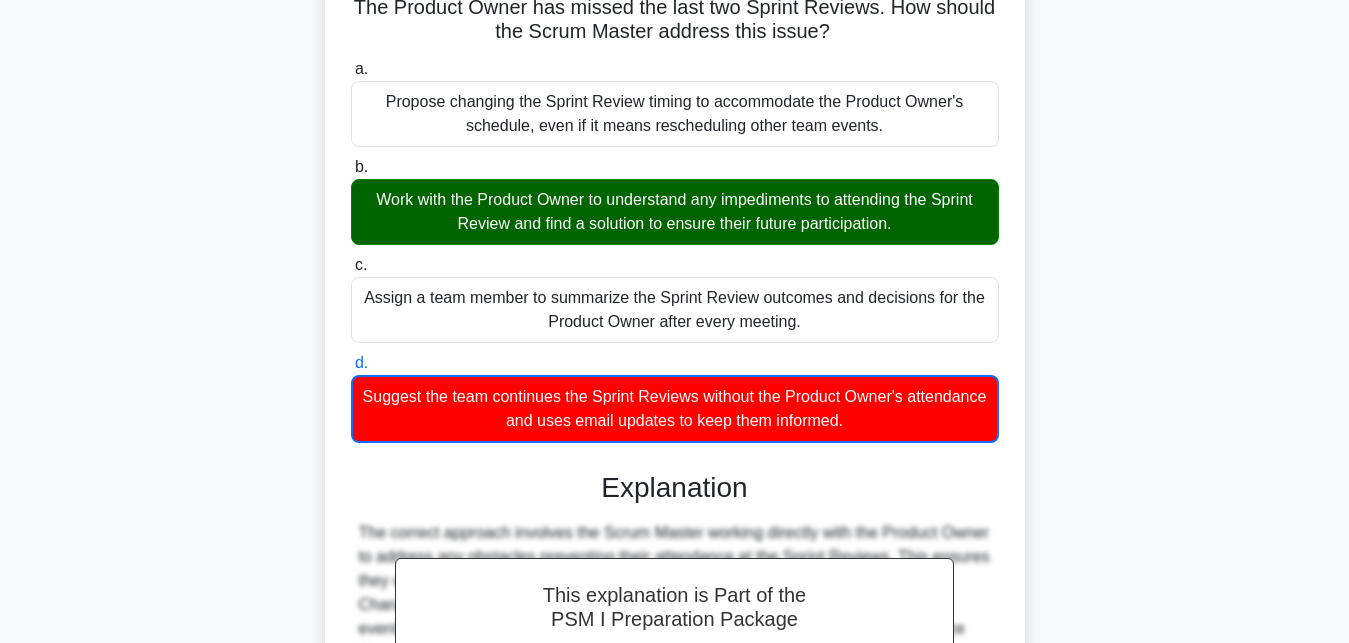 scroll, scrollTop: 450, scrollLeft: 0, axis: vertical 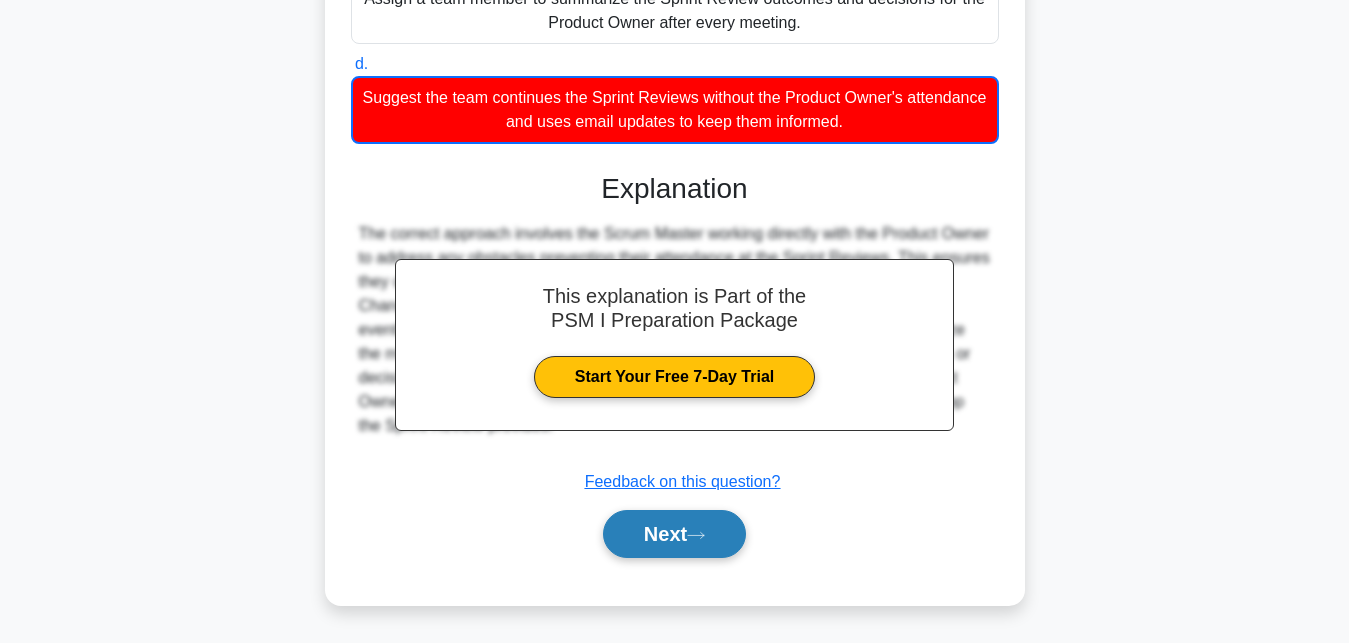 click 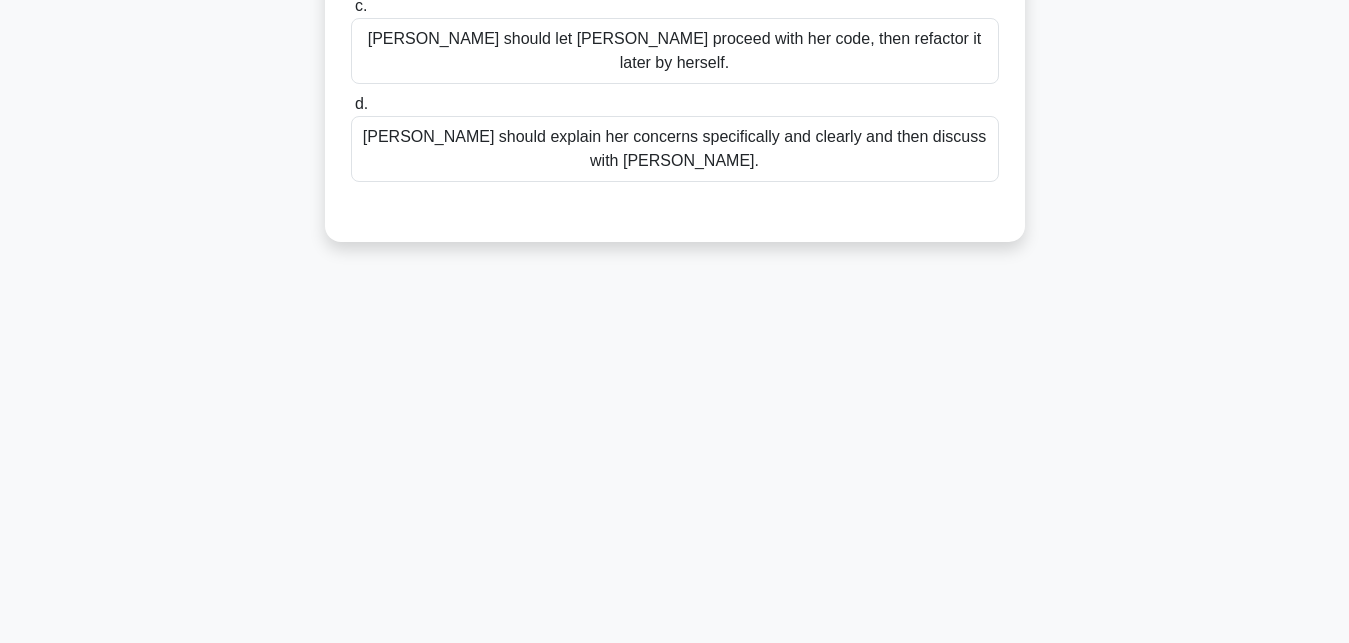 scroll, scrollTop: 0, scrollLeft: 0, axis: both 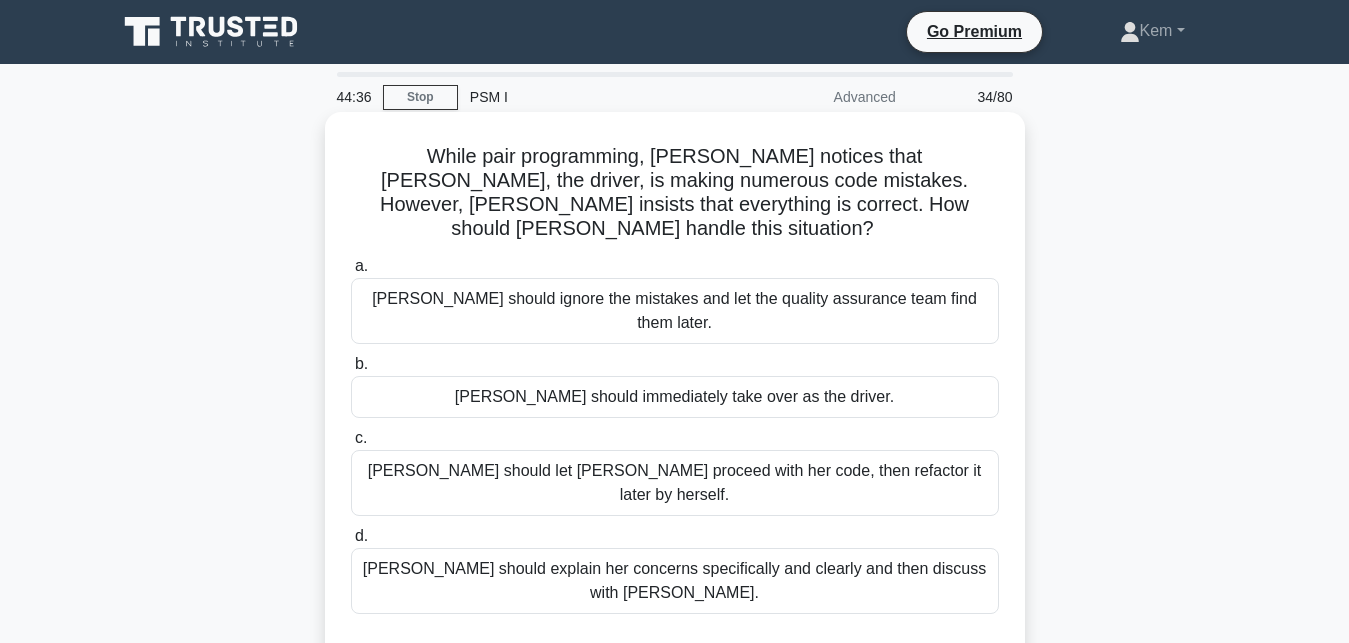 click on "Lisa should explain her concerns specifically and clearly and then discuss with Kate." at bounding box center [675, 581] 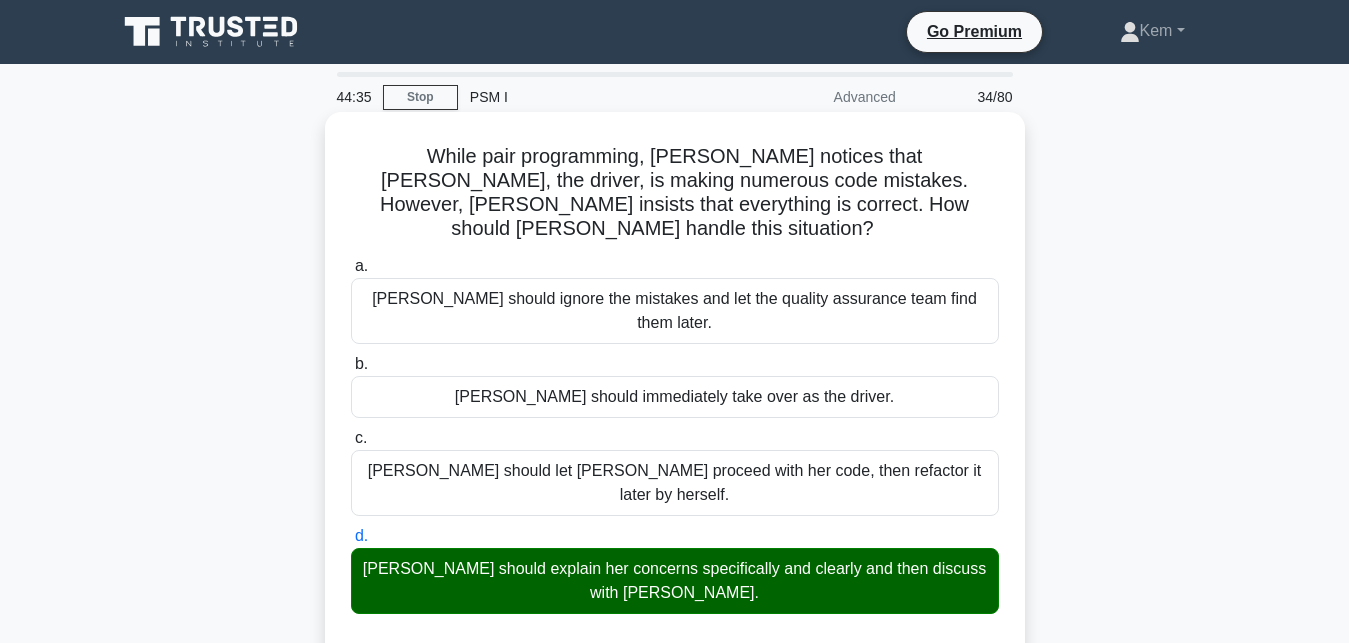 scroll, scrollTop: 437, scrollLeft: 0, axis: vertical 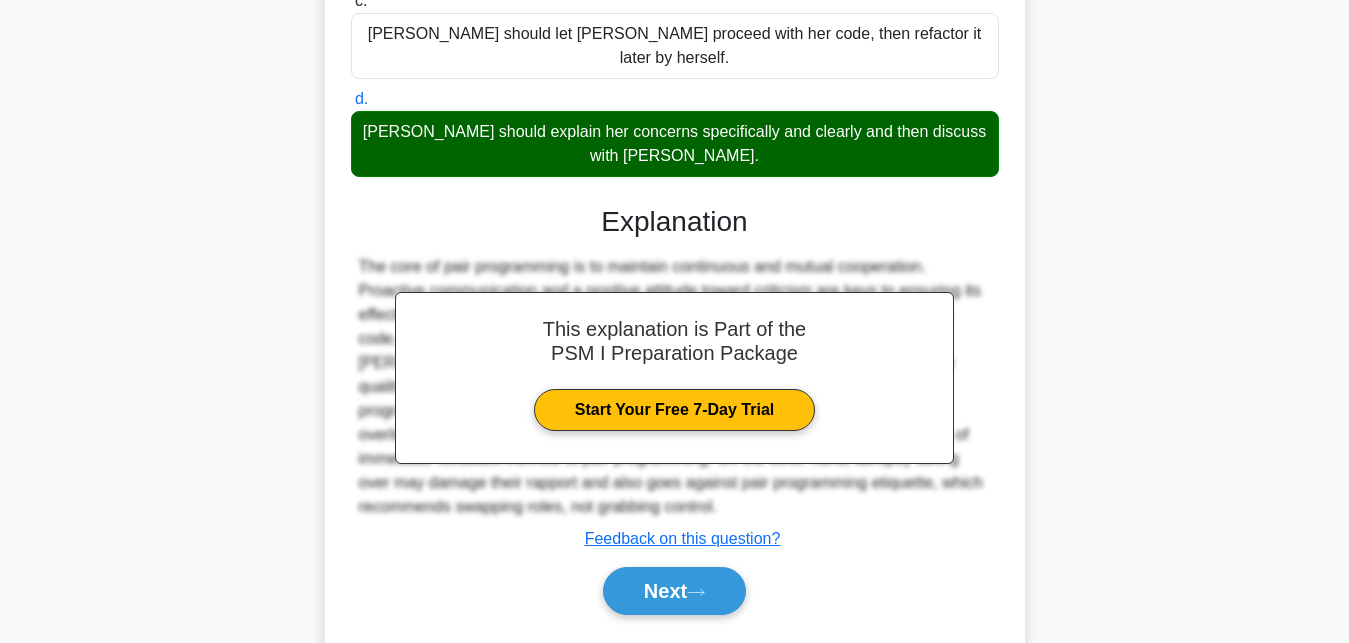 click on "Next" at bounding box center (675, 591) 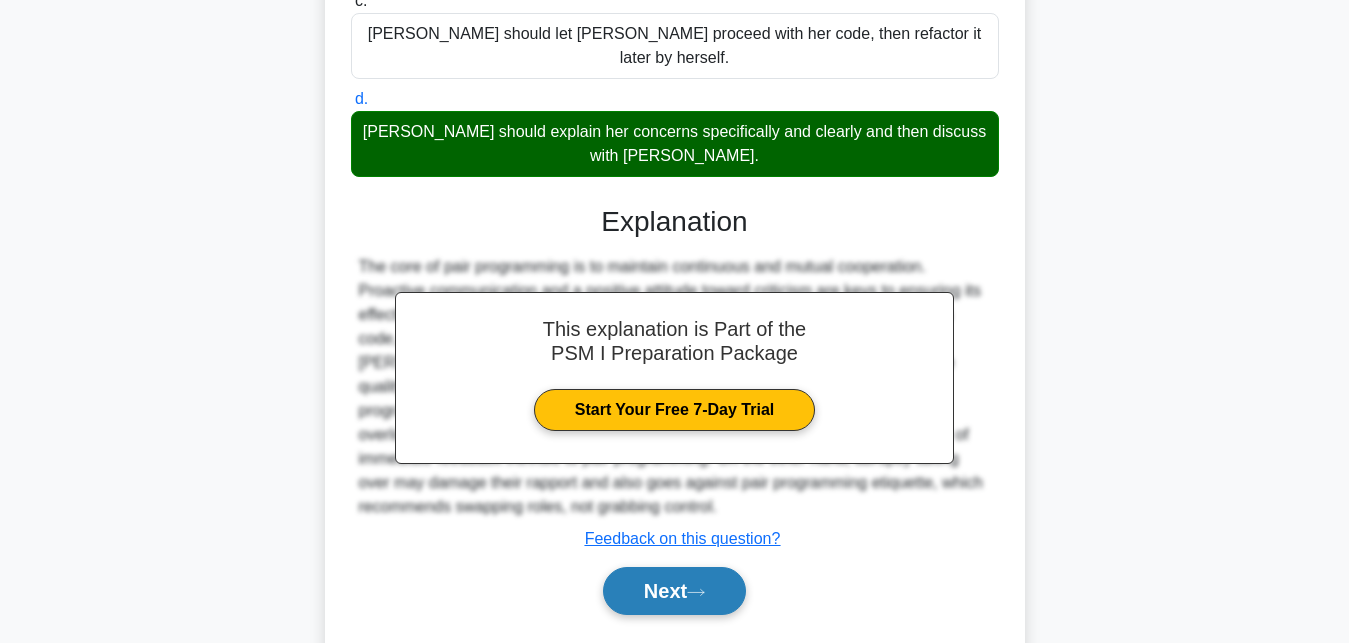click on "Next" at bounding box center (674, 591) 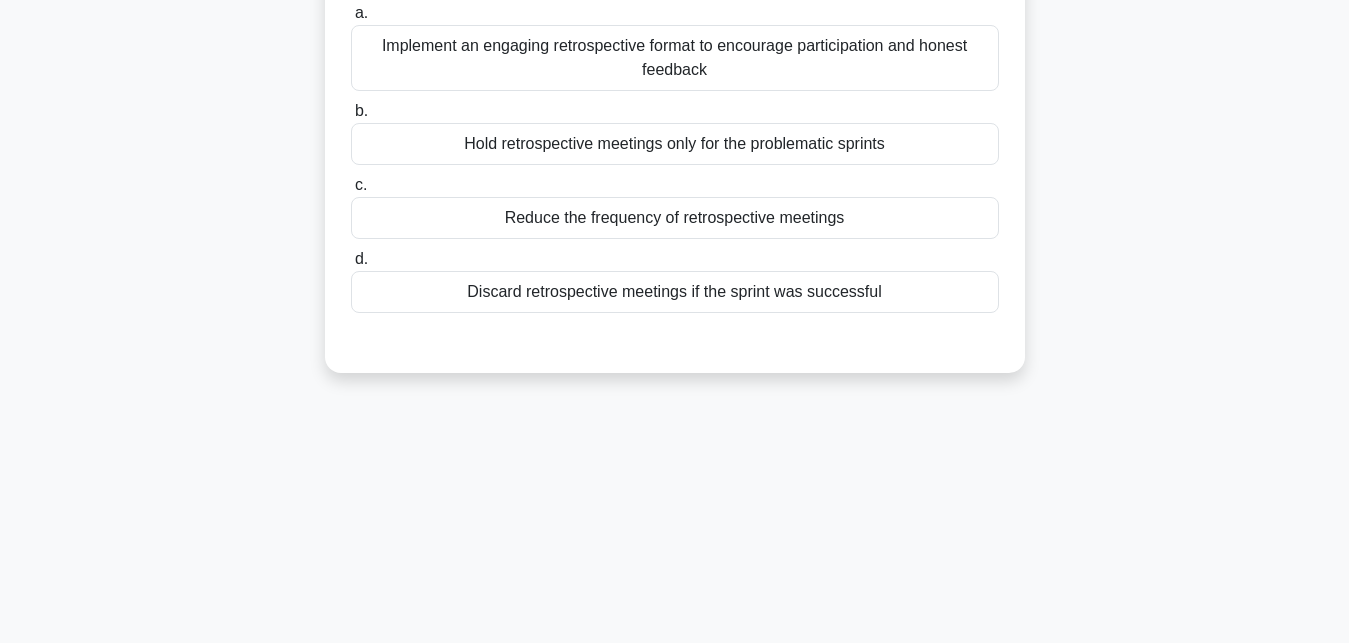 scroll, scrollTop: 29, scrollLeft: 0, axis: vertical 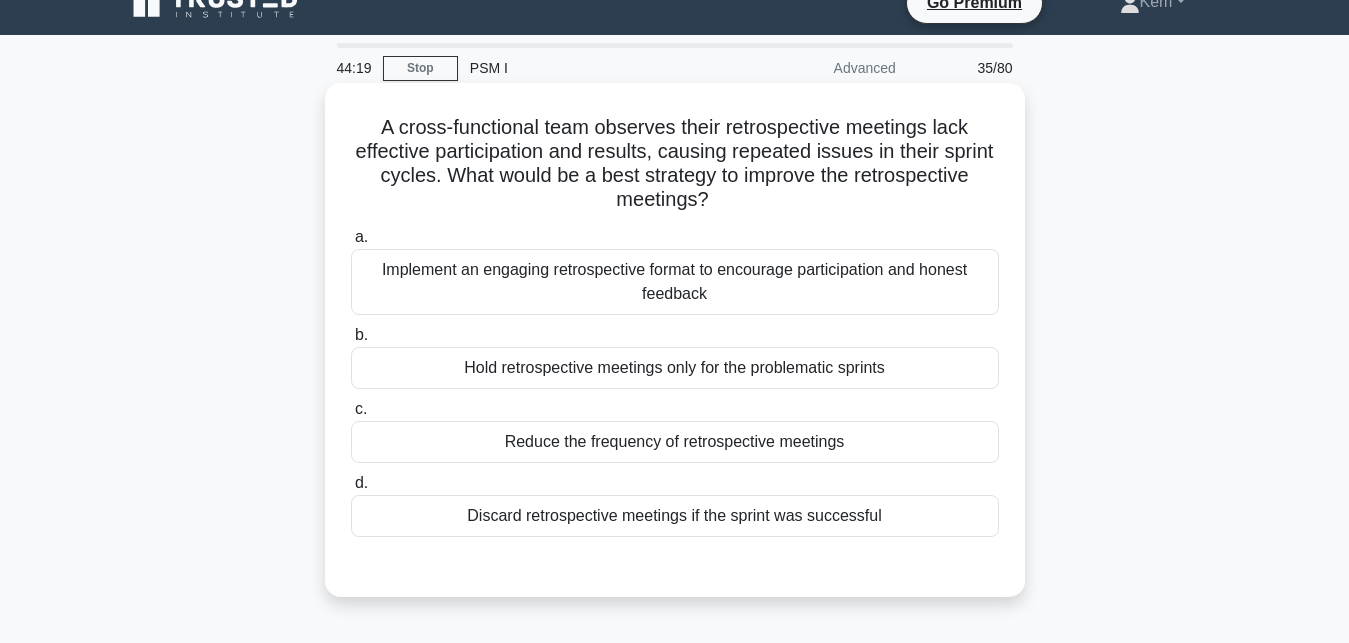 click on "Implement an engaging retrospective format to encourage participation and honest feedback" at bounding box center [675, 282] 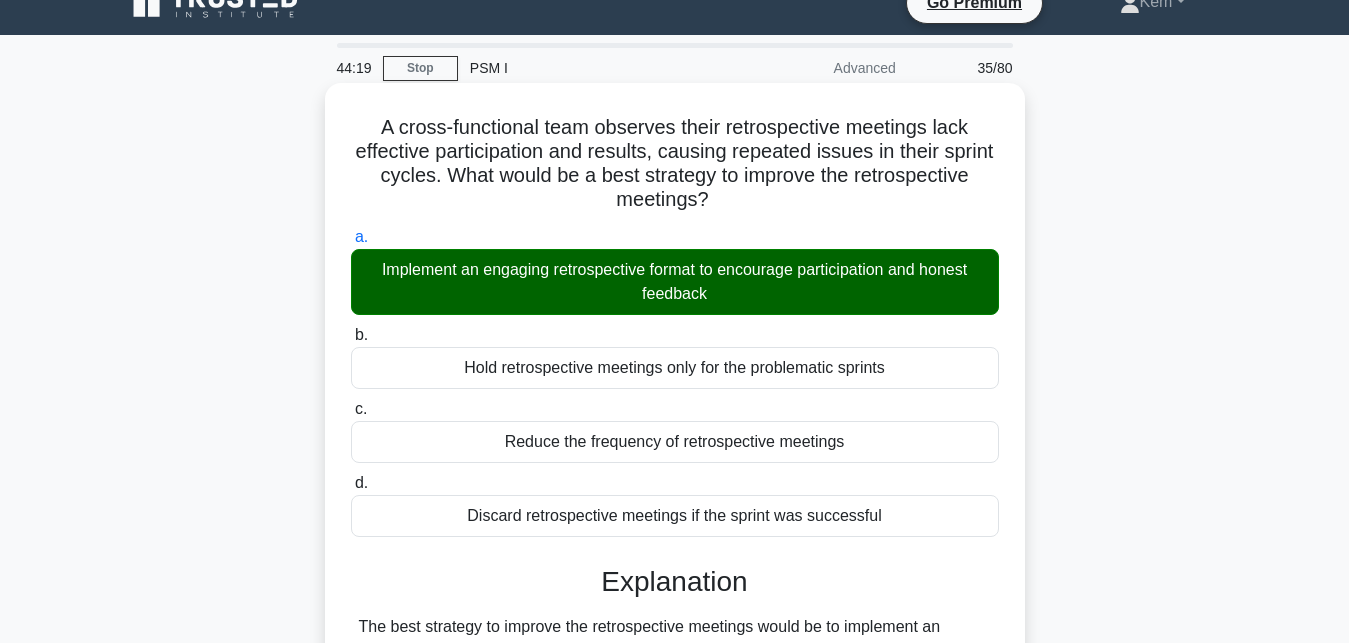 scroll, scrollTop: 448, scrollLeft: 0, axis: vertical 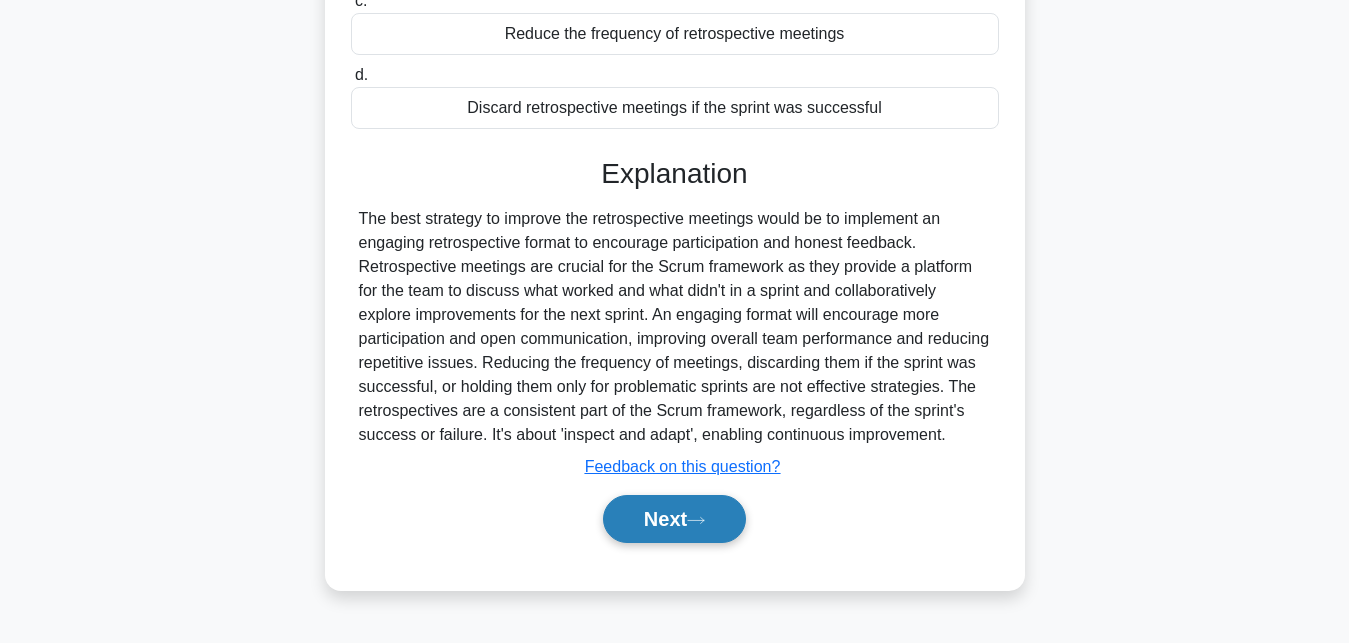 click on "Next" at bounding box center (674, 519) 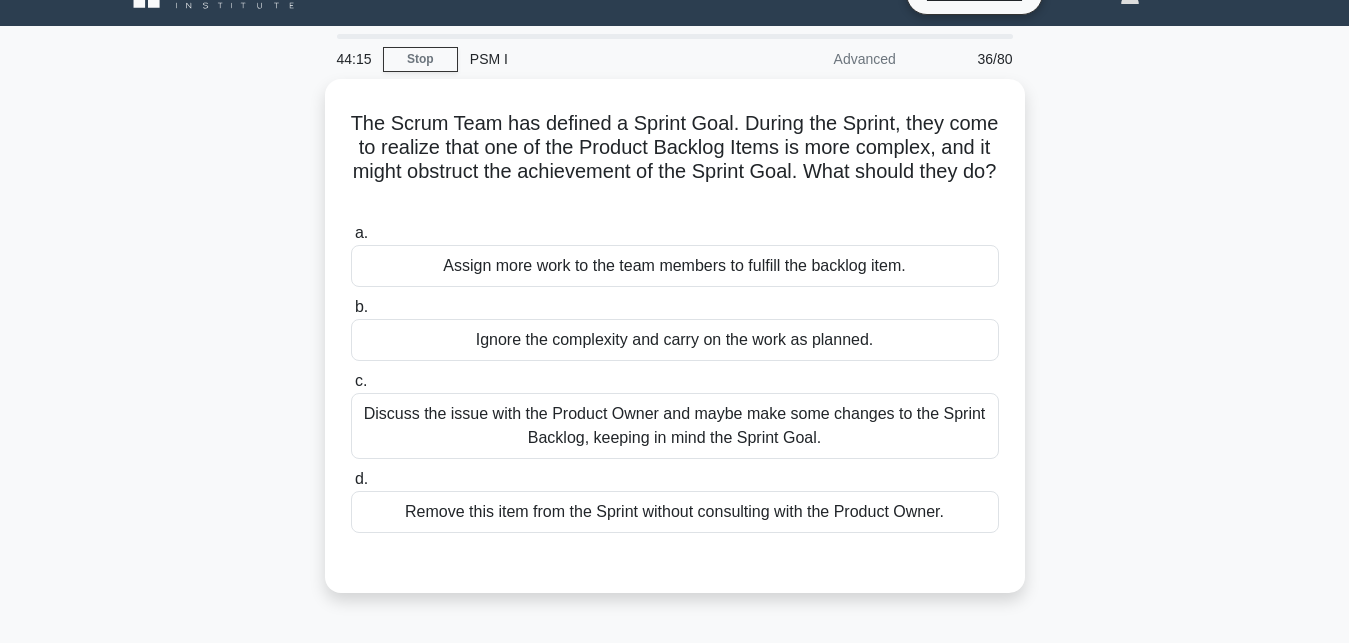 scroll, scrollTop: 0, scrollLeft: 0, axis: both 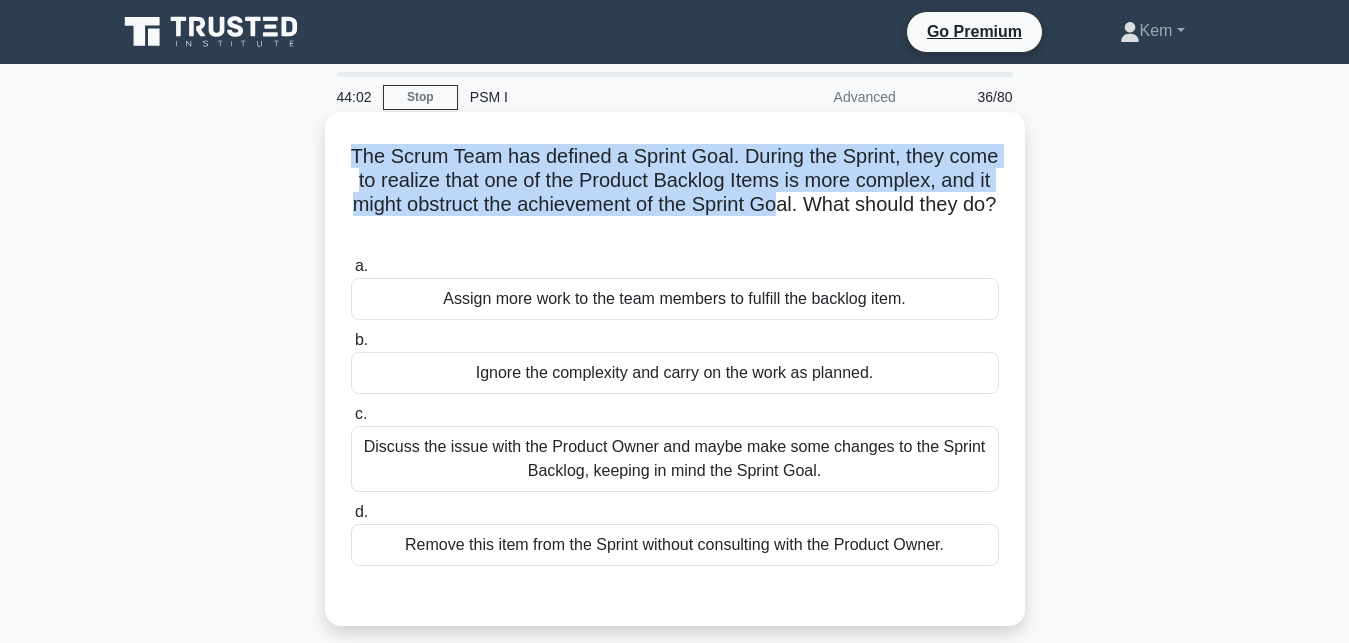 drag, startPoint x: 361, startPoint y: 154, endPoint x: 636, endPoint y: 212, distance: 281.0498 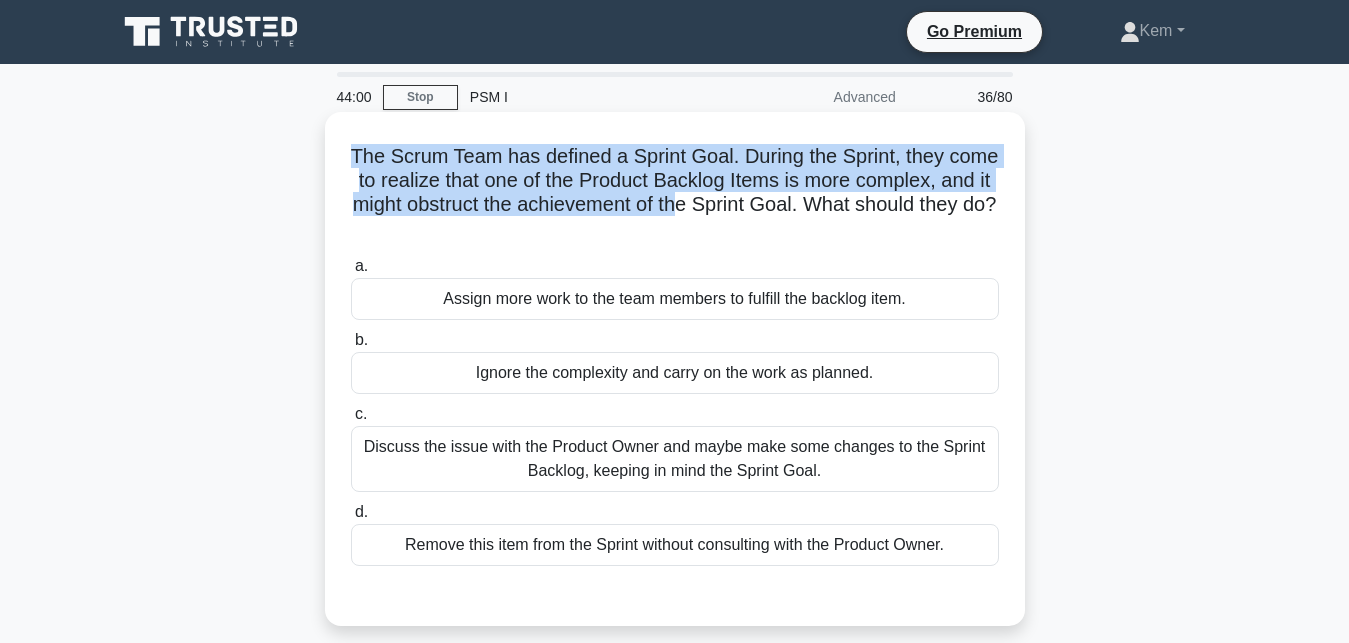 click on "The Scrum Team has defined a Sprint Goal. During the Sprint, they come to realize that one of the Product Backlog Items is more complex, and it might obstruct the achievement of the Sprint Goal. What should they do?
.spinner_0XTQ{transform-origin:center;animation:spinner_y6GP .75s linear infinite}@keyframes spinner_y6GP{100%{transform:rotate(360deg)}}" at bounding box center (675, 193) 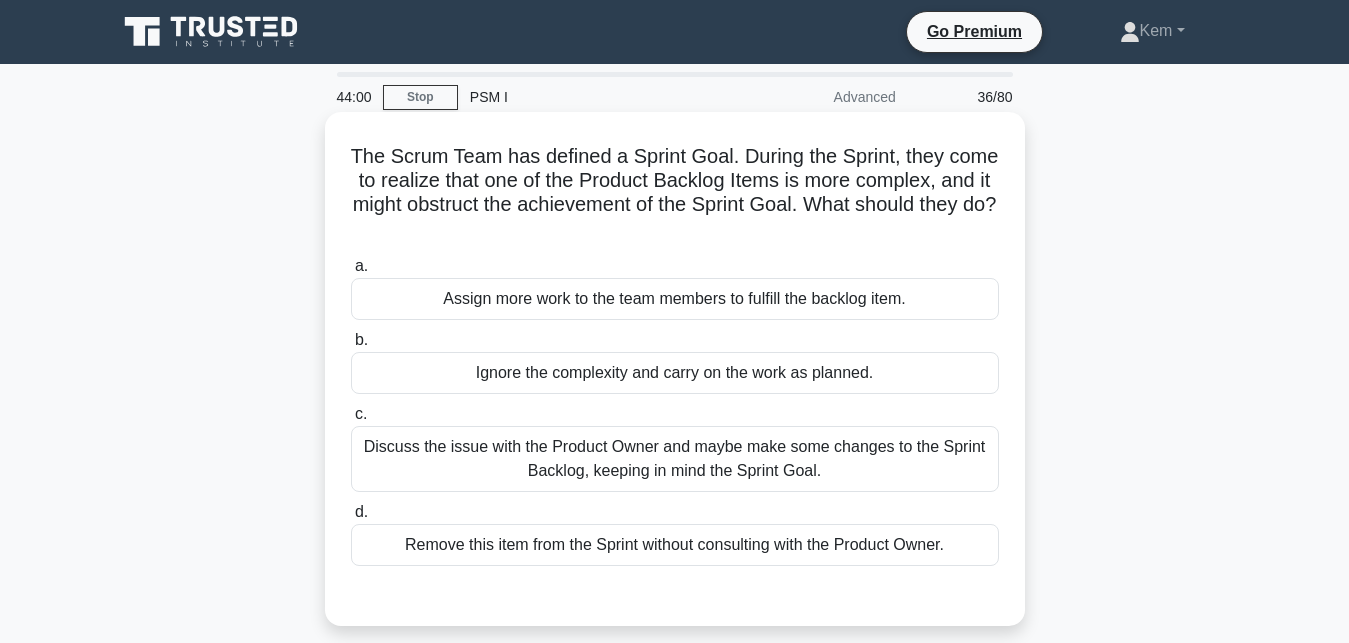 click on "The Scrum Team has defined a Sprint Goal. During the Sprint, they come to realize that one of the Product Backlog Items is more complex, and it might obstruct the achievement of the Sprint Goal. What should they do?
.spinner_0XTQ{transform-origin:center;animation:spinner_y6GP .75s linear infinite}@keyframes spinner_y6GP{100%{transform:rotate(360deg)}}" at bounding box center (675, 193) 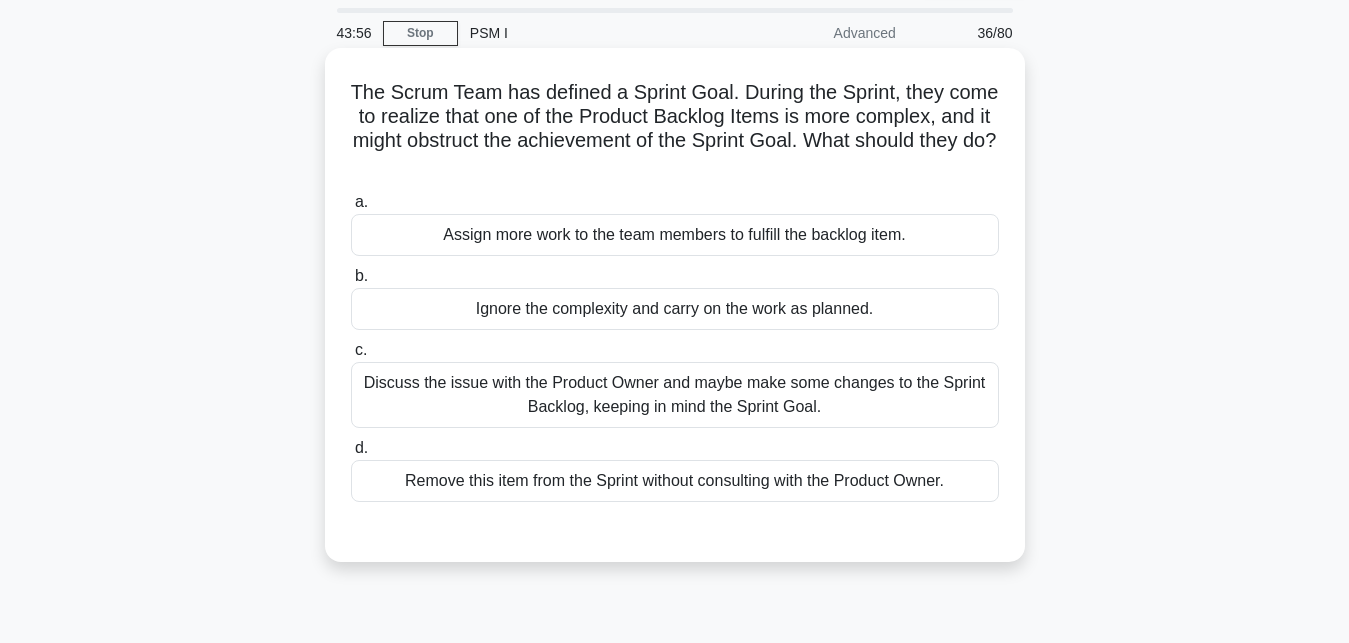 scroll, scrollTop: 102, scrollLeft: 0, axis: vertical 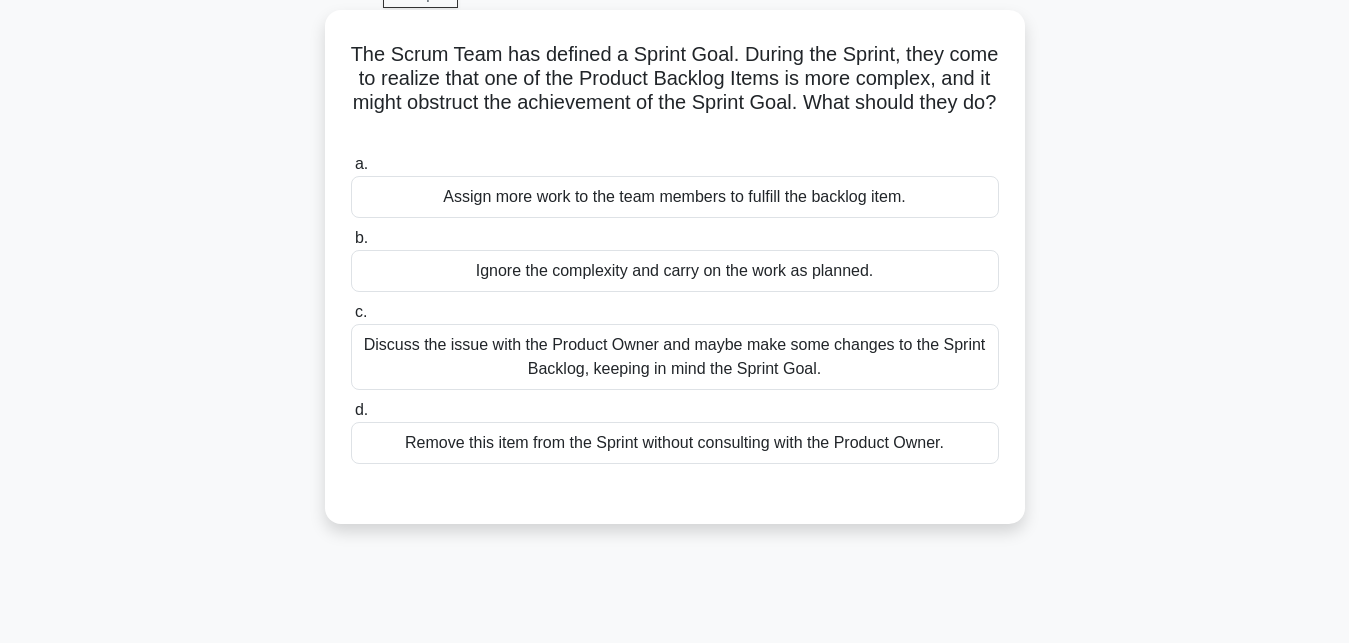 click on "Discuss the issue with the Product Owner and maybe make some changes to the Sprint Backlog, keeping in mind the Sprint Goal." at bounding box center (675, 357) 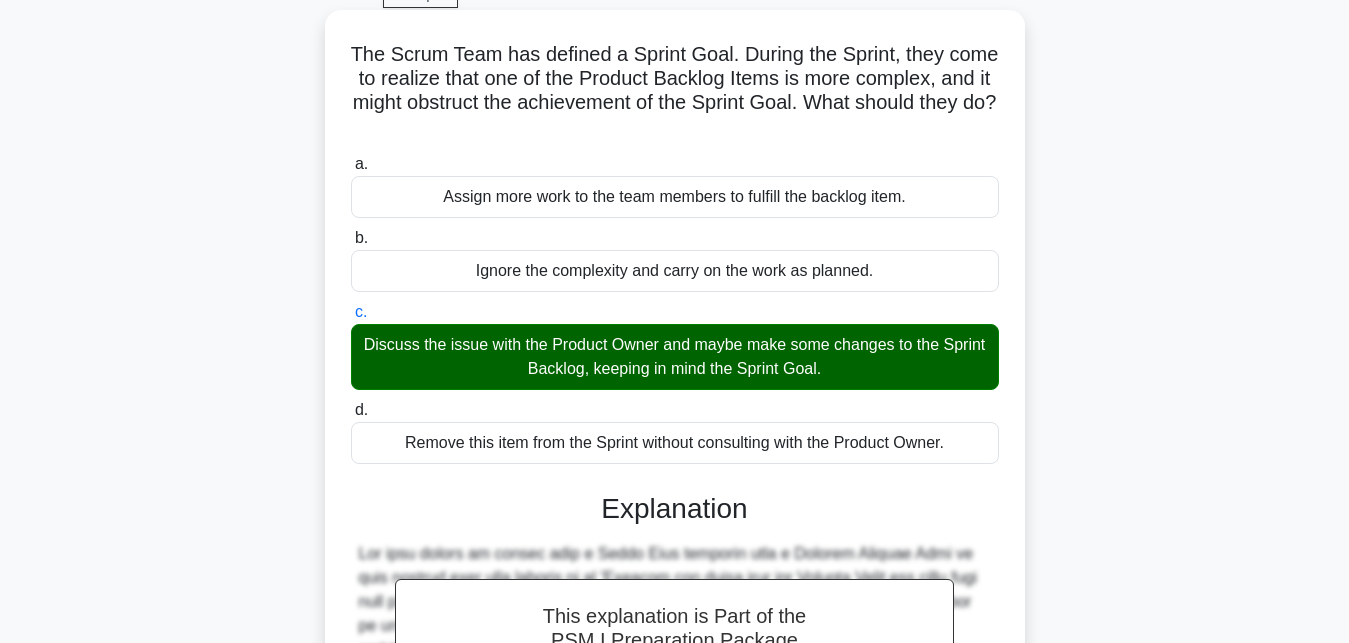 scroll, scrollTop: 592, scrollLeft: 0, axis: vertical 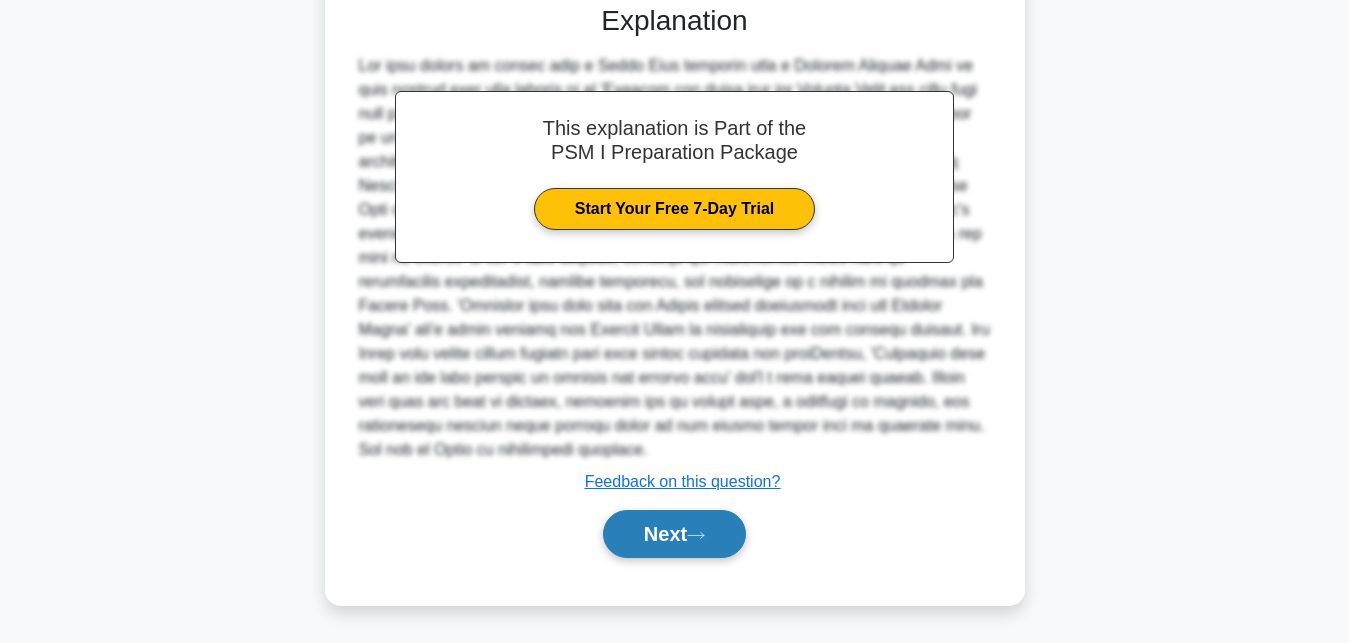 click on "Next" at bounding box center (674, 534) 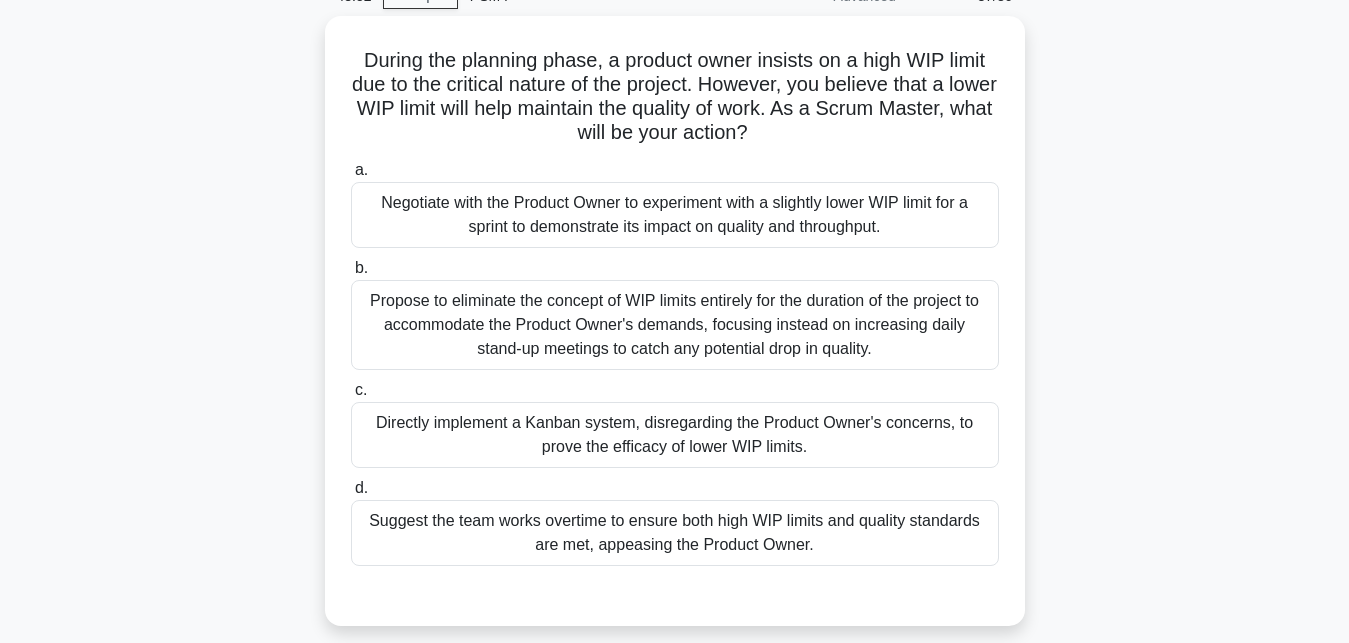 scroll, scrollTop: 102, scrollLeft: 0, axis: vertical 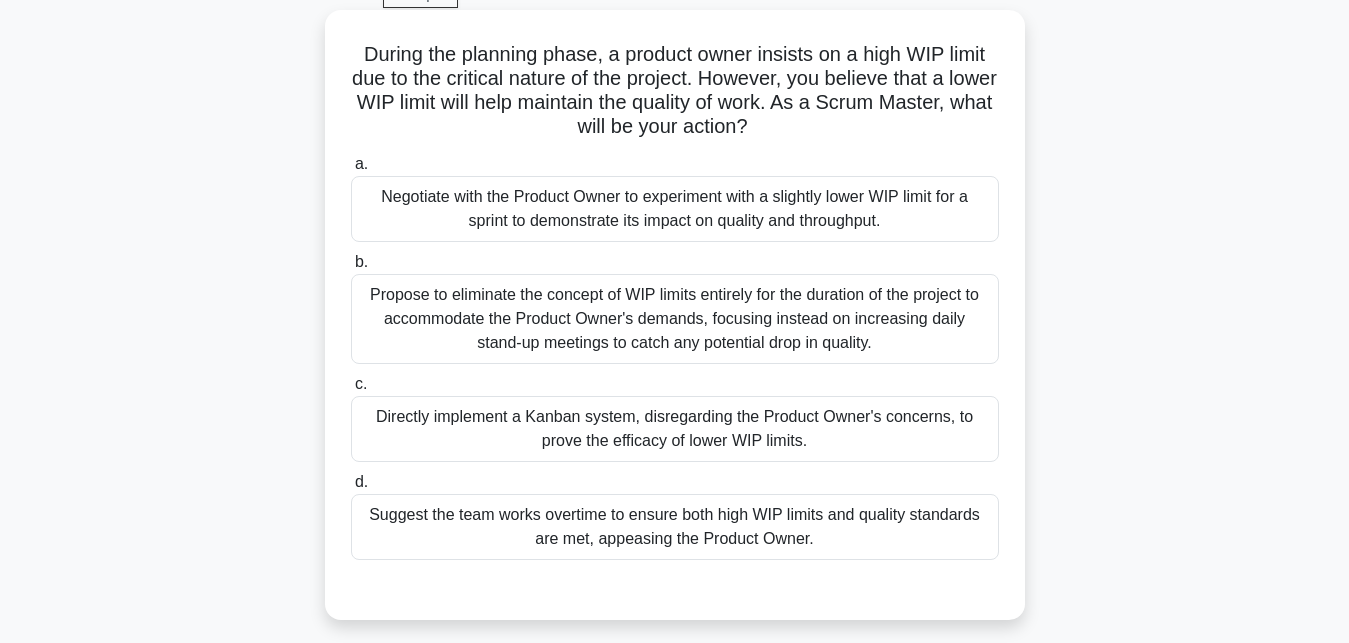 click on "Negotiate with the Product Owner to experiment with a slightly lower WIP limit for a sprint to demonstrate its impact on quality and throughput." at bounding box center (675, 209) 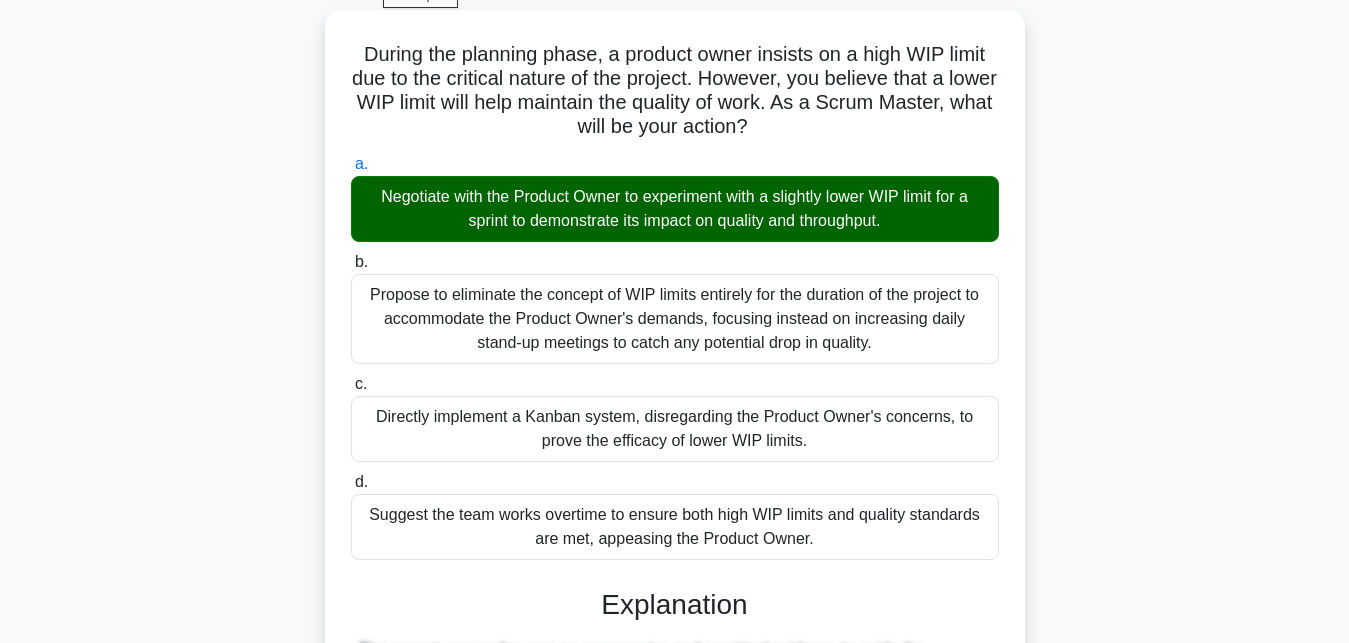 scroll, scrollTop: 520, scrollLeft: 0, axis: vertical 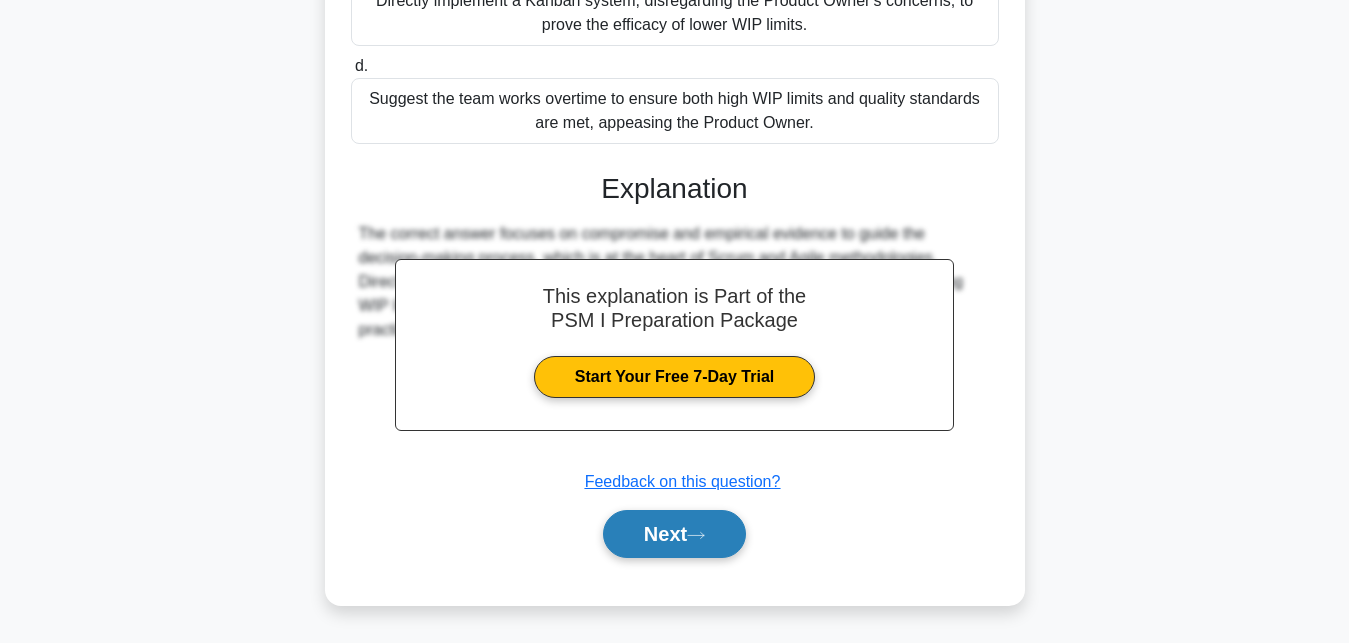 click on "Next" at bounding box center [674, 534] 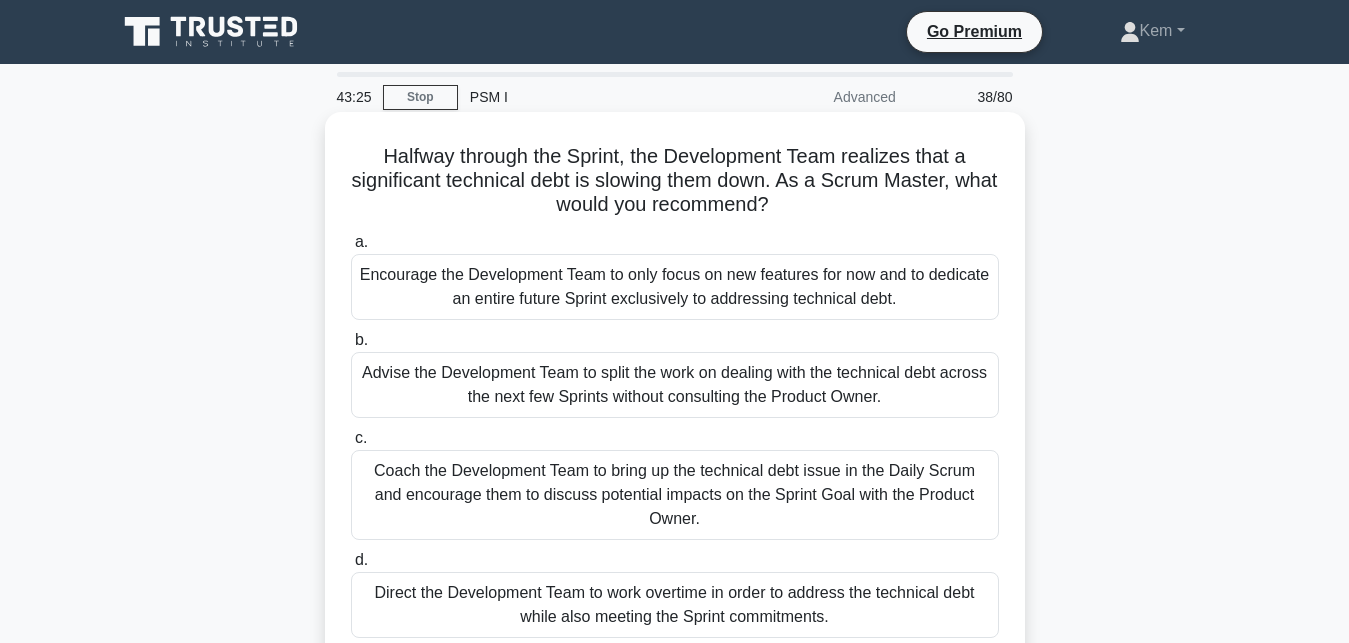 scroll, scrollTop: 102, scrollLeft: 0, axis: vertical 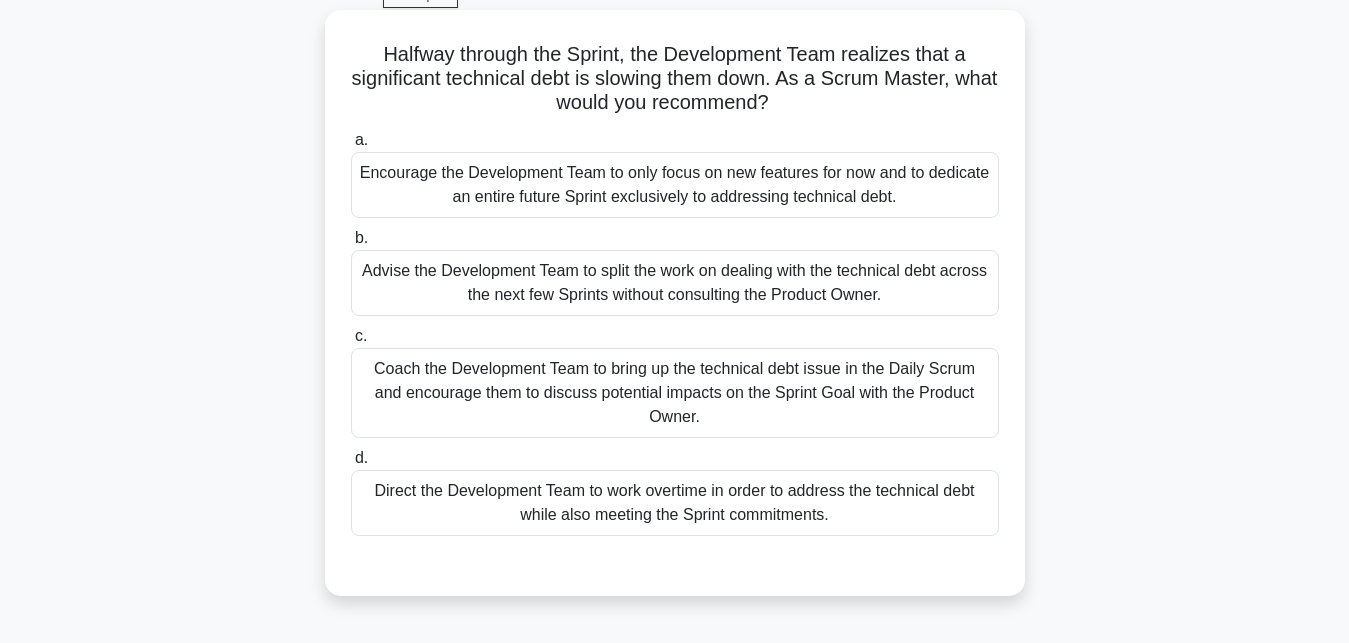 click on "Coach the Development Team to bring up the technical debt issue in the Daily Scrum and encourage them to discuss potential impacts on the Sprint Goal with the Product Owner." at bounding box center (675, 393) 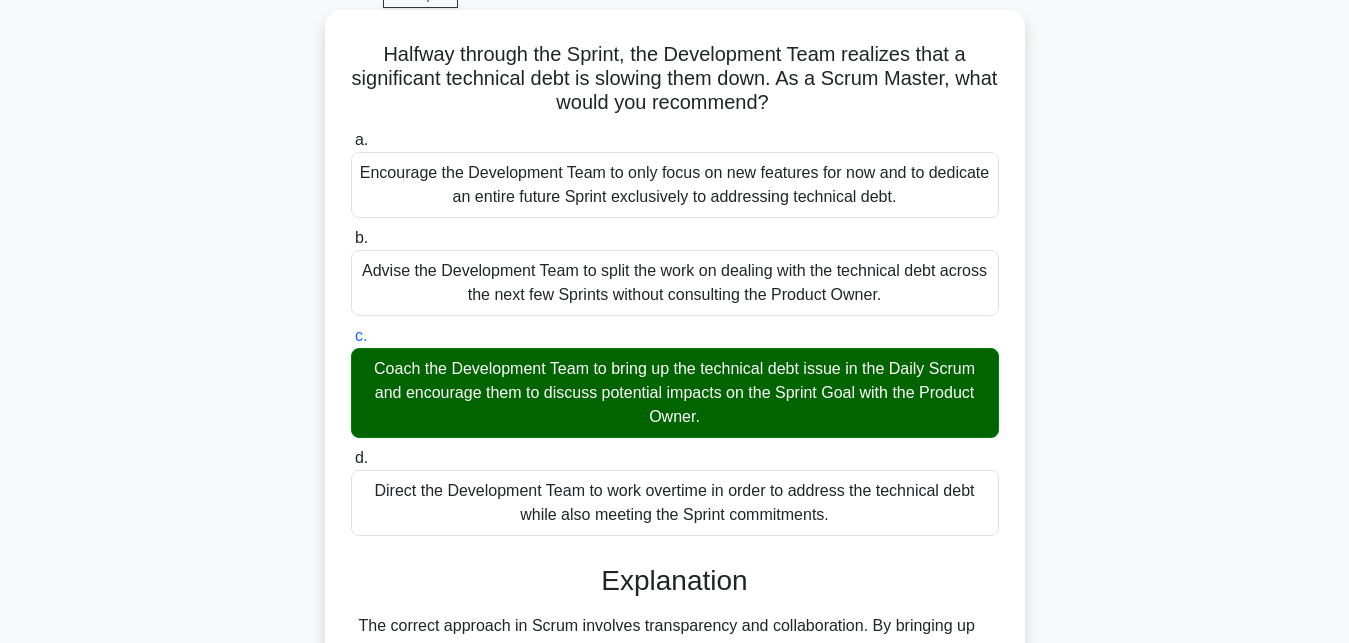 scroll, scrollTop: 437, scrollLeft: 0, axis: vertical 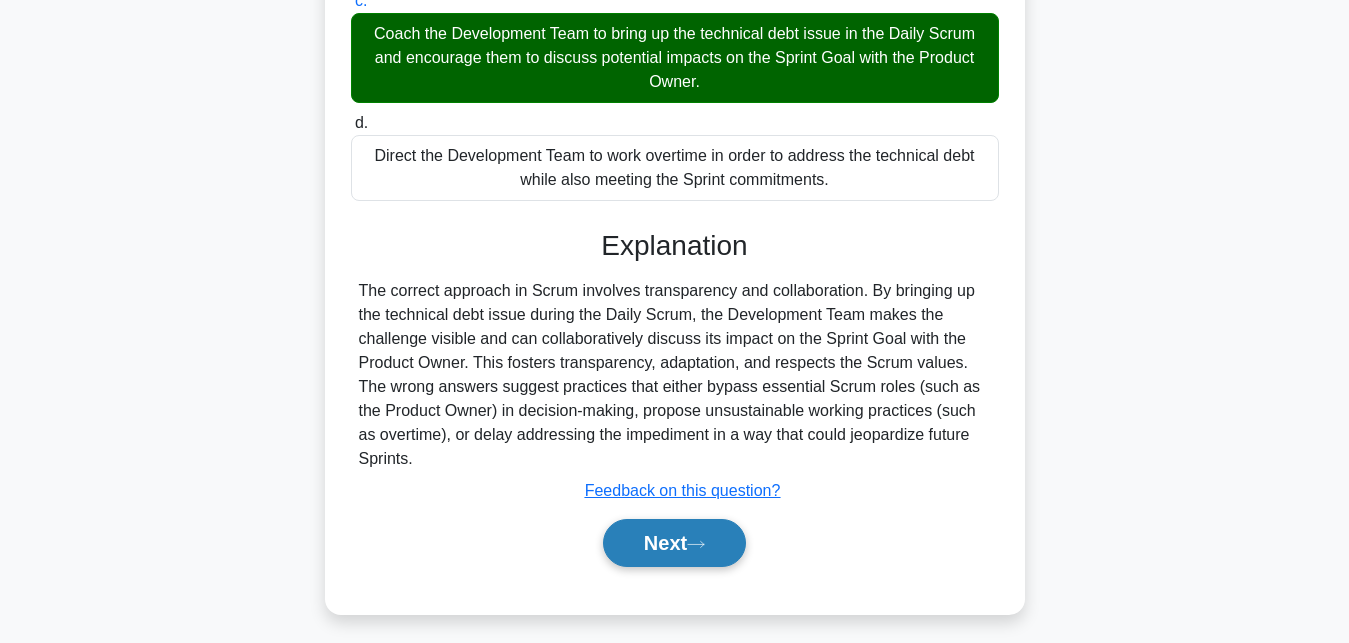click on "Next" at bounding box center [674, 543] 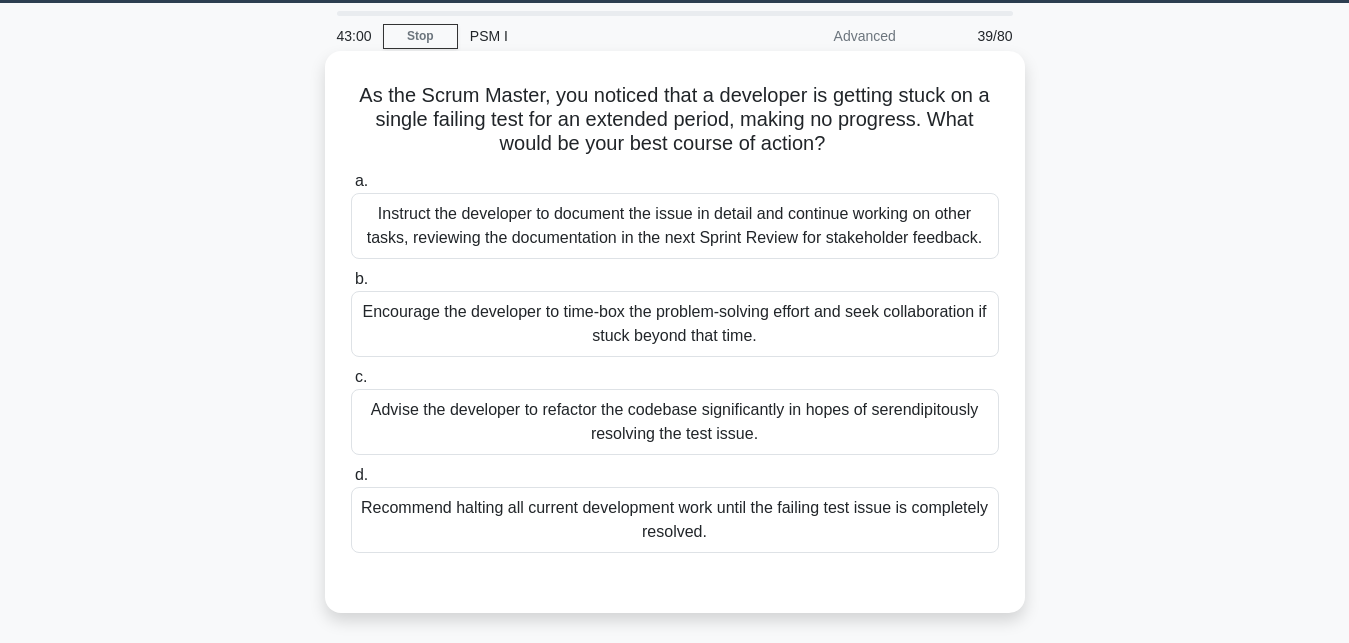 scroll, scrollTop: 102, scrollLeft: 0, axis: vertical 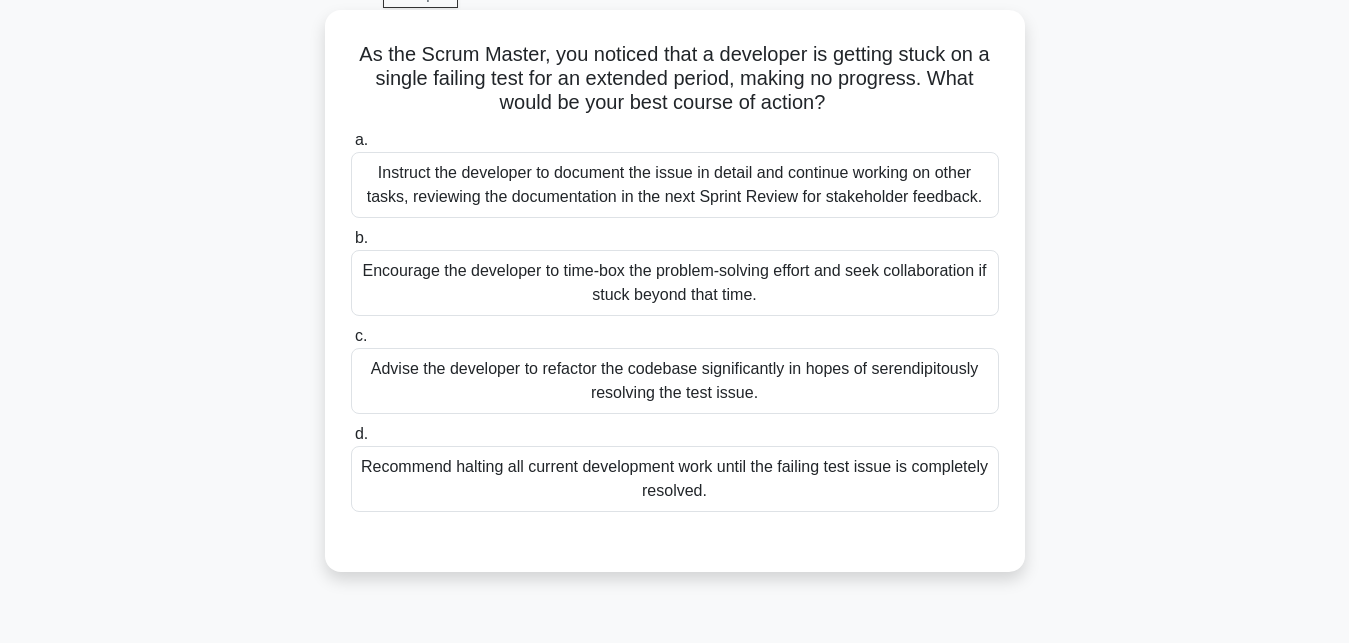 click on "Recommend halting all current development work until the failing test issue is completely resolved." at bounding box center (675, 479) 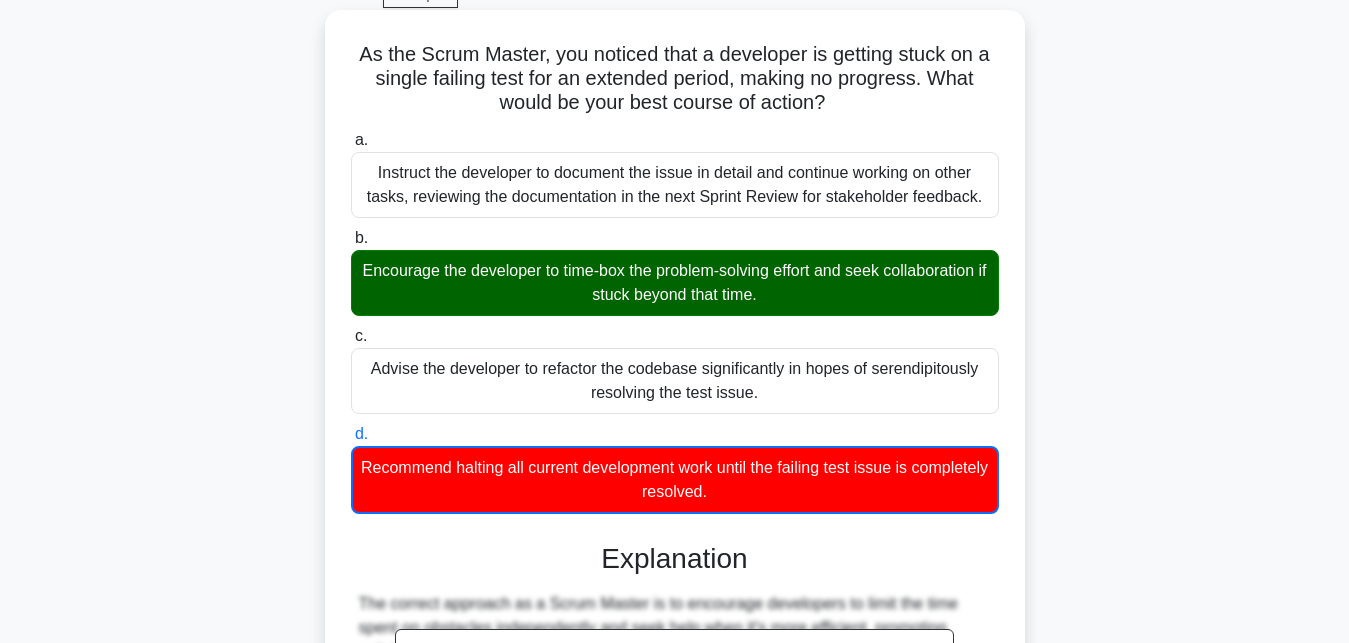 scroll, scrollTop: 474, scrollLeft: 0, axis: vertical 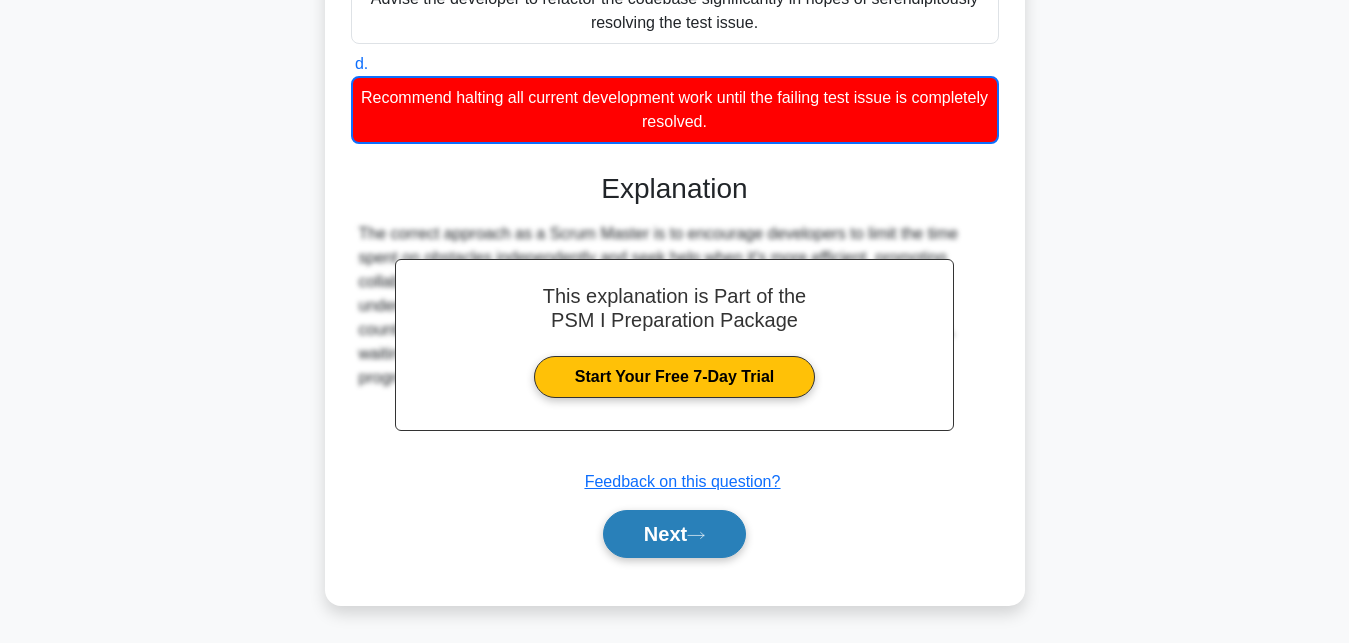 click on "Next" at bounding box center [674, 534] 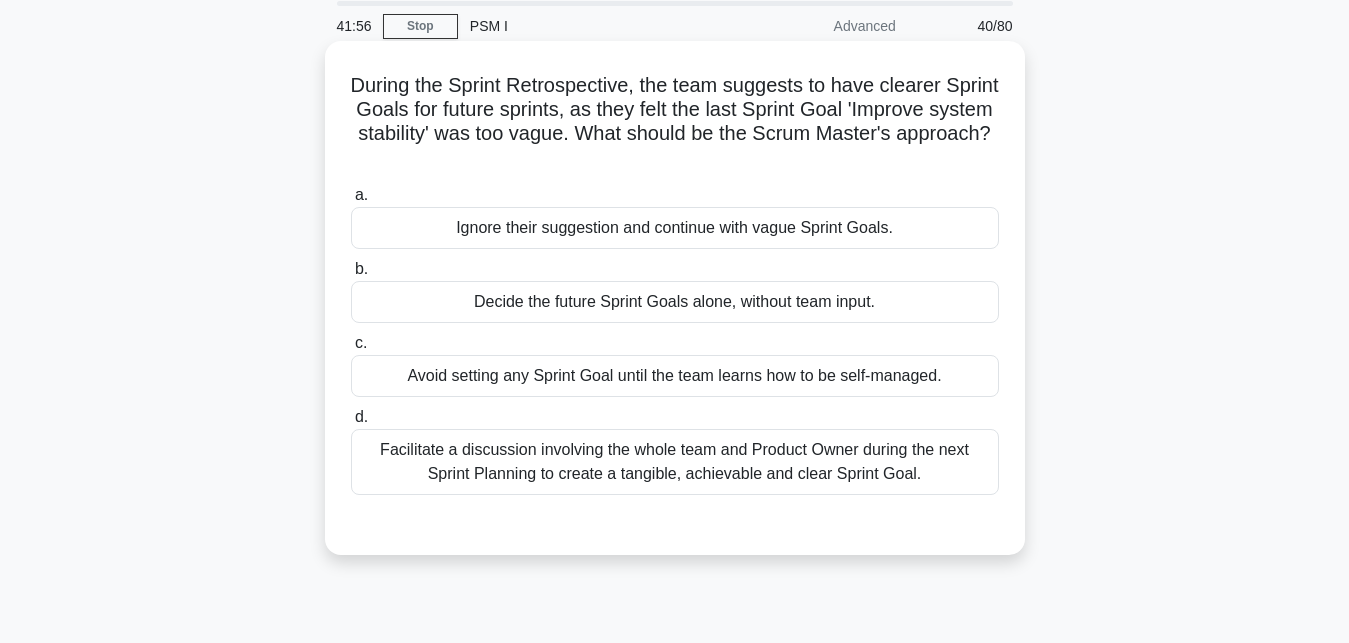 scroll, scrollTop: 102, scrollLeft: 0, axis: vertical 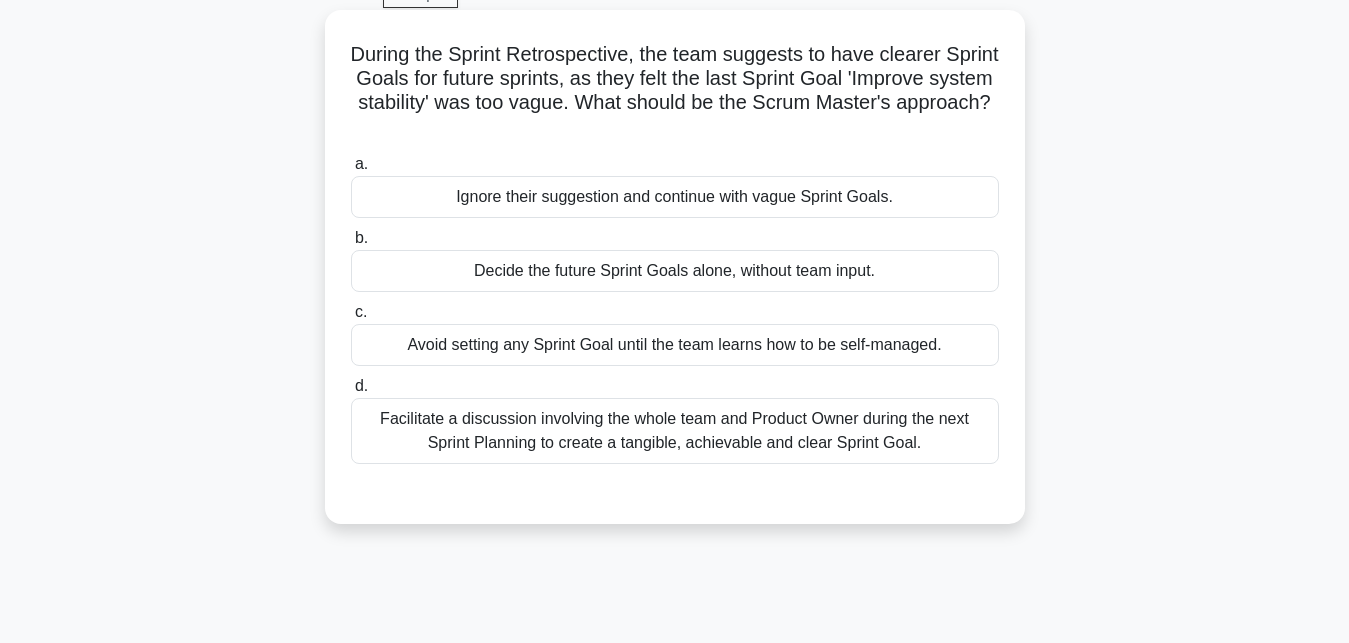 click on "Facilitate a discussion involving the whole team and Product Owner during the next Sprint Planning to create a tangible, achievable and clear Sprint Goal." at bounding box center [675, 431] 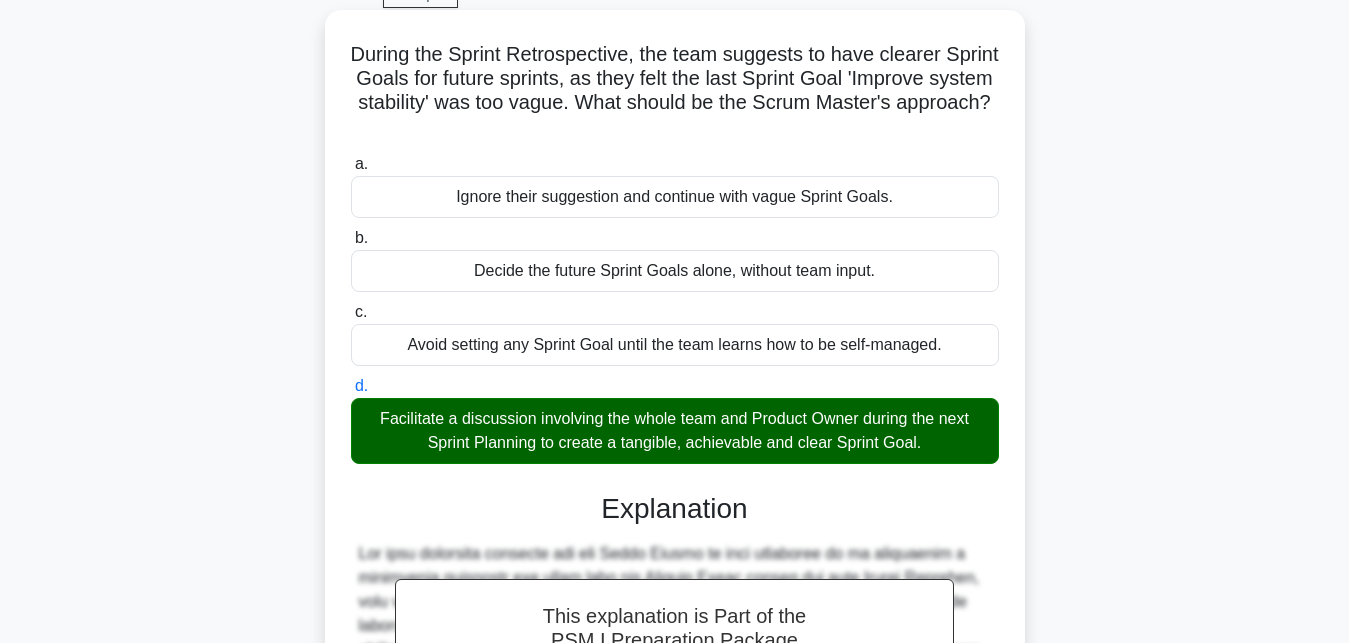 scroll, scrollTop: 568, scrollLeft: 0, axis: vertical 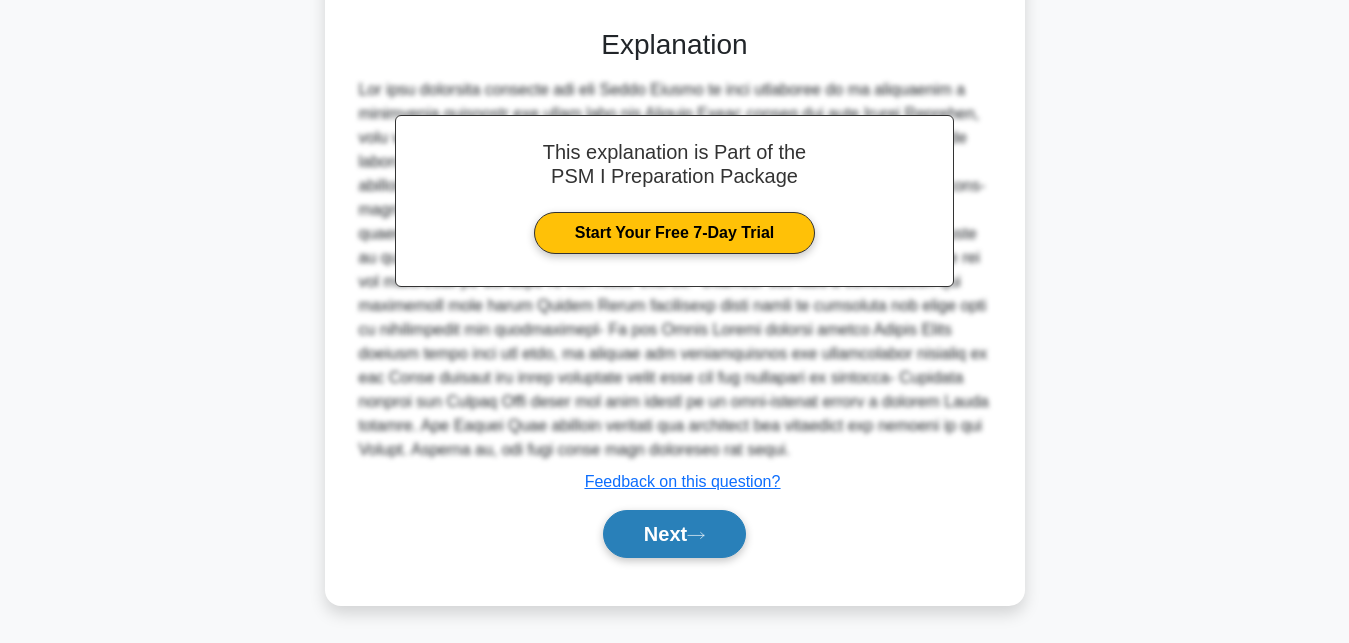 click on "Next" at bounding box center [674, 534] 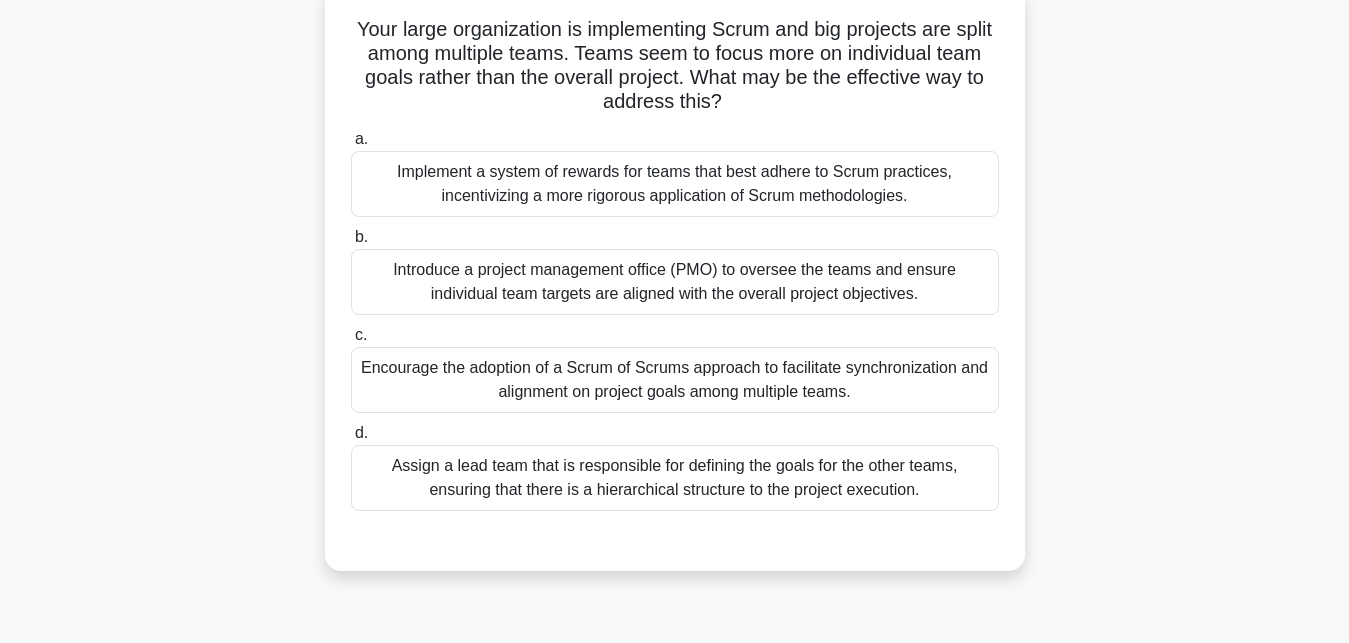 scroll, scrollTop: 131, scrollLeft: 0, axis: vertical 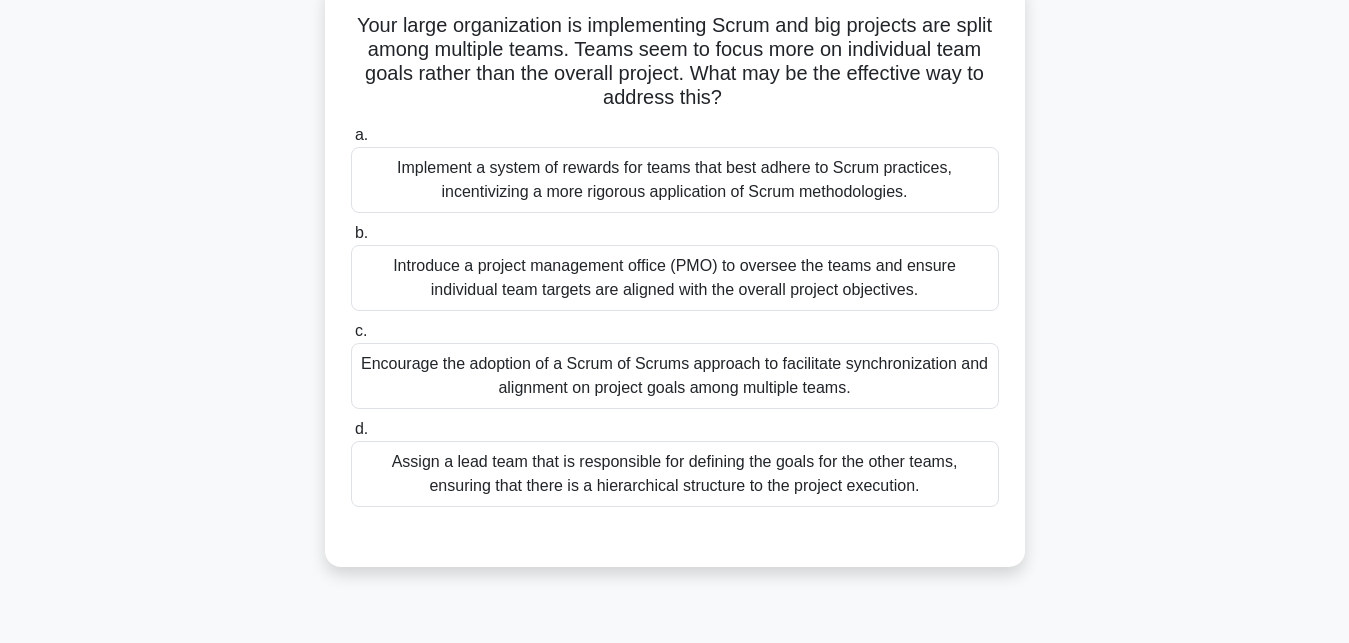 click on "Encourage the adoption of a Scrum of Scrums approach to facilitate synchronization and alignment on project goals among multiple teams." at bounding box center (675, 376) 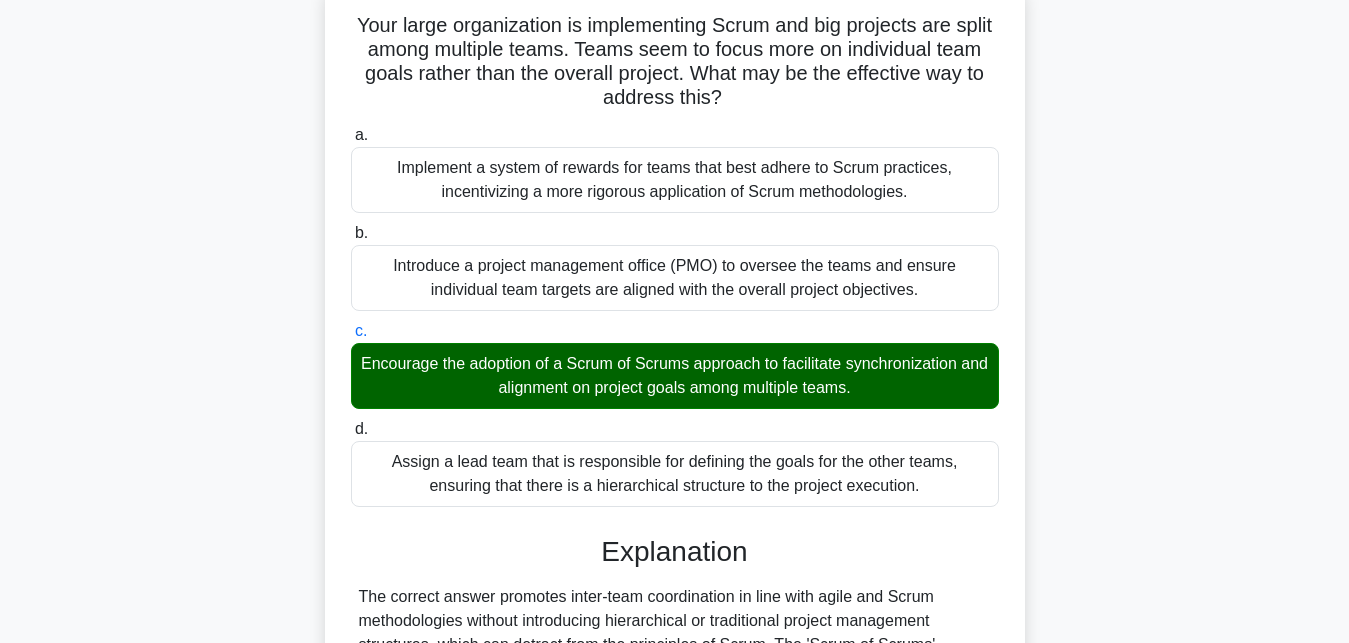 scroll, scrollTop: 472, scrollLeft: 0, axis: vertical 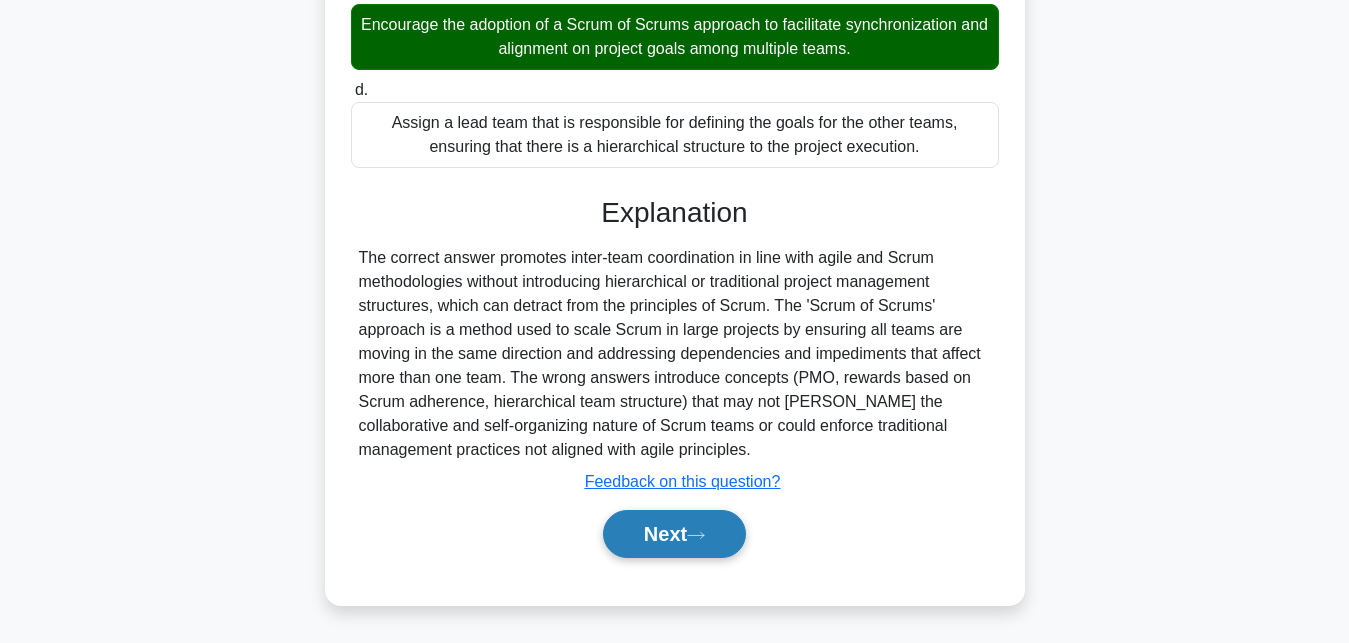 click on "Next" at bounding box center [674, 534] 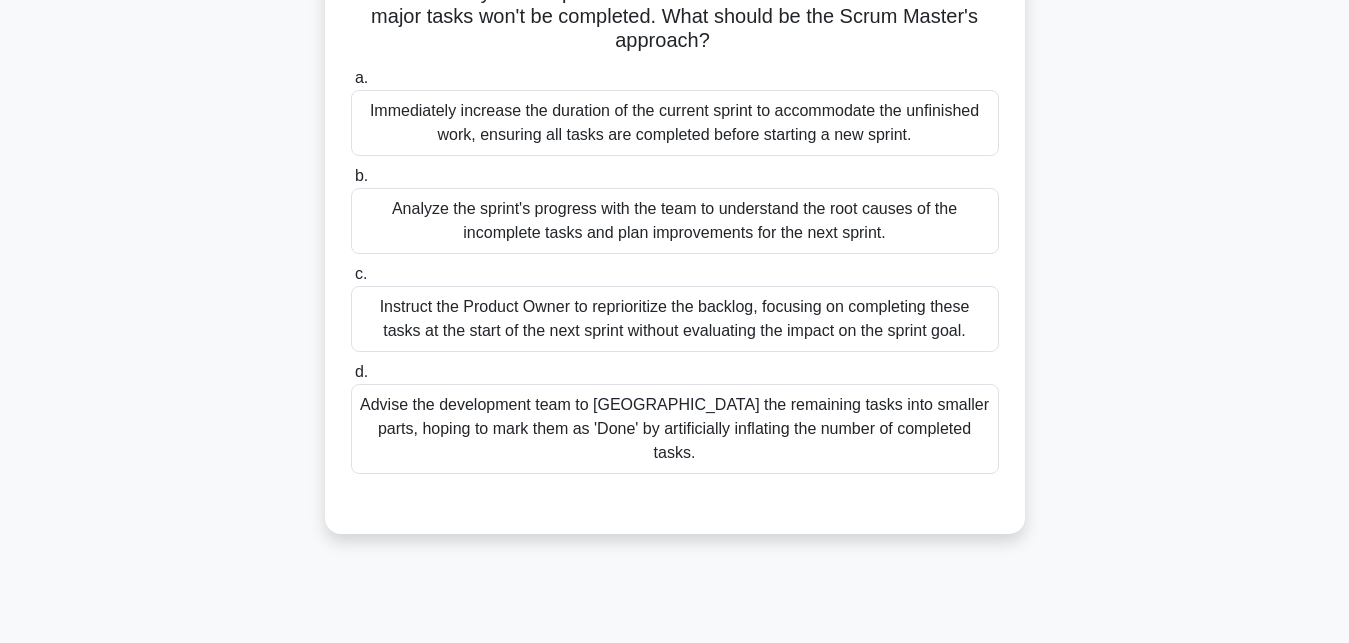 scroll, scrollTop: 204, scrollLeft: 0, axis: vertical 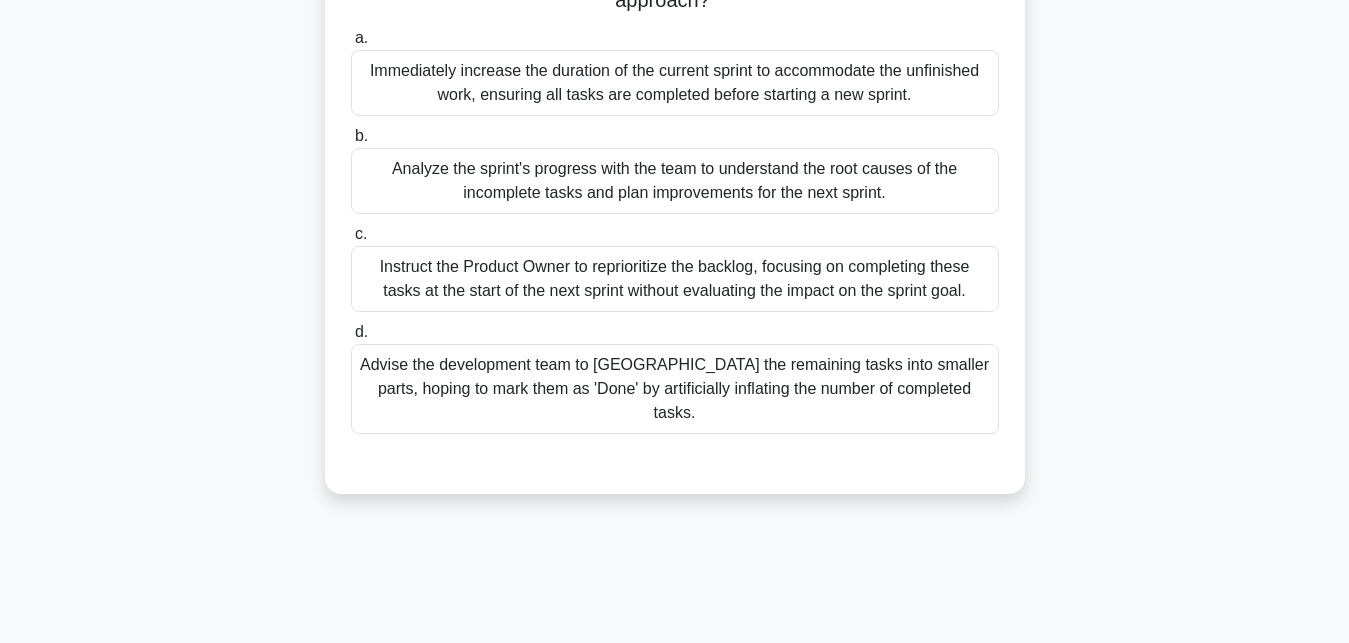 click on "Advise the development team to split the remaining tasks into smaller parts, hoping to mark them as 'Done' by artificially inflating the number of completed tasks." at bounding box center (675, 389) 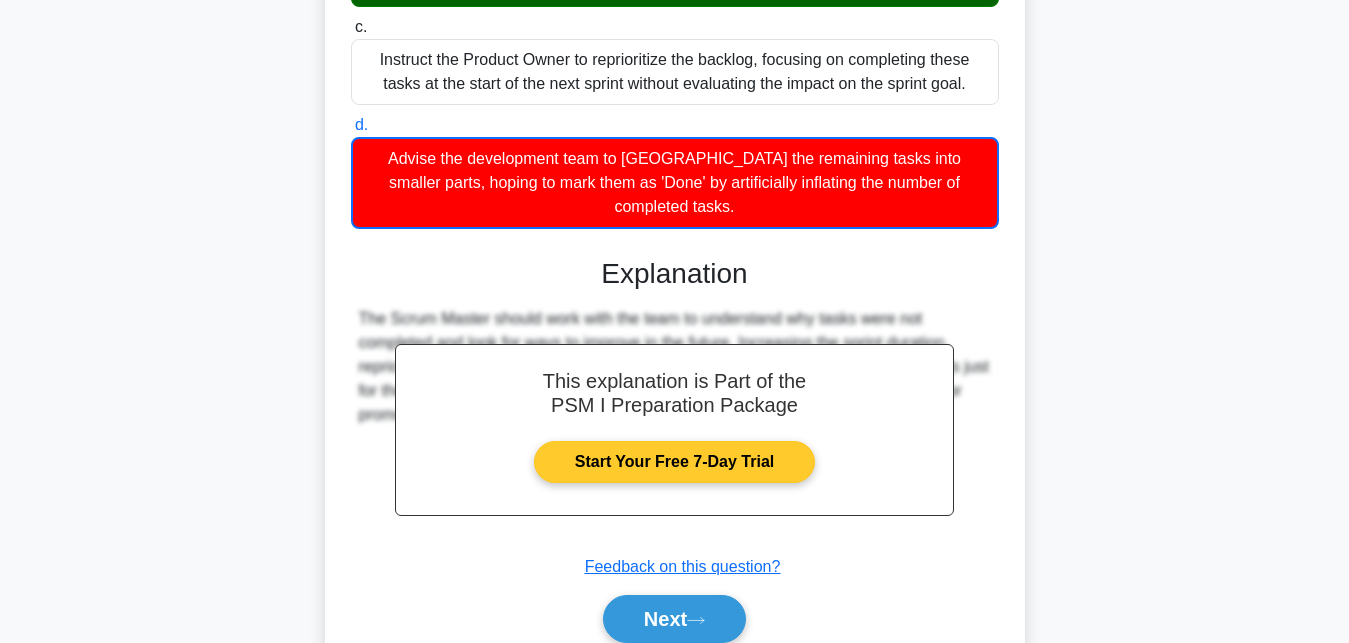 scroll, scrollTop: 372, scrollLeft: 0, axis: vertical 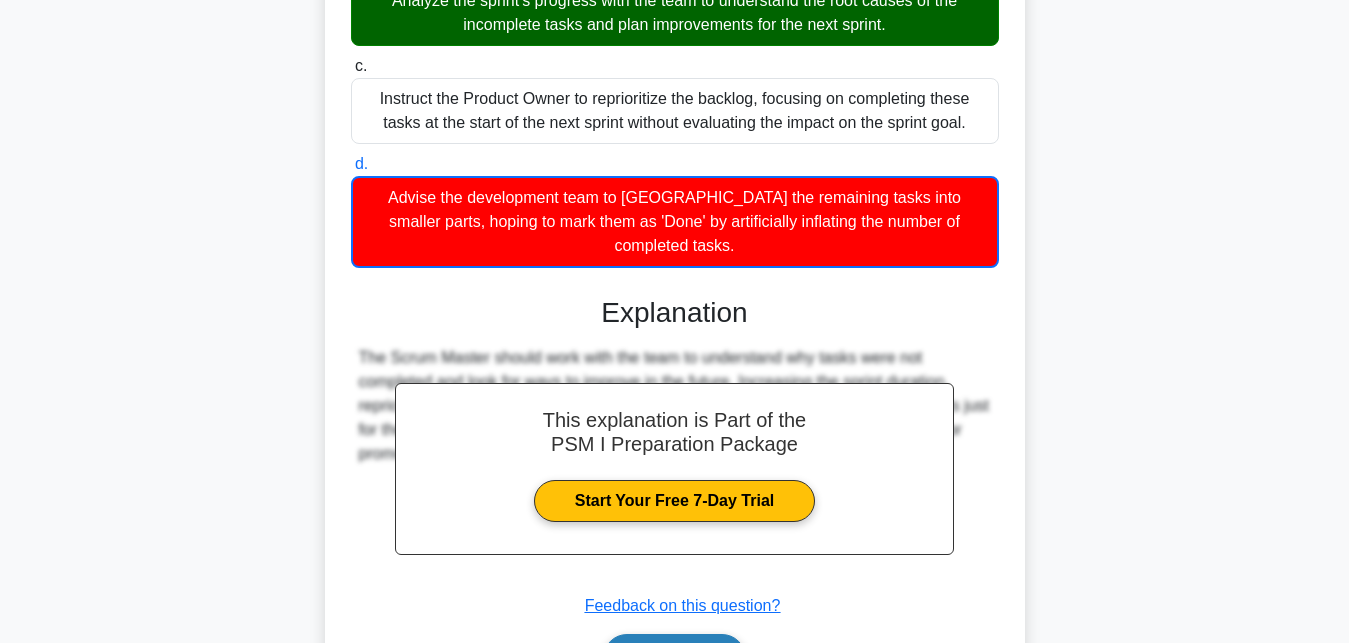 click on "Next" at bounding box center (674, 658) 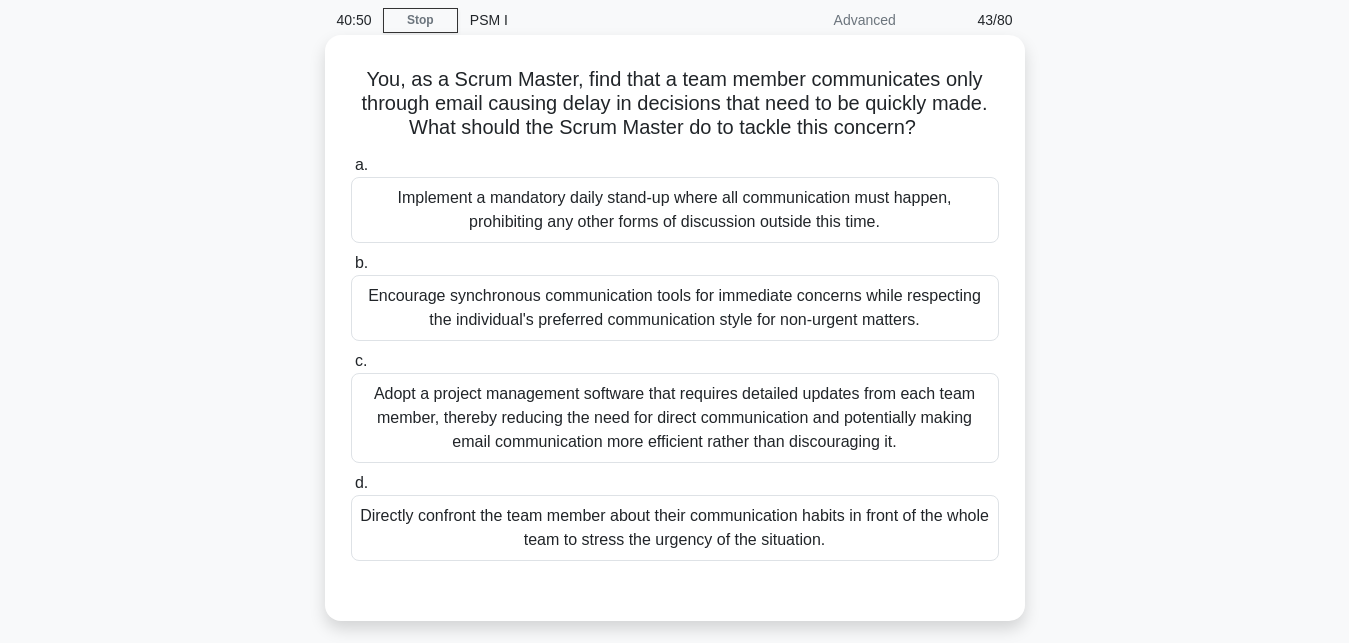 scroll, scrollTop: 102, scrollLeft: 0, axis: vertical 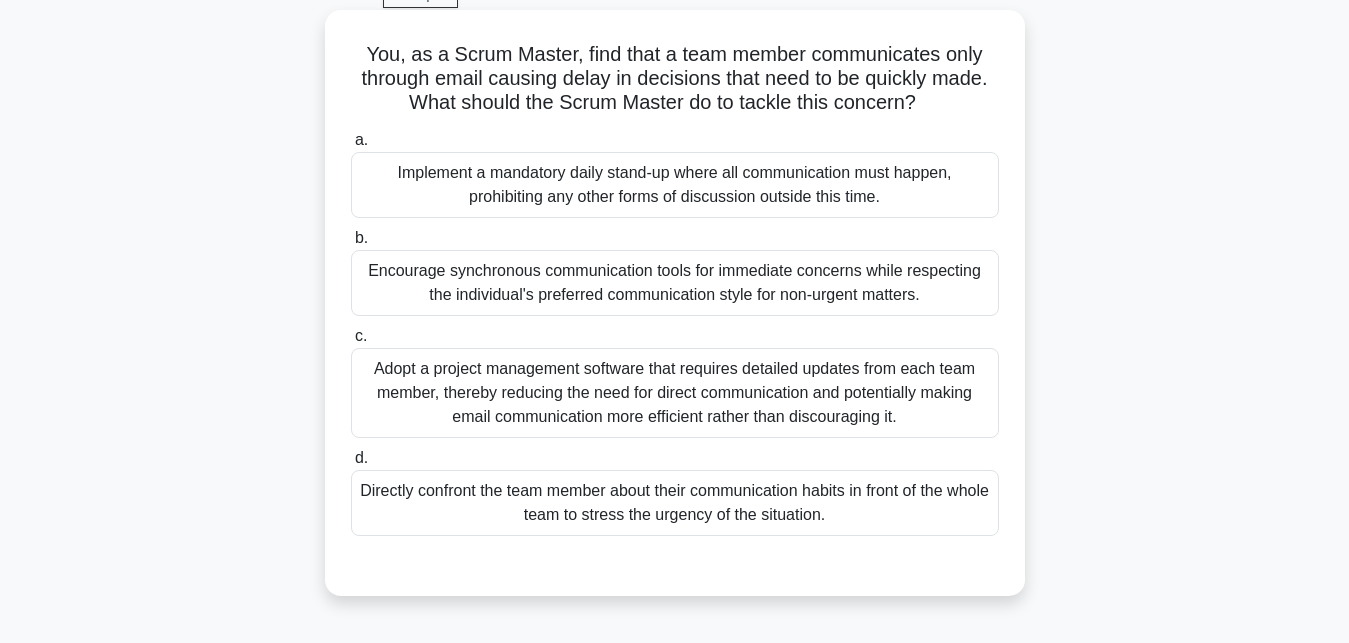 click on "Encourage synchronous communication tools for immediate concerns while respecting the individual's preferred communication style for non-urgent matters." at bounding box center [675, 283] 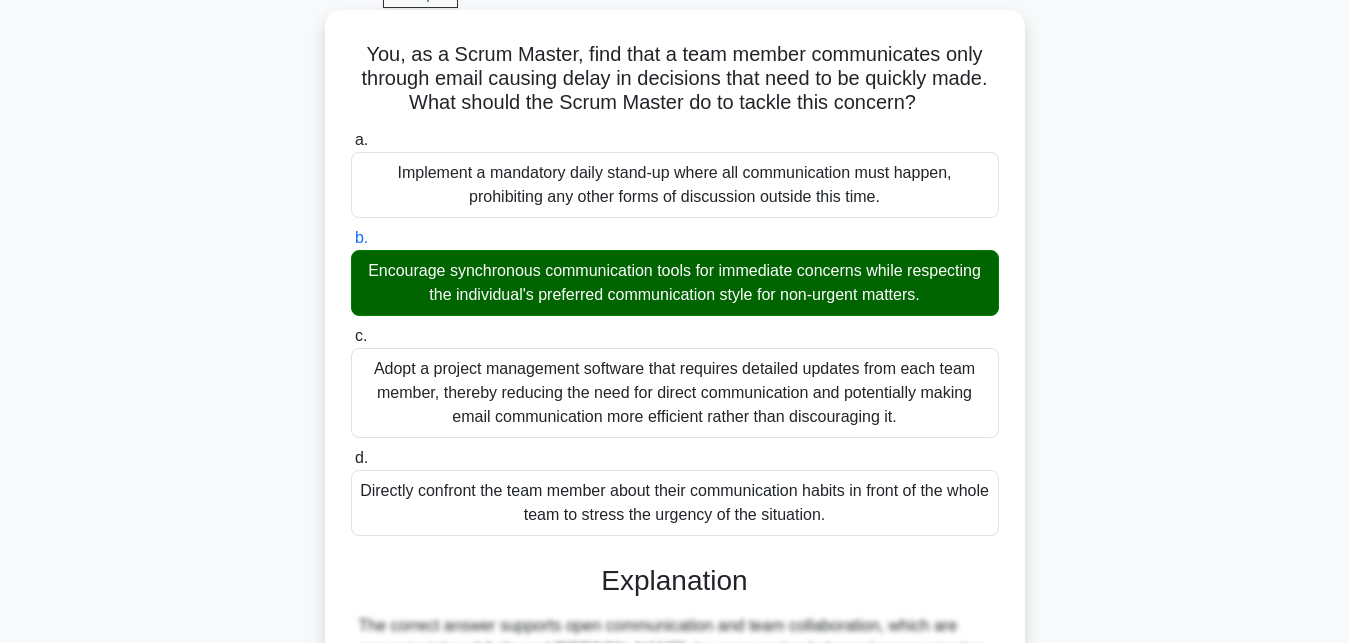 scroll, scrollTop: 496, scrollLeft: 0, axis: vertical 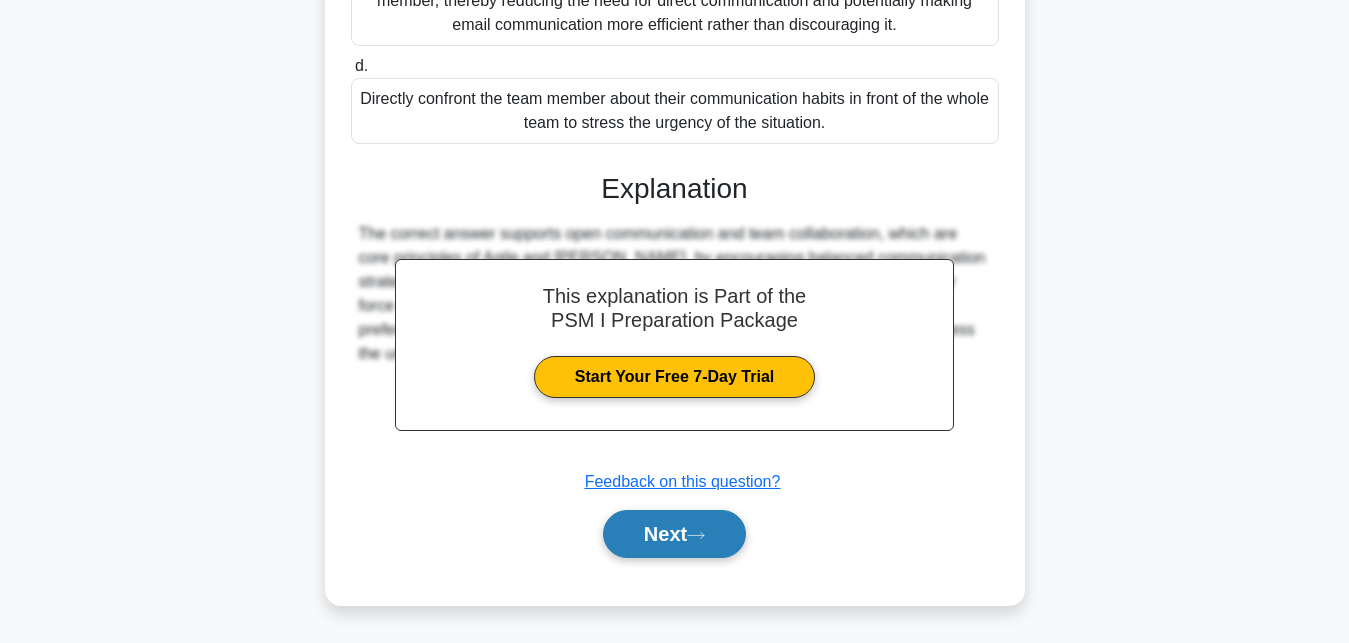 click on "Next" at bounding box center [674, 534] 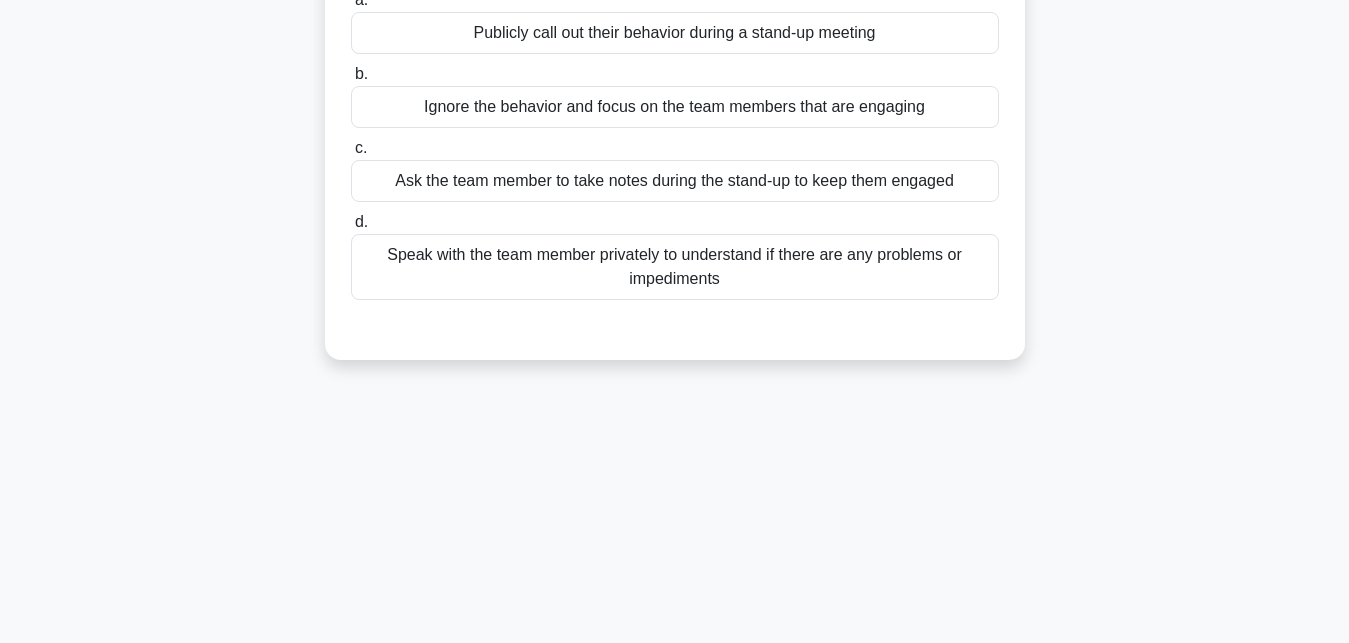 scroll, scrollTop: 0, scrollLeft: 0, axis: both 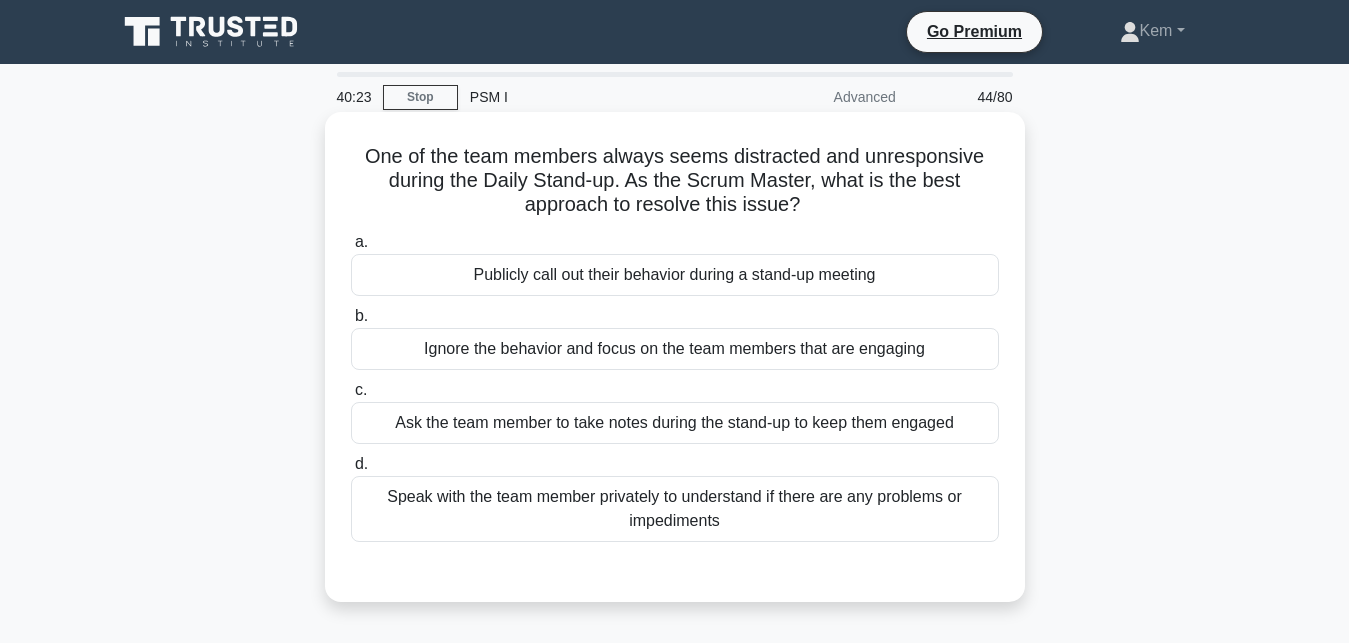 click on "Speak with the team member privately to understand if there are any problems or impediments" at bounding box center (675, 509) 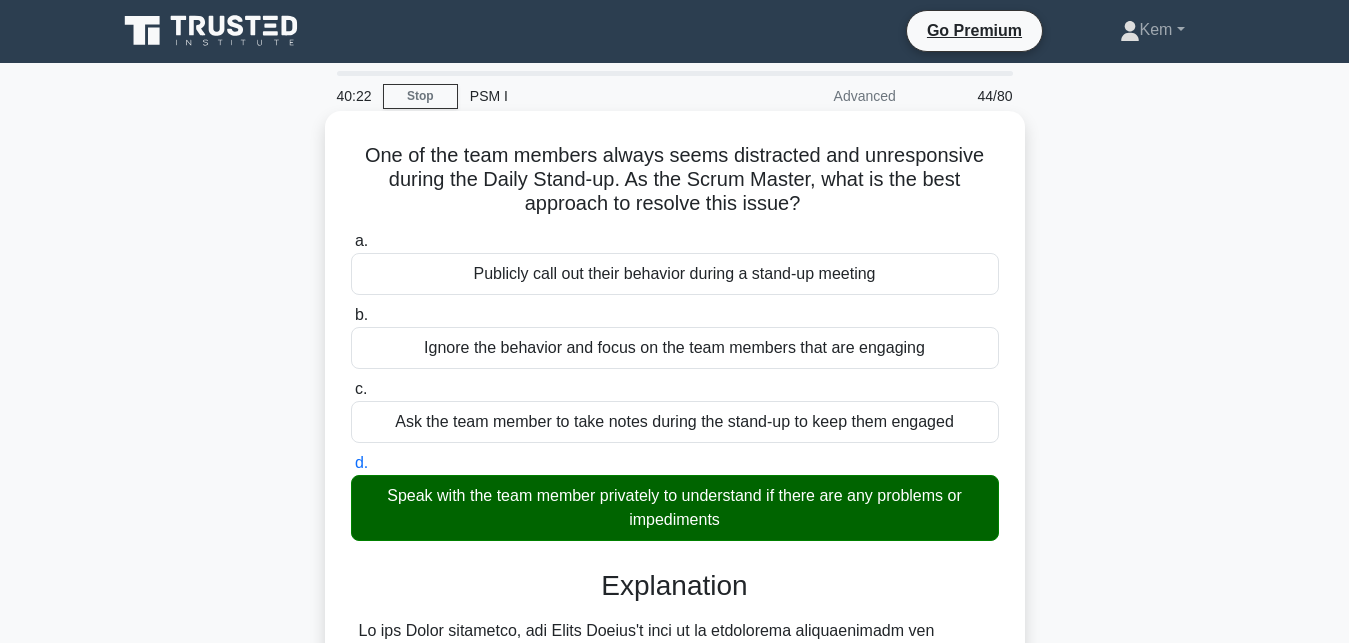 scroll, scrollTop: 472, scrollLeft: 0, axis: vertical 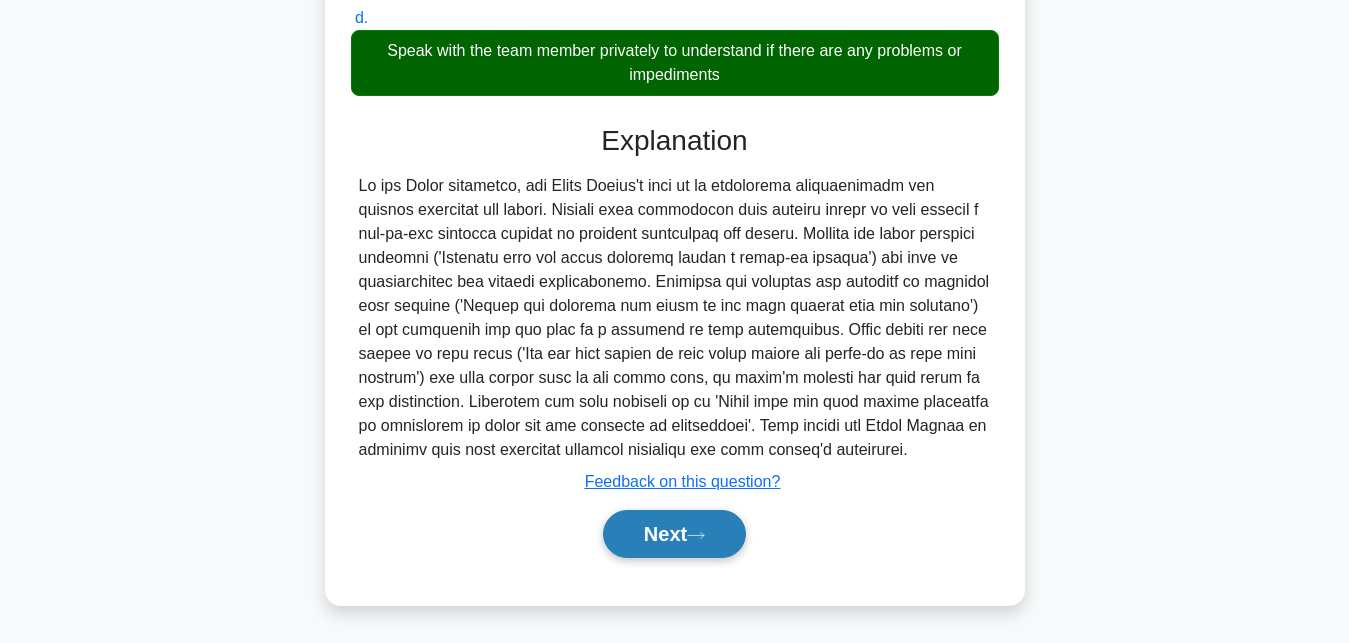 click on "Next" at bounding box center (674, 534) 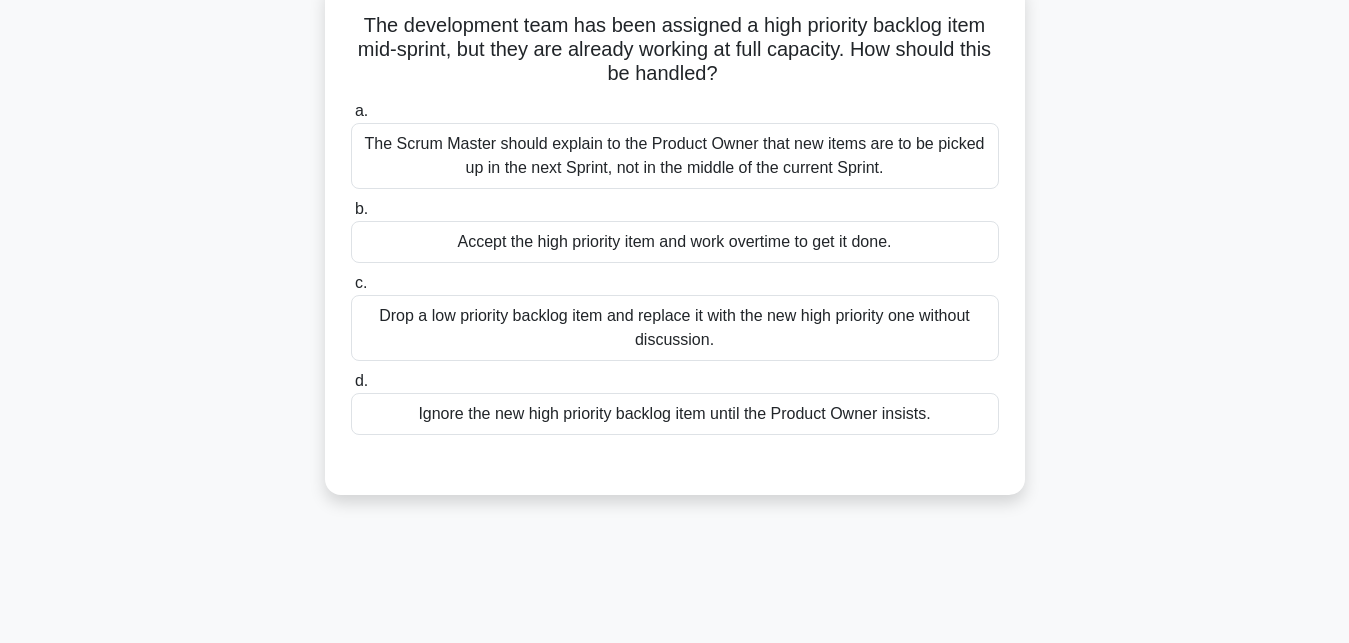 scroll, scrollTop: 29, scrollLeft: 0, axis: vertical 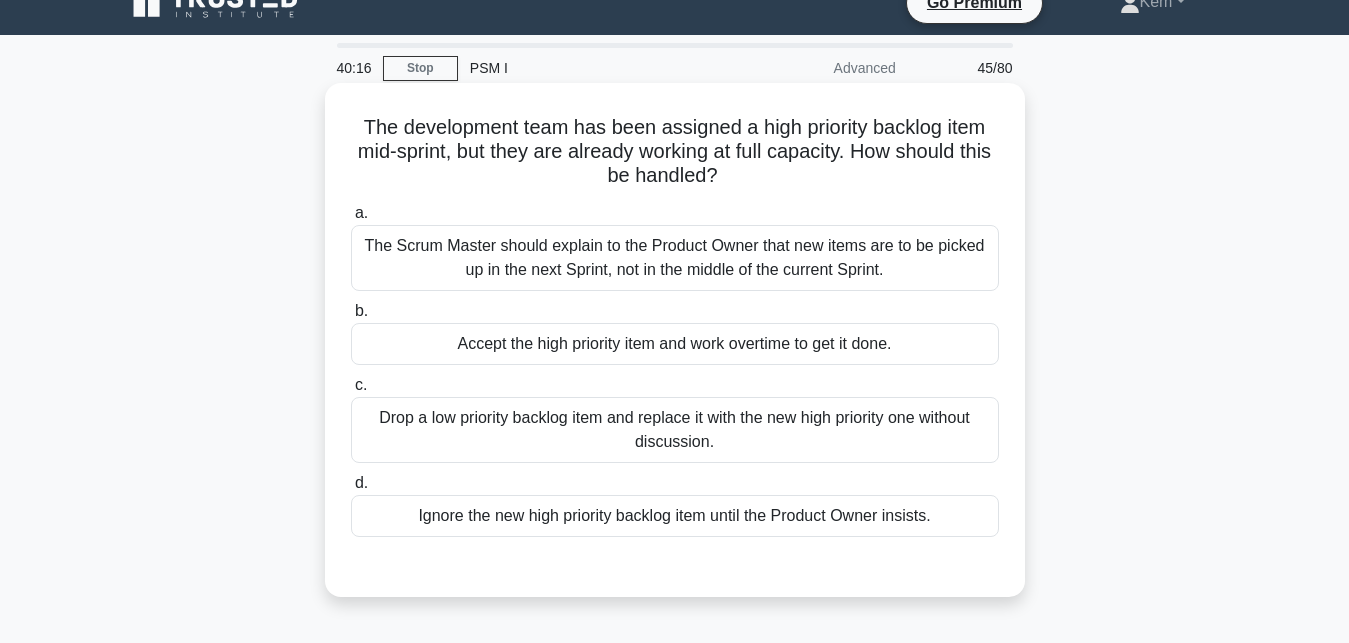 click on "The Scrum Master should explain to the Product Owner that new items are to be picked up in the next Sprint, not in the middle of the current Sprint." at bounding box center [675, 258] 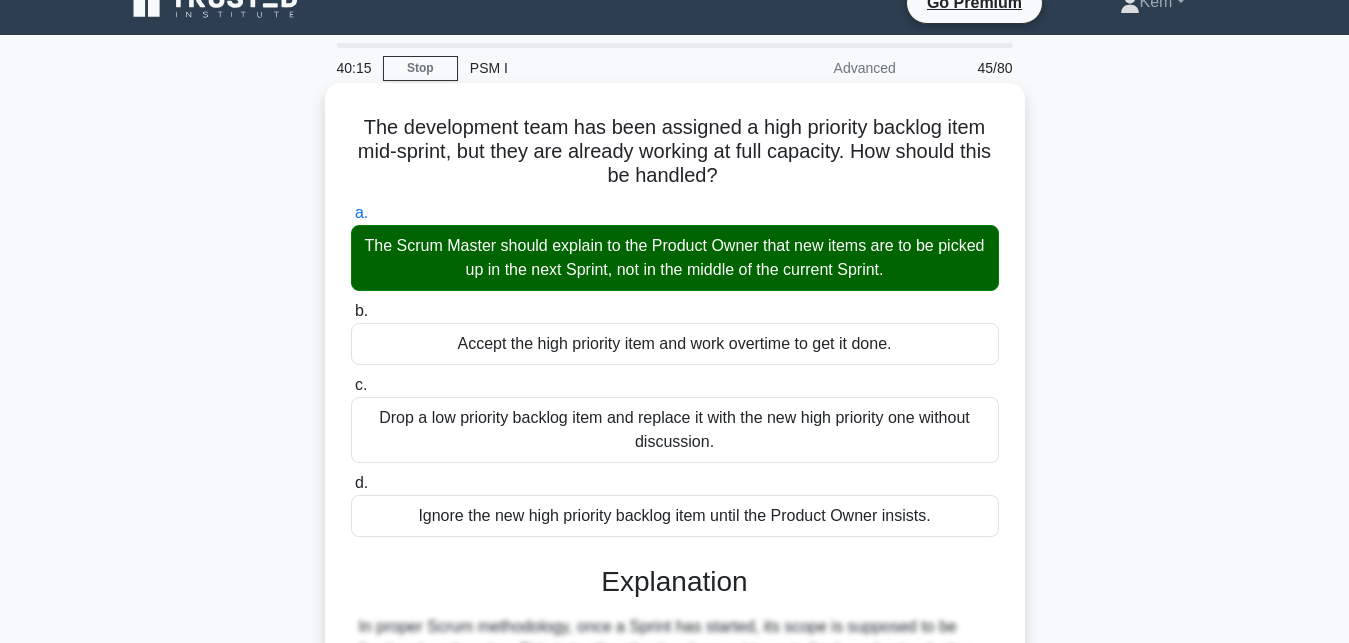 scroll, scrollTop: 437, scrollLeft: 0, axis: vertical 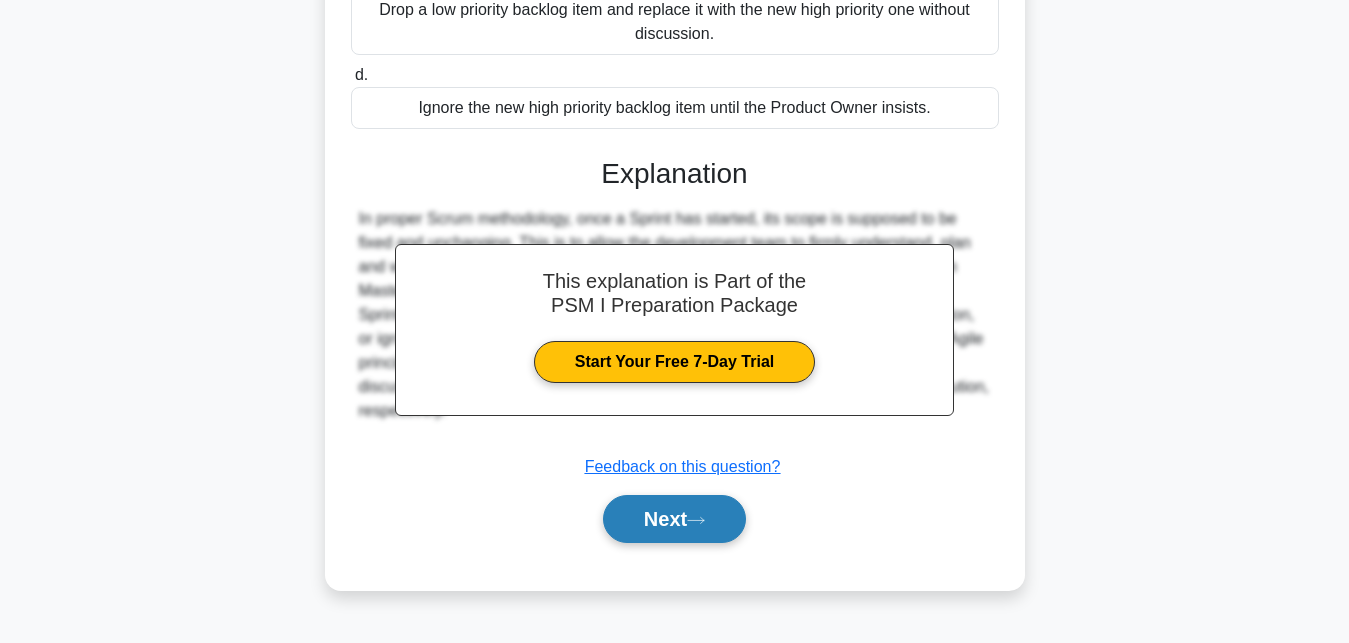 click on "Next" at bounding box center (674, 519) 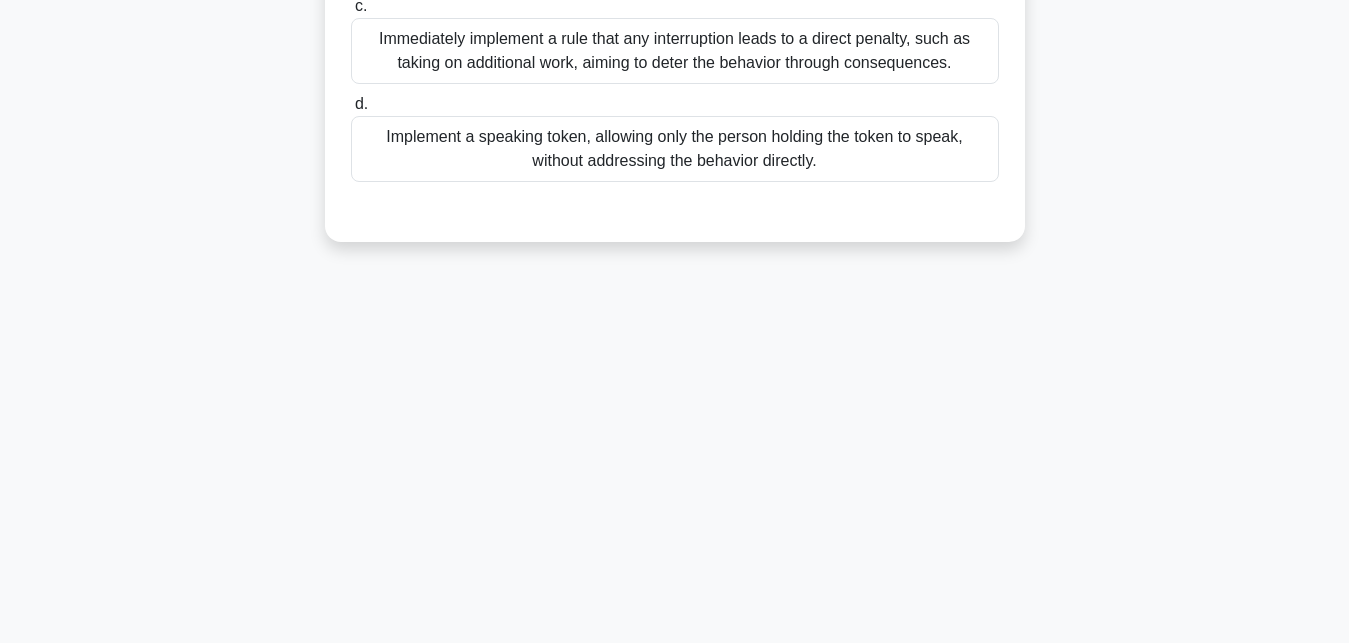 scroll, scrollTop: 29, scrollLeft: 0, axis: vertical 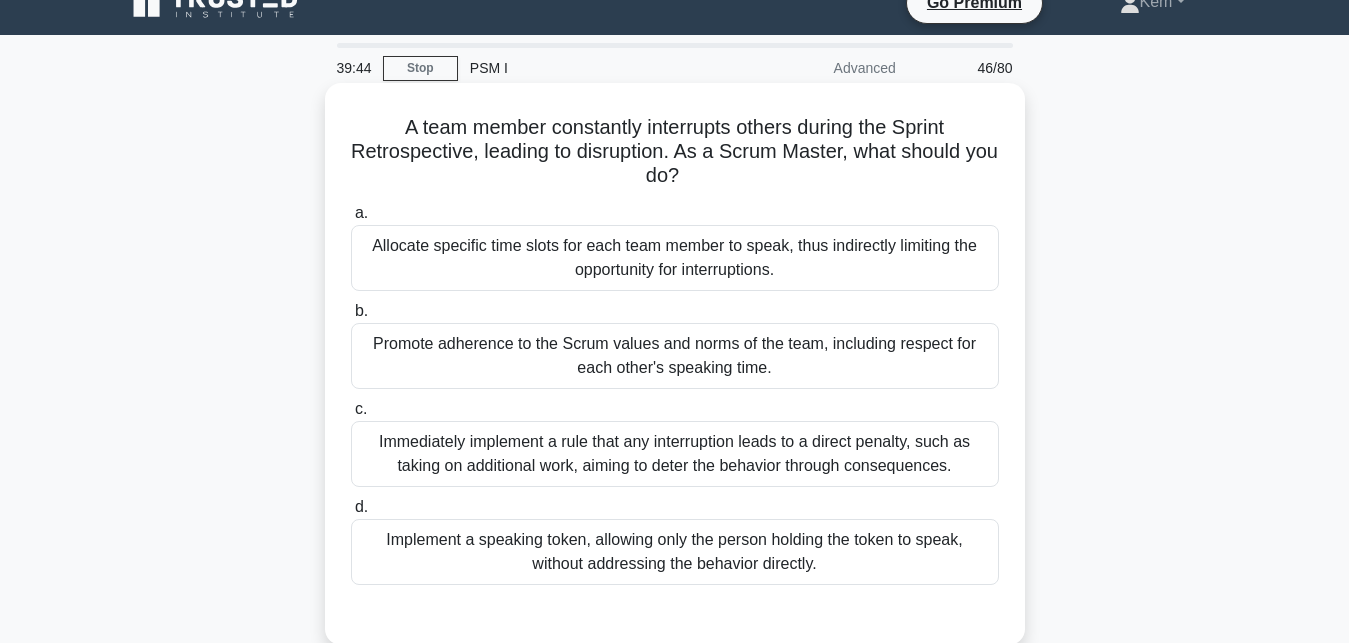 click on "Promote adherence to the Scrum values and norms of the team, including respect for each other's speaking time." at bounding box center [675, 356] 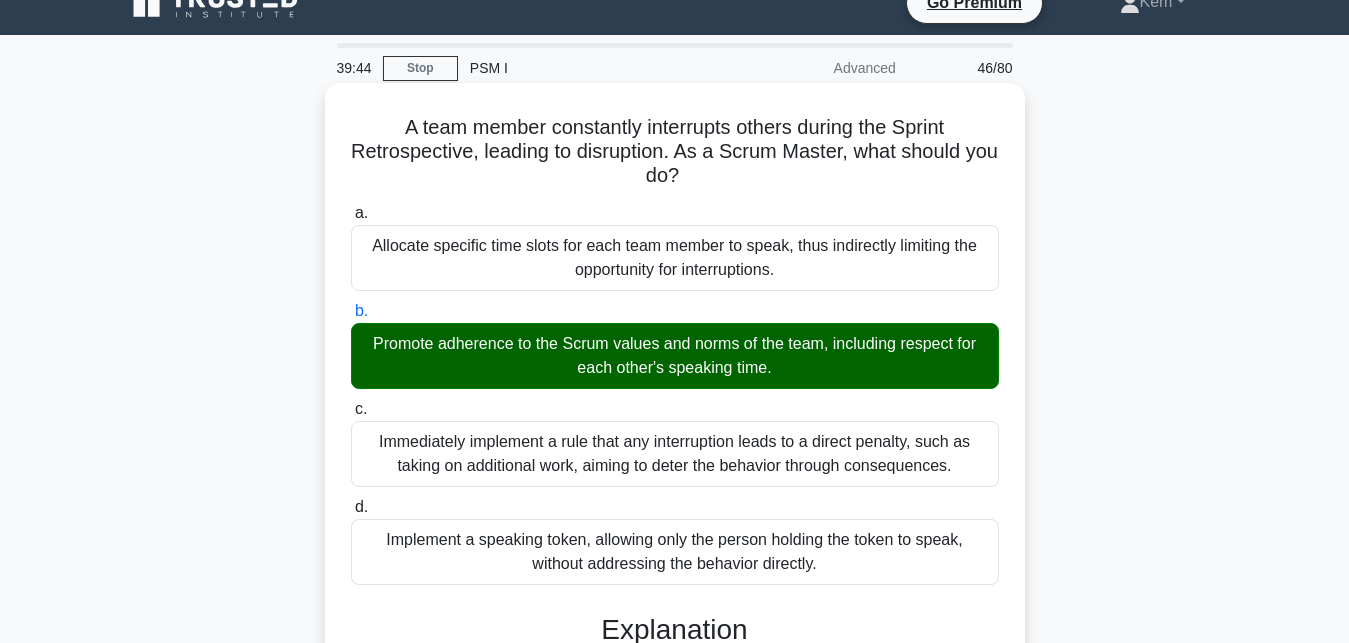 scroll, scrollTop: 472, scrollLeft: 0, axis: vertical 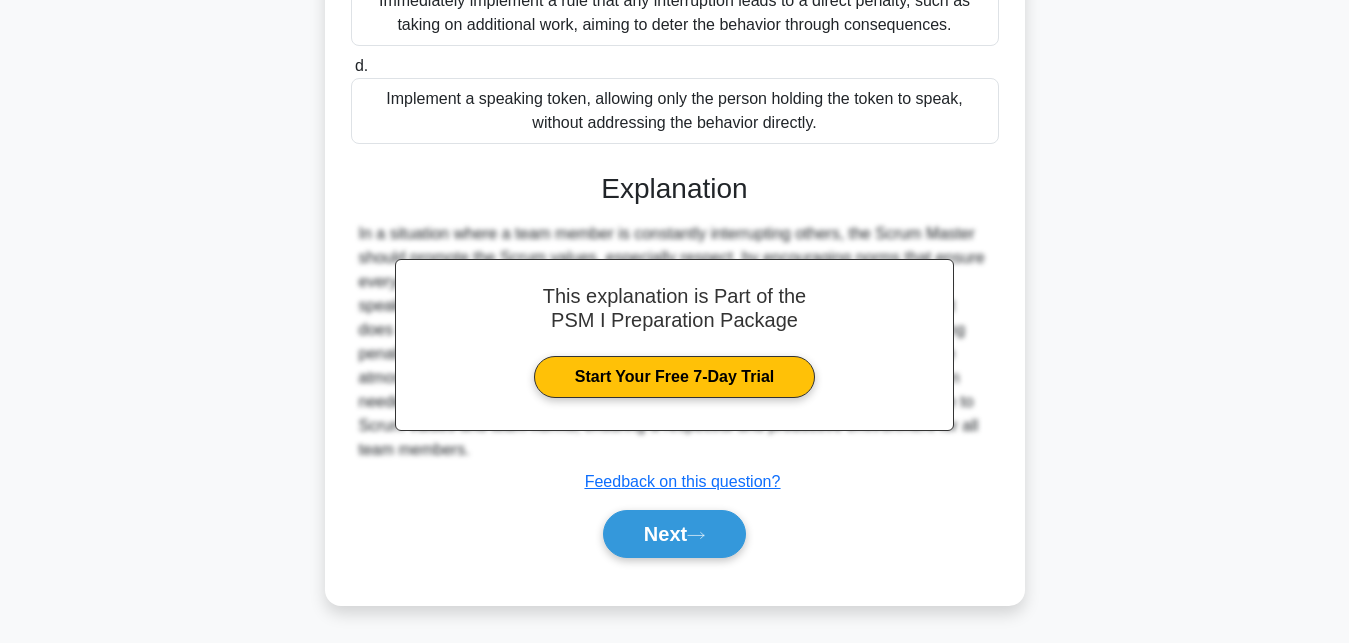 click on "Next" at bounding box center (675, 534) 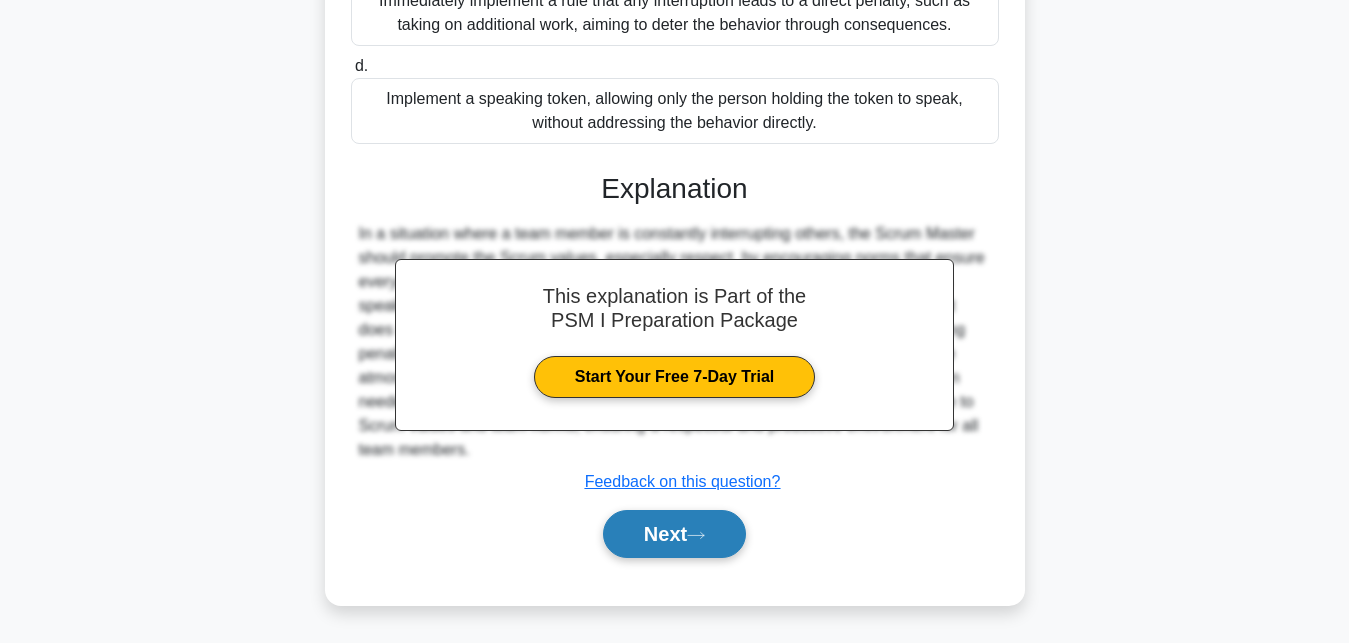 click on "Next" at bounding box center [674, 534] 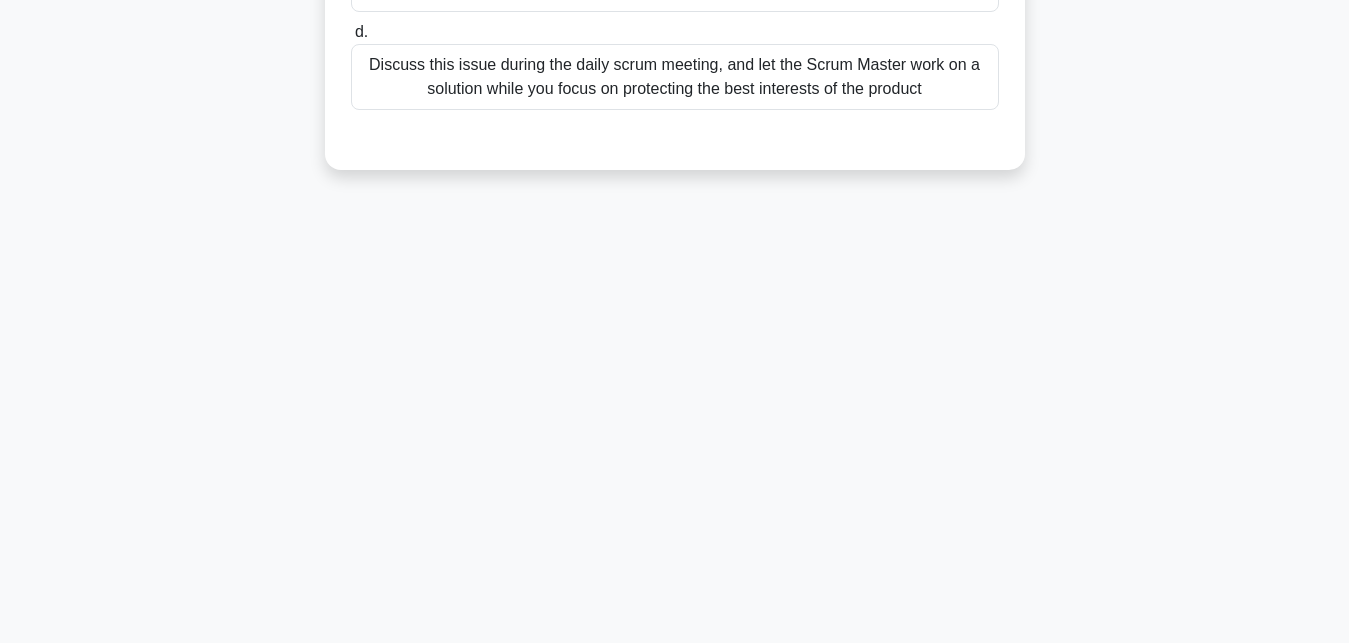 scroll, scrollTop: 0, scrollLeft: 0, axis: both 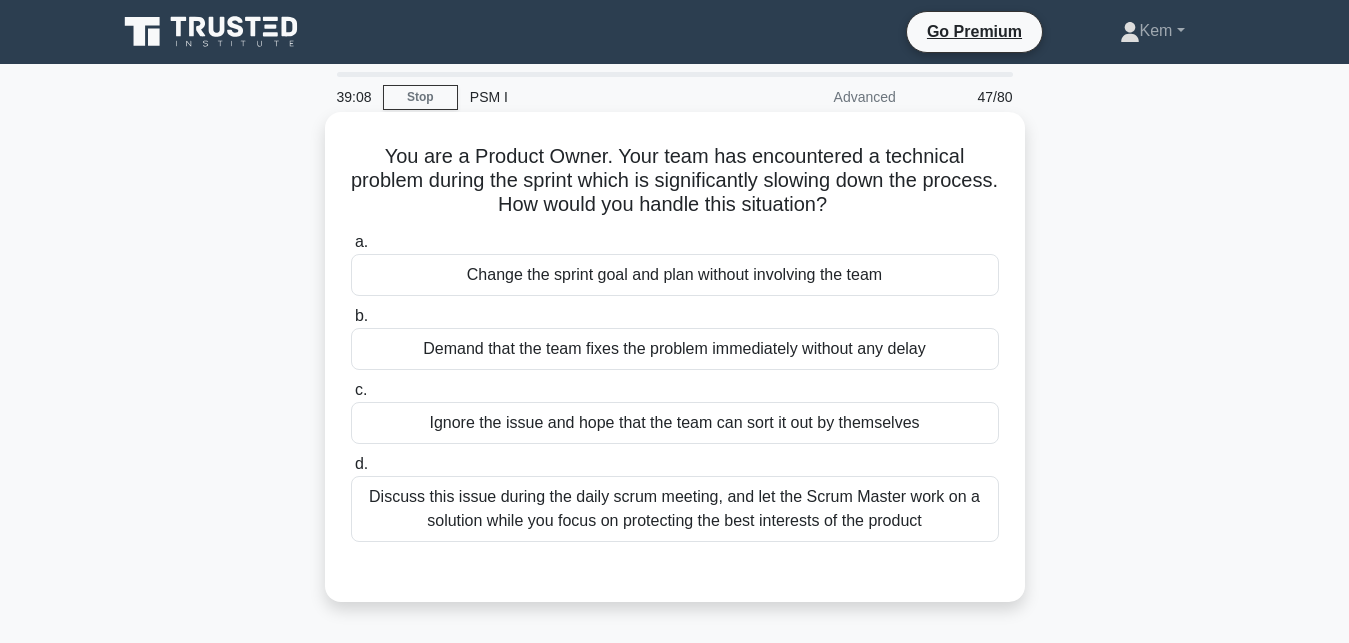 click on "Discuss this issue during the daily scrum meeting, and let the Scrum Master work on a solution while you focus on protecting the best interests of the product" at bounding box center [675, 509] 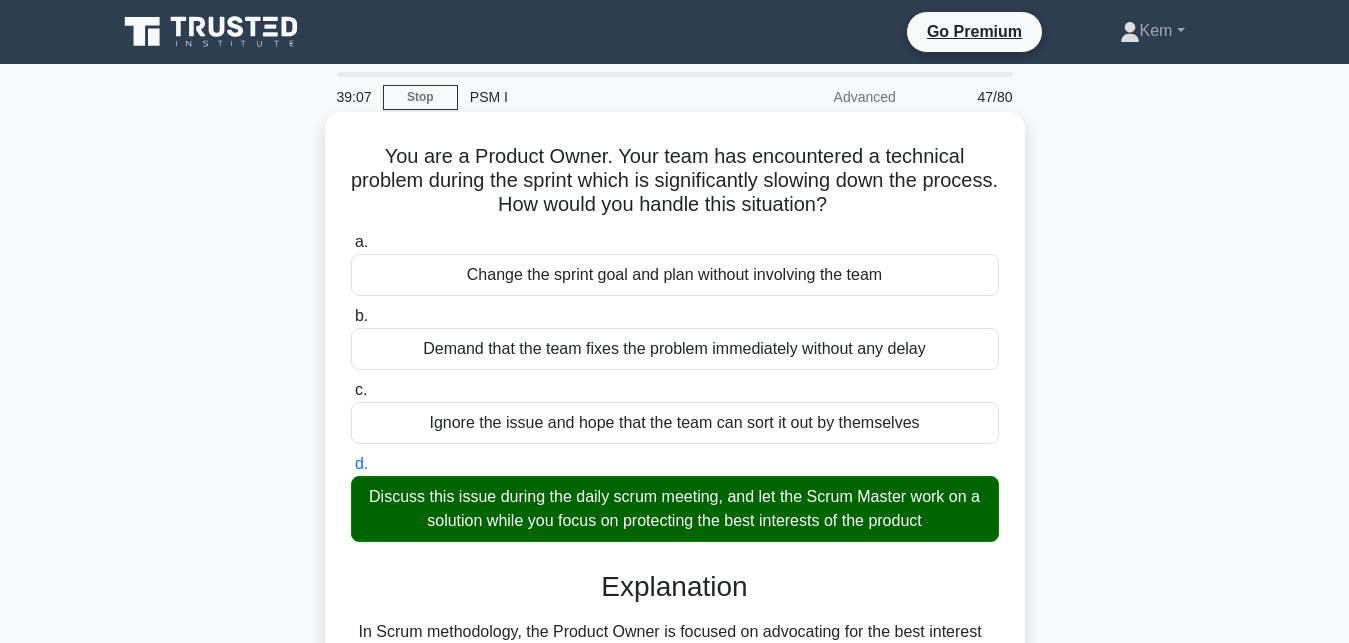 scroll, scrollTop: 437, scrollLeft: 0, axis: vertical 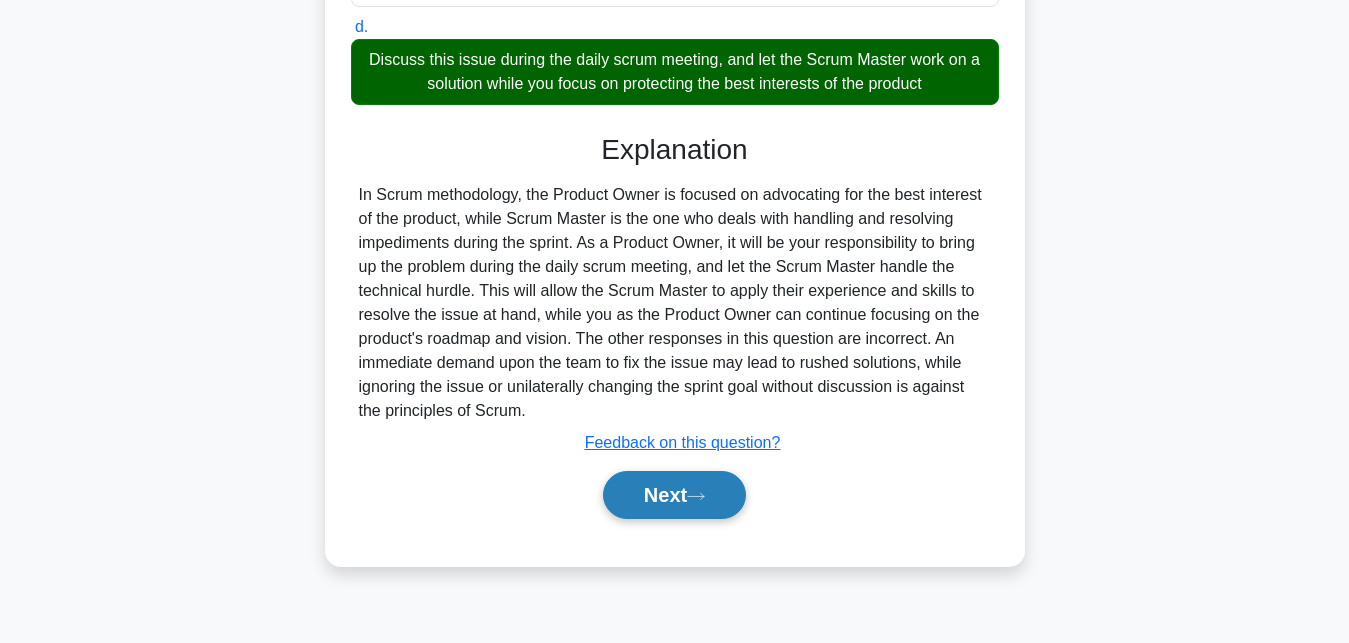 click on "Next" at bounding box center [674, 495] 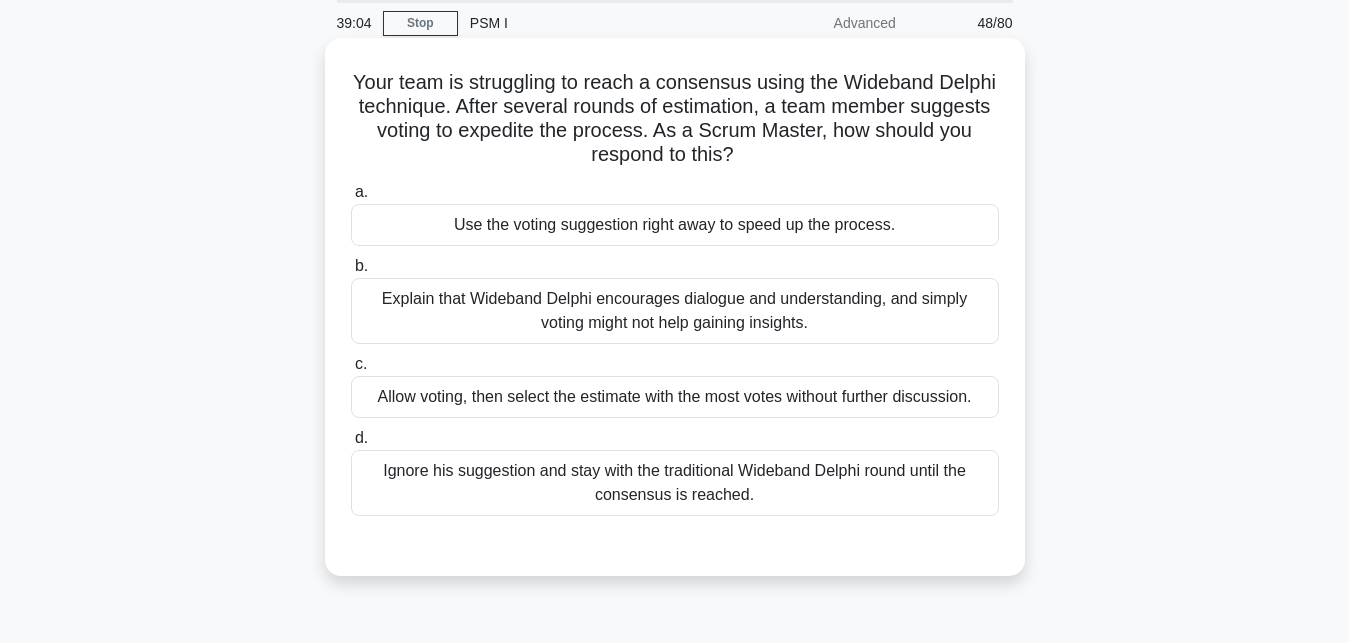 scroll, scrollTop: 102, scrollLeft: 0, axis: vertical 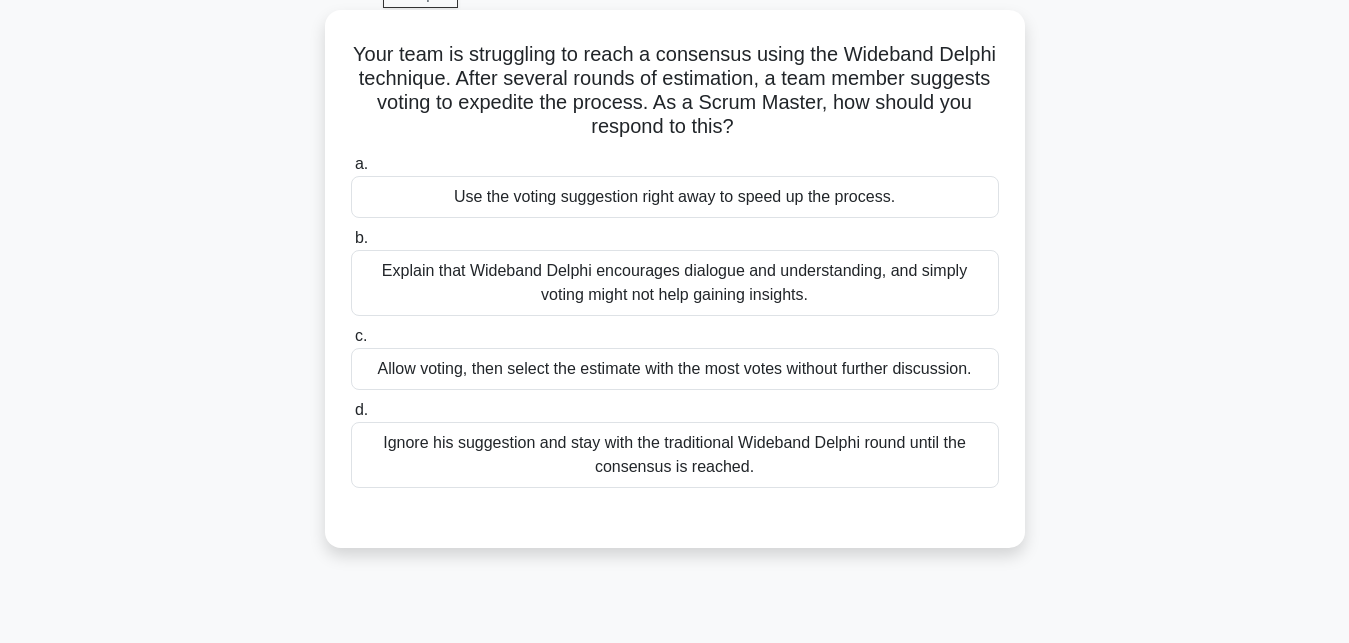click on "a.
Use the voting suggestion right away to speed up the process.
b.
Explain that Wideband Delphi encourages dialogue and understanding, and simply voting might not help gaining insights.
c." at bounding box center (675, 320) 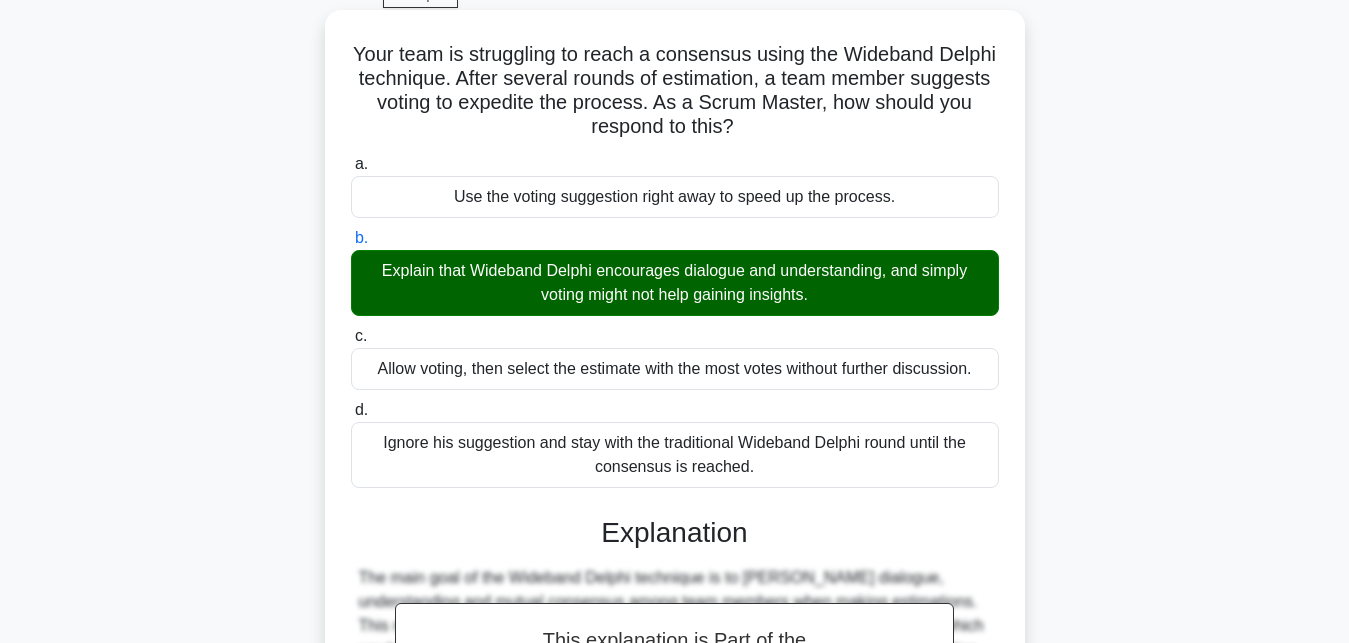 scroll, scrollTop: 448, scrollLeft: 0, axis: vertical 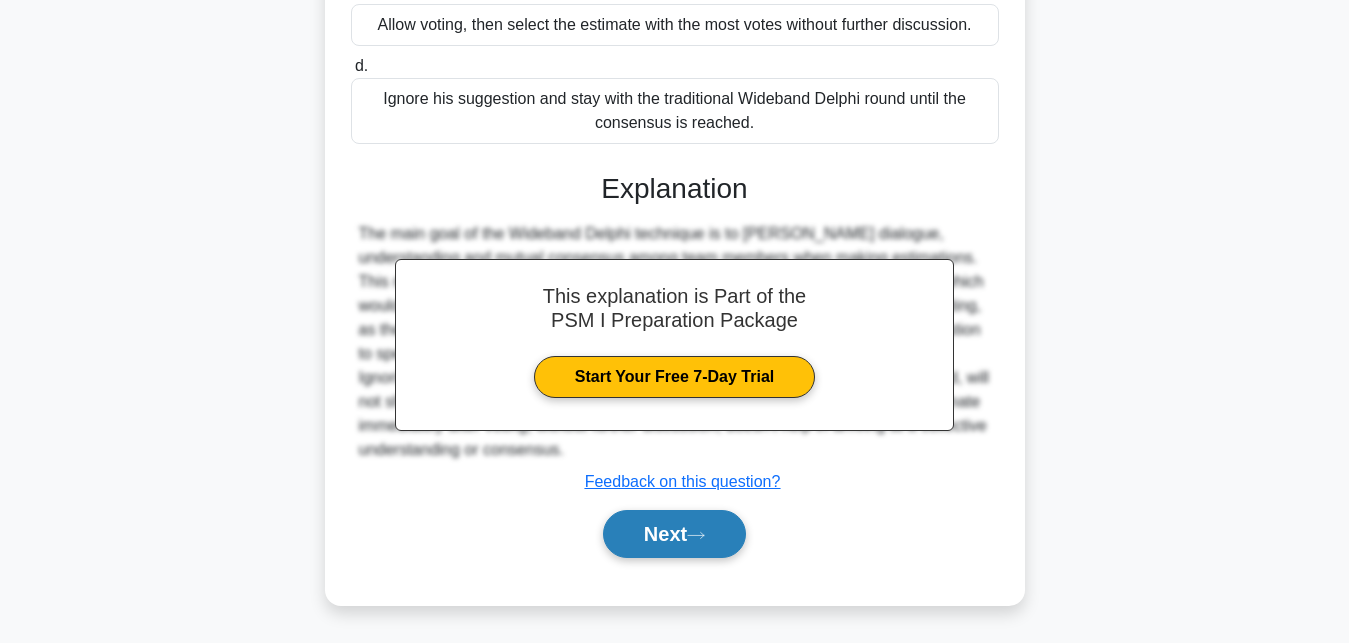 click on "Next" at bounding box center [674, 534] 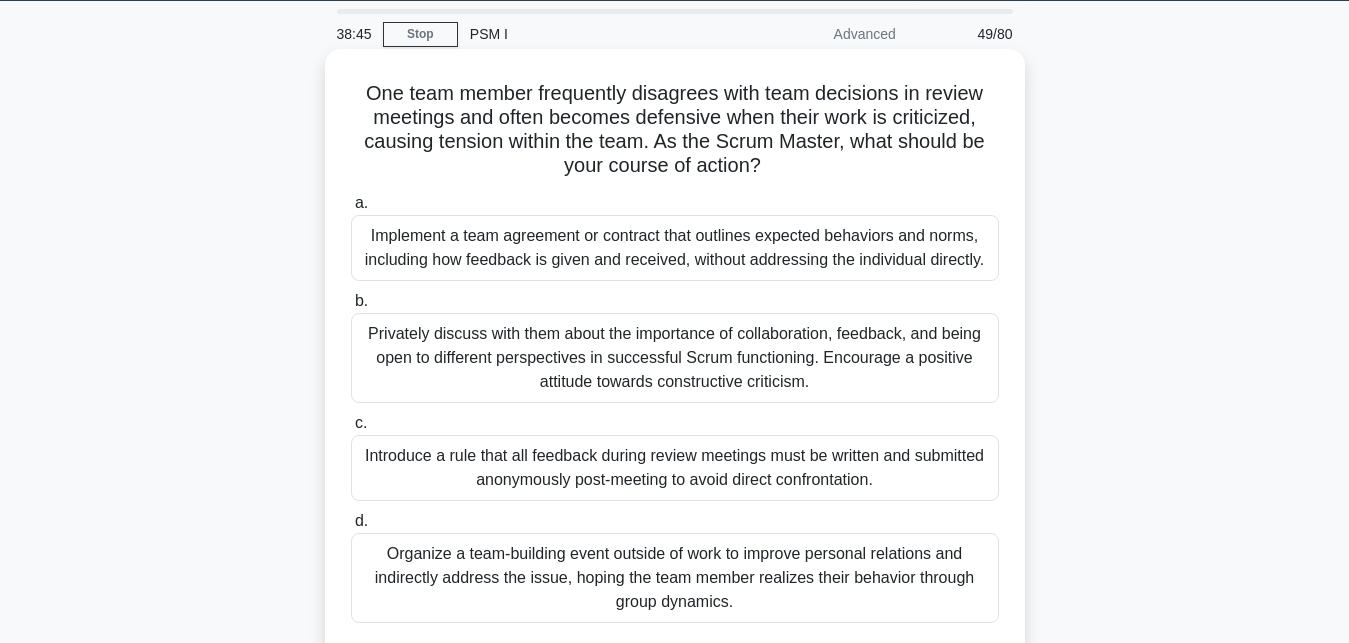 scroll, scrollTop: 102, scrollLeft: 0, axis: vertical 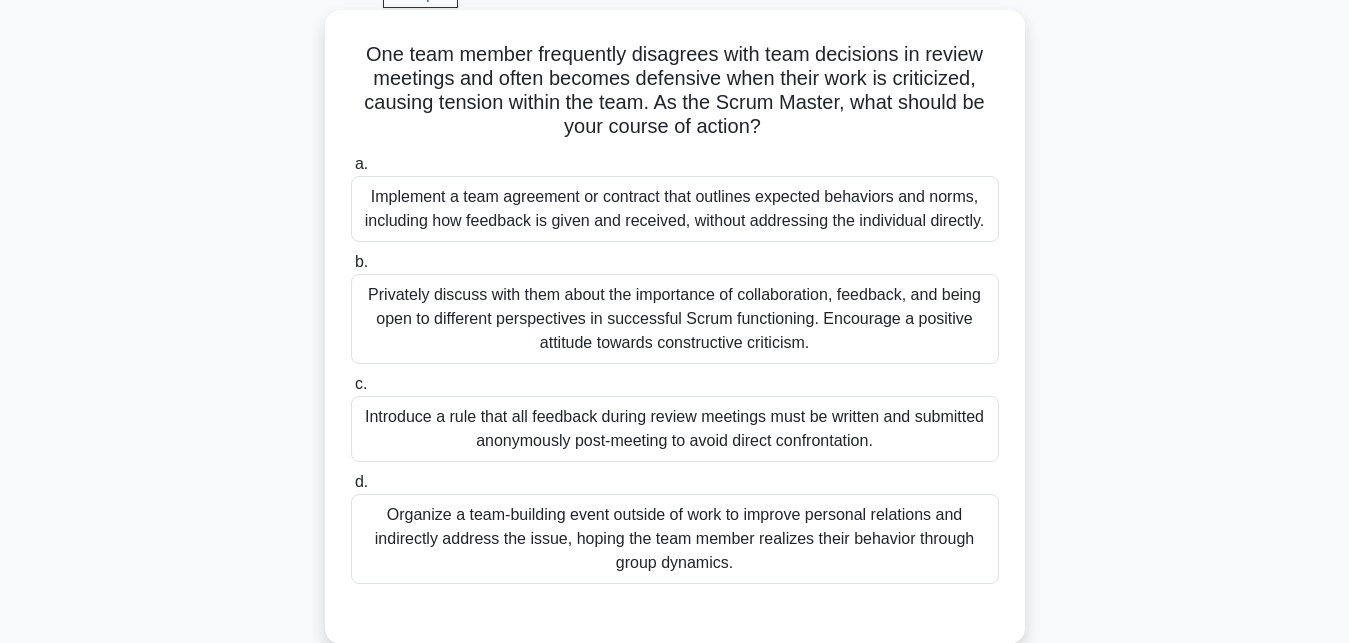 click on "Implement a team agreement or contract that outlines expected behaviors and norms, including how feedback is given and received, without addressing the individual directly." at bounding box center (675, 209) 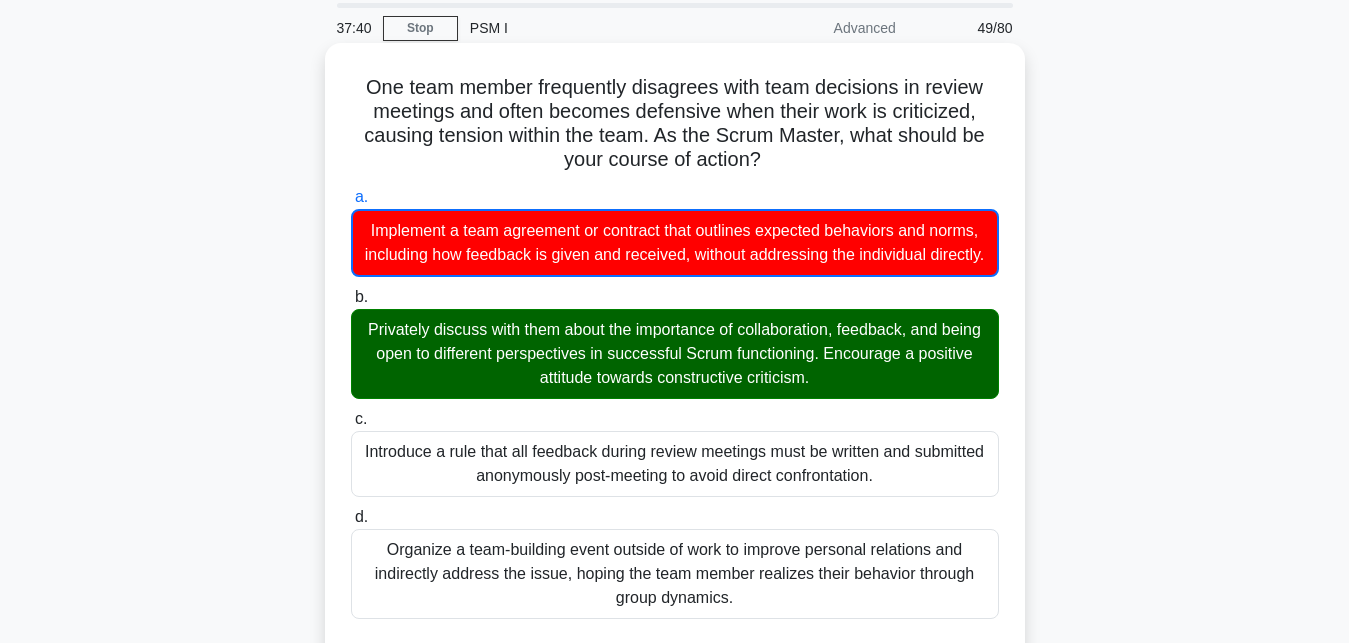 scroll, scrollTop: 36, scrollLeft: 0, axis: vertical 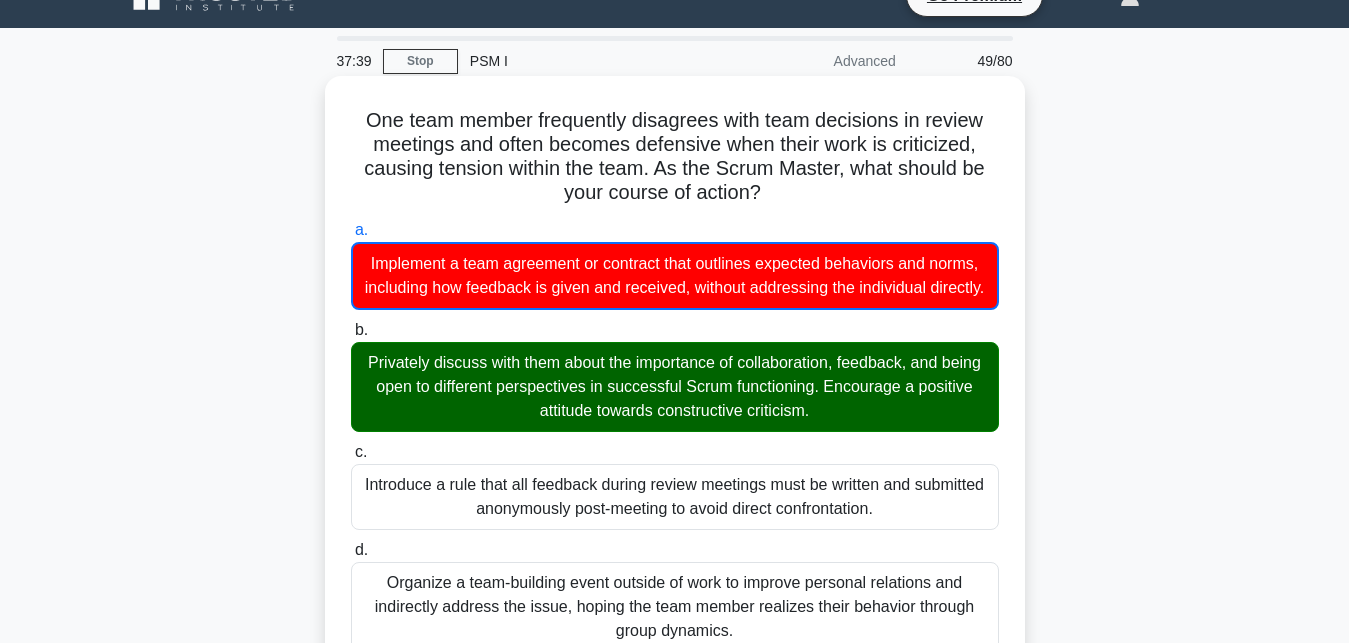 click on "Privately discuss with them about the importance of collaboration, feedback, and being open to different perspectives in successful Scrum functioning. Encourage a positive attitude towards constructive criticism." at bounding box center (675, 387) 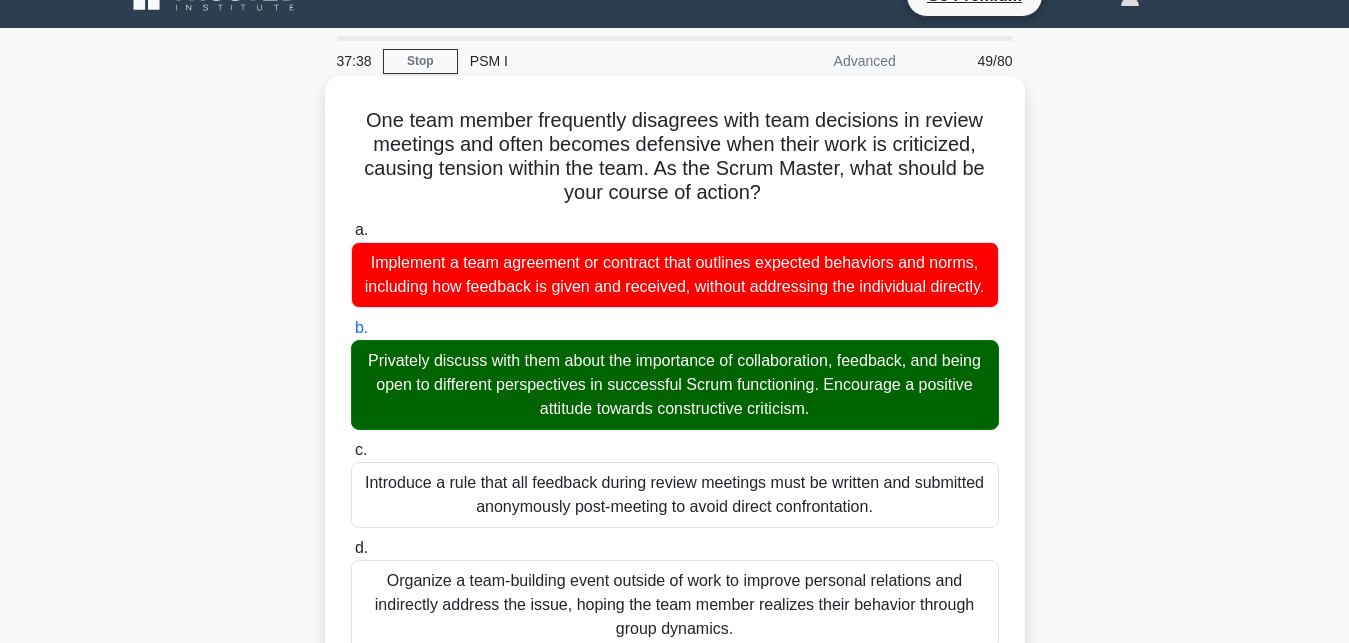 scroll, scrollTop: 544, scrollLeft: 0, axis: vertical 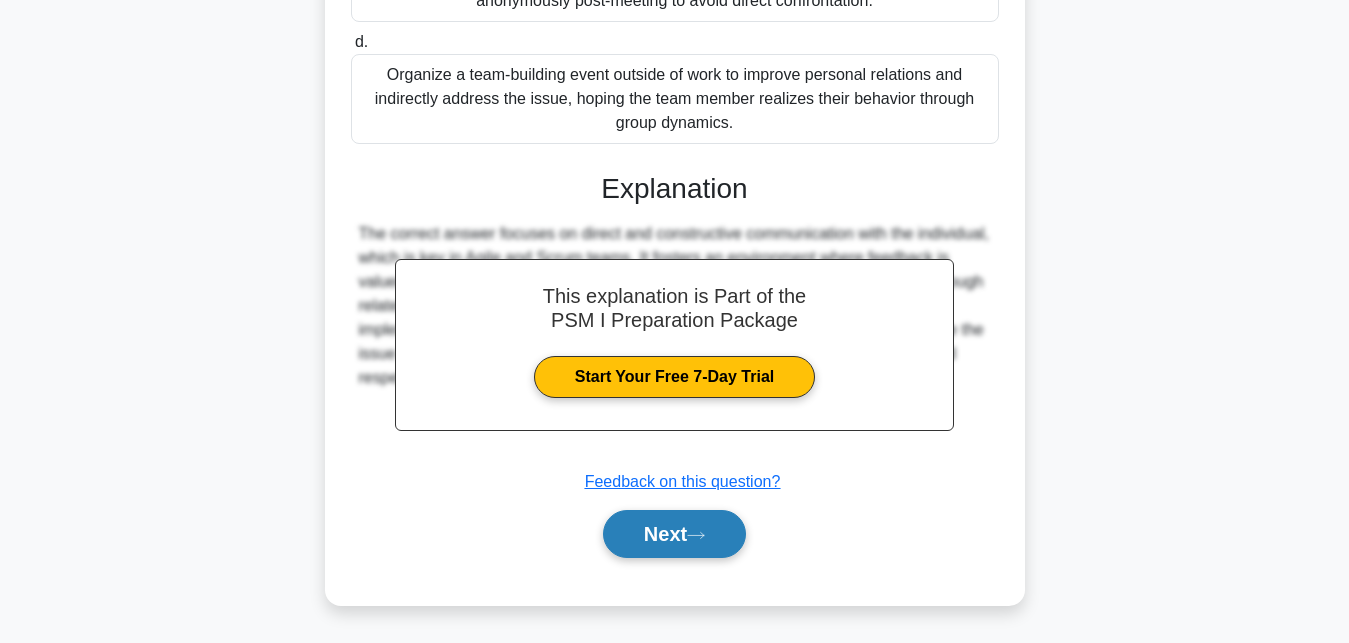 click on "Next" at bounding box center (674, 534) 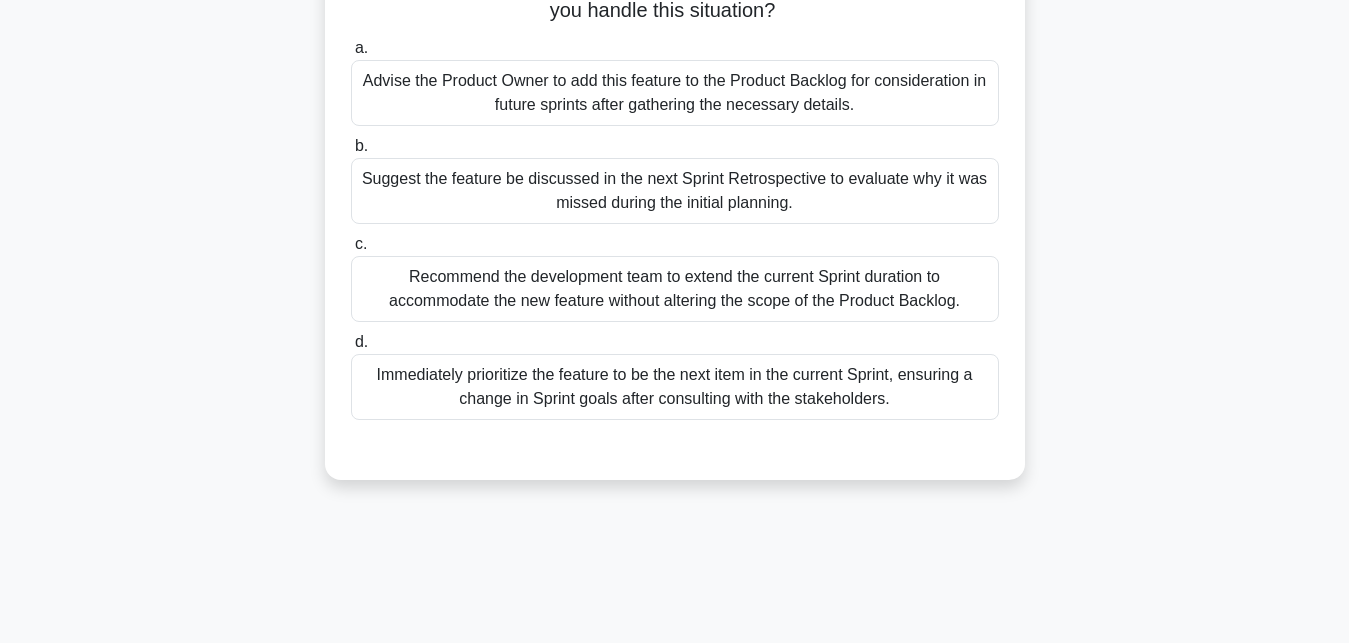 scroll, scrollTop: 29, scrollLeft: 0, axis: vertical 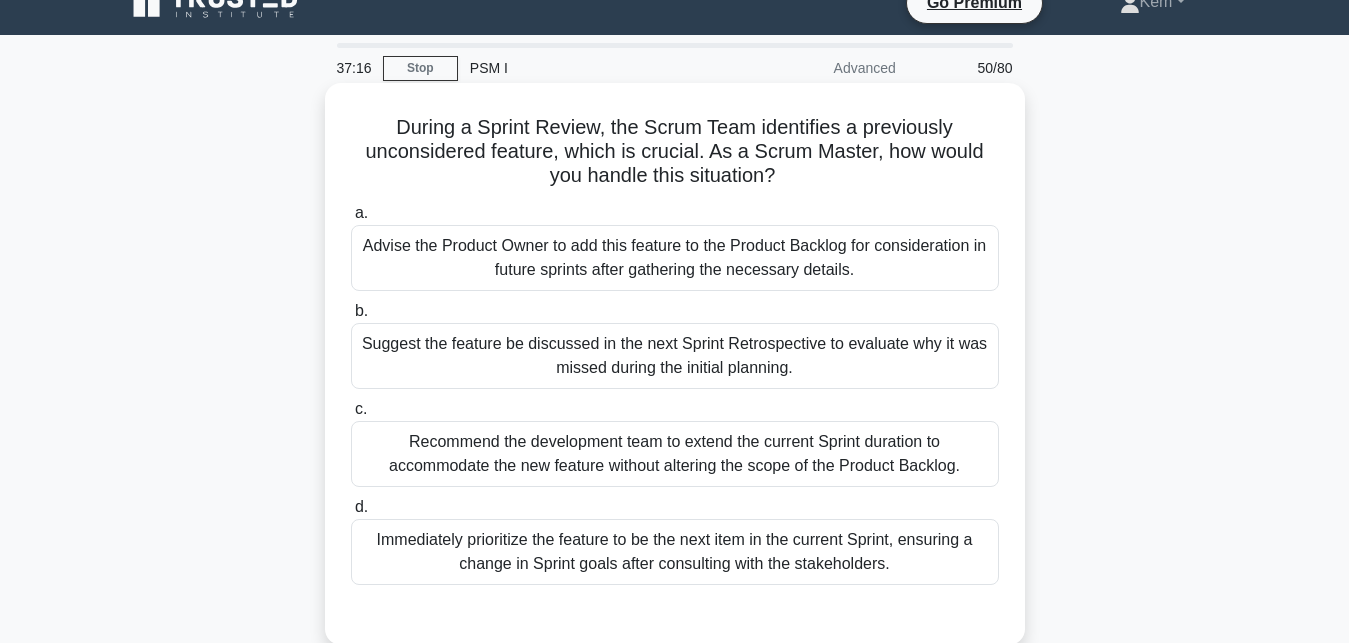 drag, startPoint x: 622, startPoint y: 481, endPoint x: 561, endPoint y: 511, distance: 67.977936 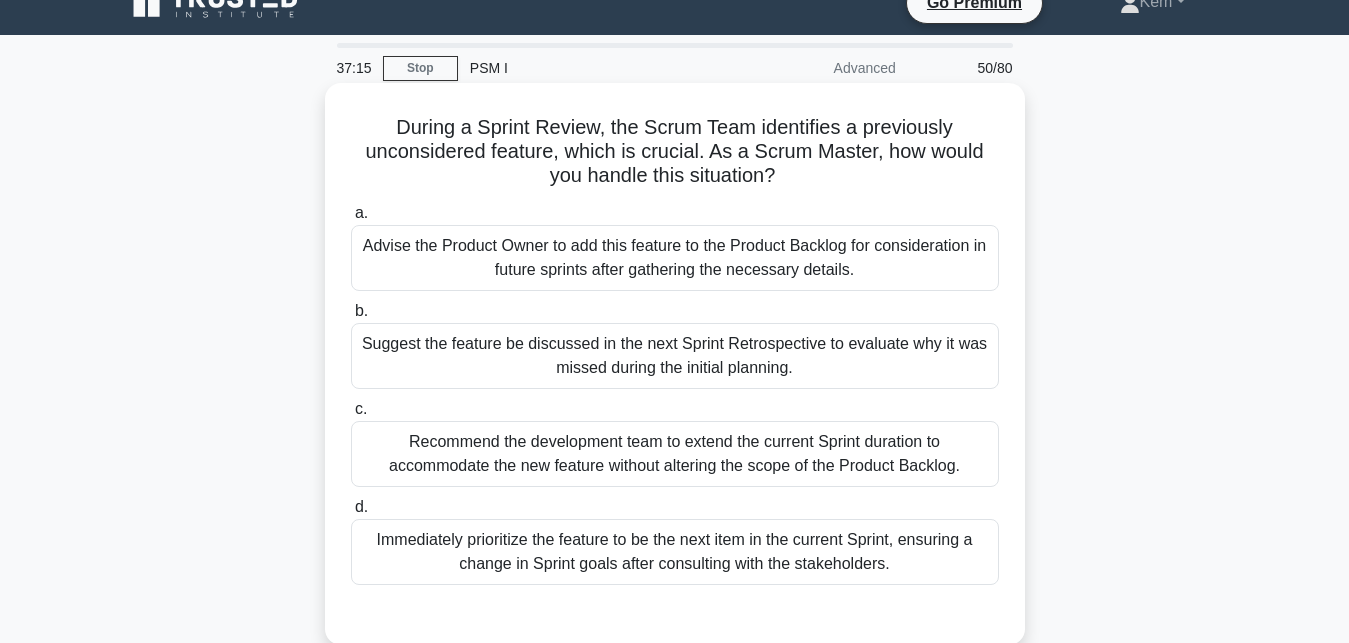 click on "d.
Immediately prioritize the feature to be the next item in the current Sprint, ensuring a change in Sprint goals after consulting with the stakeholders." at bounding box center (675, 540) 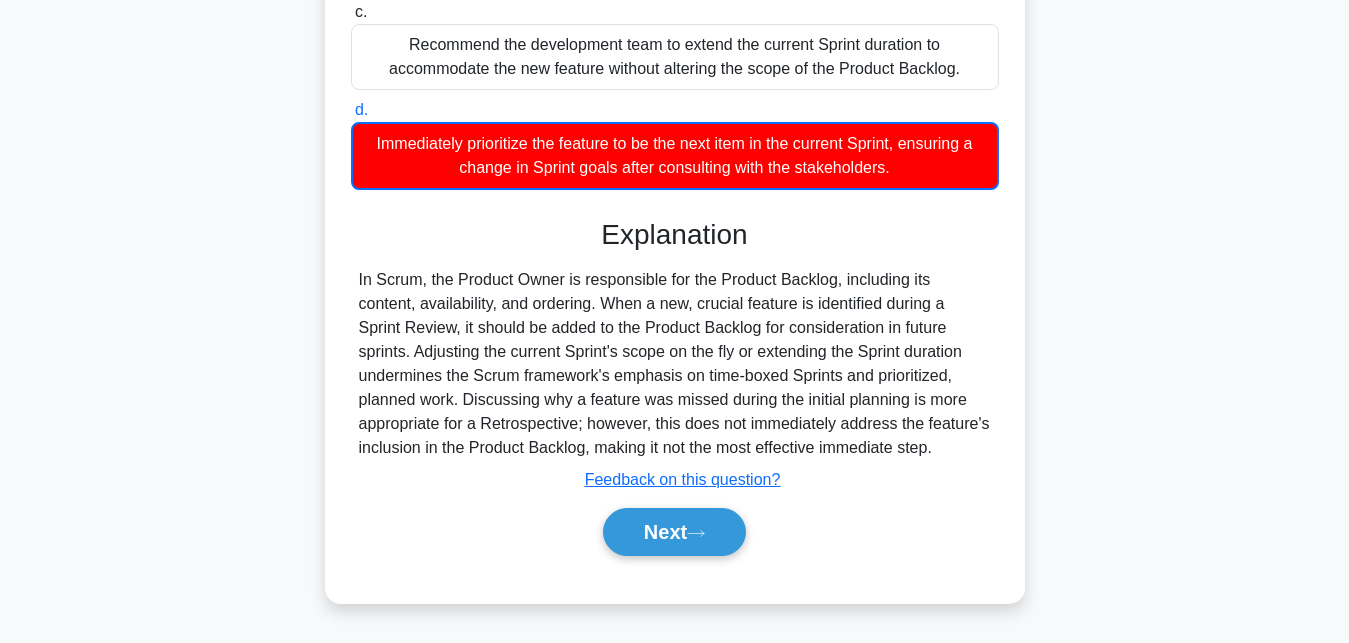 scroll, scrollTop: 437, scrollLeft: 0, axis: vertical 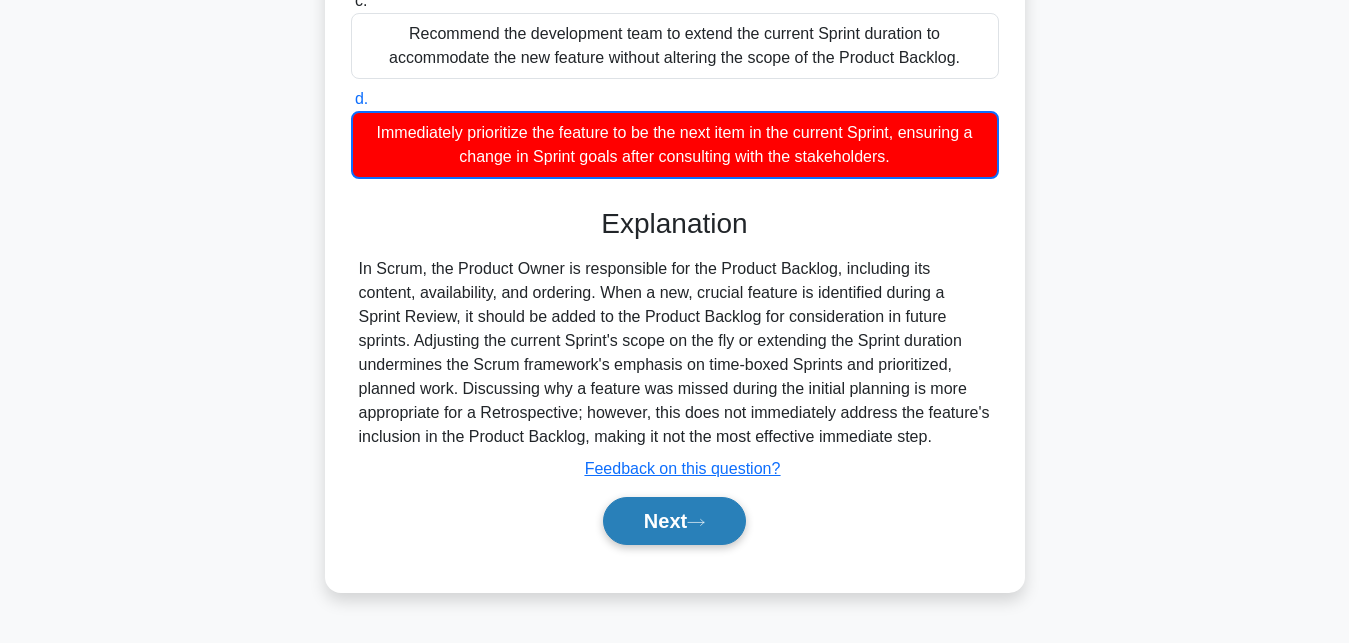 click on "Next" at bounding box center (674, 521) 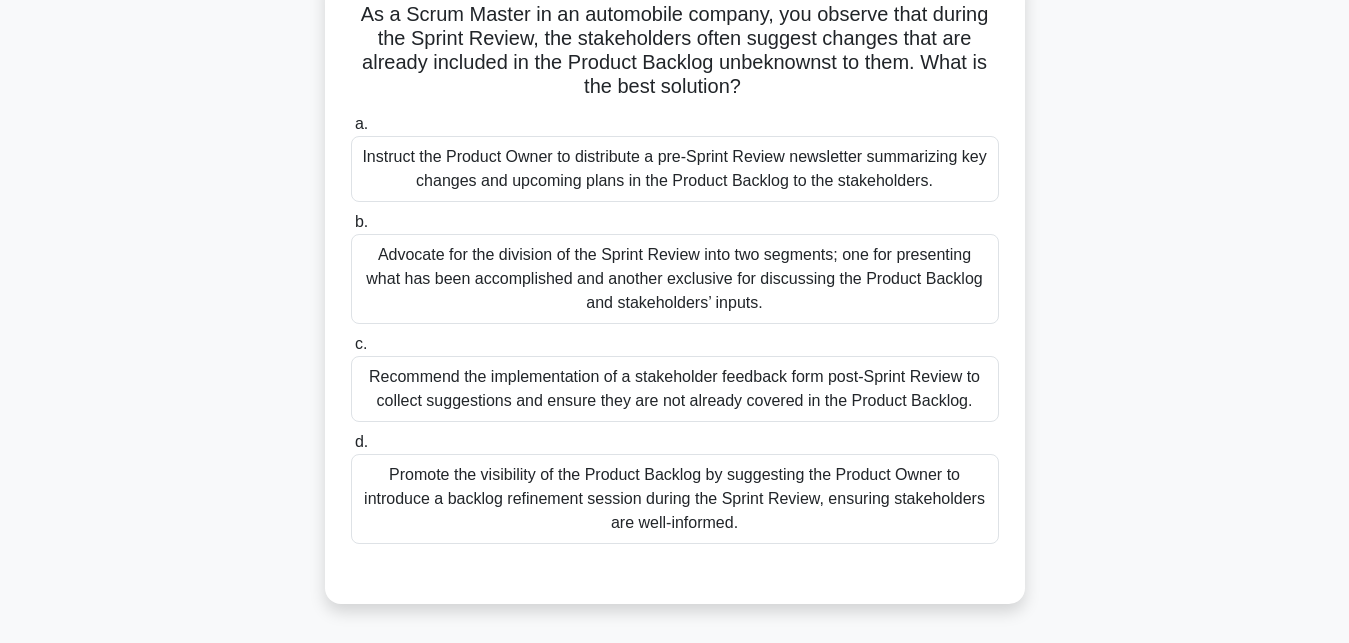 scroll, scrollTop: 131, scrollLeft: 0, axis: vertical 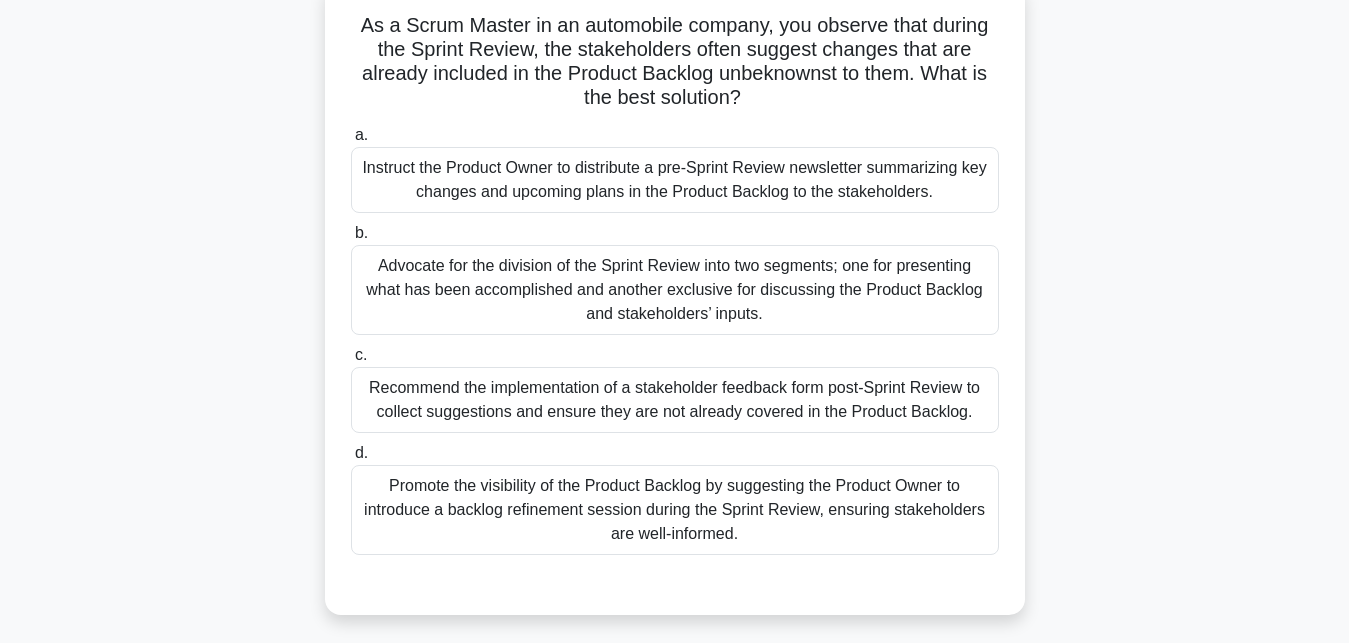 click on "Recommend the implementation of a stakeholder feedback form post-Sprint Review to collect suggestions and ensure they are not already covered in the Product Backlog." at bounding box center (675, 400) 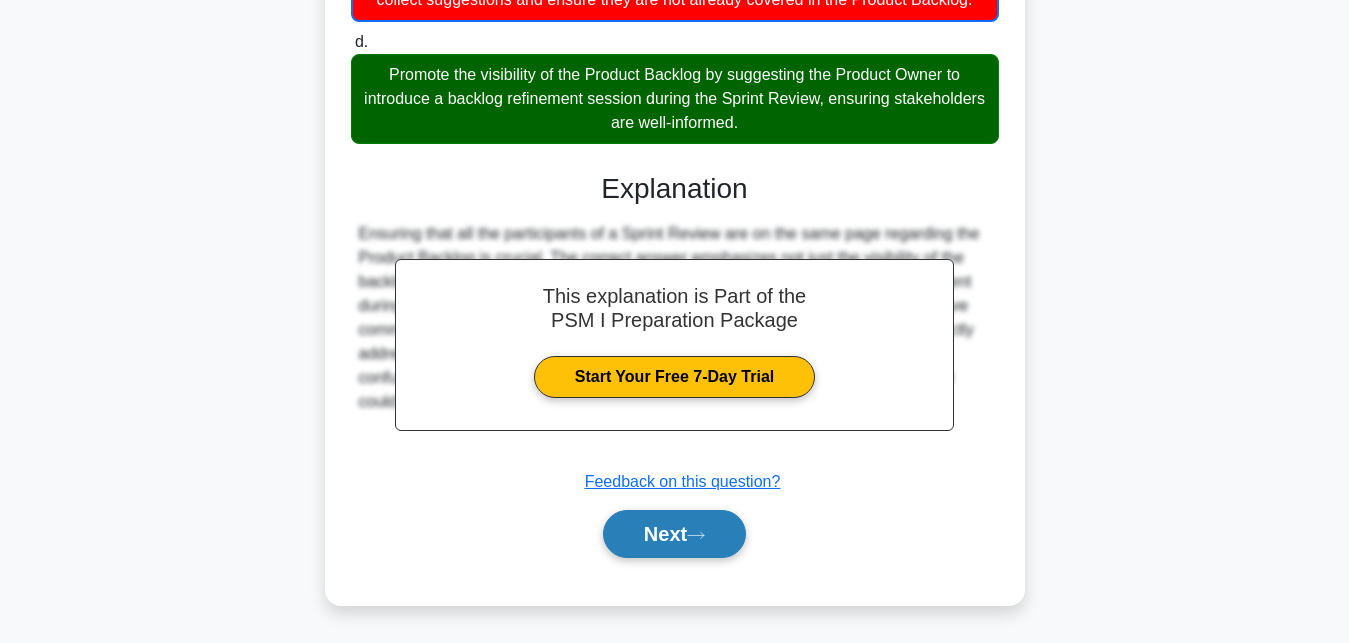 click on "Next" at bounding box center (674, 534) 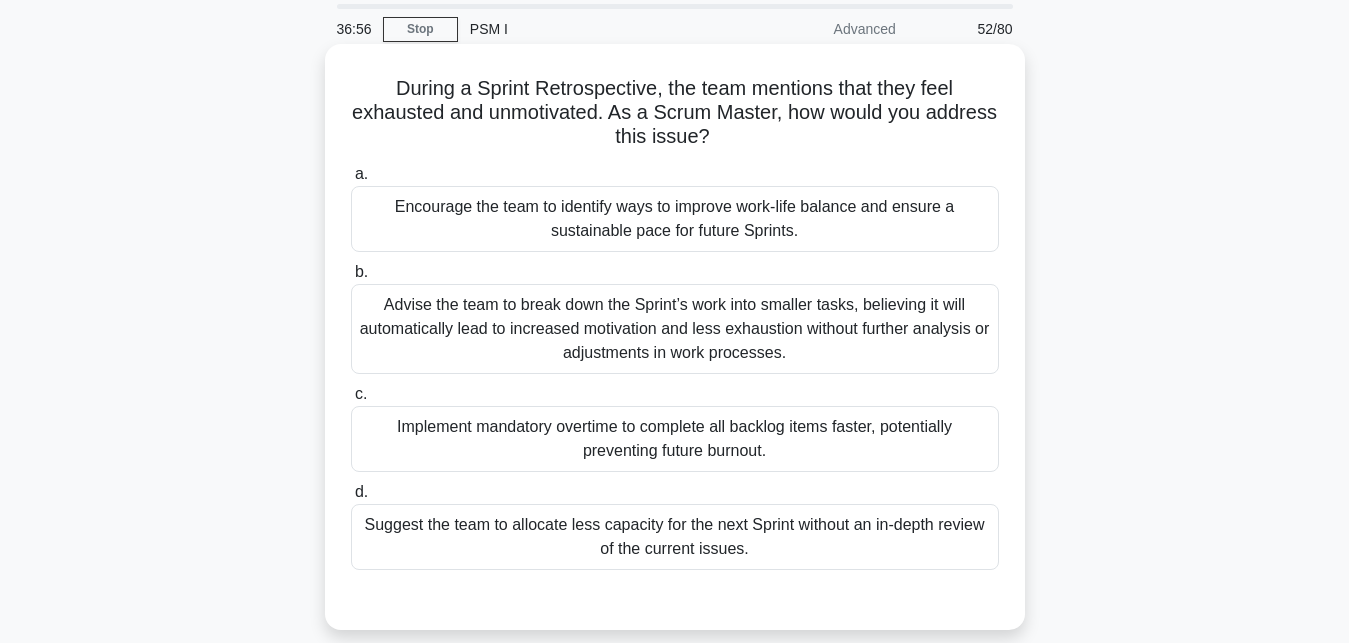 scroll, scrollTop: 102, scrollLeft: 0, axis: vertical 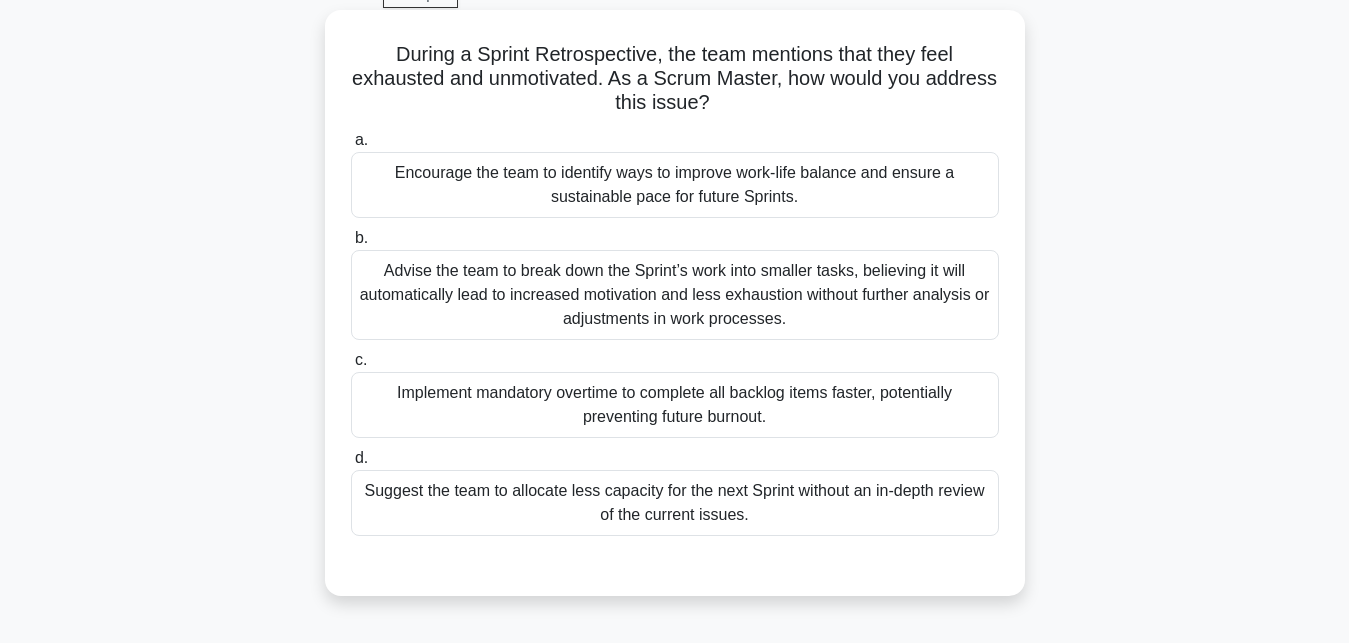 click on "Encourage the team to identify ways to improve work-life balance and ensure a sustainable pace for future Sprints." at bounding box center (675, 185) 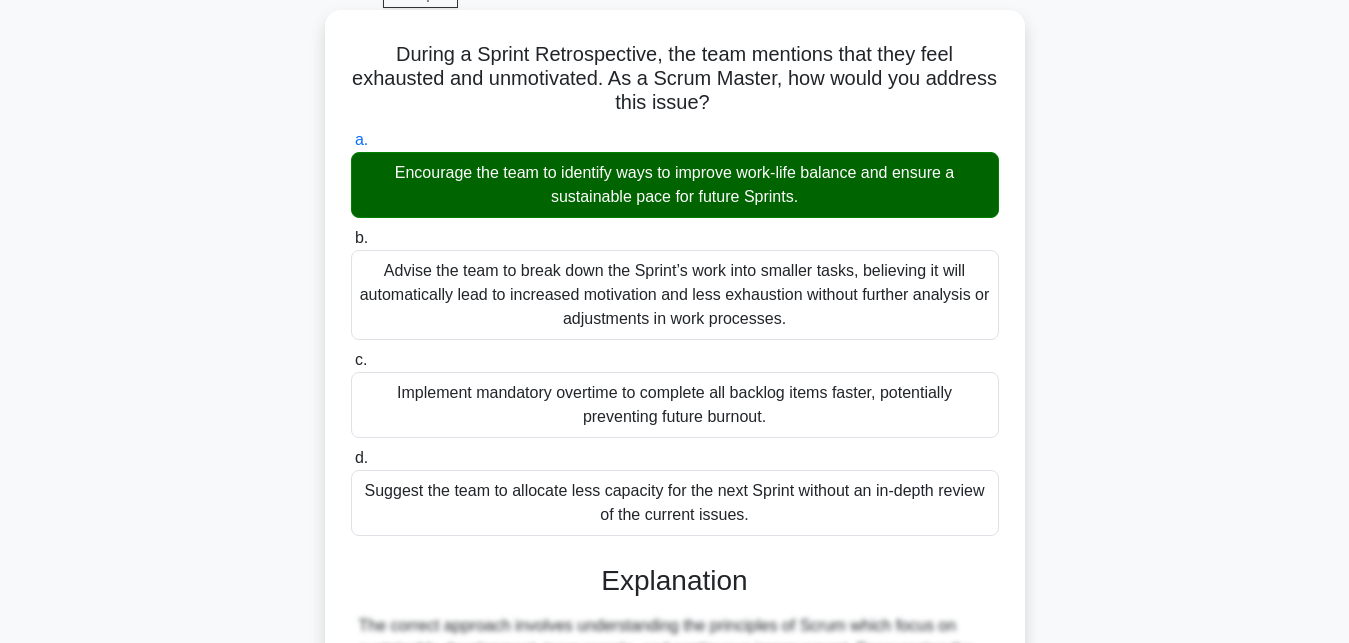 scroll, scrollTop: 496, scrollLeft: 0, axis: vertical 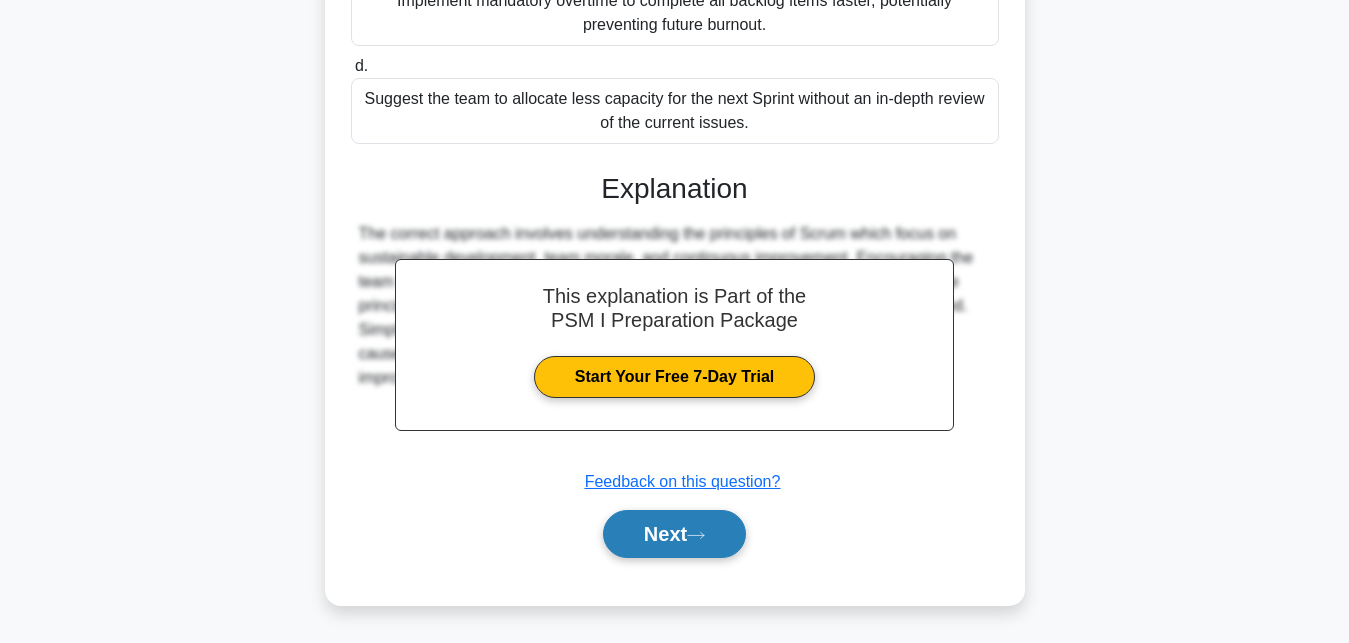 click on "Next" at bounding box center [674, 534] 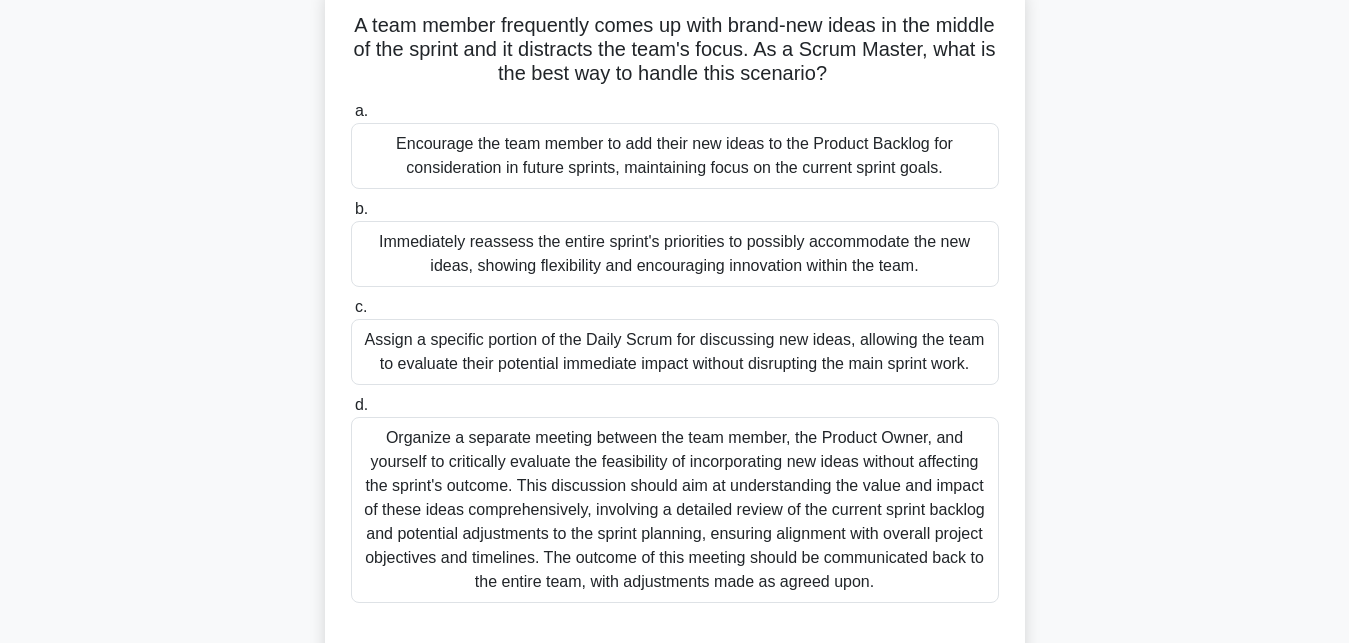 scroll, scrollTop: 29, scrollLeft: 0, axis: vertical 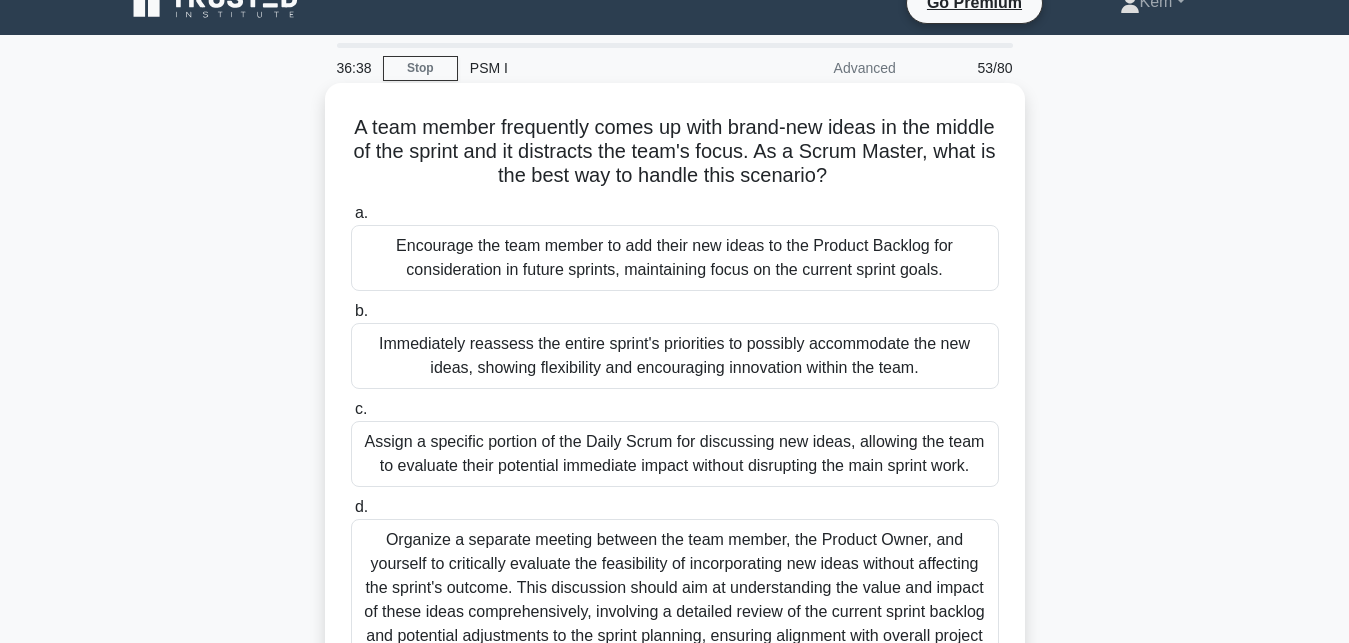 click on "A team member frequently comes up with brand-new ideas in the middle of the sprint and it distracts the team's focus. As a Scrum Master, what is the best way to handle this scenario?
.spinner_0XTQ{transform-origin:center;animation:spinner_y6GP .75s linear infinite}@keyframes spinner_y6GP{100%{transform:rotate(360deg)}}
a.
b.
c. d." at bounding box center [675, 424] 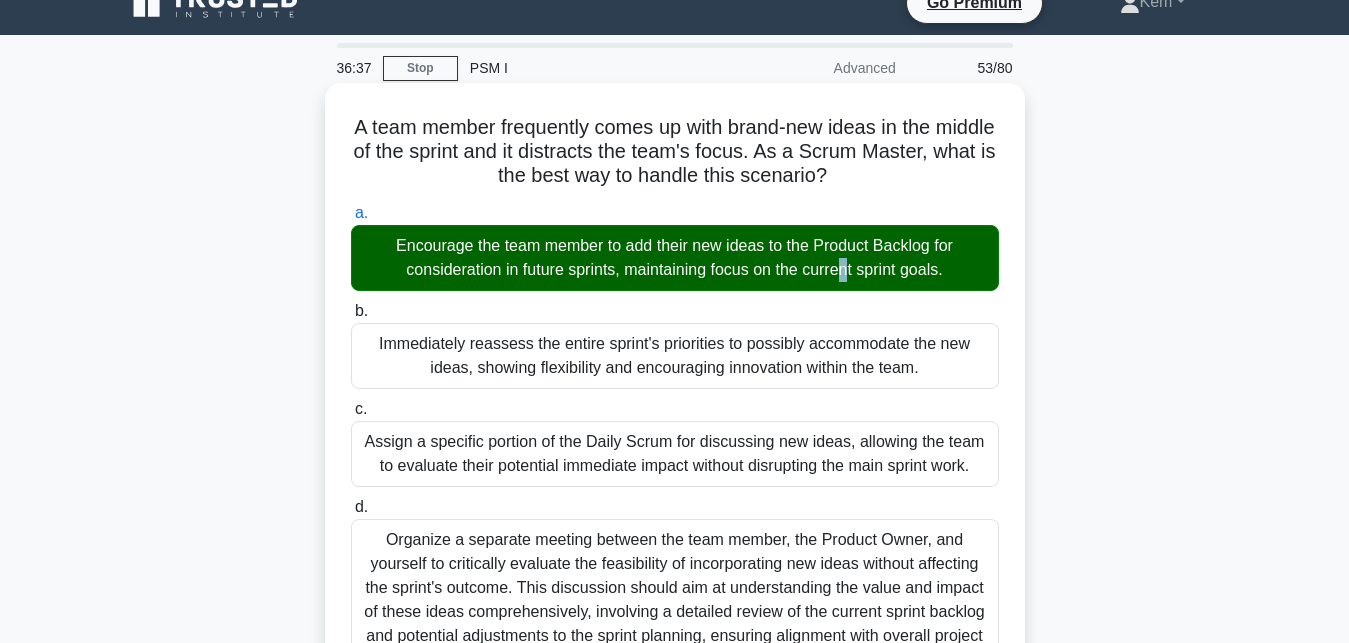 scroll, scrollTop: 592, scrollLeft: 0, axis: vertical 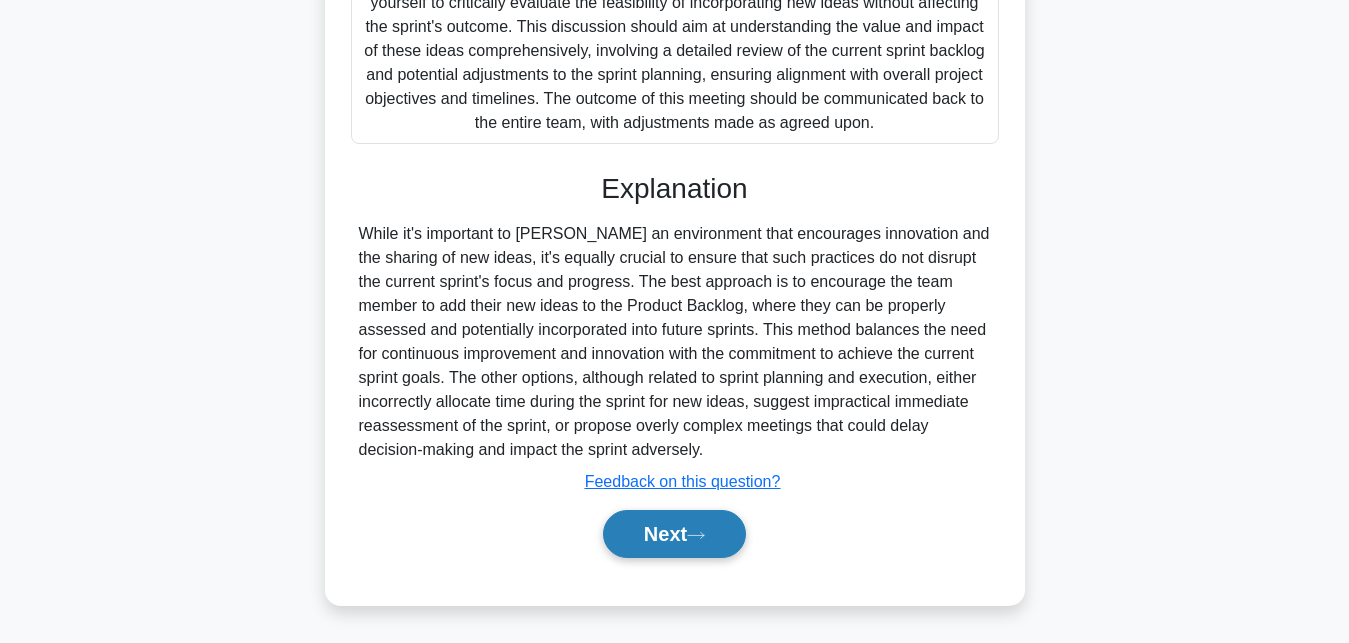 click on "Next" at bounding box center (674, 534) 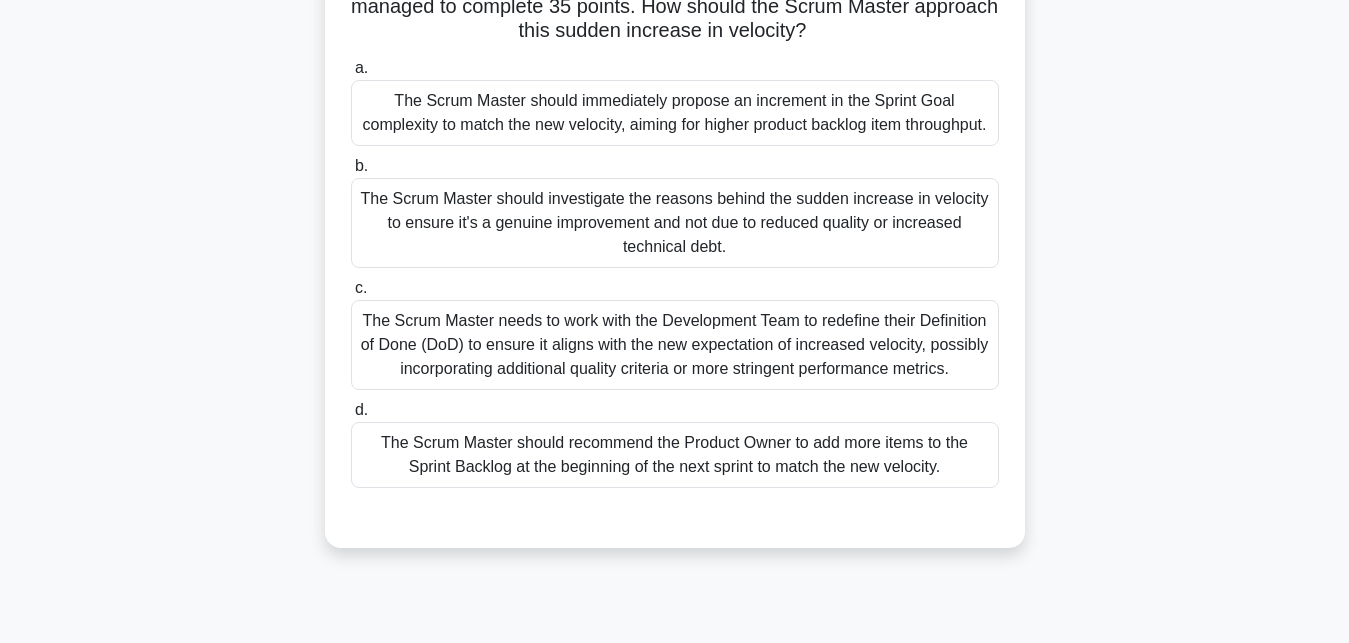 scroll, scrollTop: 204, scrollLeft: 0, axis: vertical 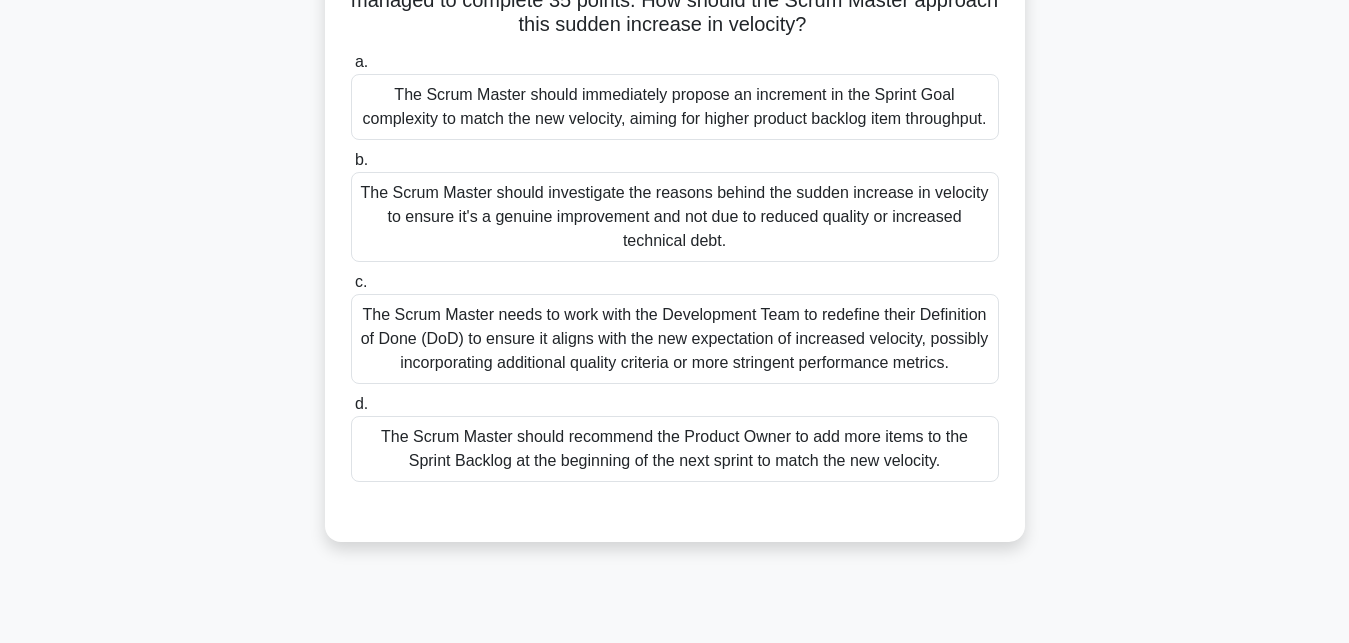 click on "The Scrum Master should investigate the reasons behind the sudden increase in velocity to ensure it's a genuine improvement and not due to reduced quality or increased technical debt." at bounding box center (675, 217) 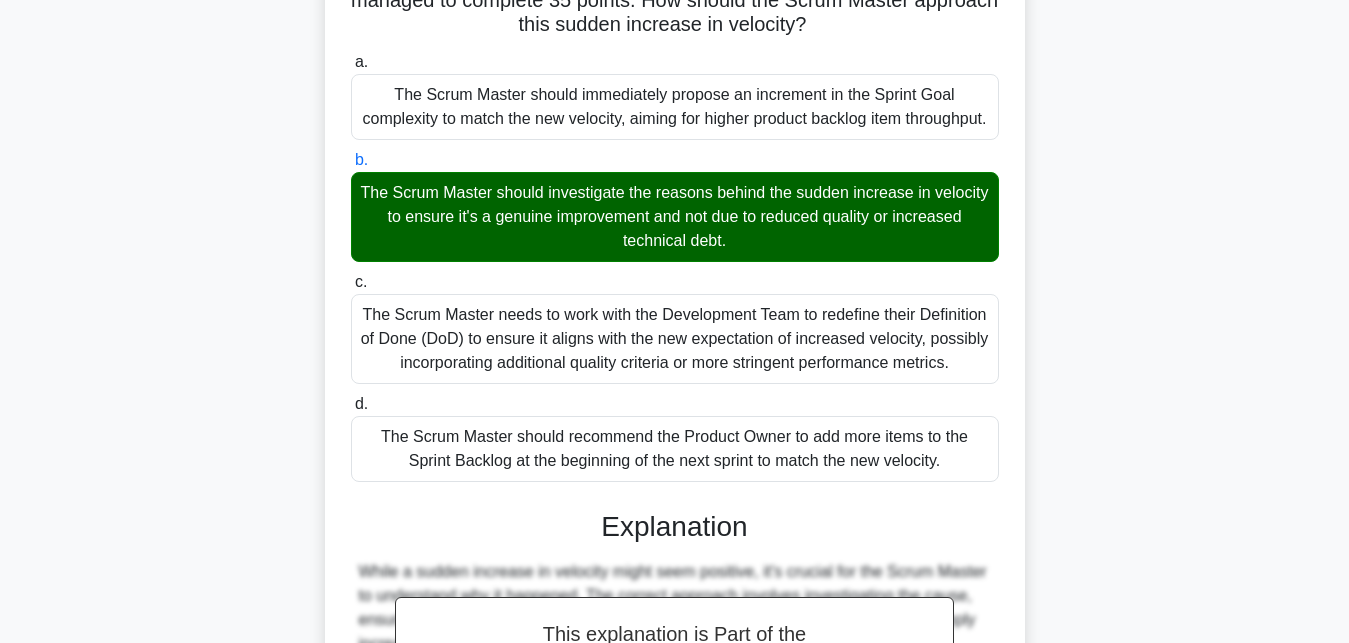 scroll, scrollTop: 568, scrollLeft: 0, axis: vertical 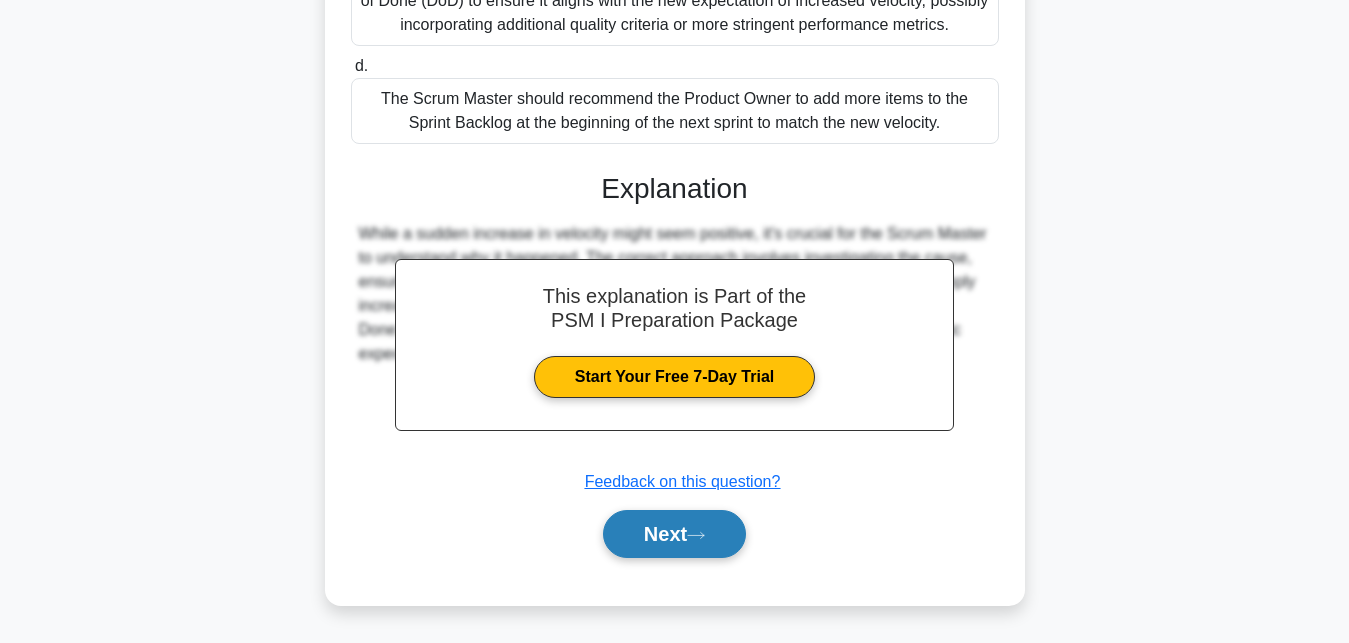 click on "Next" at bounding box center [674, 534] 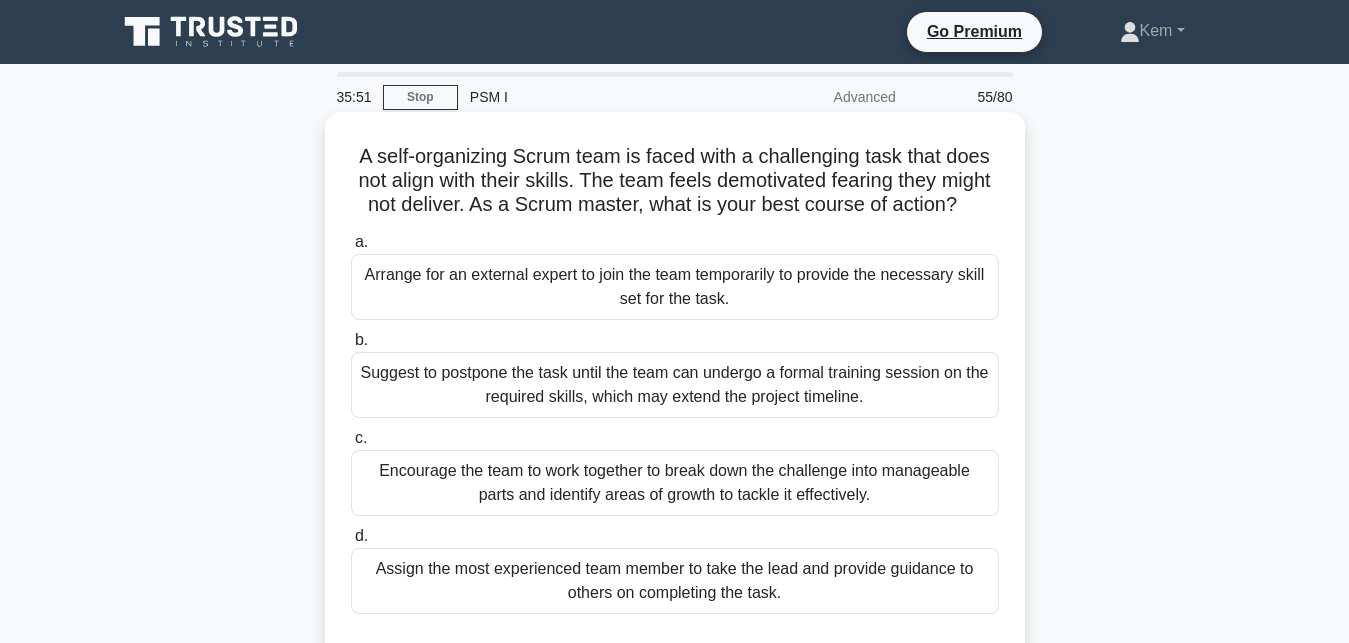 scroll, scrollTop: 102, scrollLeft: 0, axis: vertical 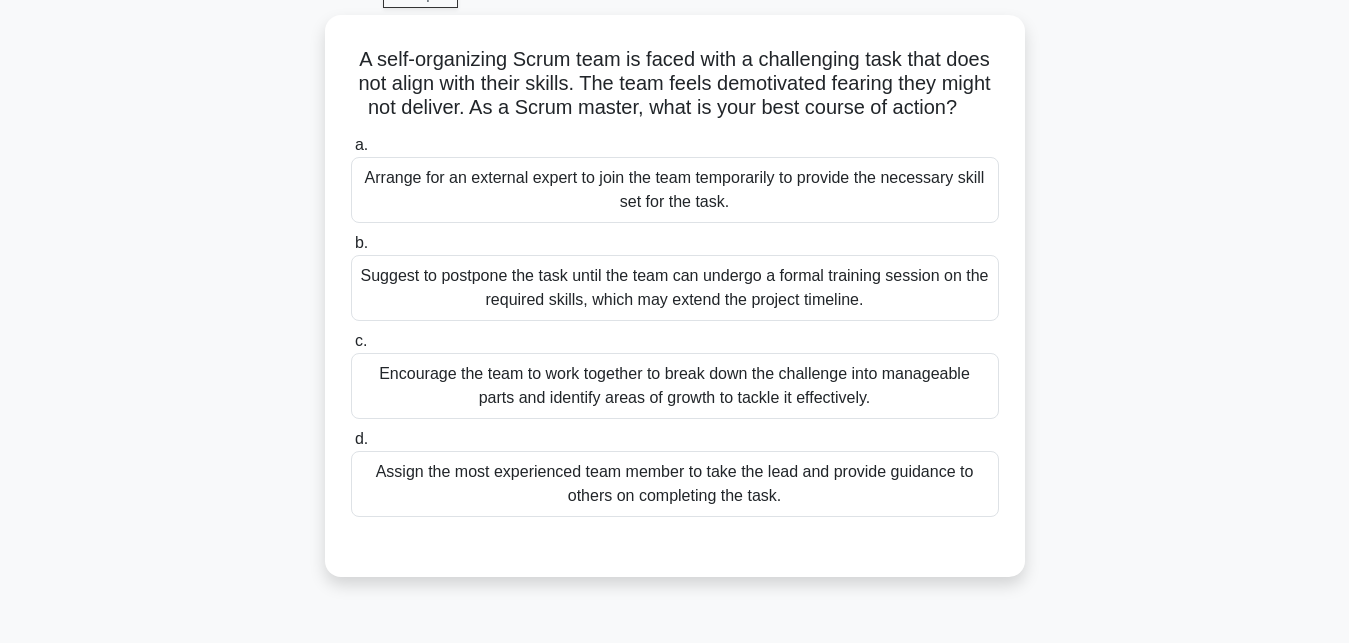 click on "A self-organizing Scrum team is faced with a challenging task that does not align with their skills. The team feels demotivated fearing they might not deliver. As a Scrum master, what is your best course of action?
.spinner_0XTQ{transform-origin:center;animation:spinner_y6GP .75s linear infinite}@keyframes spinner_y6GP{100%{transform:rotate(360deg)}}
a.
b. c. d." at bounding box center [675, 308] 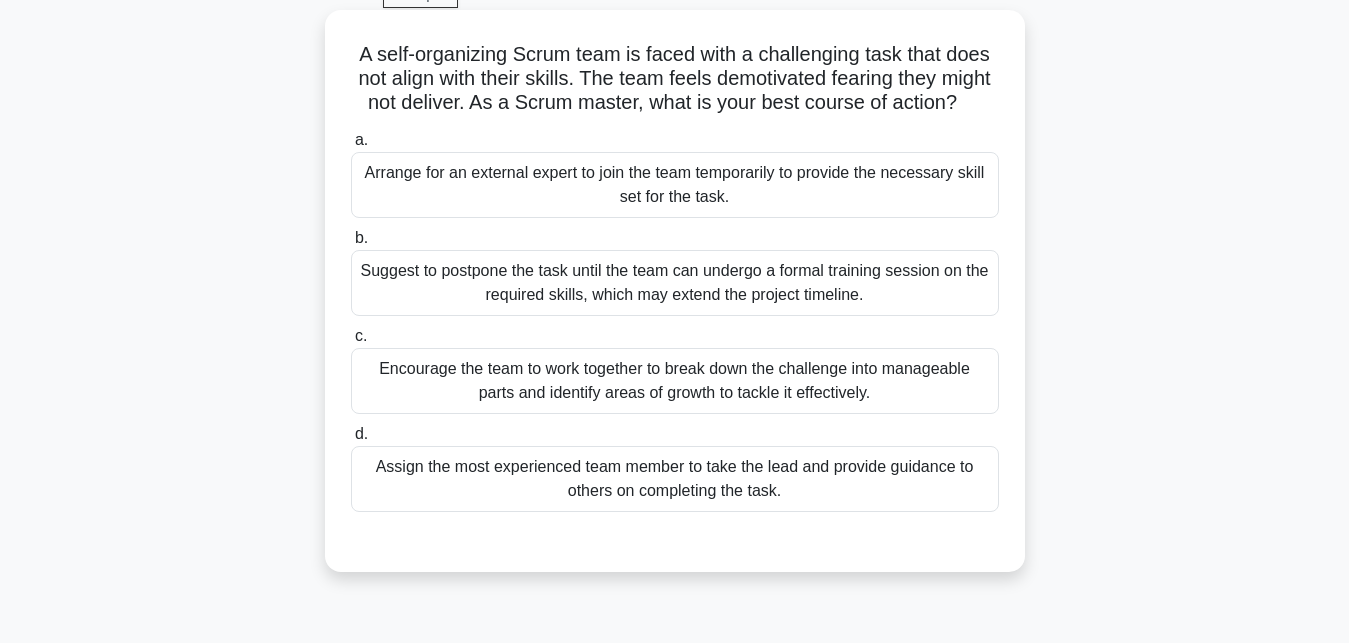 click on "Encourage the team to work together to break down the challenge into manageable parts and identify areas of growth to tackle it effectively." at bounding box center [675, 381] 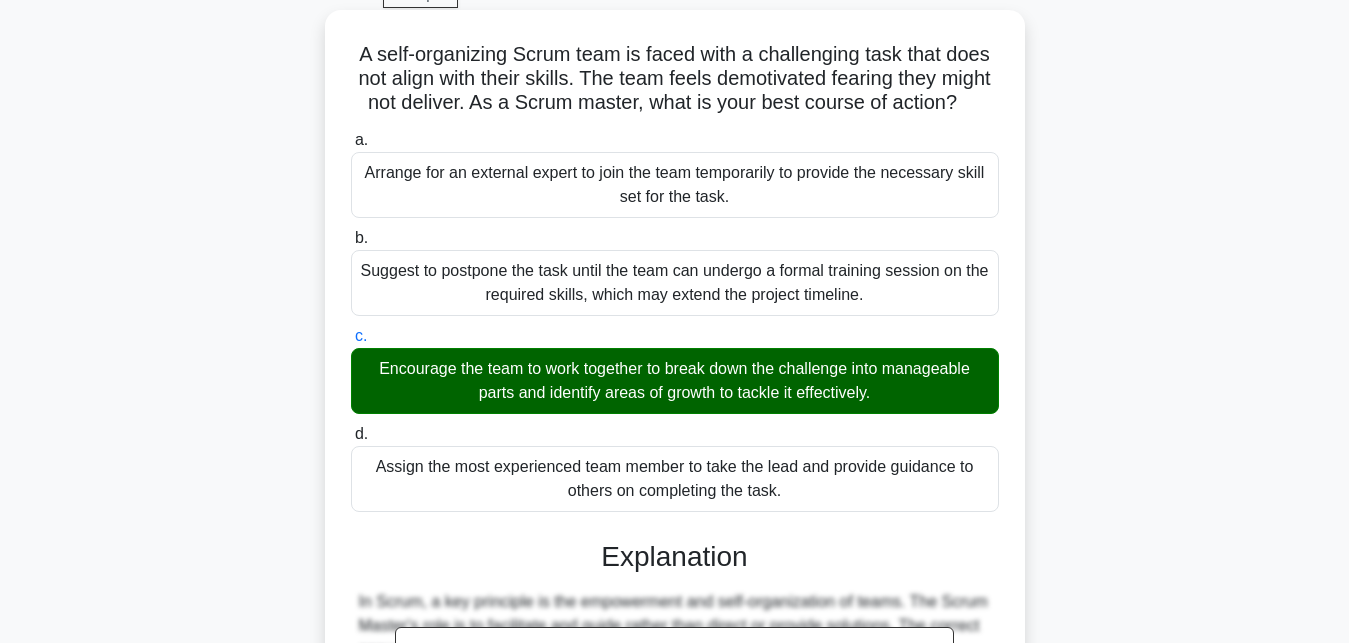 scroll, scrollTop: 472, scrollLeft: 0, axis: vertical 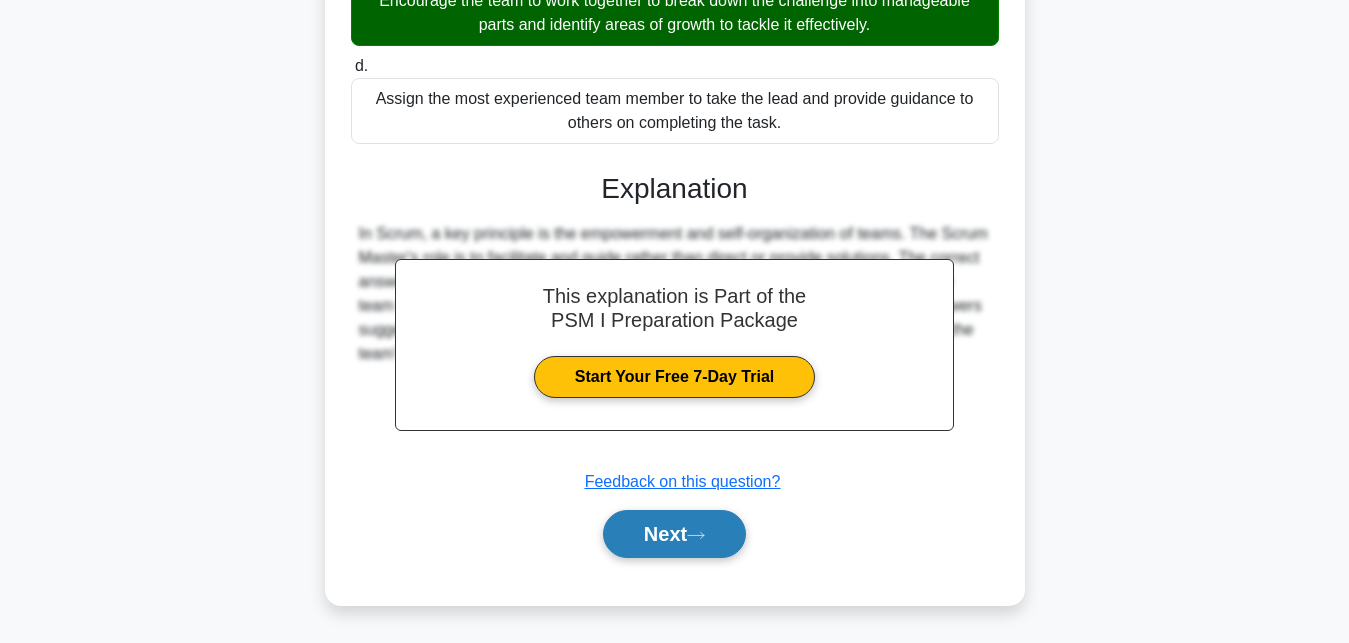 click on "Next" at bounding box center [674, 534] 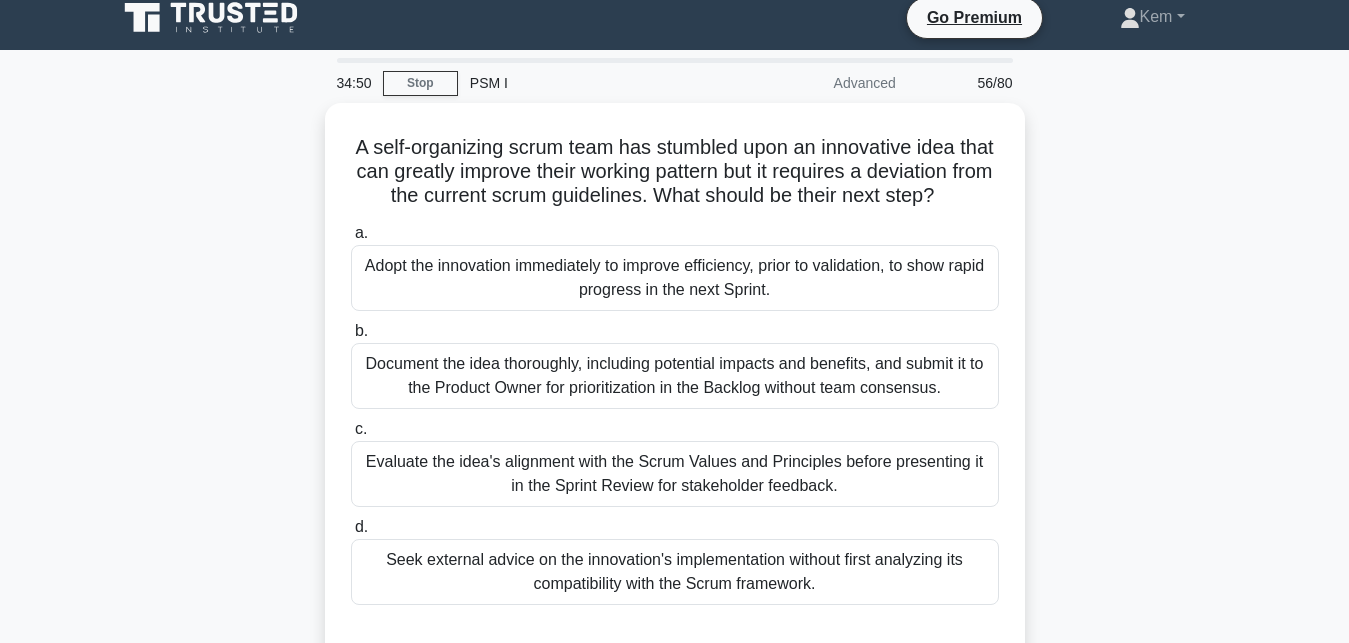scroll, scrollTop: 0, scrollLeft: 0, axis: both 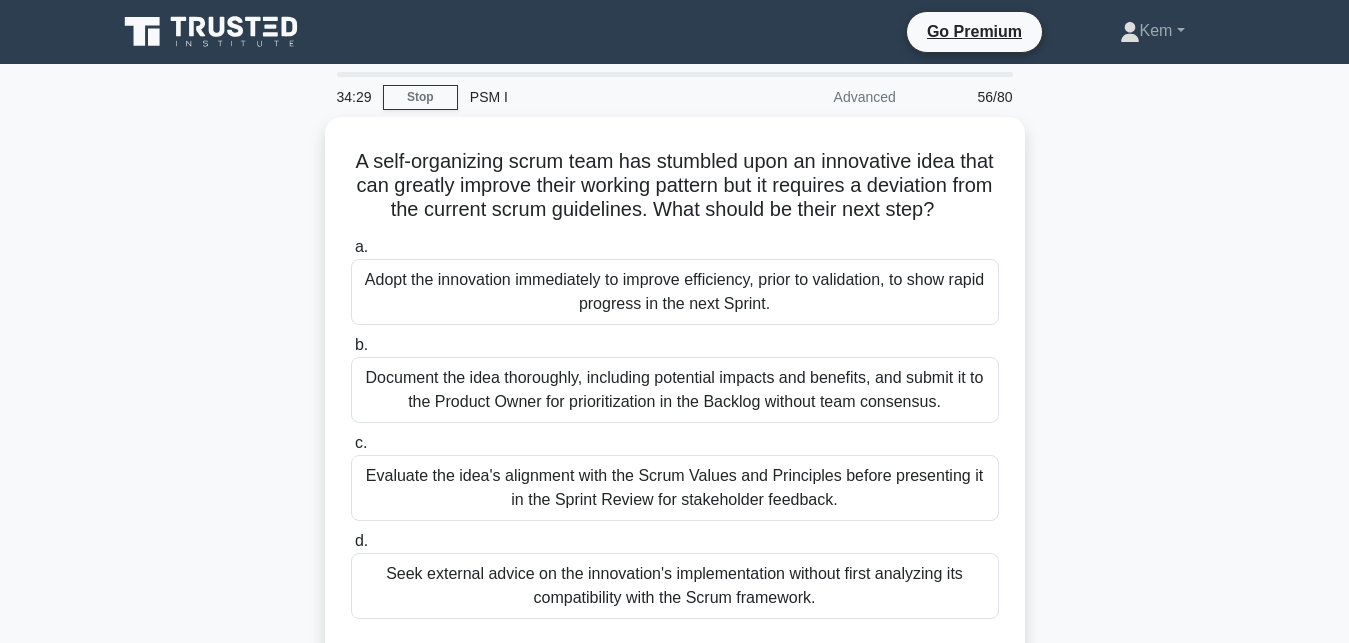 click on "A self-organizing scrum team has stumbled upon an innovative idea that can greatly improve their working pattern but it requires a deviation from the current scrum guidelines. What should be their next step?
.spinner_0XTQ{transform-origin:center;animation:spinner_y6GP .75s linear infinite}@keyframes spinner_y6GP{100%{transform:rotate(360deg)}}
a.
b. c. d." at bounding box center (675, 410) 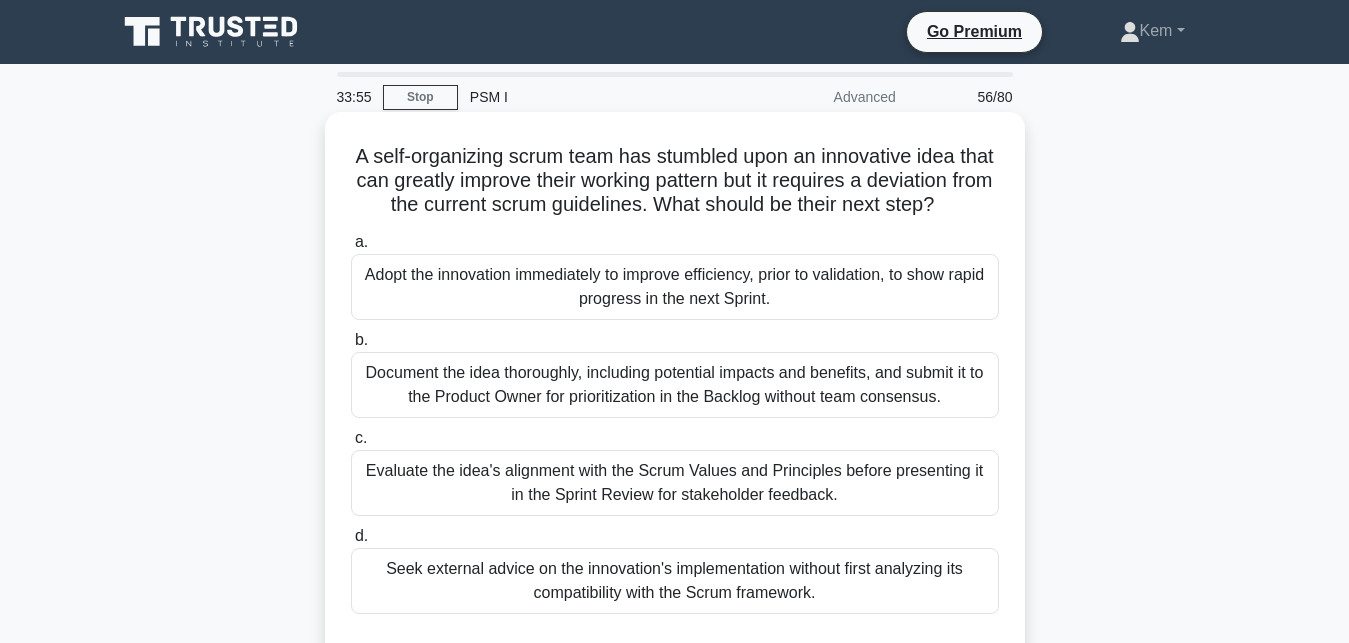 scroll, scrollTop: 102, scrollLeft: 0, axis: vertical 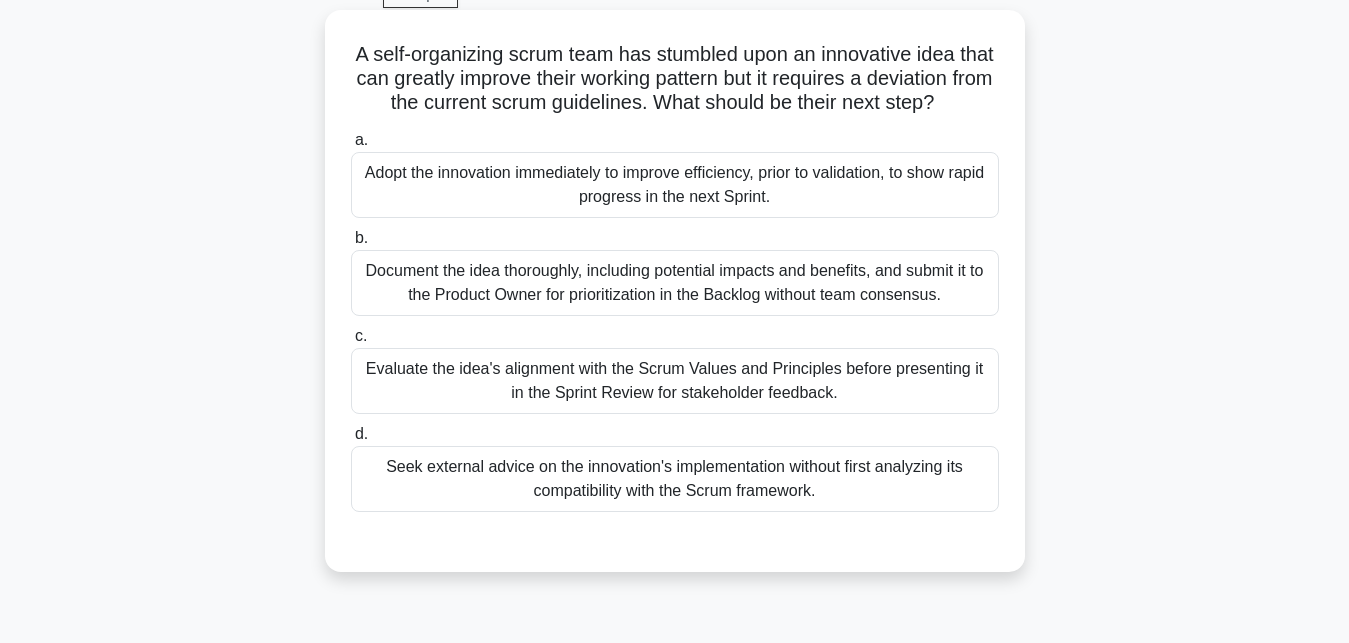 click on "Evaluate the idea's alignment with the Scrum Values and Principles before presenting it in the Sprint Review for stakeholder feedback." at bounding box center (675, 381) 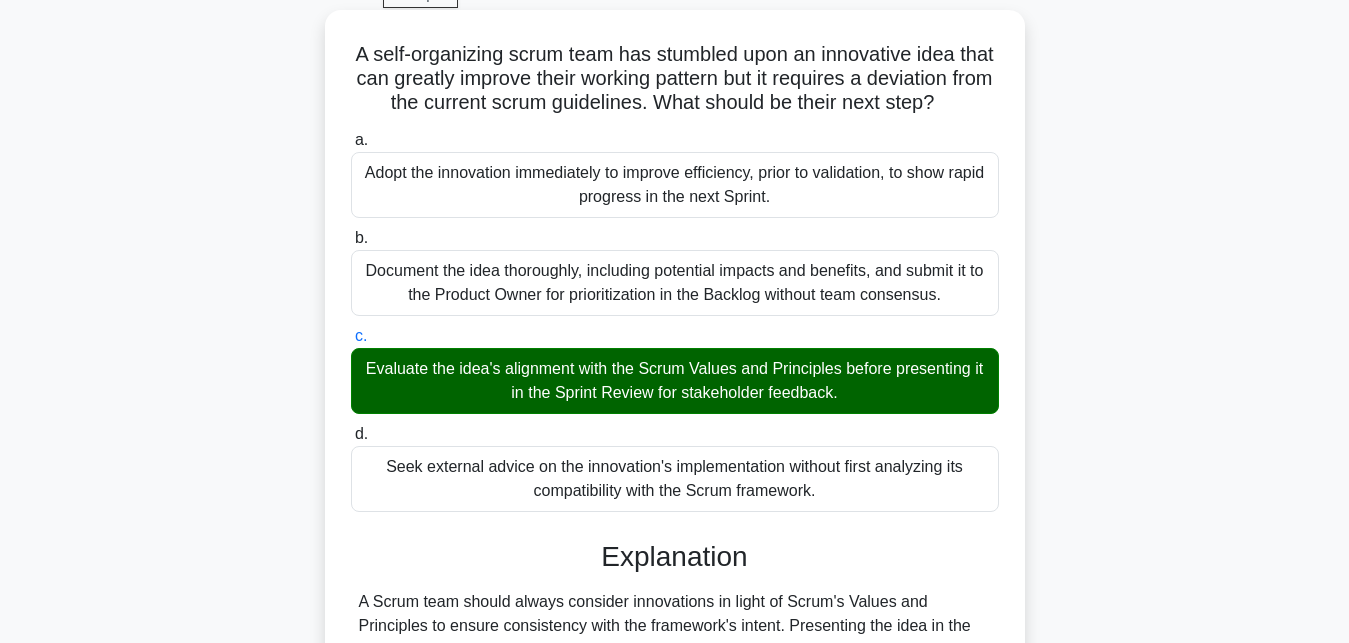 scroll, scrollTop: 437, scrollLeft: 0, axis: vertical 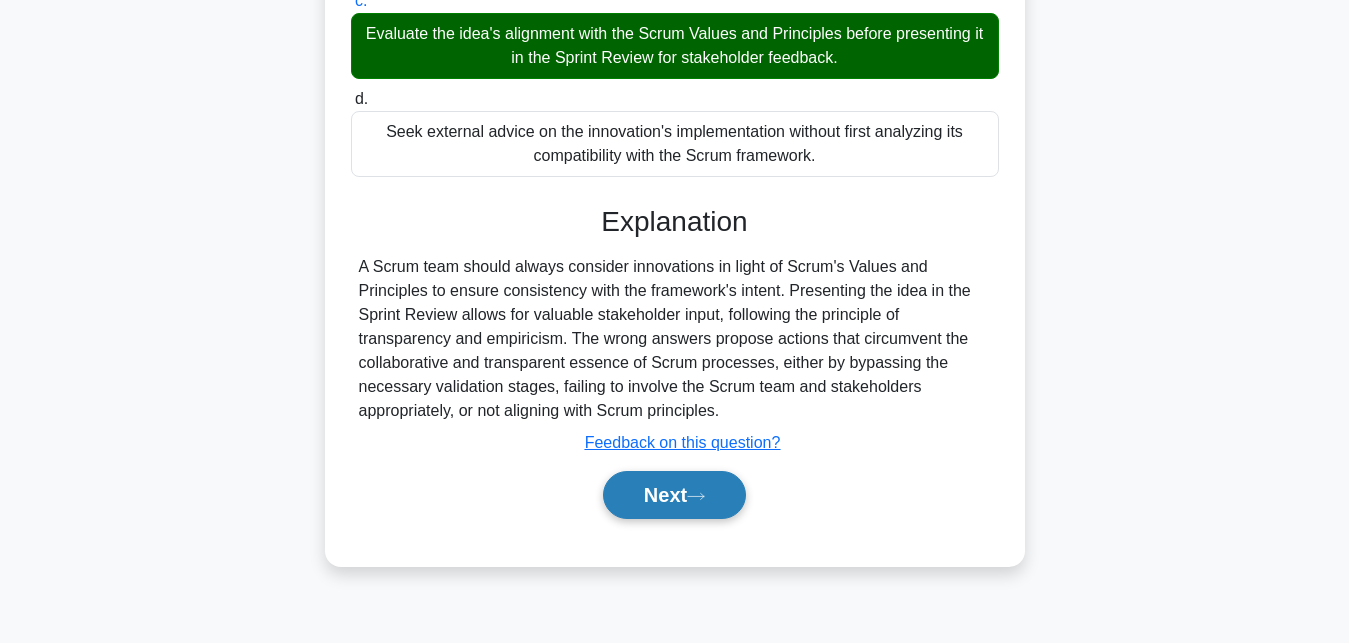 click on "Next" at bounding box center (674, 495) 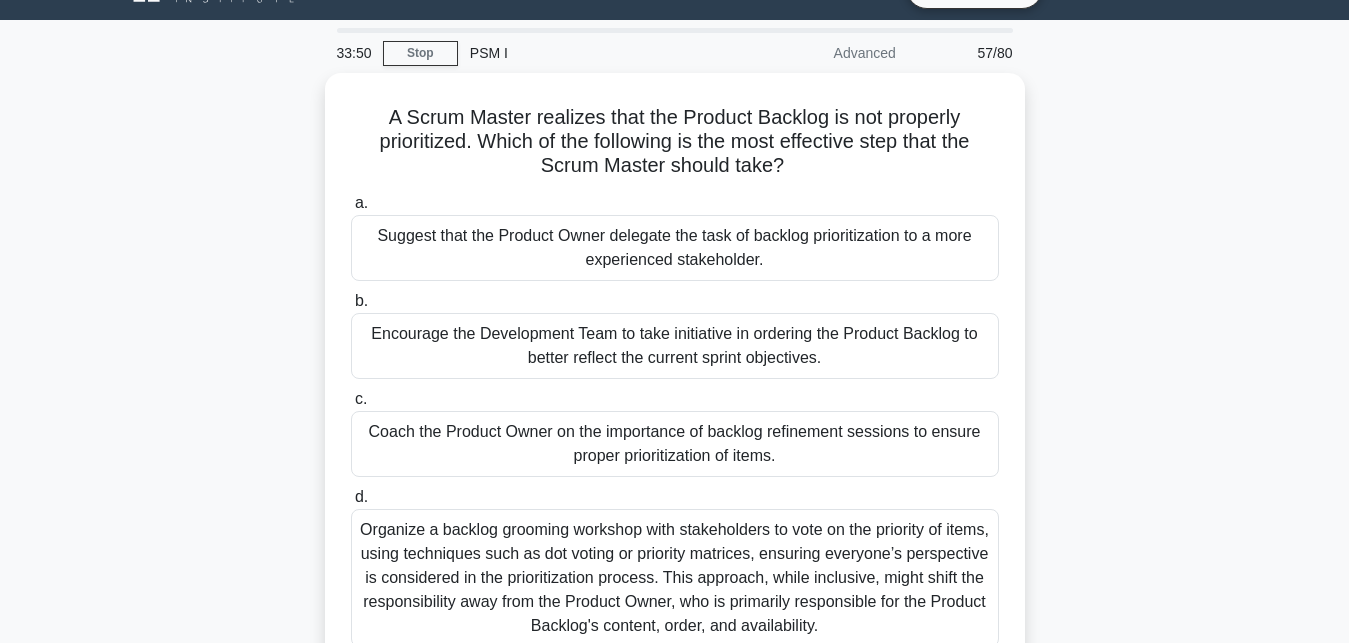 scroll, scrollTop: 29, scrollLeft: 0, axis: vertical 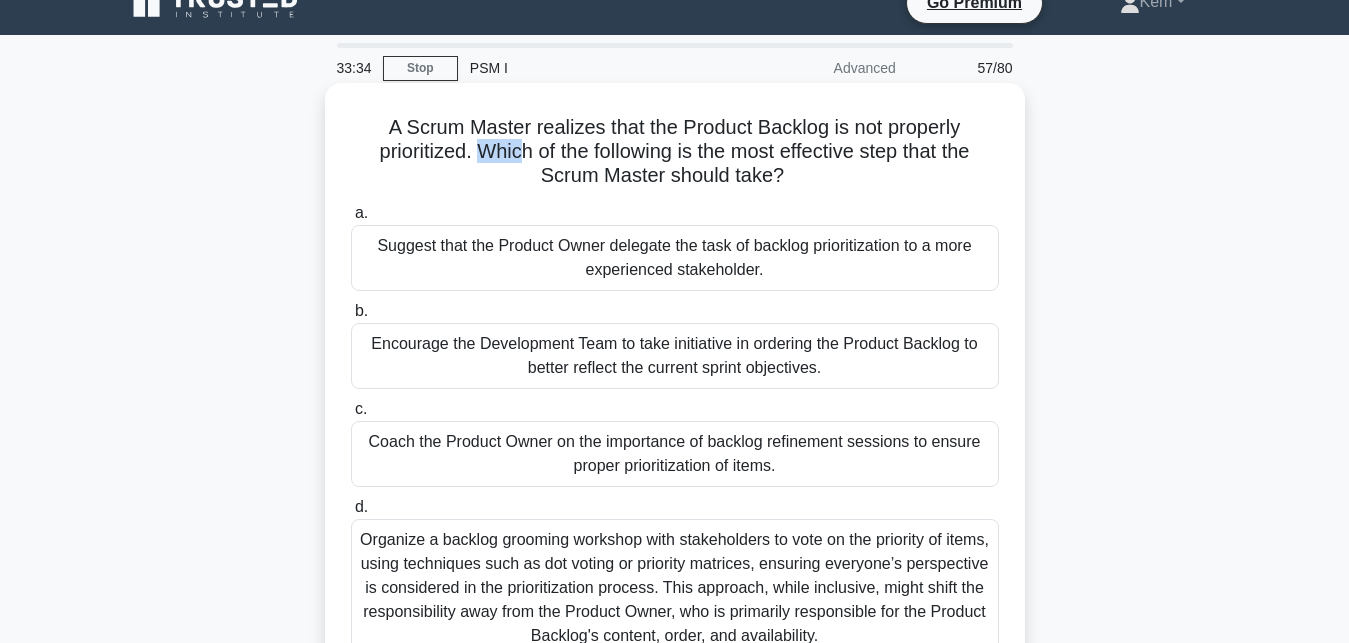 drag, startPoint x: 481, startPoint y: 152, endPoint x: 514, endPoint y: 147, distance: 33.37664 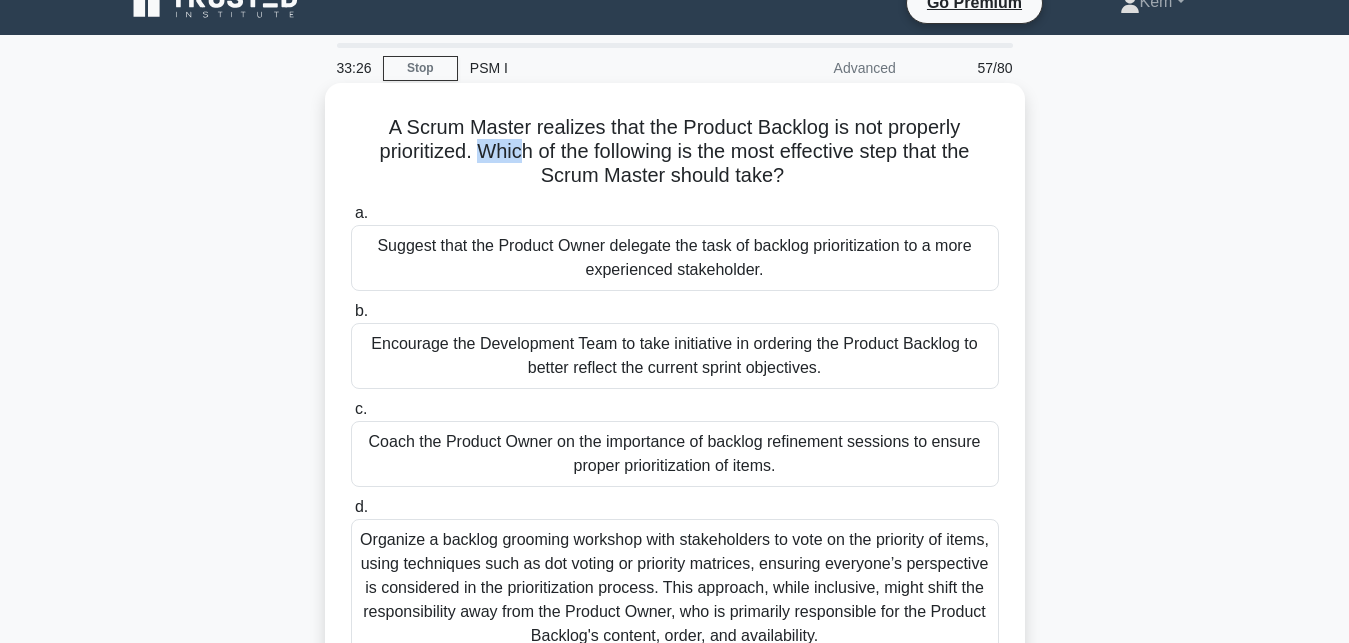 click on "A Scrum Master realizes that the Product Backlog is not properly prioritized. Which of the following is the most effective step that the Scrum Master should take?
.spinner_0XTQ{transform-origin:center;animation:spinner_y6GP .75s linear infinite}@keyframes spinner_y6GP{100%{transform:rotate(360deg)}}" at bounding box center (675, 152) 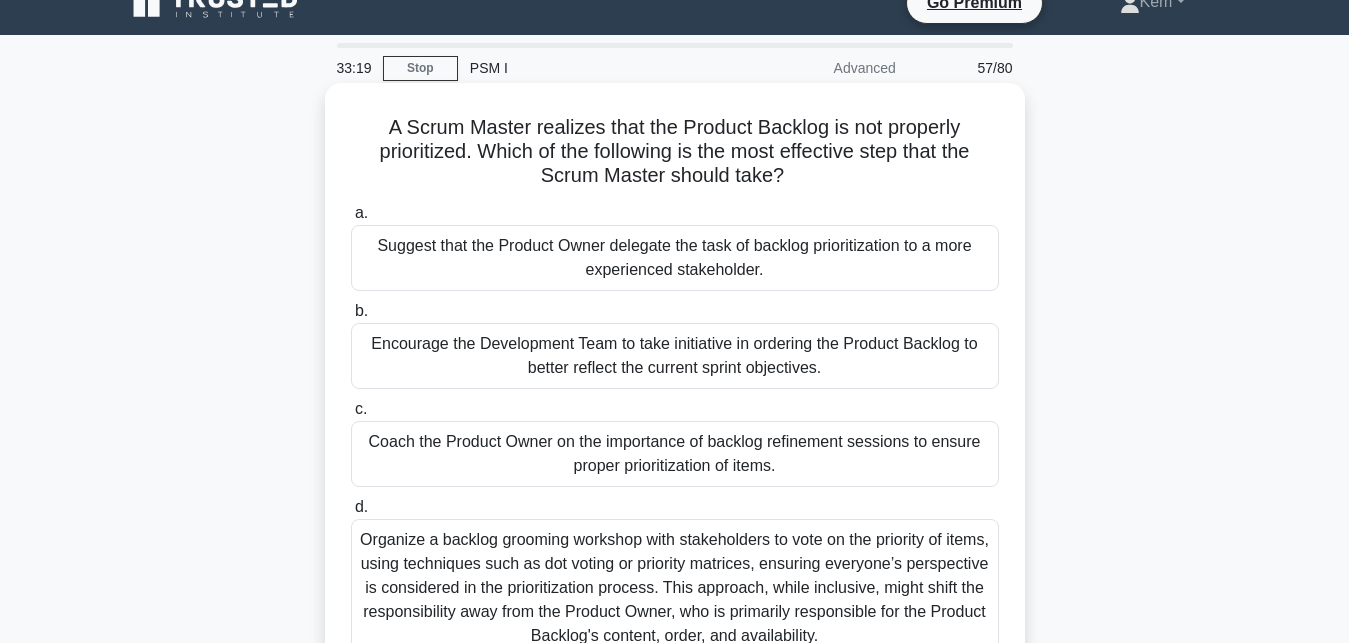 drag, startPoint x: 396, startPoint y: 132, endPoint x: 800, endPoint y: 192, distance: 408.43115 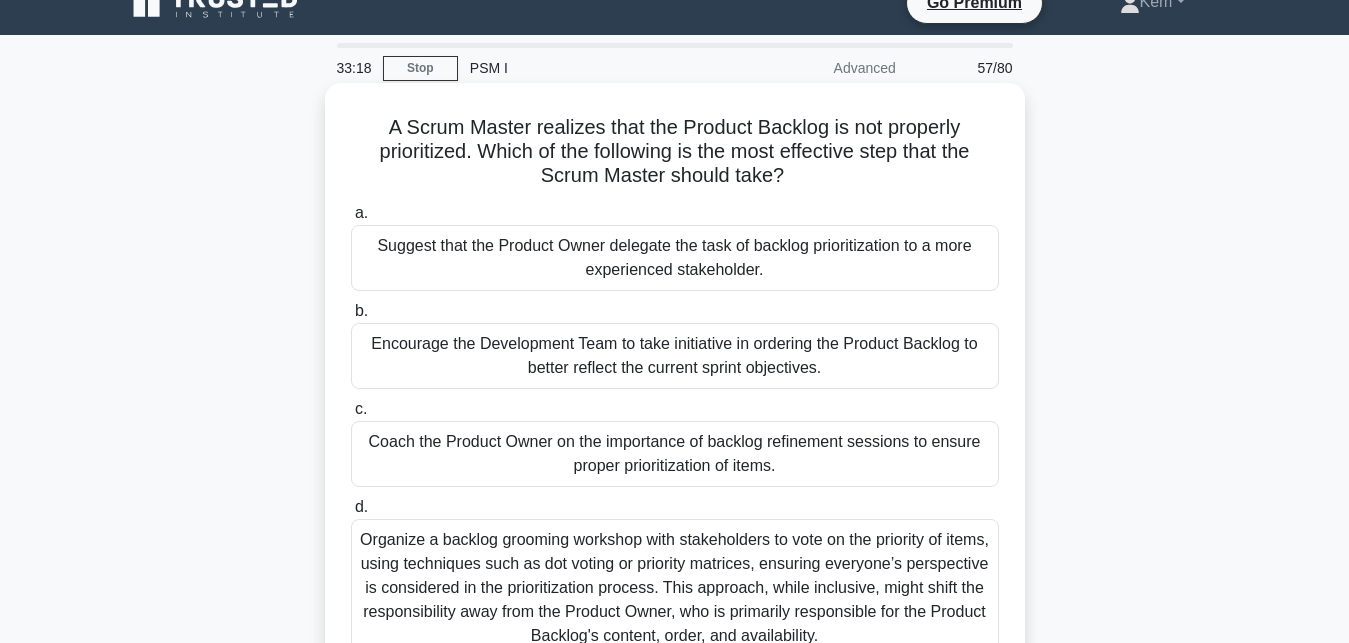 click on "A Scrum Master realizes that the Product Backlog is not properly prioritized. Which of the following is the most effective step that the Scrum Master should take?
.spinner_0XTQ{transform-origin:center;animation:spinner_y6GP .75s linear infinite}@keyframes spinner_y6GP{100%{transform:rotate(360deg)}}
a.
Suggest that the Product Owner delegate the task of backlog prioritization to a more experienced stakeholder.
b. c. d." at bounding box center [675, 400] 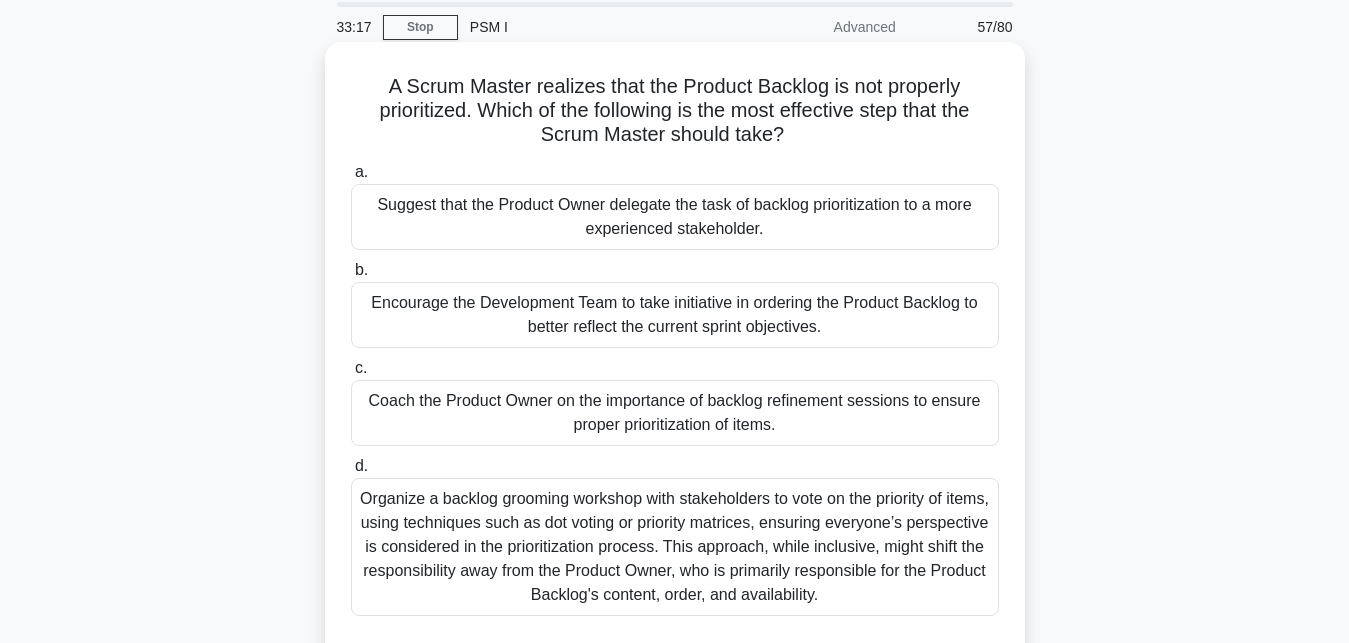 scroll, scrollTop: 102, scrollLeft: 0, axis: vertical 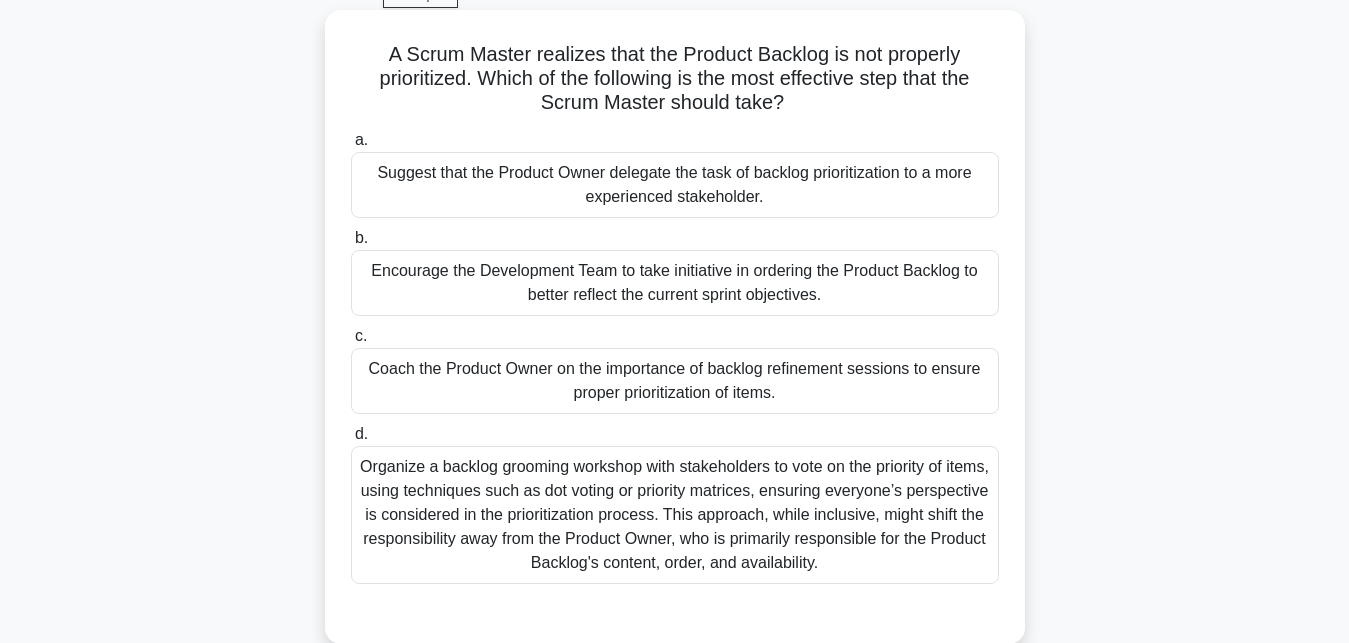 click on "Encourage the Development Team to take initiative in ordering the Product Backlog to better reflect the current sprint objectives." at bounding box center [675, 283] 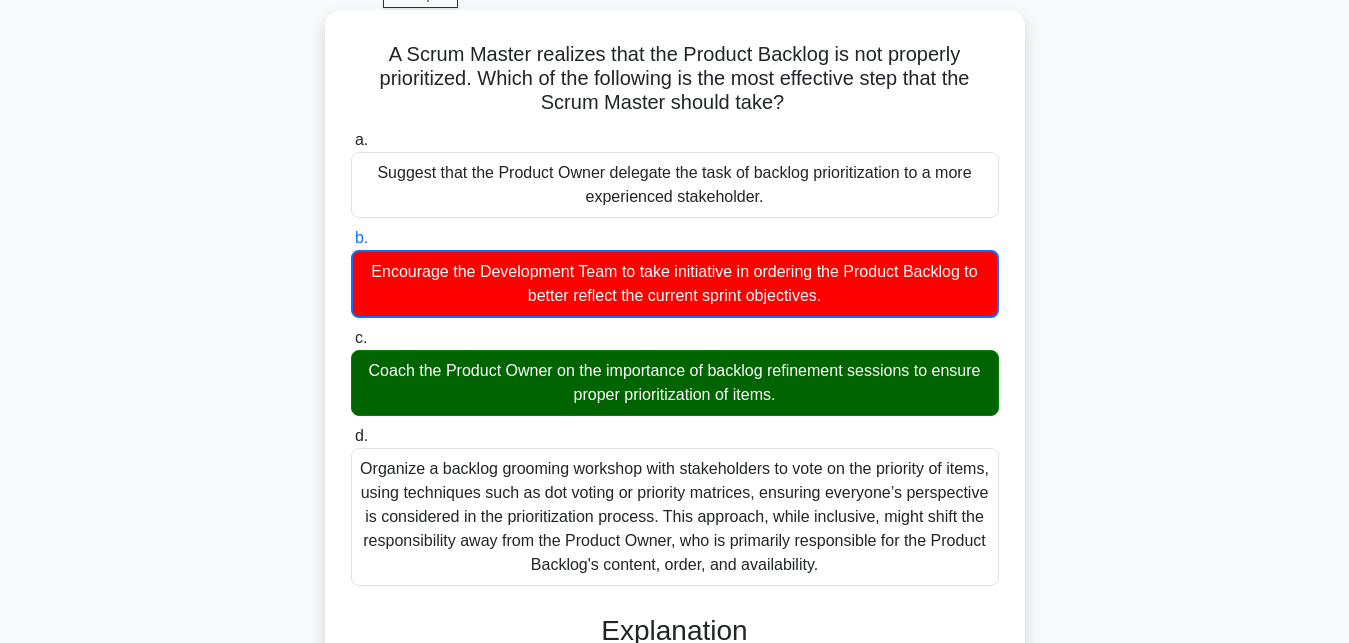 scroll, scrollTop: 510, scrollLeft: 0, axis: vertical 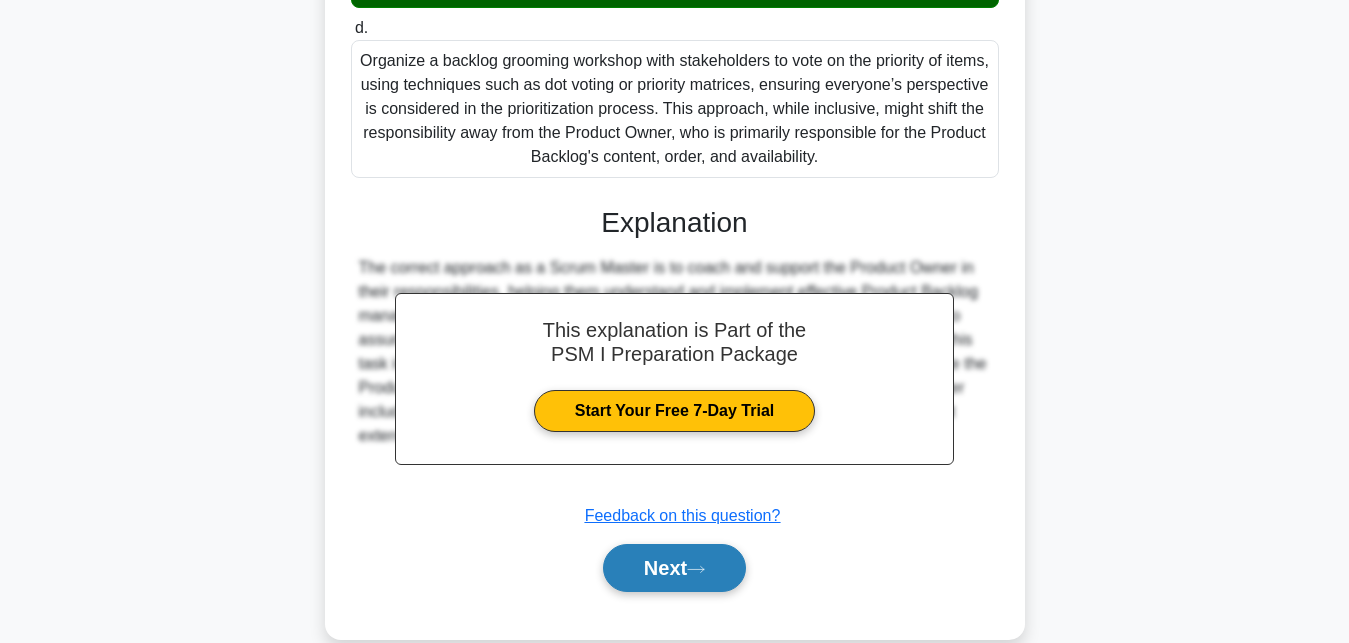 click on "Next" at bounding box center (674, 568) 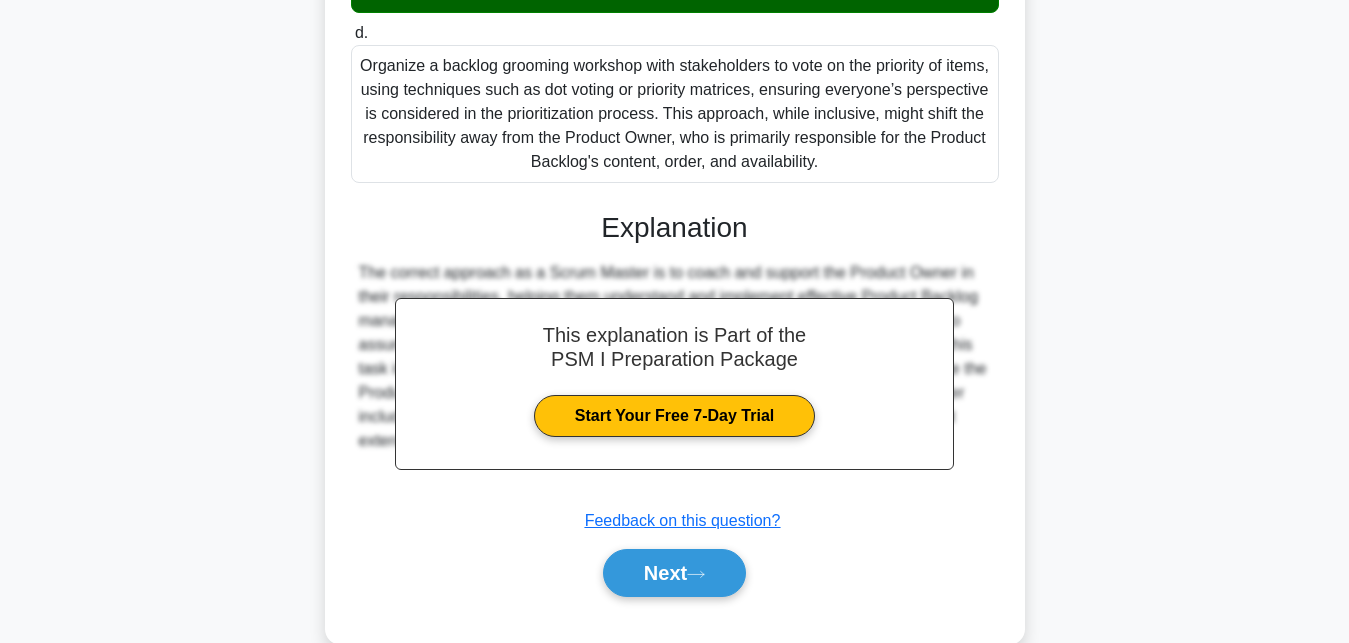 scroll, scrollTop: 437, scrollLeft: 0, axis: vertical 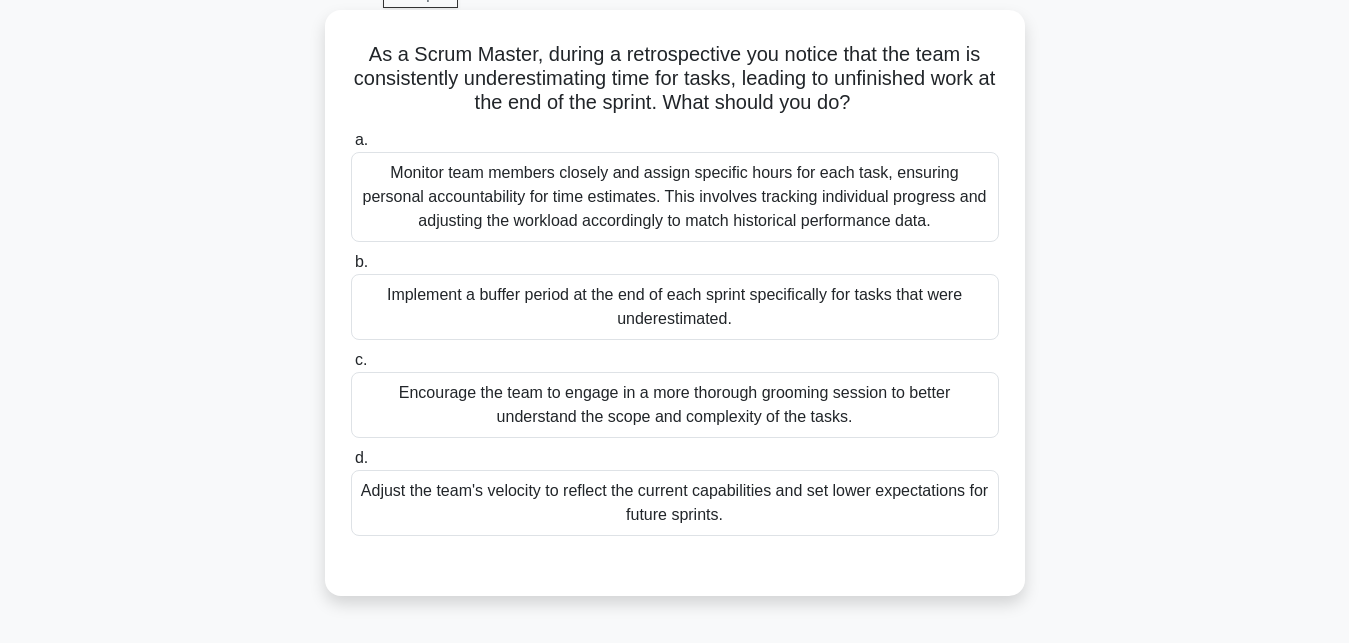click on "Encourage the team to engage in a more thorough grooming session to better understand the scope and complexity of the tasks." at bounding box center (675, 405) 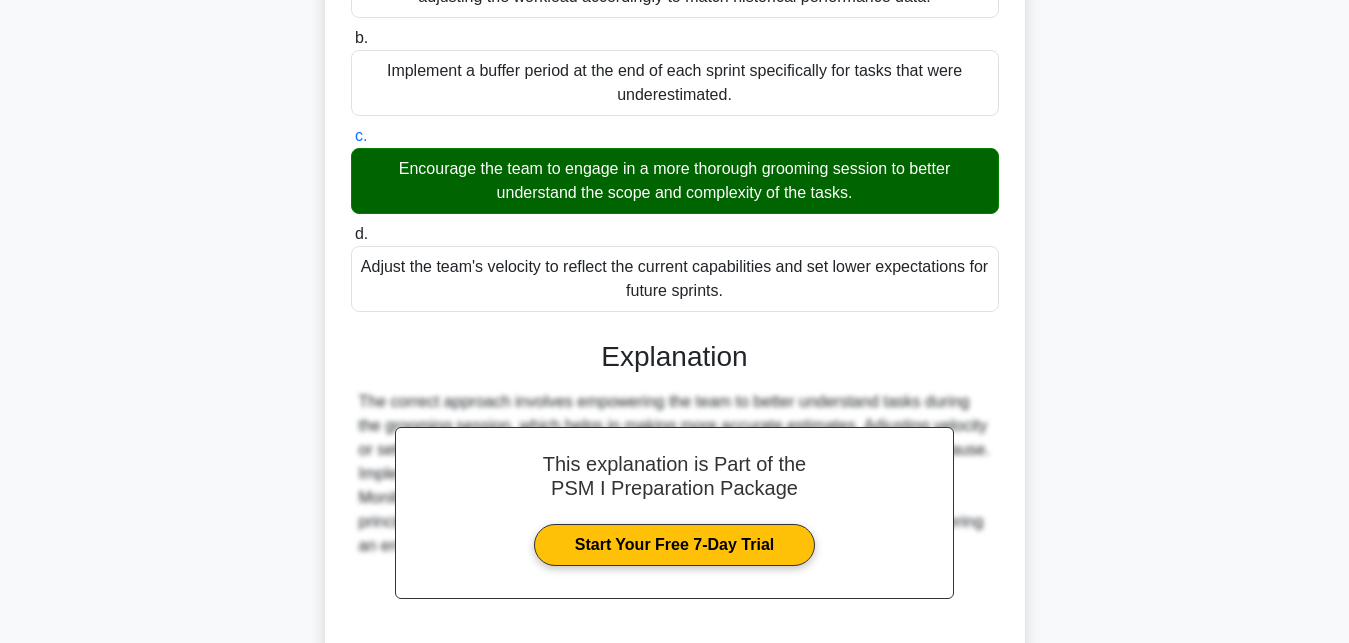 scroll, scrollTop: 496, scrollLeft: 0, axis: vertical 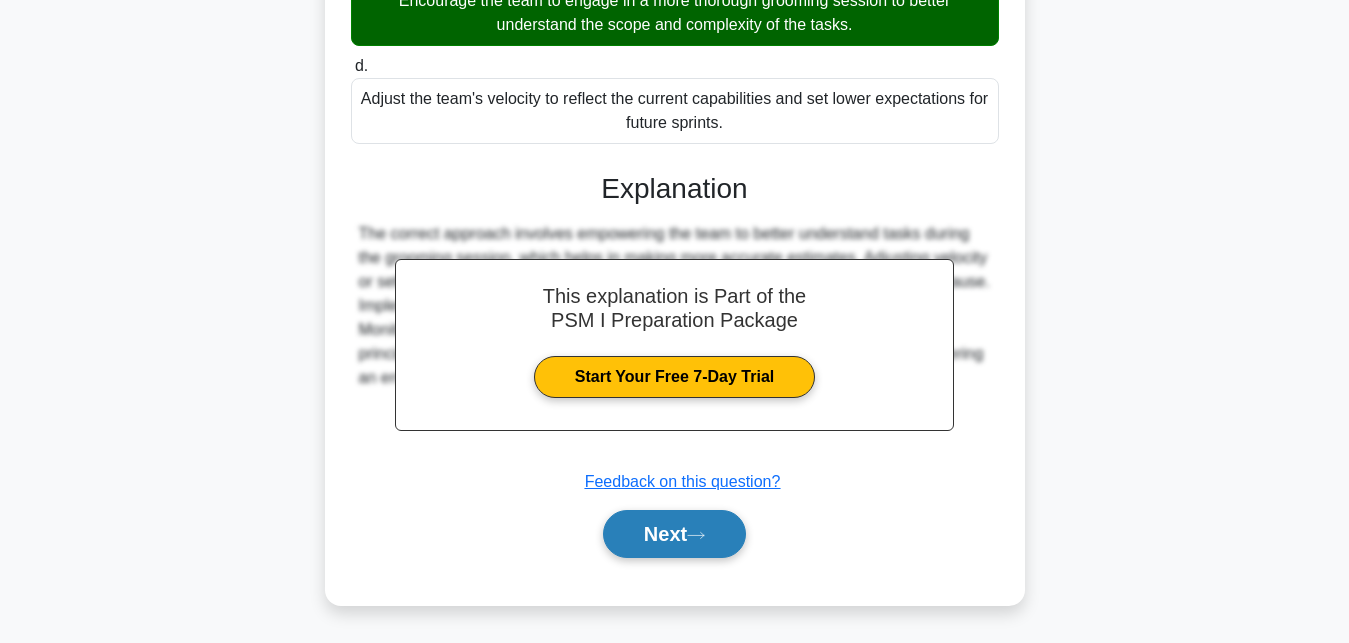 click 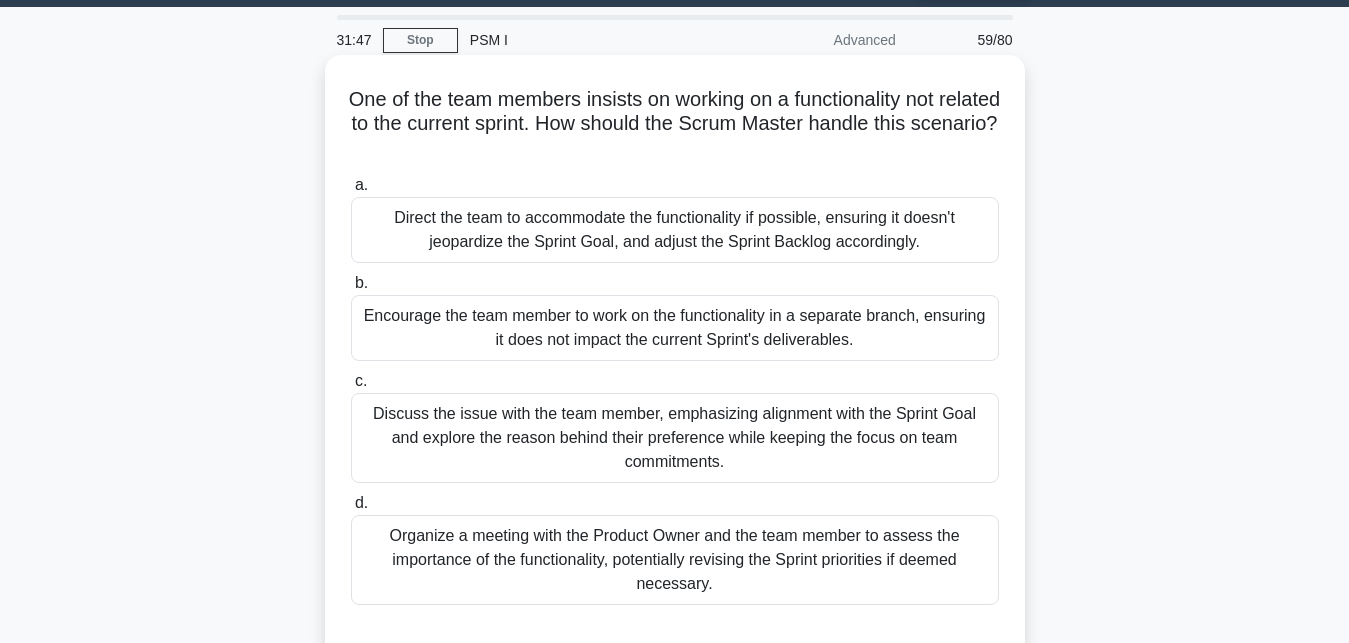 scroll, scrollTop: 102, scrollLeft: 0, axis: vertical 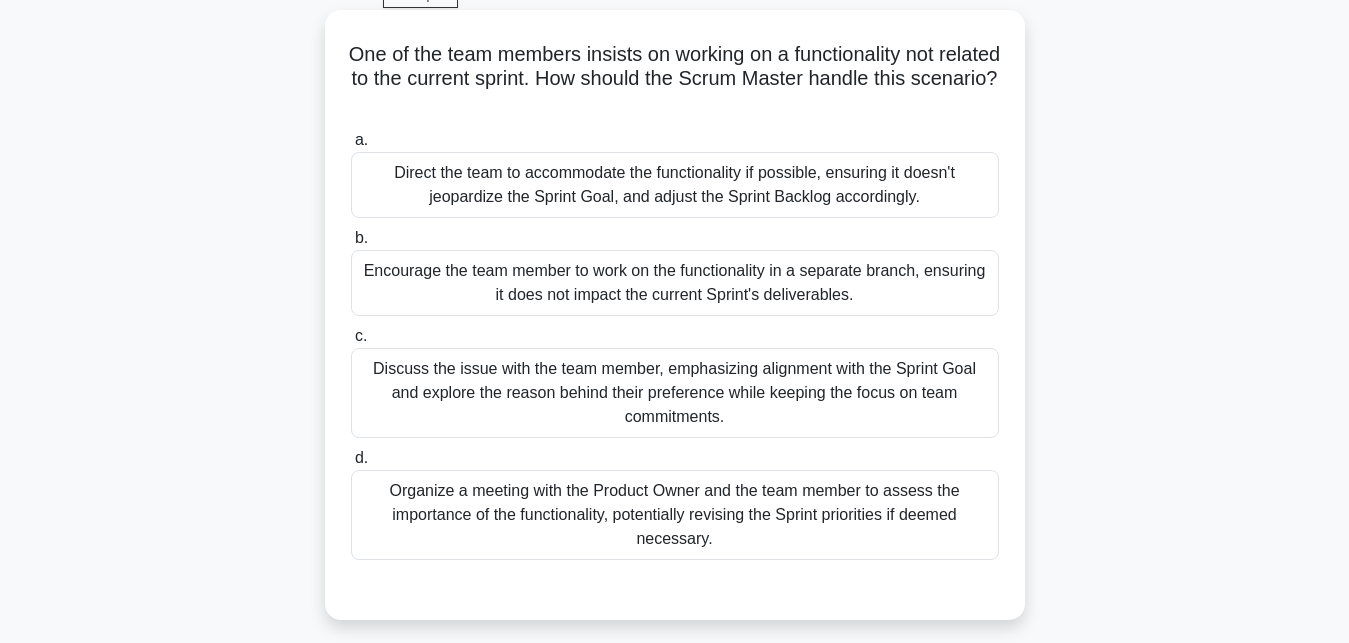 click on "Encourage the team member to work on the functionality in a separate branch, ensuring it does not impact the current Sprint's deliverables." at bounding box center (675, 283) 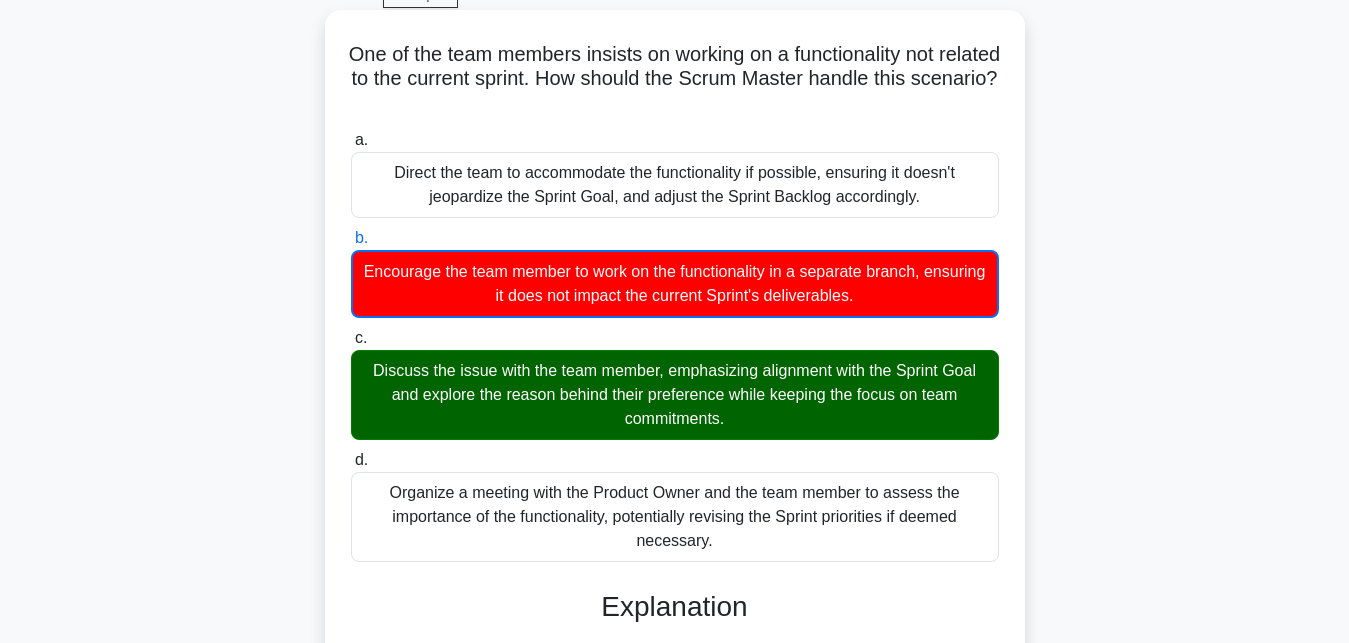 scroll, scrollTop: 498, scrollLeft: 0, axis: vertical 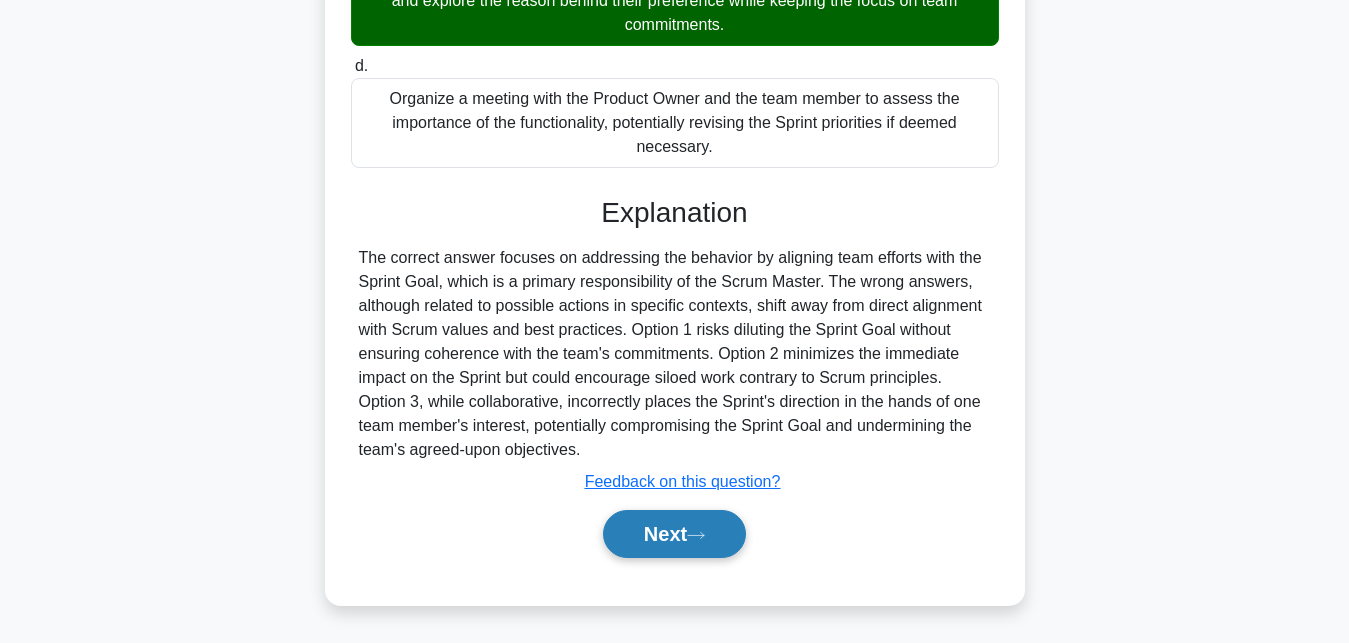 click on "Next" at bounding box center [674, 534] 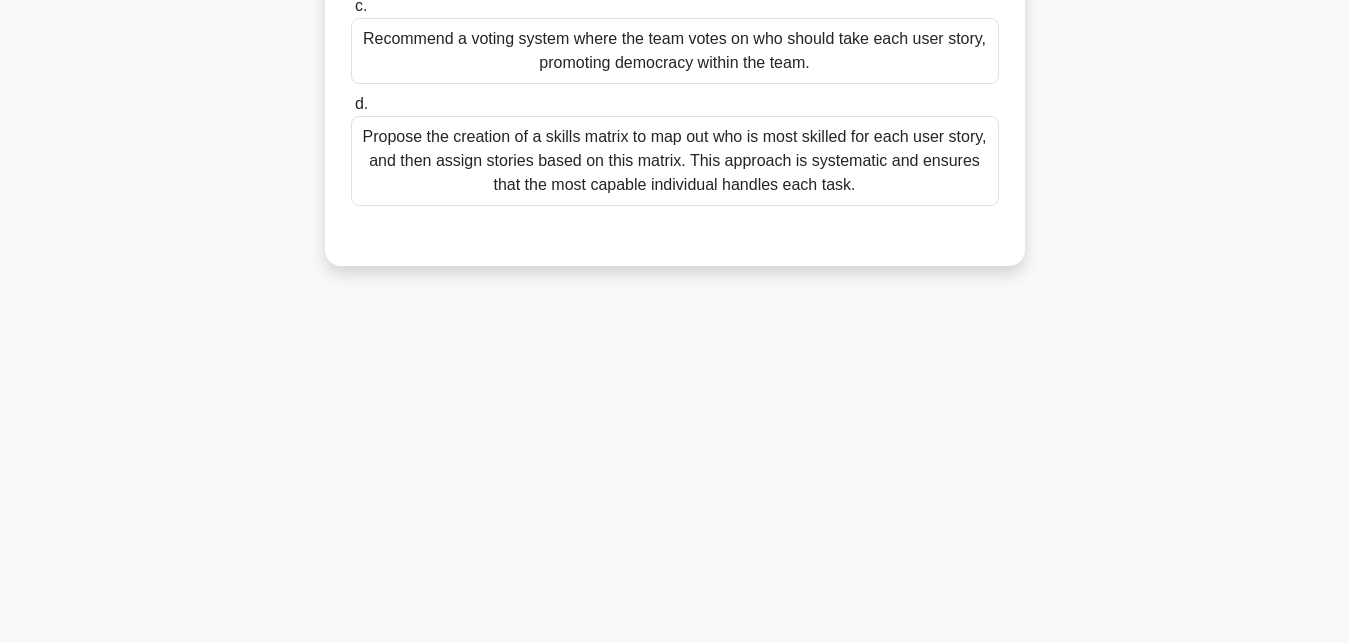 scroll, scrollTop: 437, scrollLeft: 0, axis: vertical 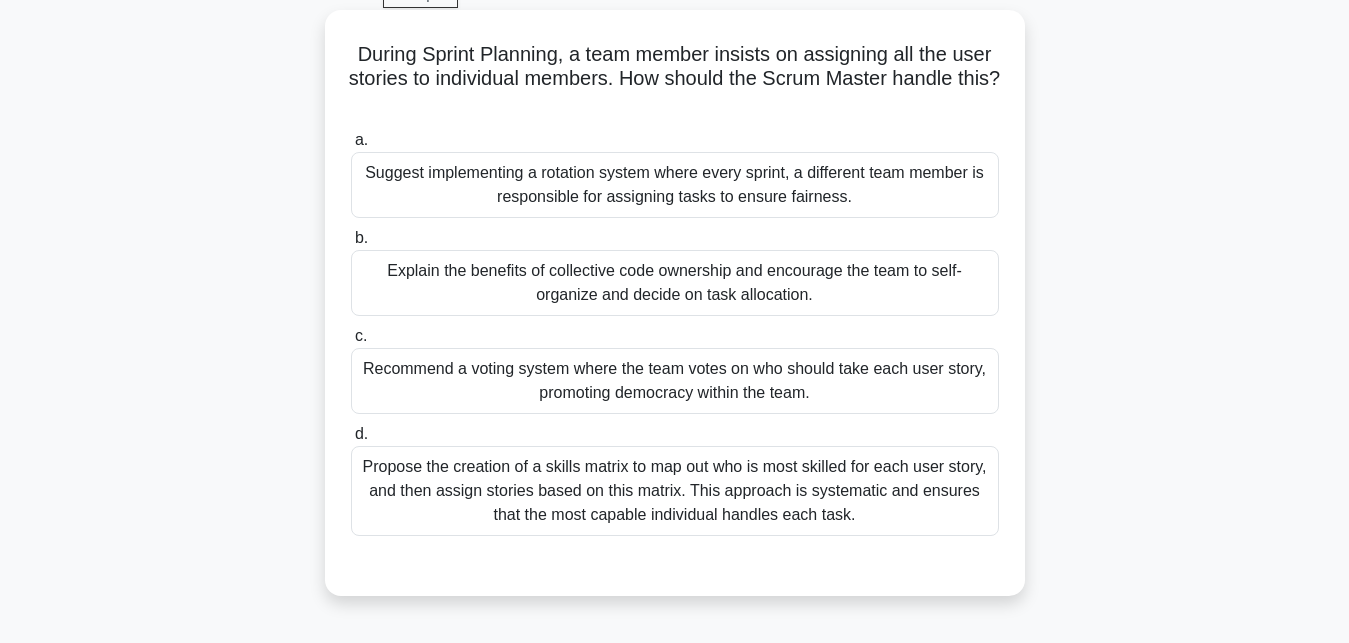 click on "Propose the creation of a skills matrix to map out who is most skilled for each user story, and then assign stories based on this matrix. This approach is systematic and ensures that the most capable individual handles each task." at bounding box center [675, 491] 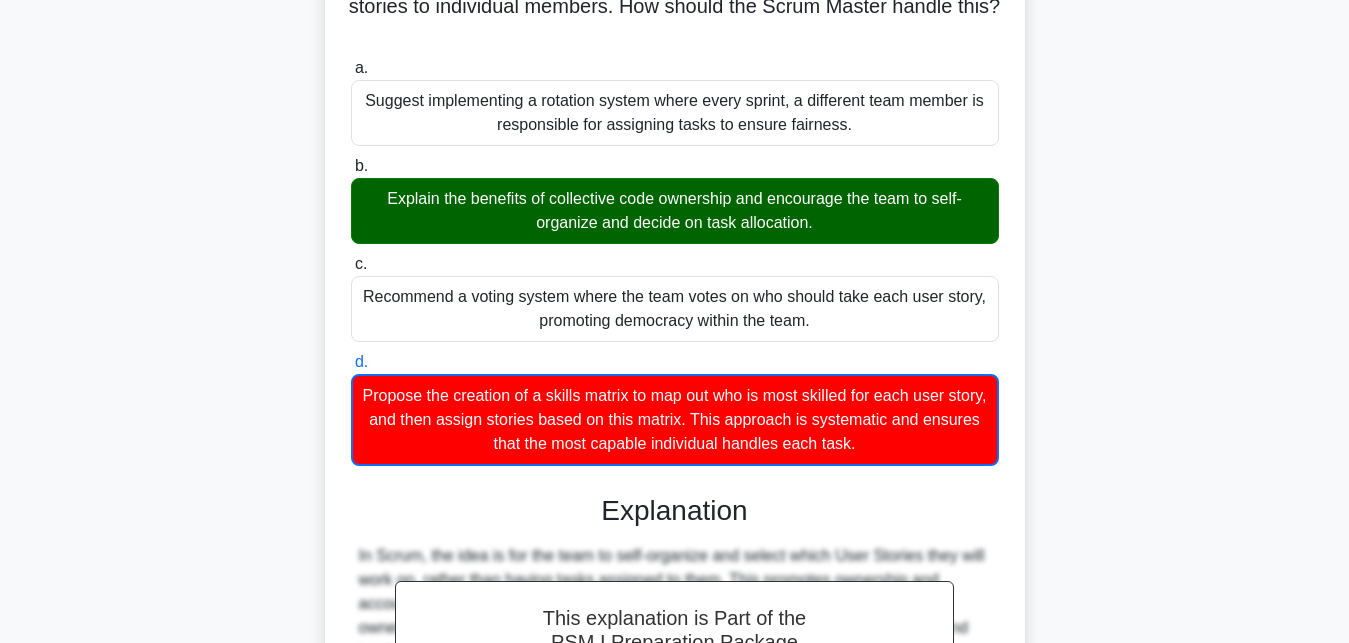 scroll, scrollTop: 498, scrollLeft: 0, axis: vertical 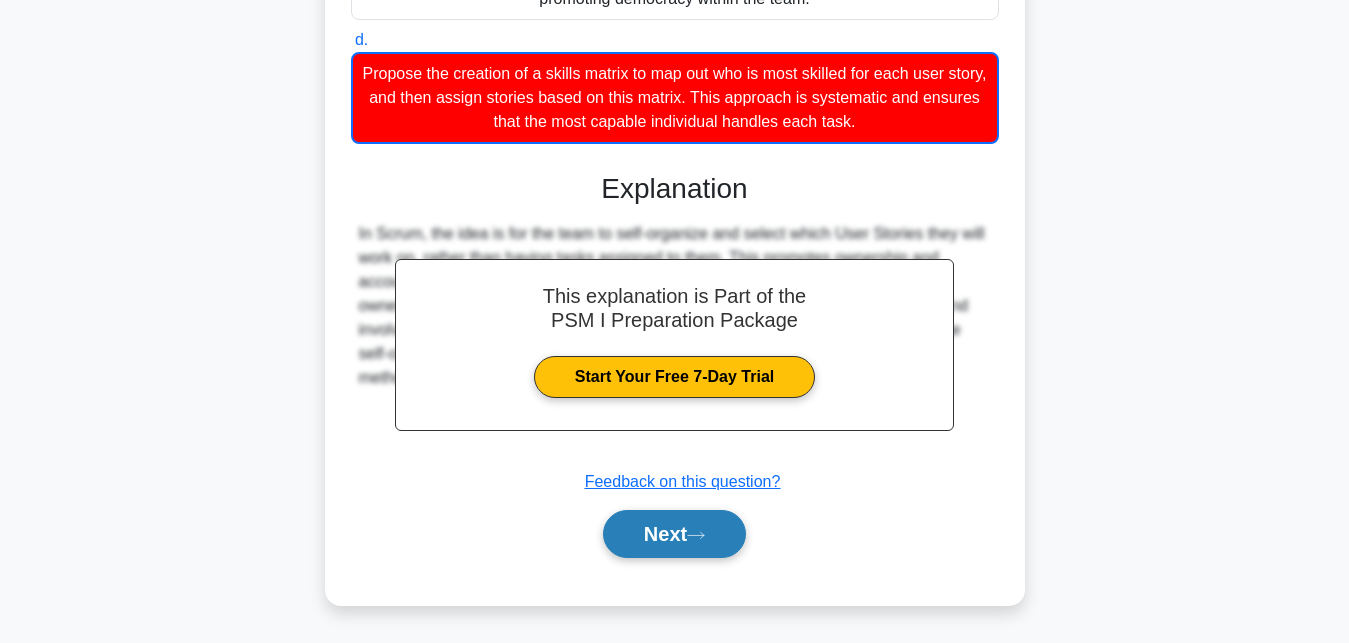 click on "Next" at bounding box center [674, 534] 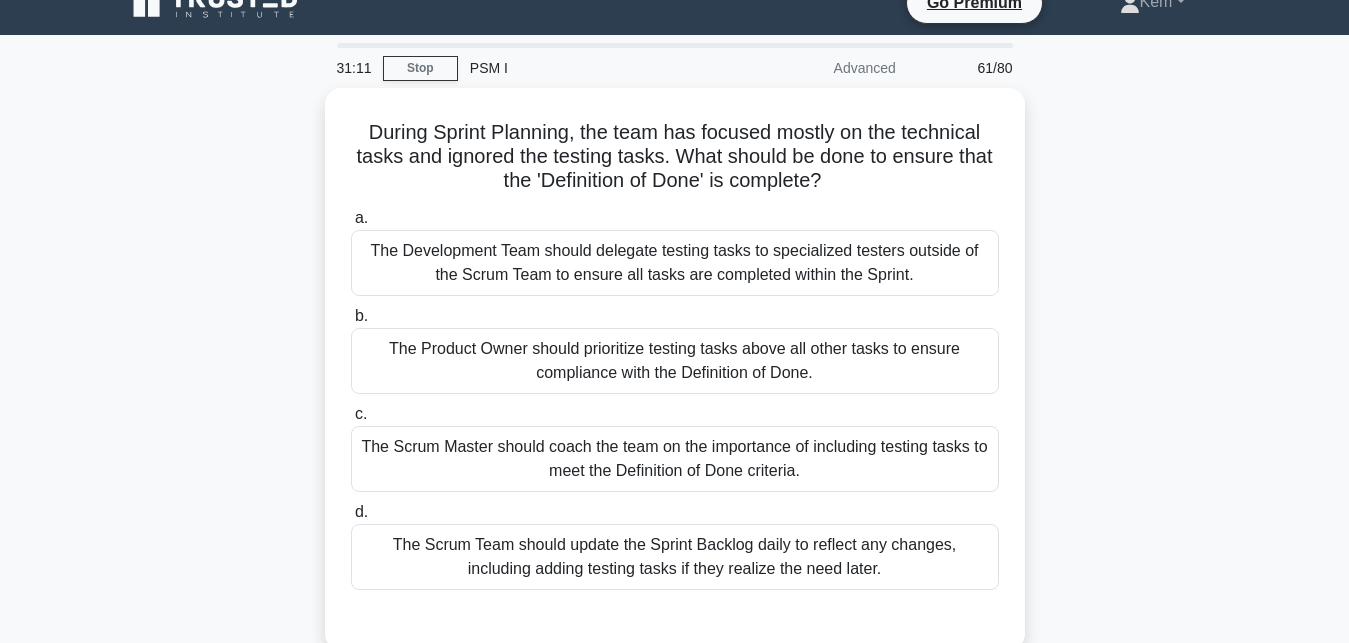 scroll, scrollTop: 0, scrollLeft: 0, axis: both 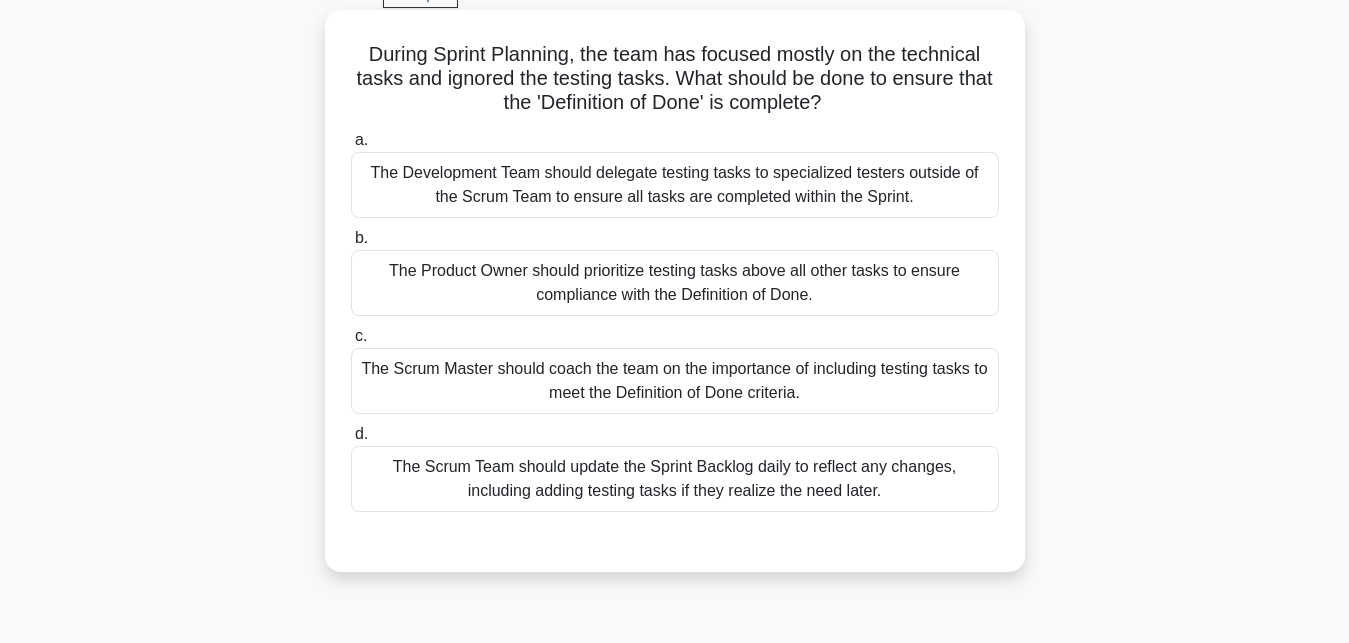 click on "The Scrum Master should coach the team on the importance of including testing tasks to meet the Definition of Done criteria." at bounding box center [675, 381] 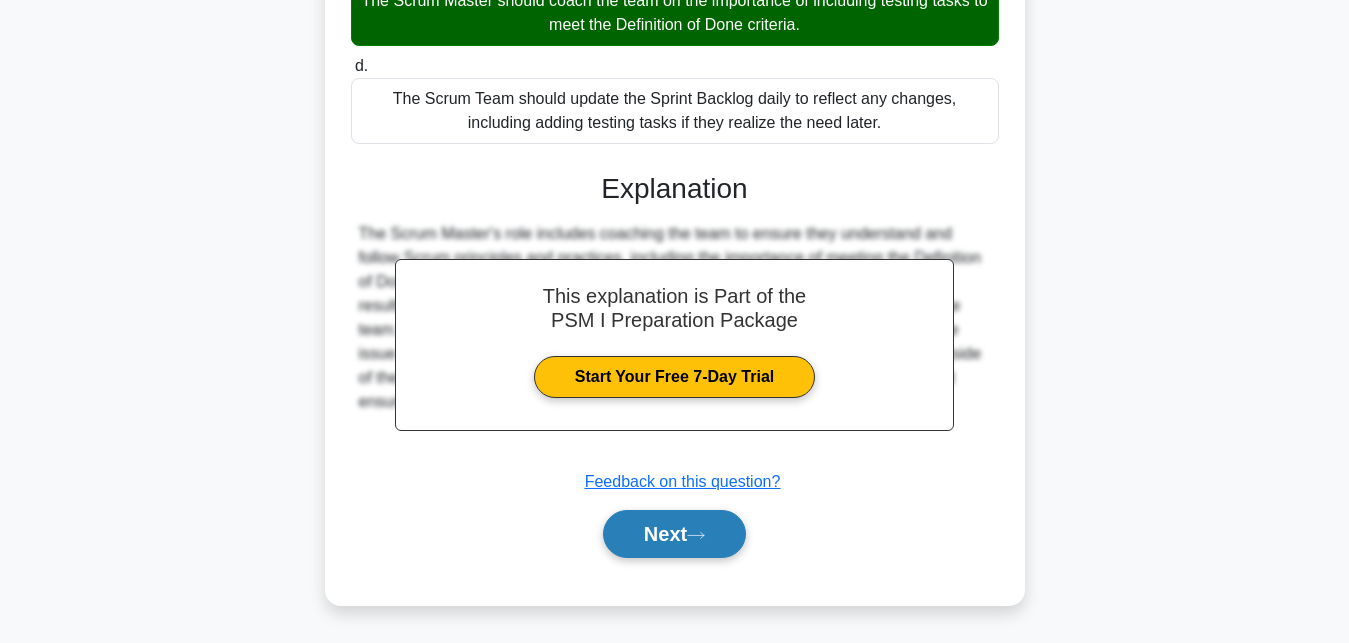 click on "Next" at bounding box center (674, 534) 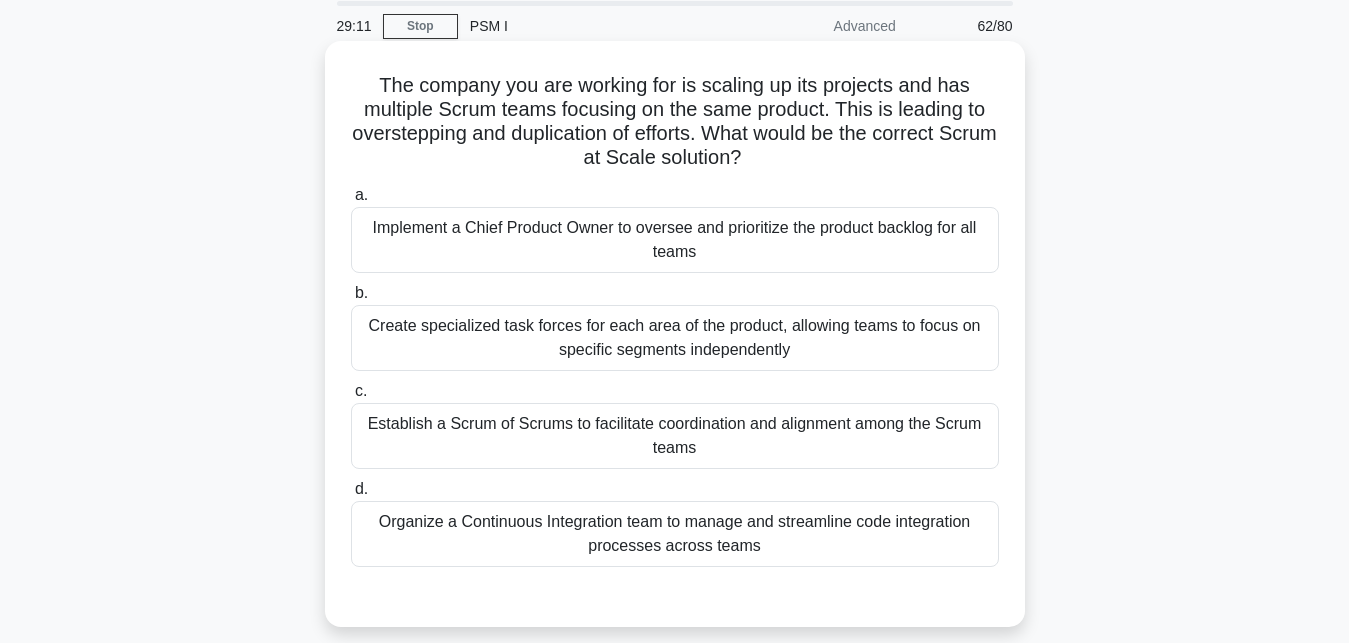 scroll, scrollTop: 102, scrollLeft: 0, axis: vertical 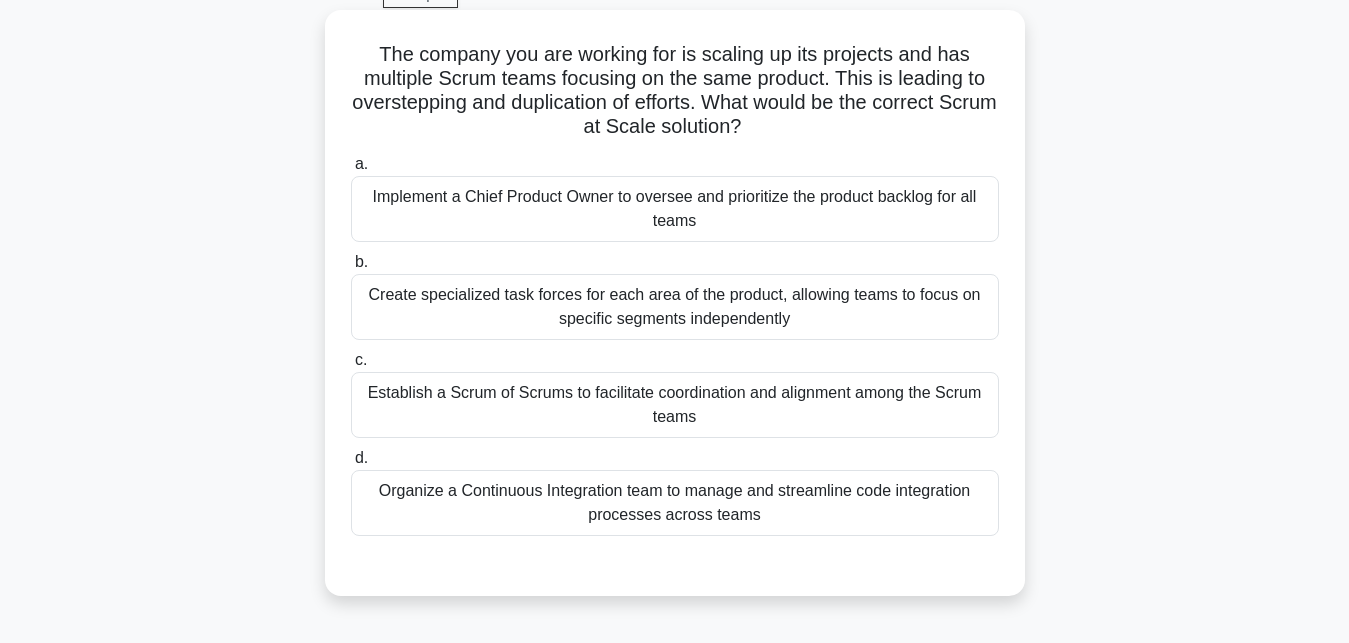 click on "Organize a Continuous Integration team to manage and streamline code integration processes across teams" at bounding box center (675, 503) 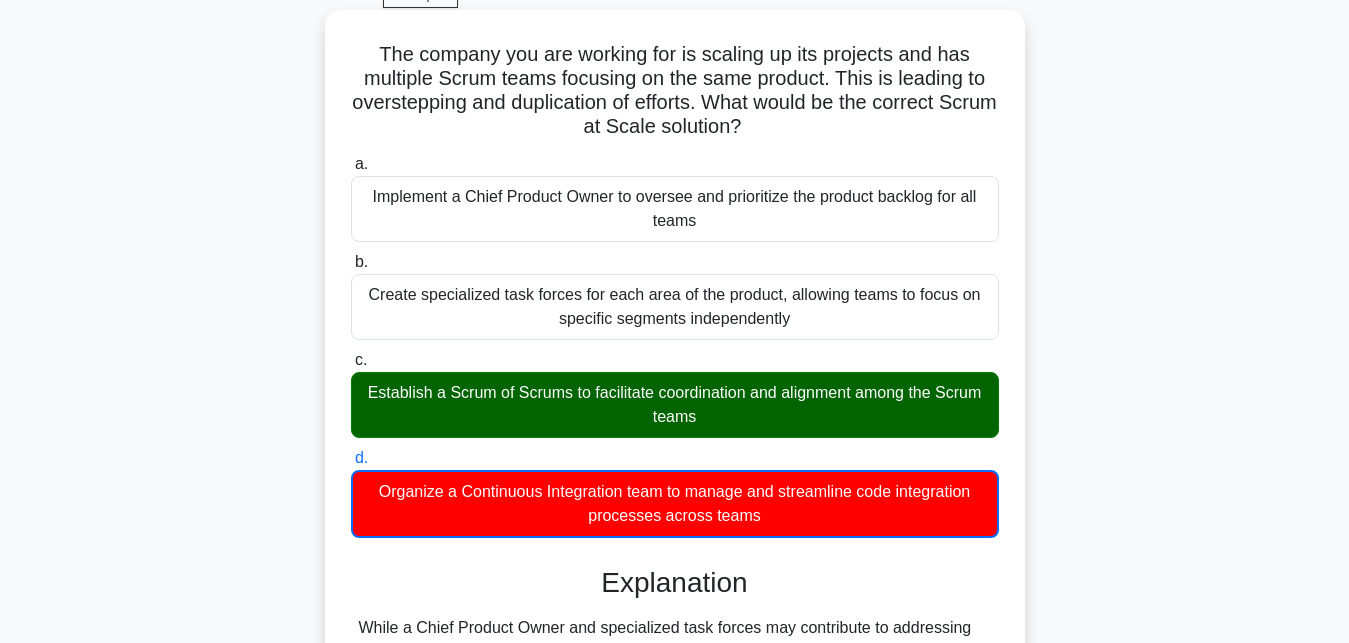 scroll, scrollTop: 437, scrollLeft: 0, axis: vertical 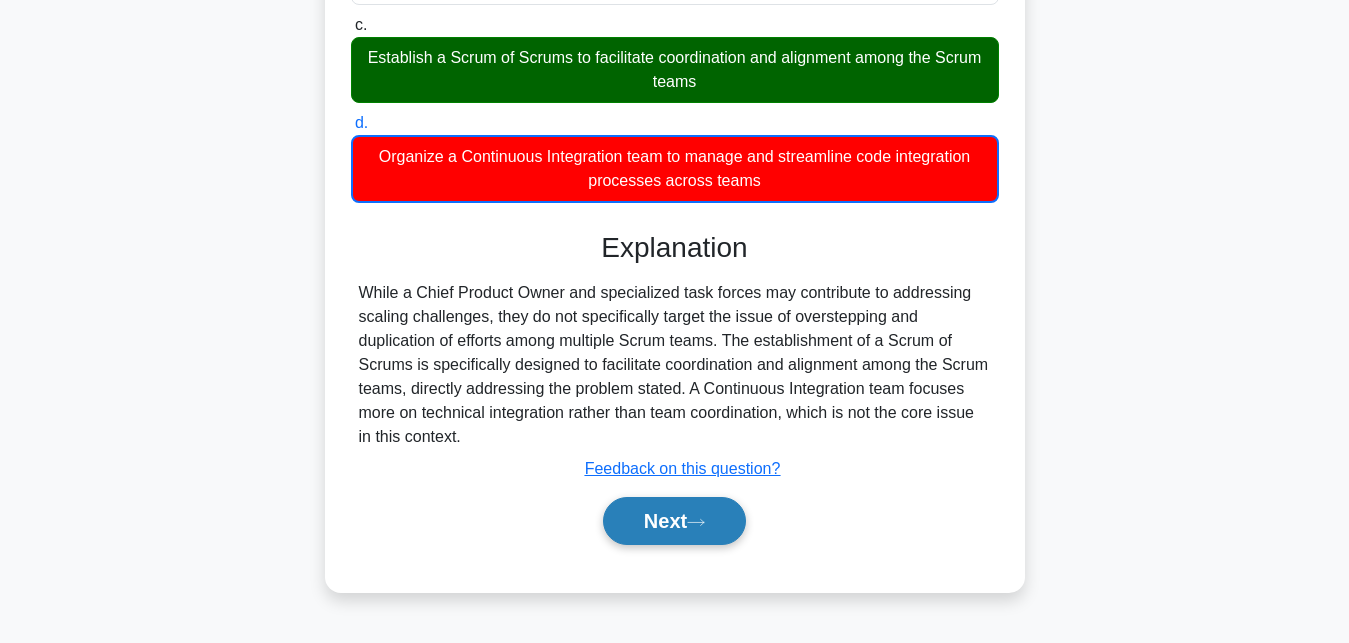 click on "Next" at bounding box center (674, 521) 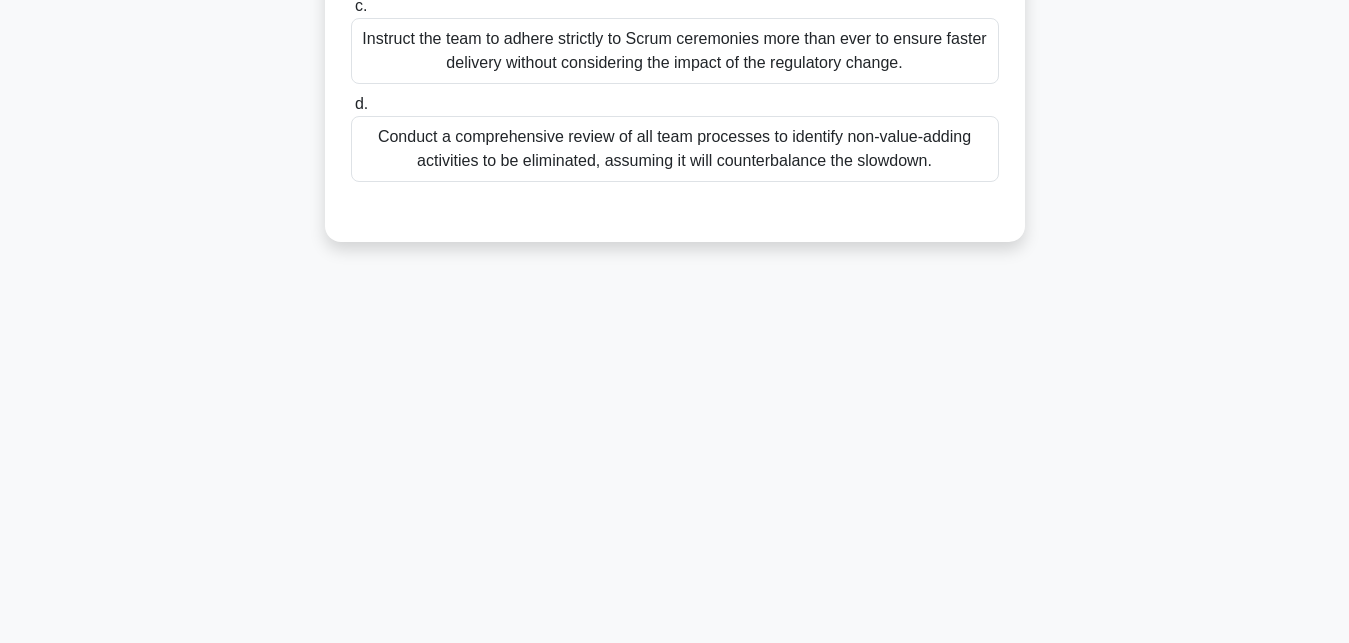 scroll, scrollTop: 29, scrollLeft: 0, axis: vertical 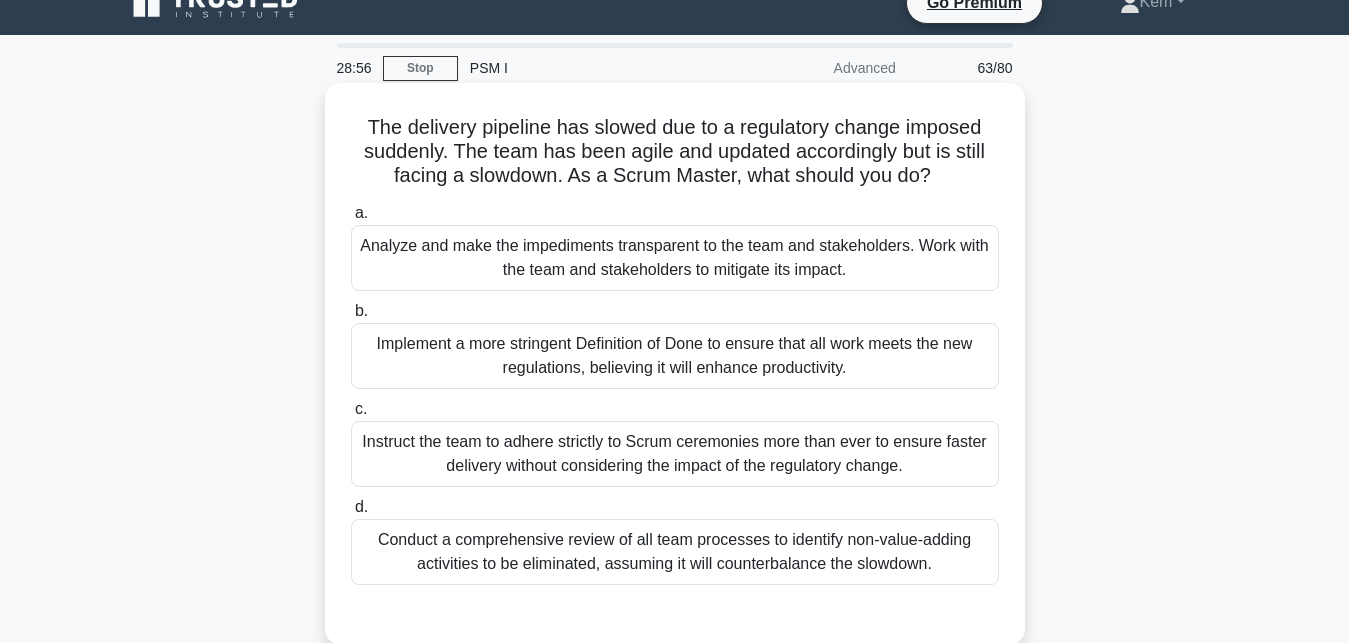 click on "Analyze and make the impediments transparent to the team and stakeholders. Work with the team and stakeholders to mitigate its impact." at bounding box center [675, 258] 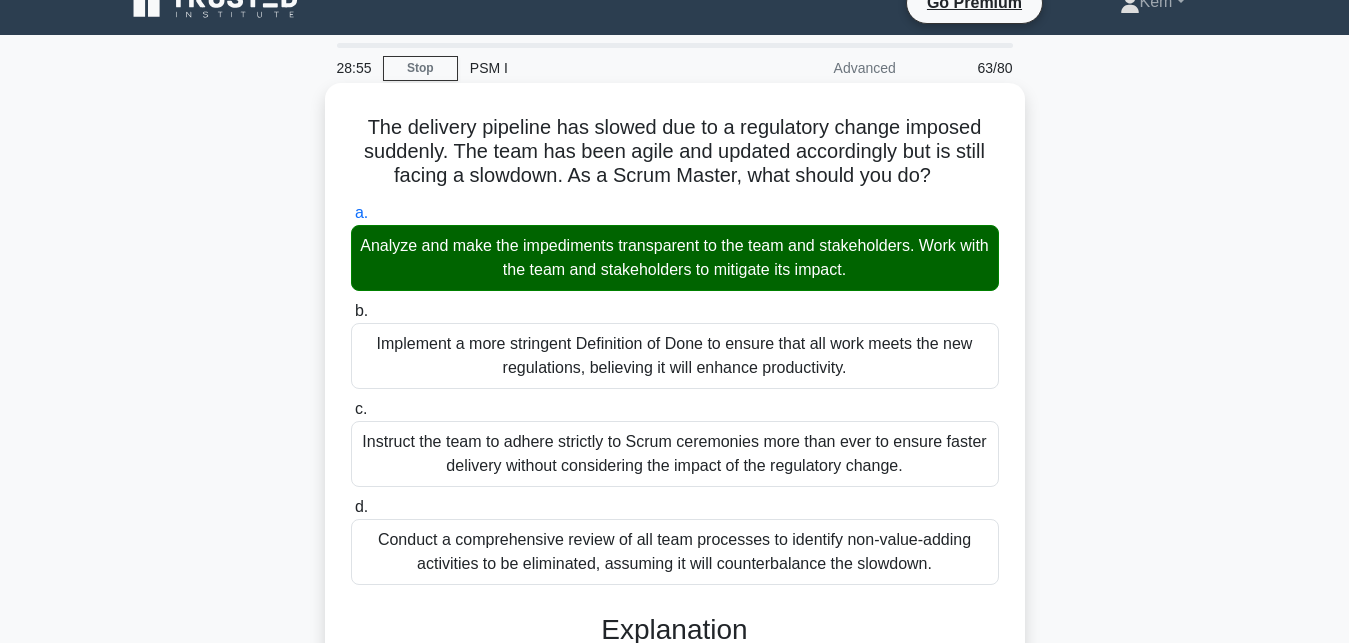 scroll, scrollTop: 472, scrollLeft: 0, axis: vertical 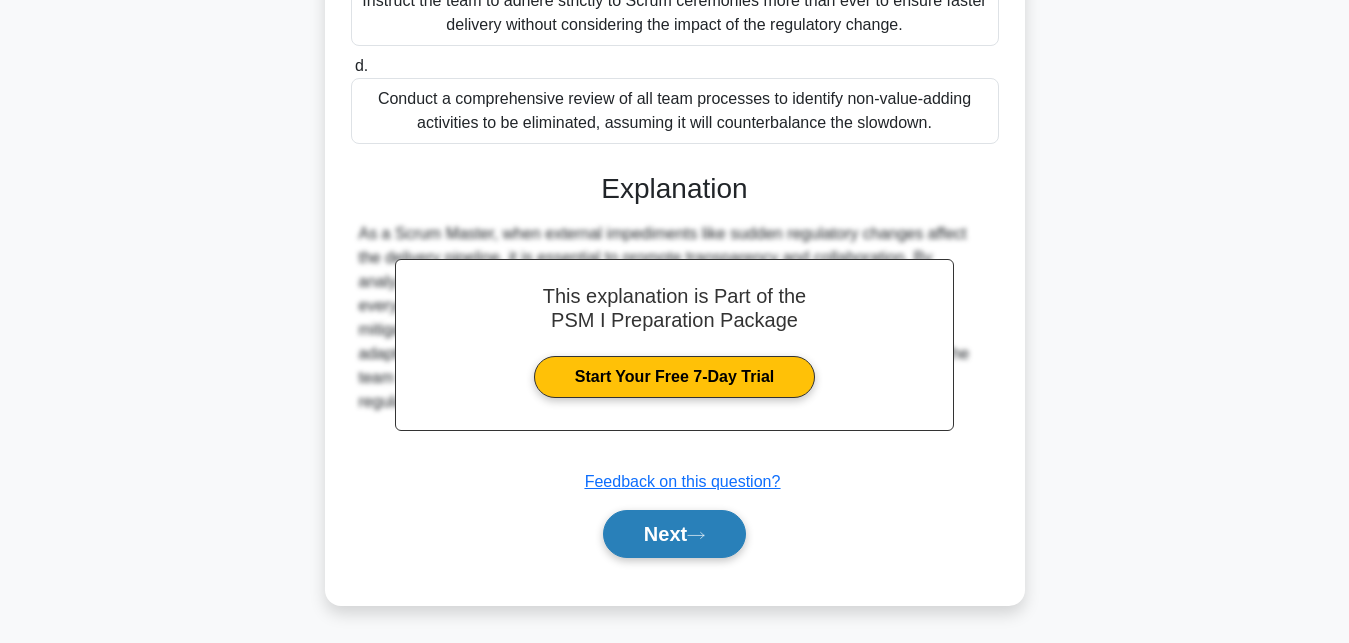 click on "Next" at bounding box center (674, 534) 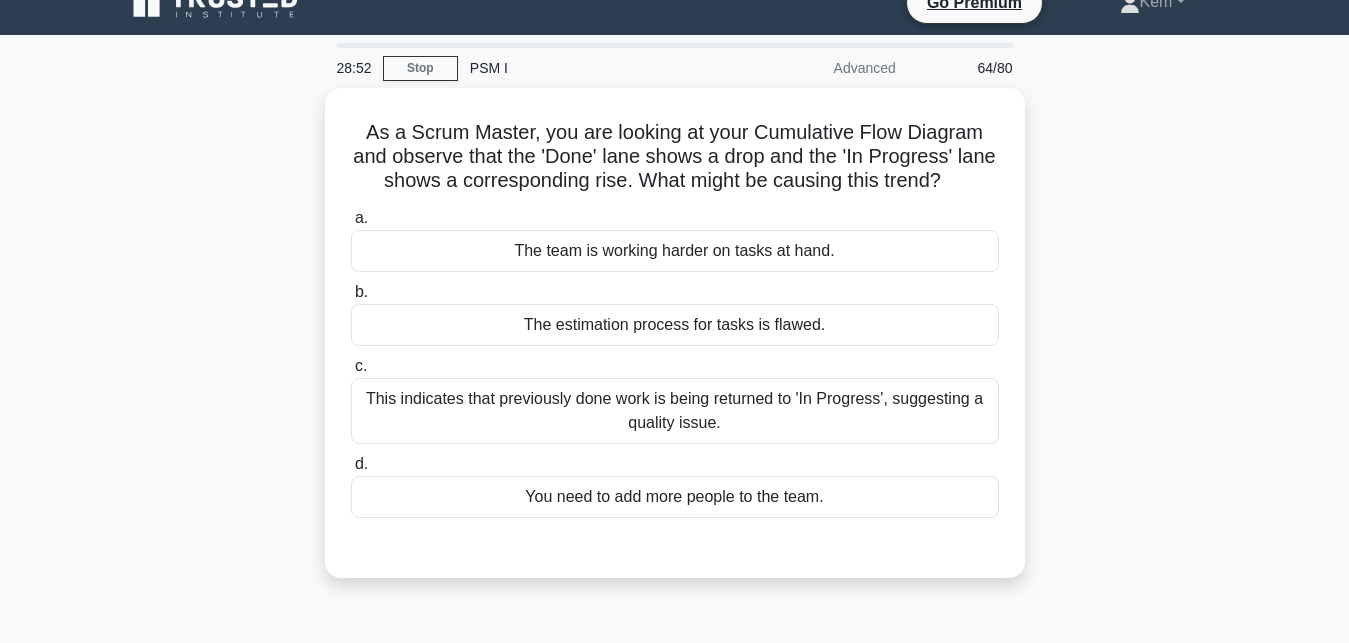scroll, scrollTop: 0, scrollLeft: 0, axis: both 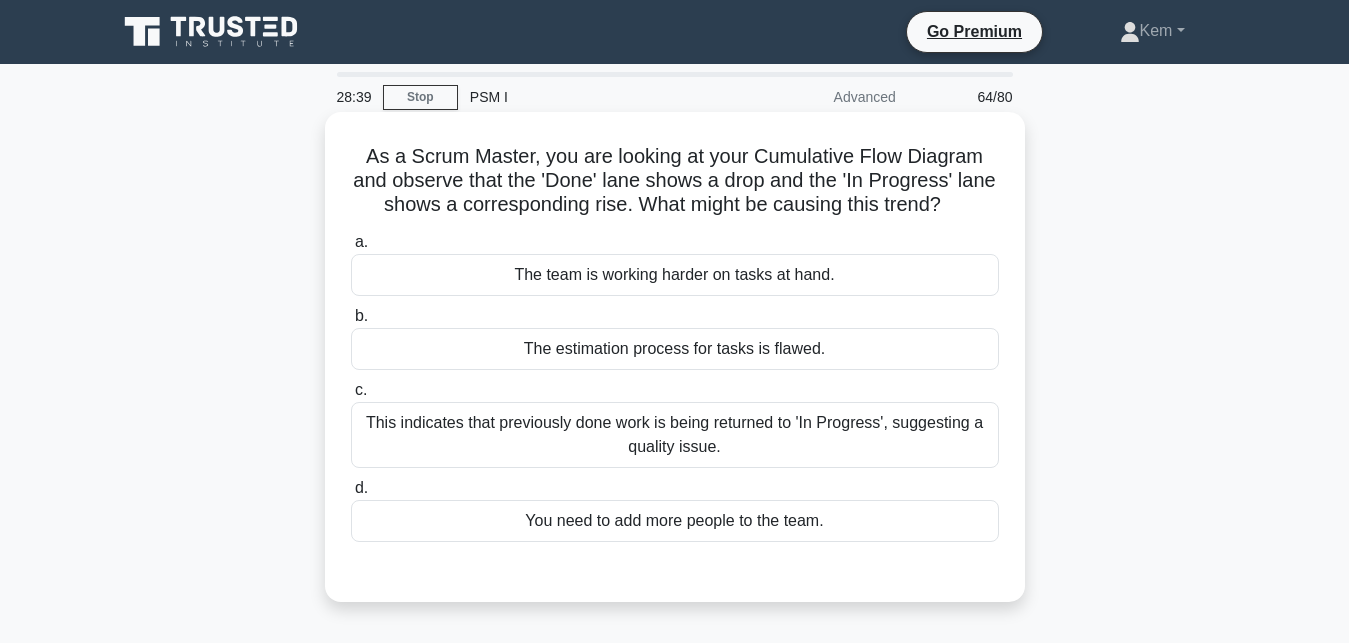 click on "This indicates that previously done work is being returned to 'In Progress', suggesting a quality issue." at bounding box center (675, 435) 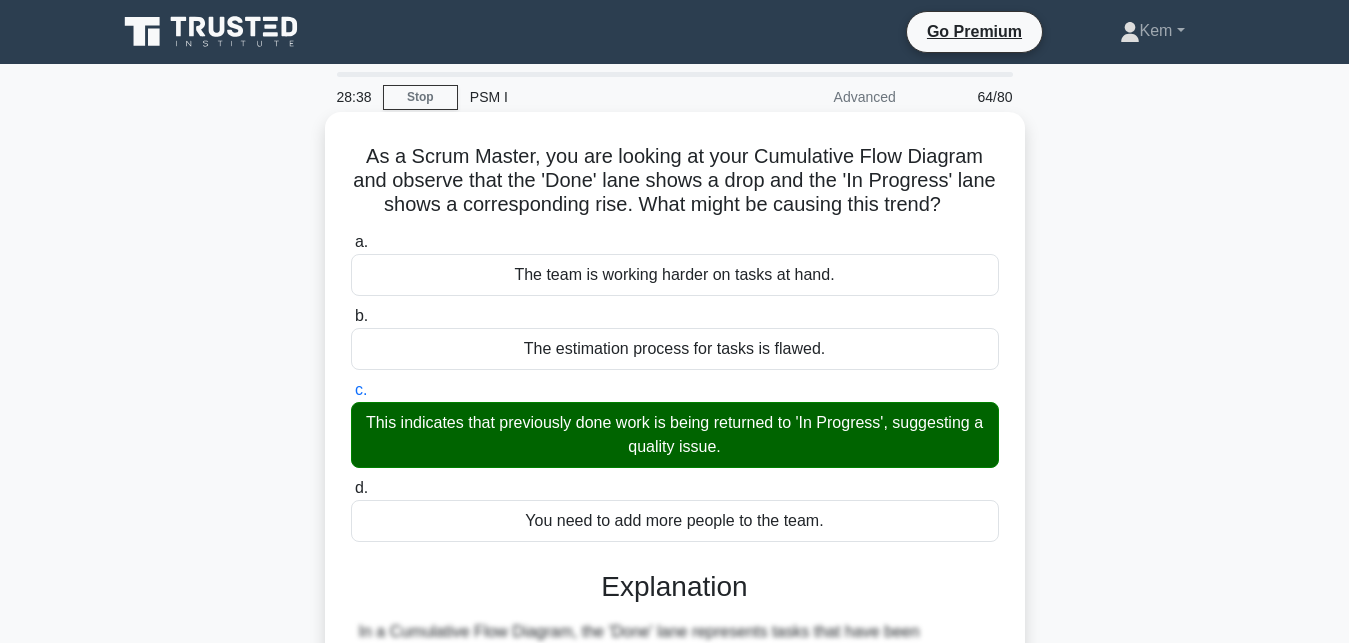 scroll, scrollTop: 437, scrollLeft: 0, axis: vertical 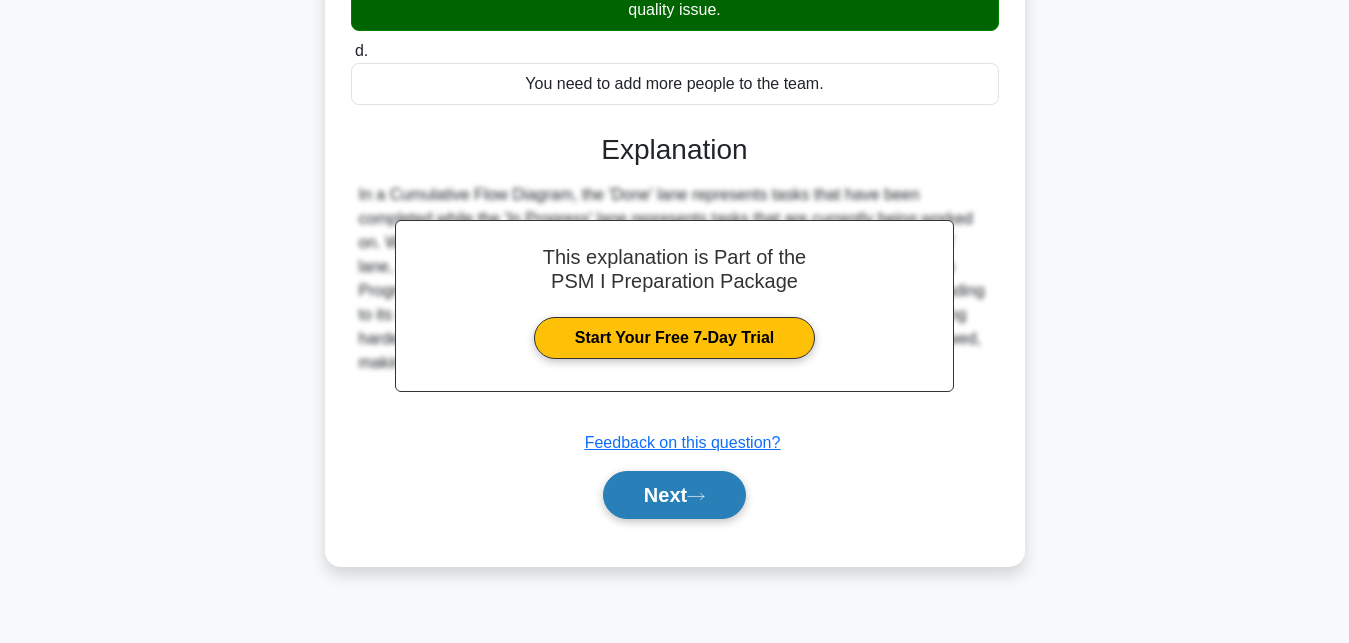 click on "Next" at bounding box center [674, 495] 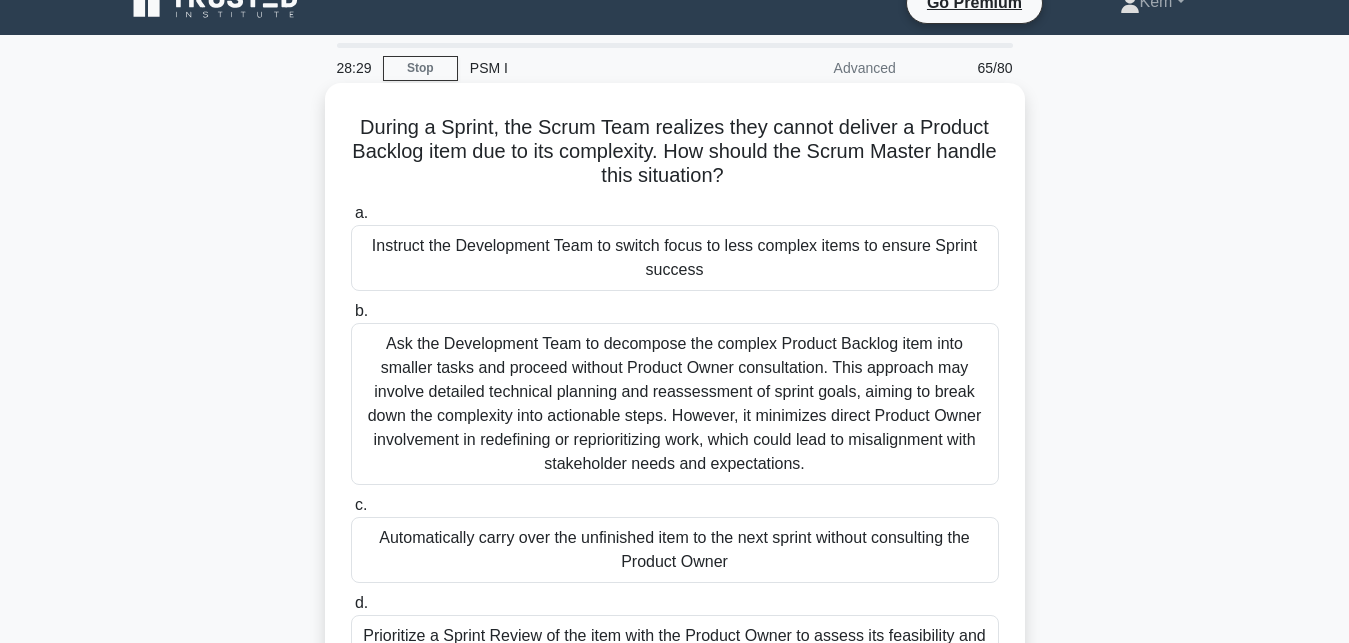 scroll, scrollTop: 131, scrollLeft: 0, axis: vertical 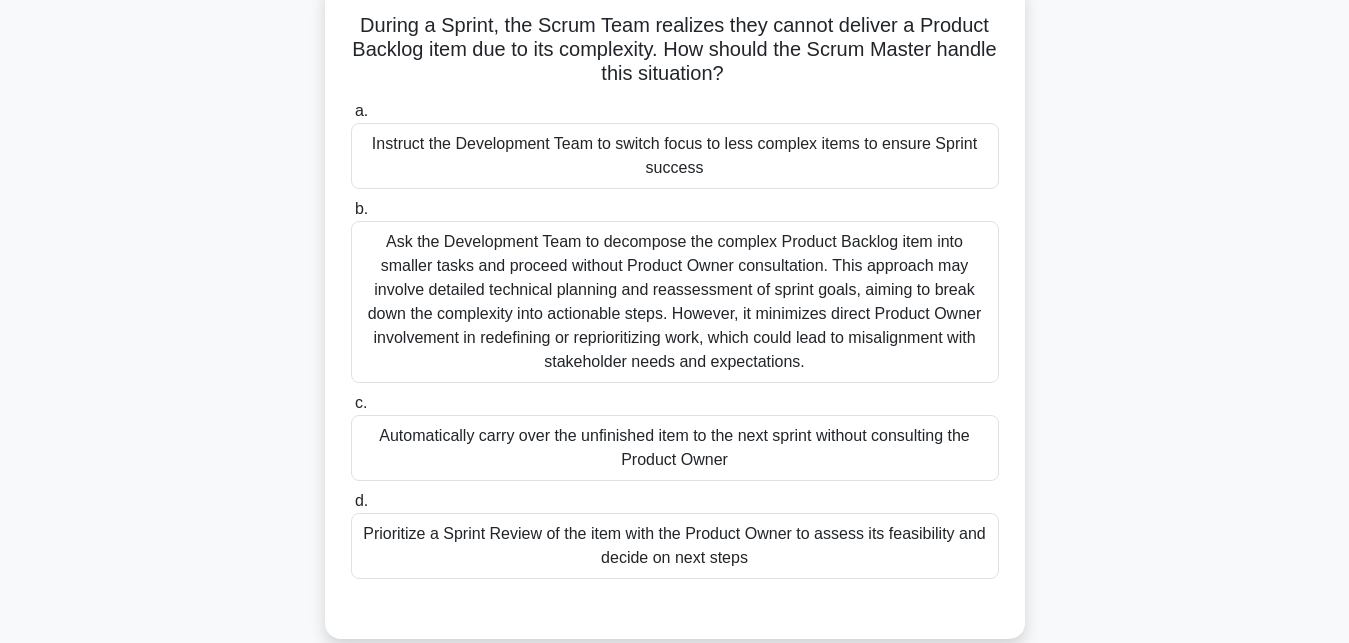 click on "Instruct the Development Team to switch focus to less complex items to ensure Sprint success" at bounding box center (675, 156) 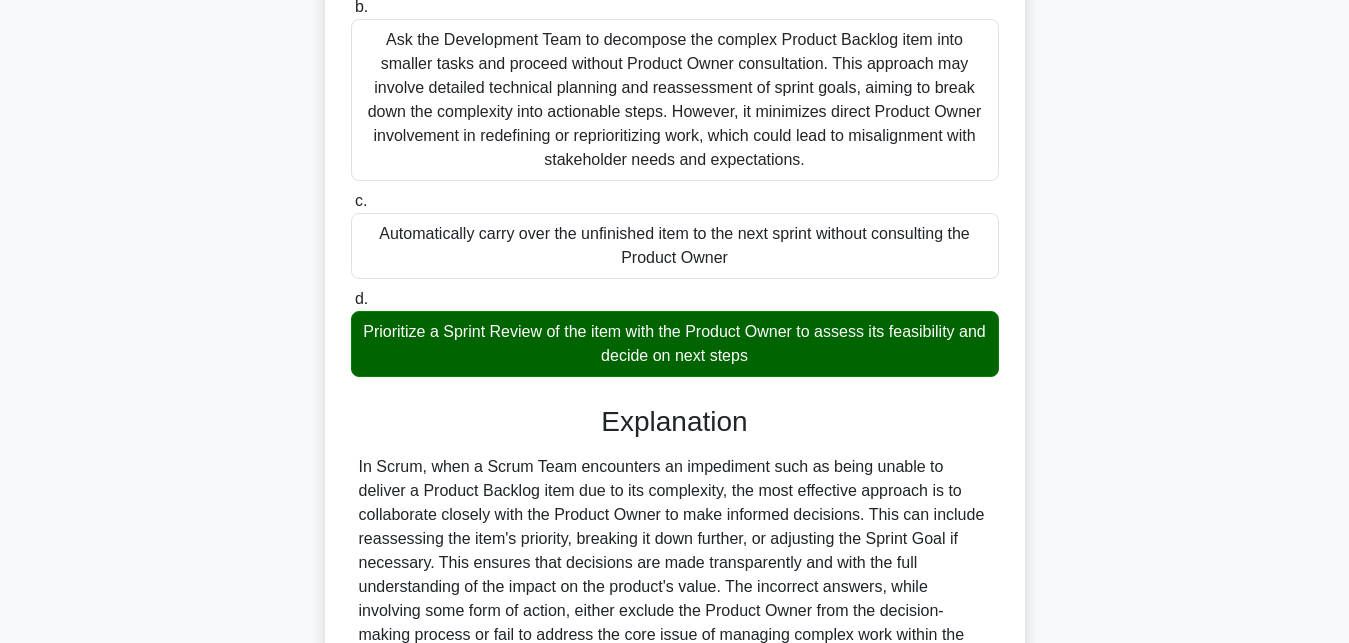 scroll, scrollTop: 546, scrollLeft: 0, axis: vertical 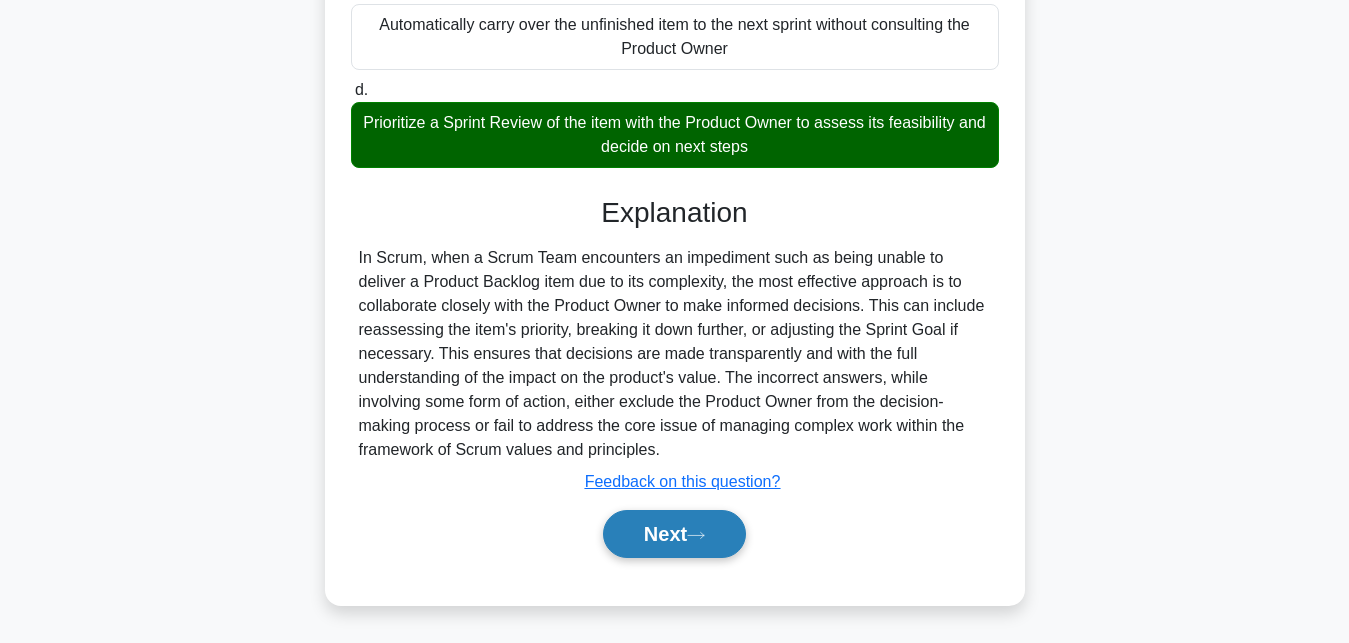 click on "Next" at bounding box center (674, 534) 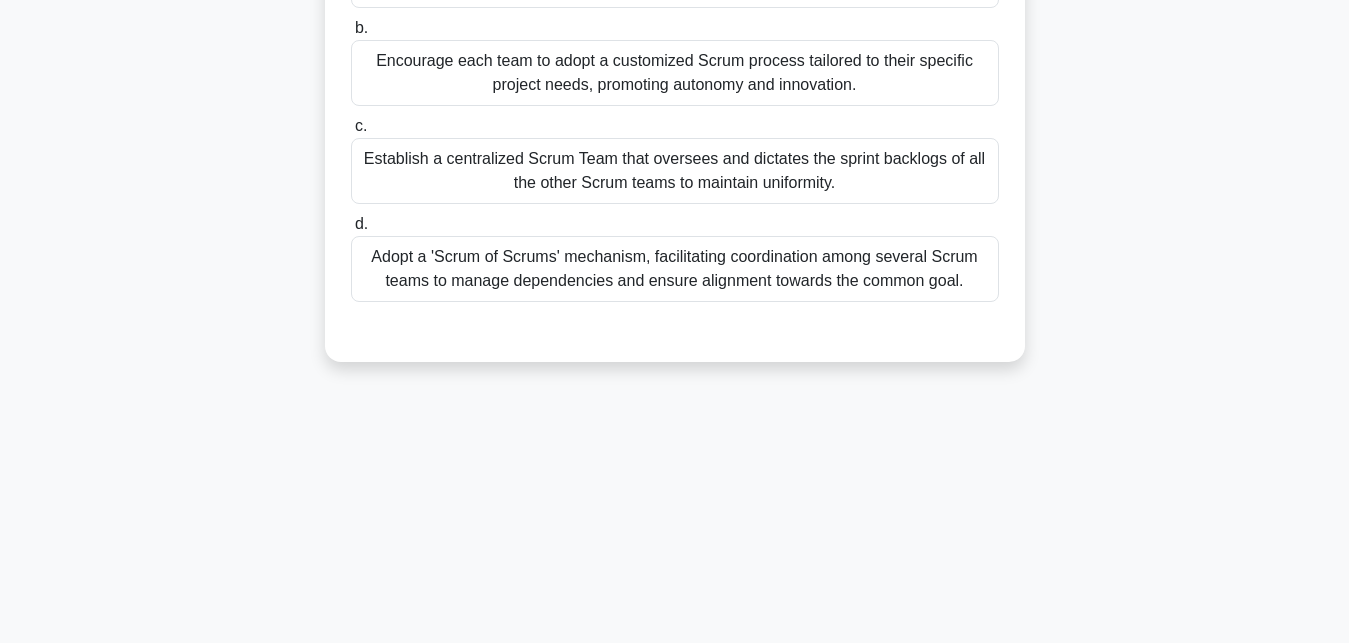 scroll, scrollTop: 233, scrollLeft: 0, axis: vertical 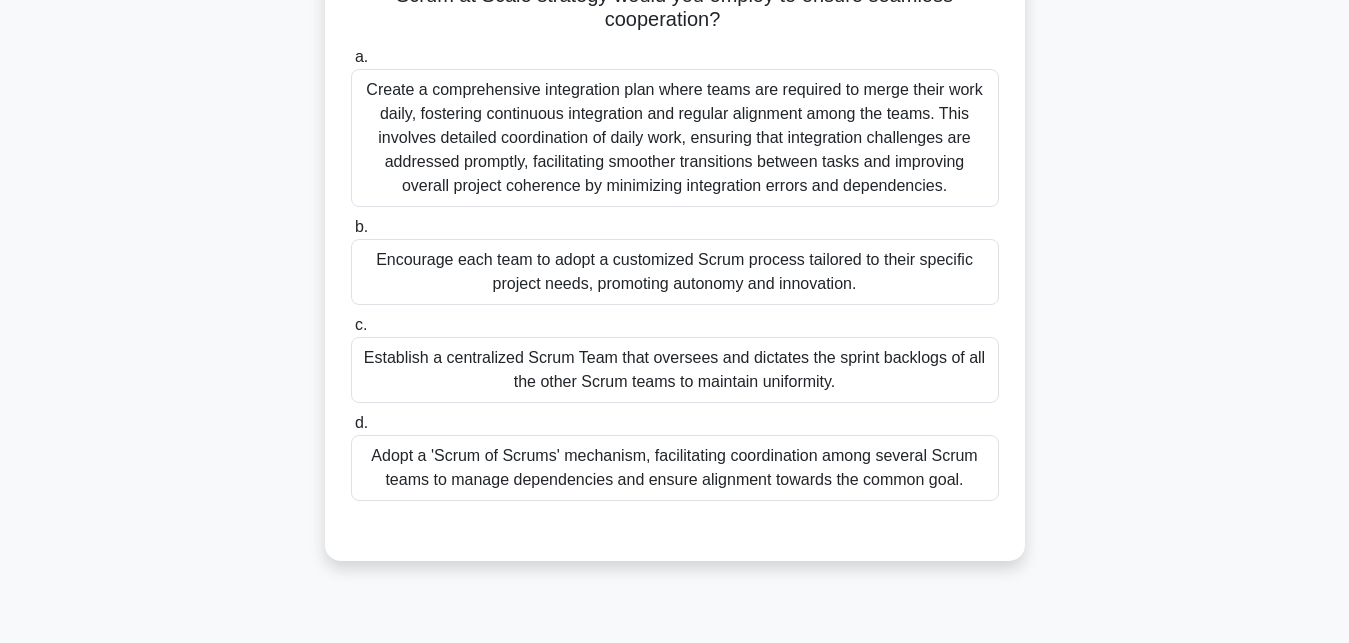 click on "Encourage each team to adopt a customized Scrum process tailored to their specific project needs, promoting autonomy and innovation." at bounding box center [675, 272] 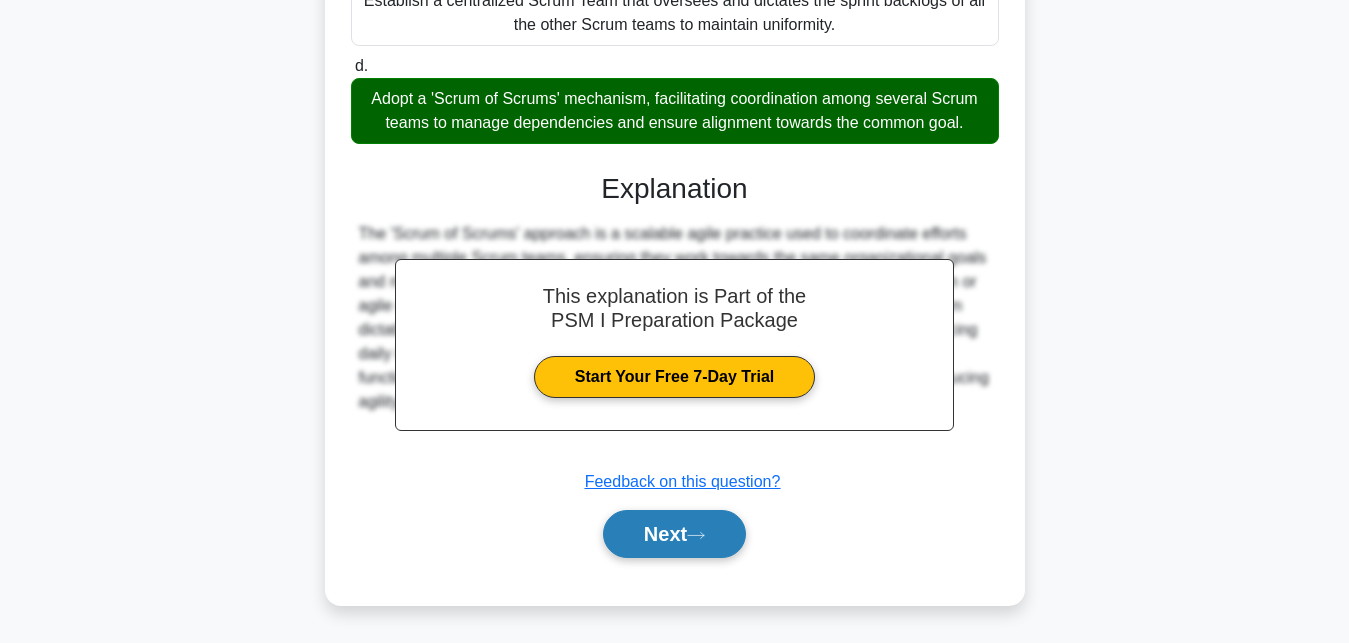 click on "Next" at bounding box center [674, 534] 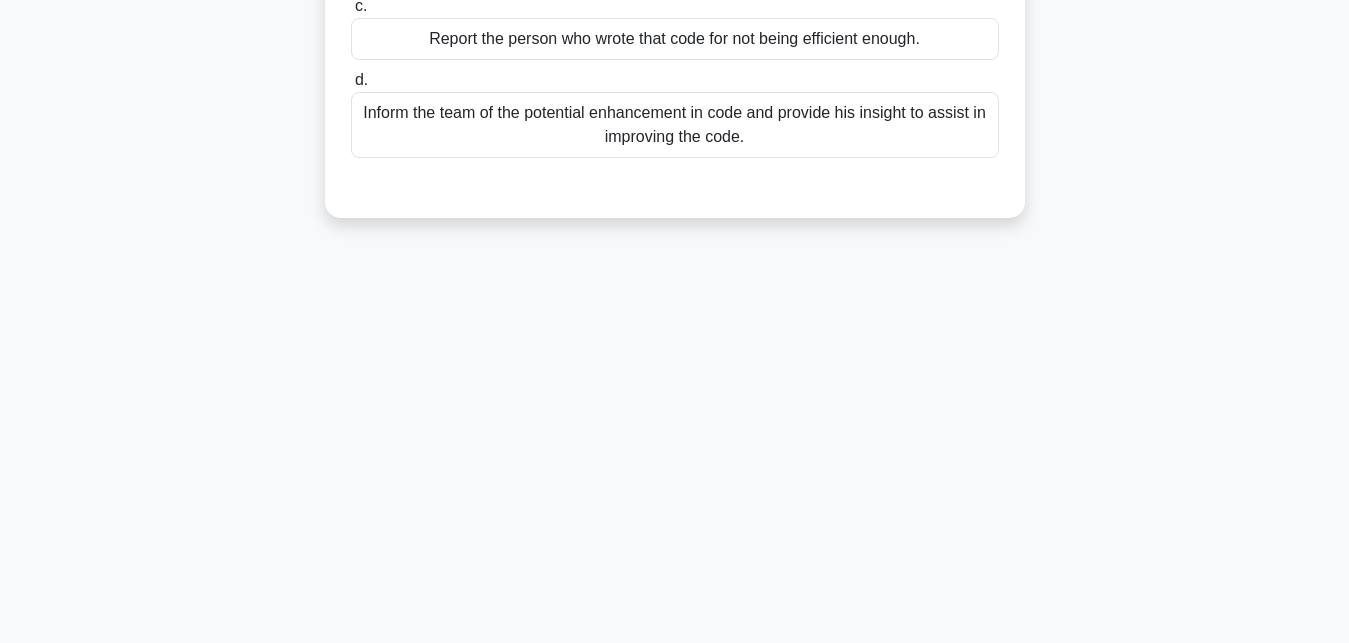 scroll, scrollTop: 29, scrollLeft: 0, axis: vertical 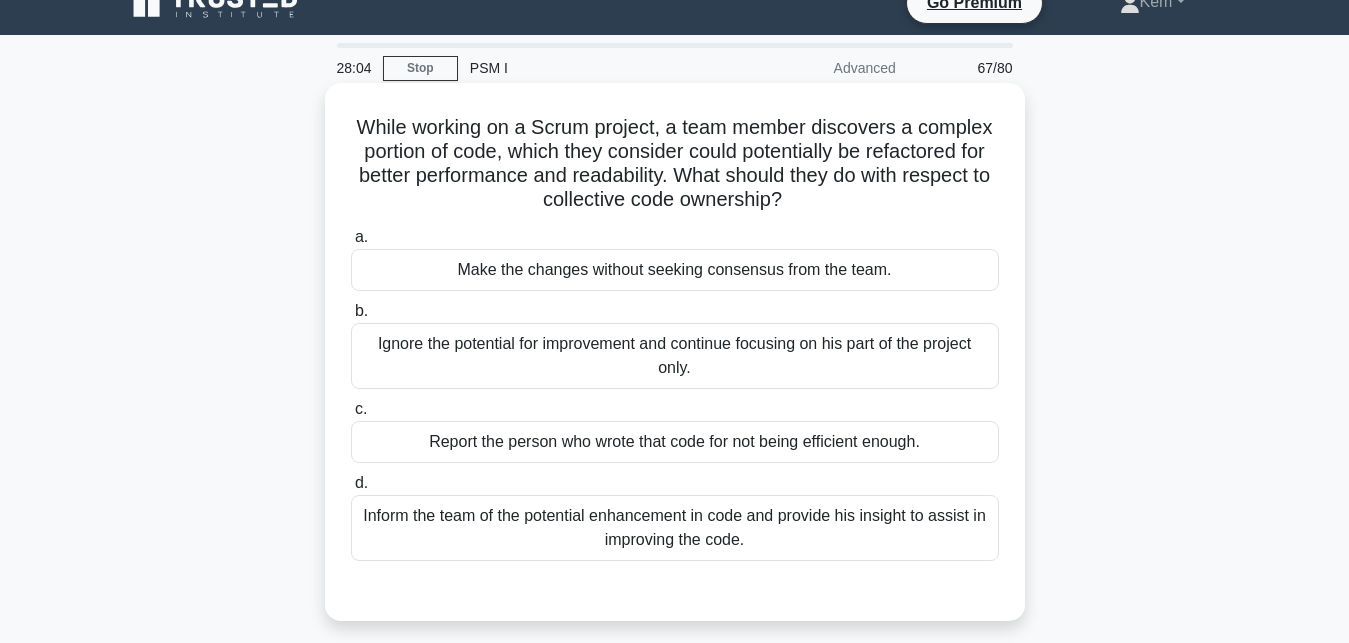 click on "Inform the team of the potential enhancement in code and provide his insight to assist in improving the code." at bounding box center (675, 528) 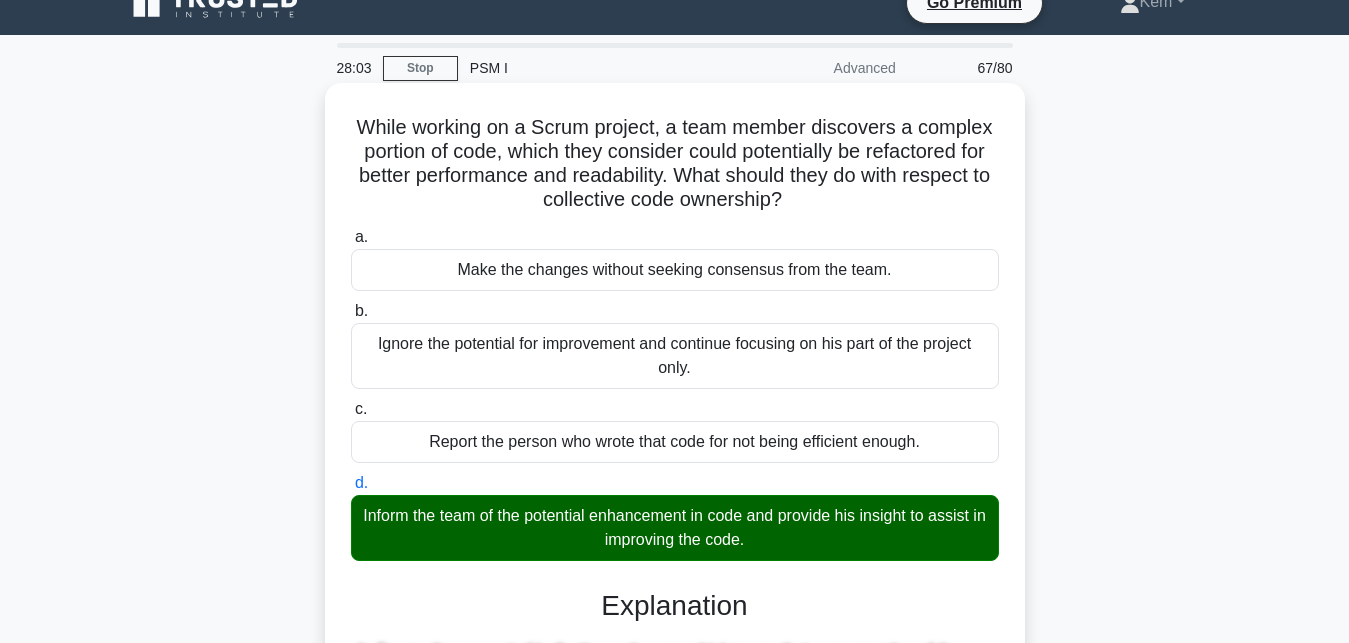 scroll, scrollTop: 496, scrollLeft: 0, axis: vertical 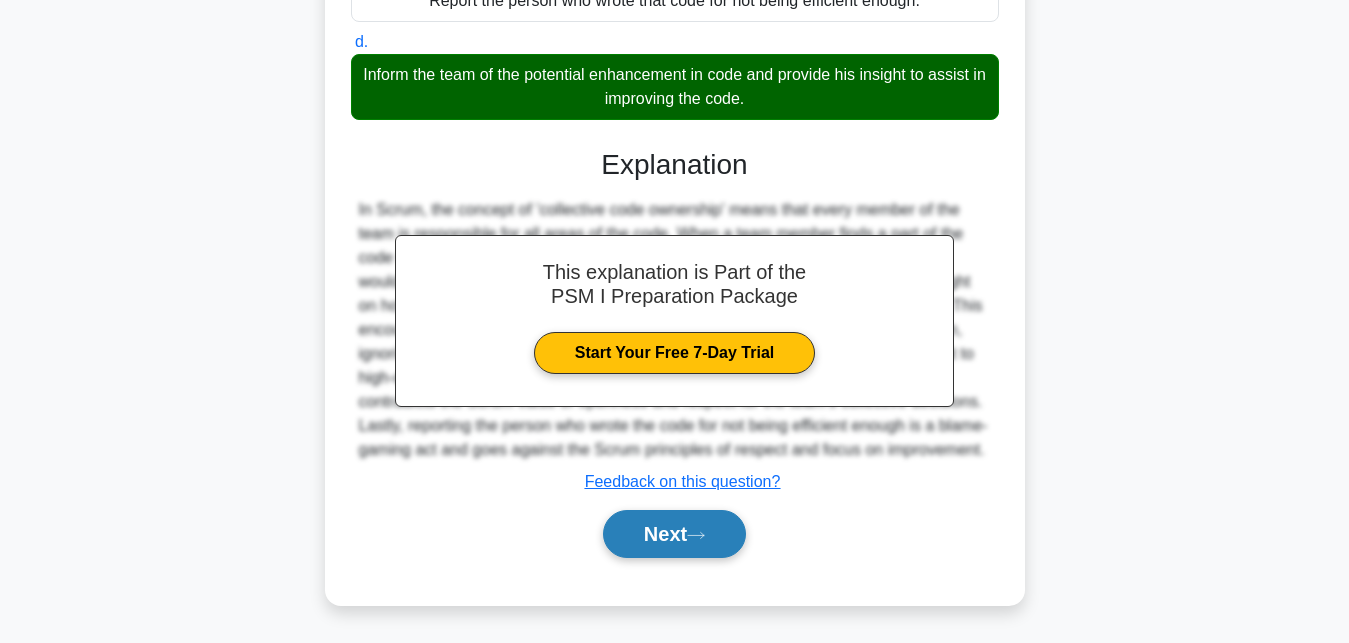 click on "Next" at bounding box center [674, 534] 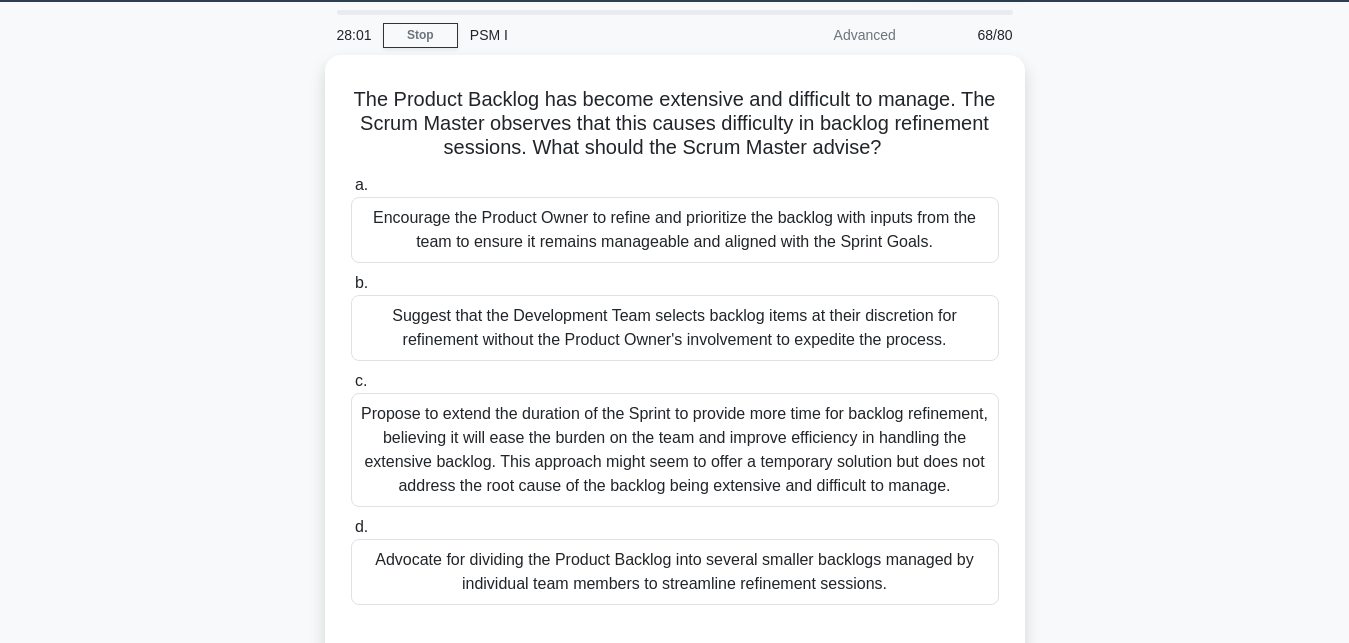 scroll, scrollTop: 102, scrollLeft: 0, axis: vertical 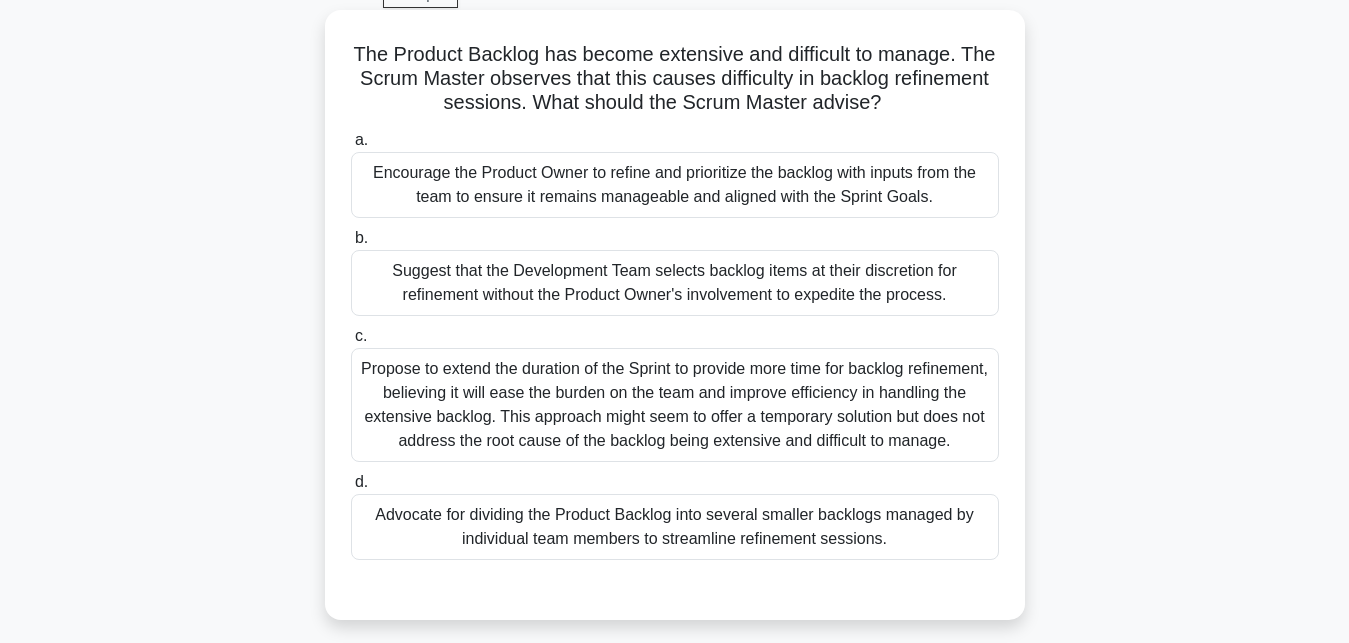 click on "Encourage the Product Owner to refine and prioritize the backlog with inputs from the team to ensure it remains manageable and aligned with the Sprint Goals." at bounding box center [675, 185] 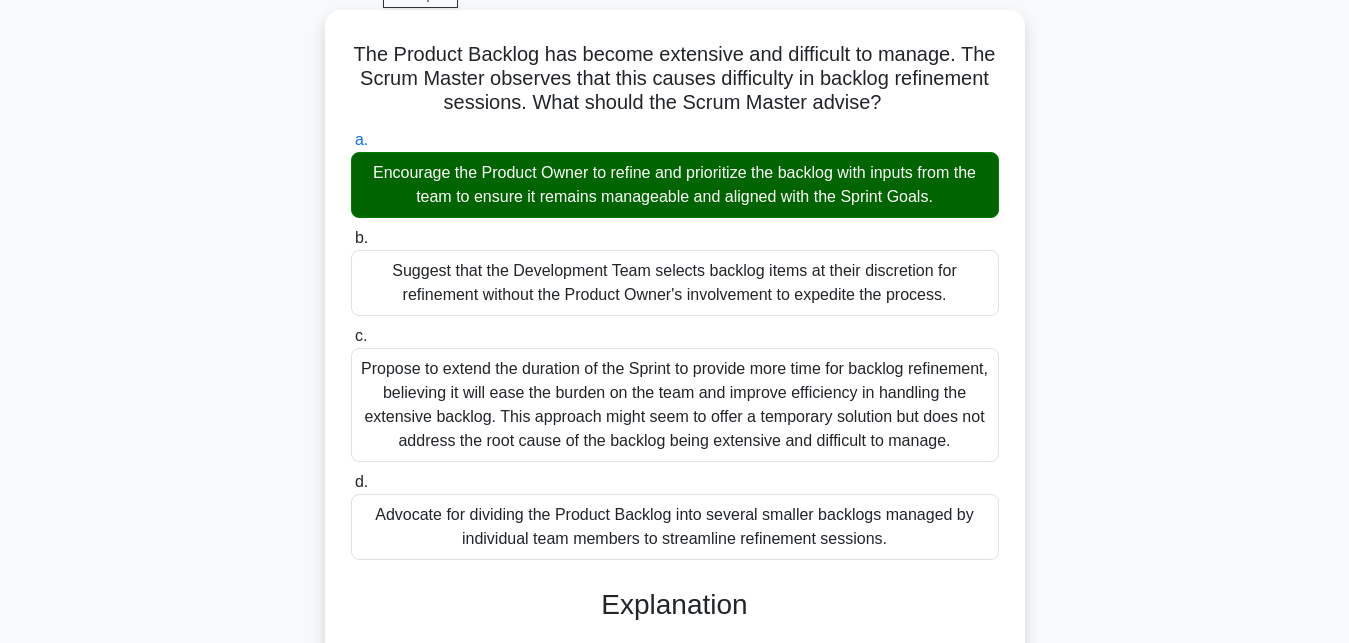scroll, scrollTop: 448, scrollLeft: 0, axis: vertical 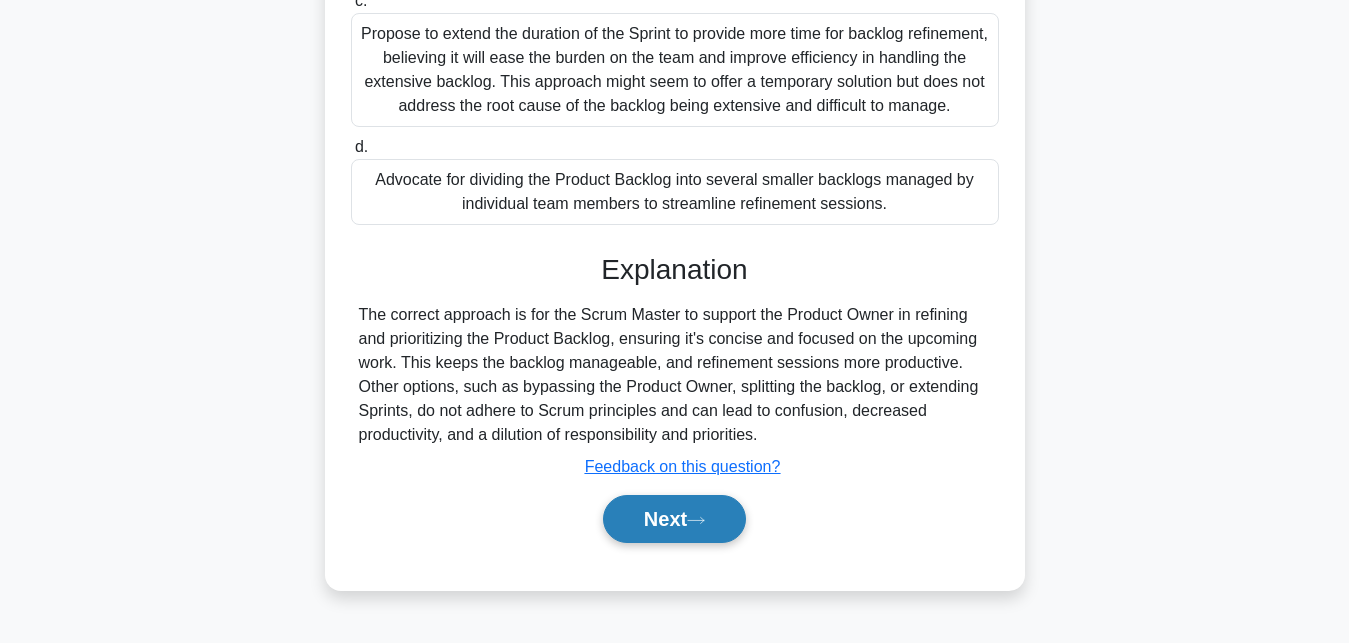 click on "Next" at bounding box center [674, 519] 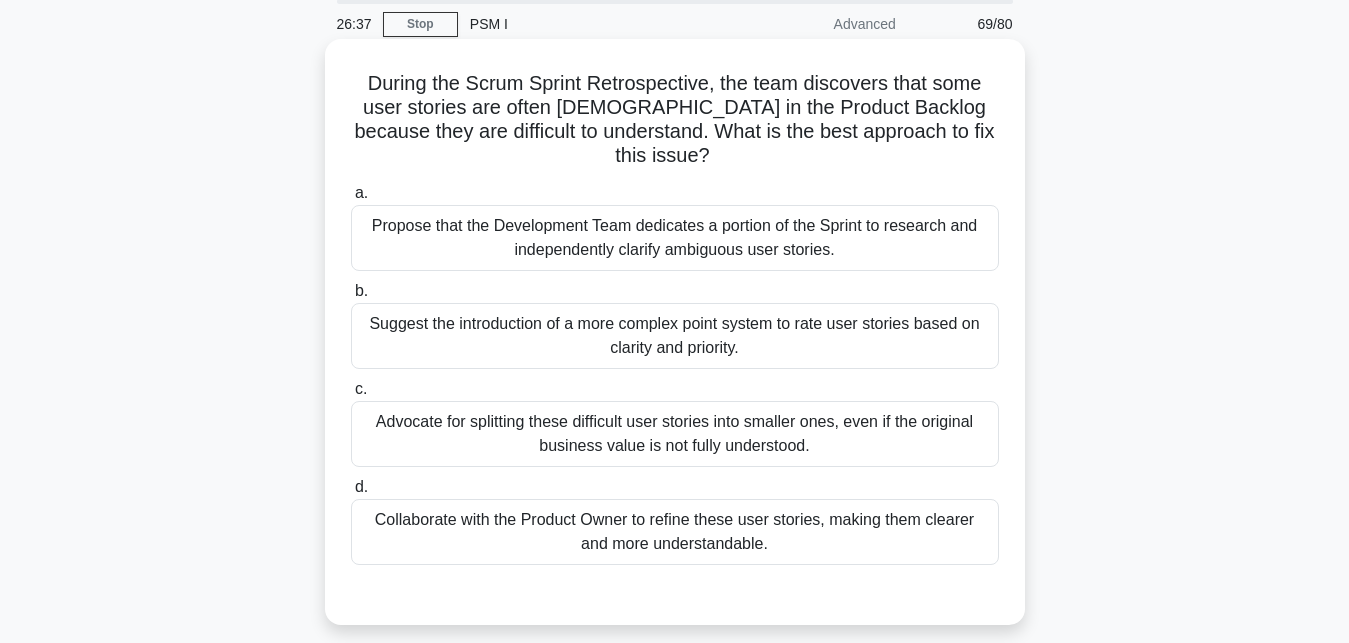 scroll, scrollTop: 102, scrollLeft: 0, axis: vertical 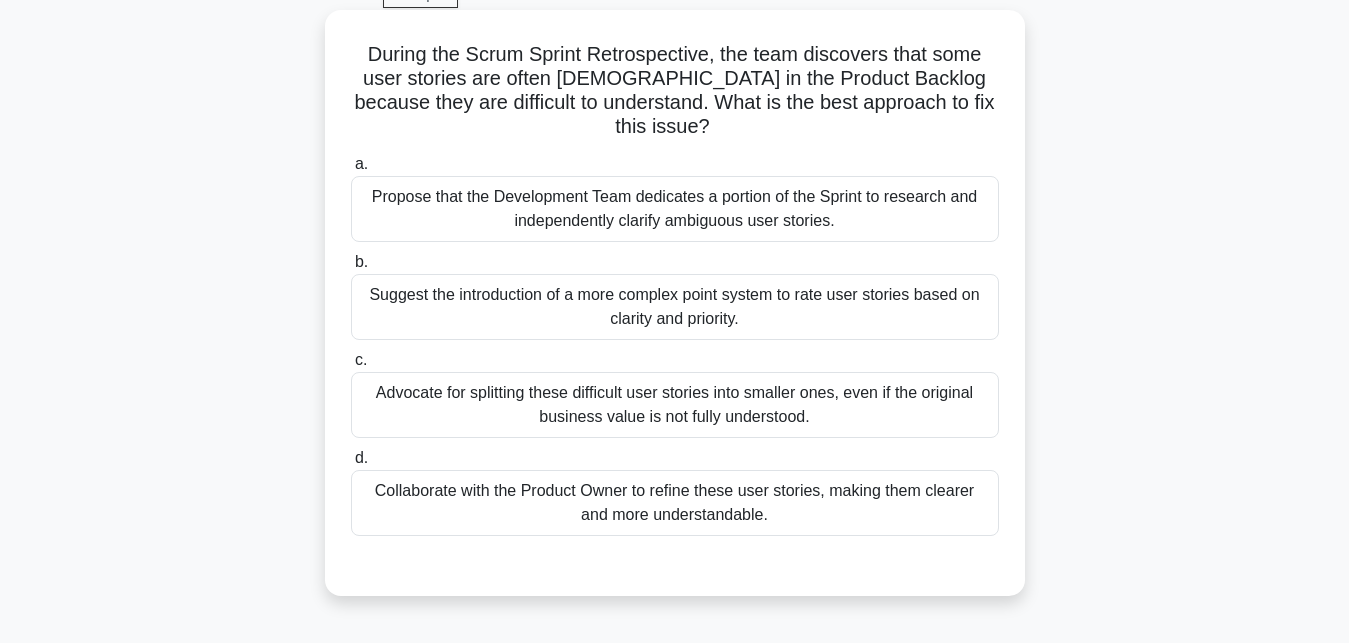 click on "Collaborate with the Product Owner to refine these user stories, making them clearer and more understandable." at bounding box center (675, 503) 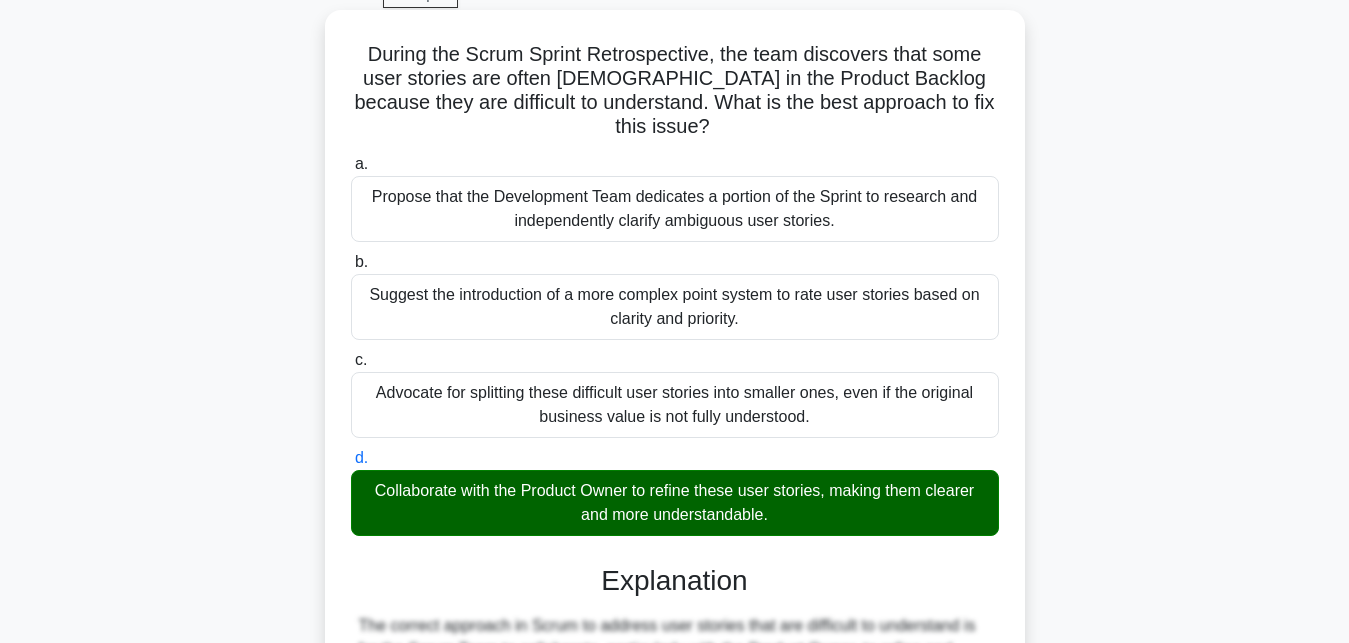 scroll, scrollTop: 472, scrollLeft: 0, axis: vertical 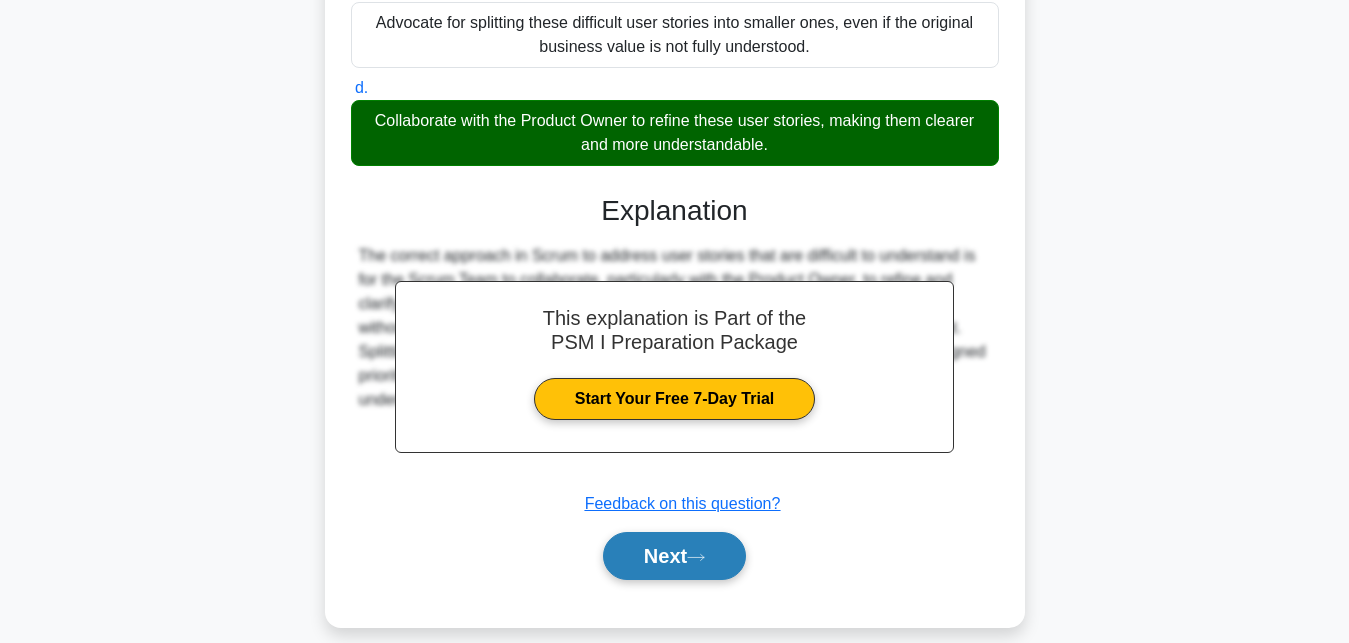 click on "Next" at bounding box center [674, 556] 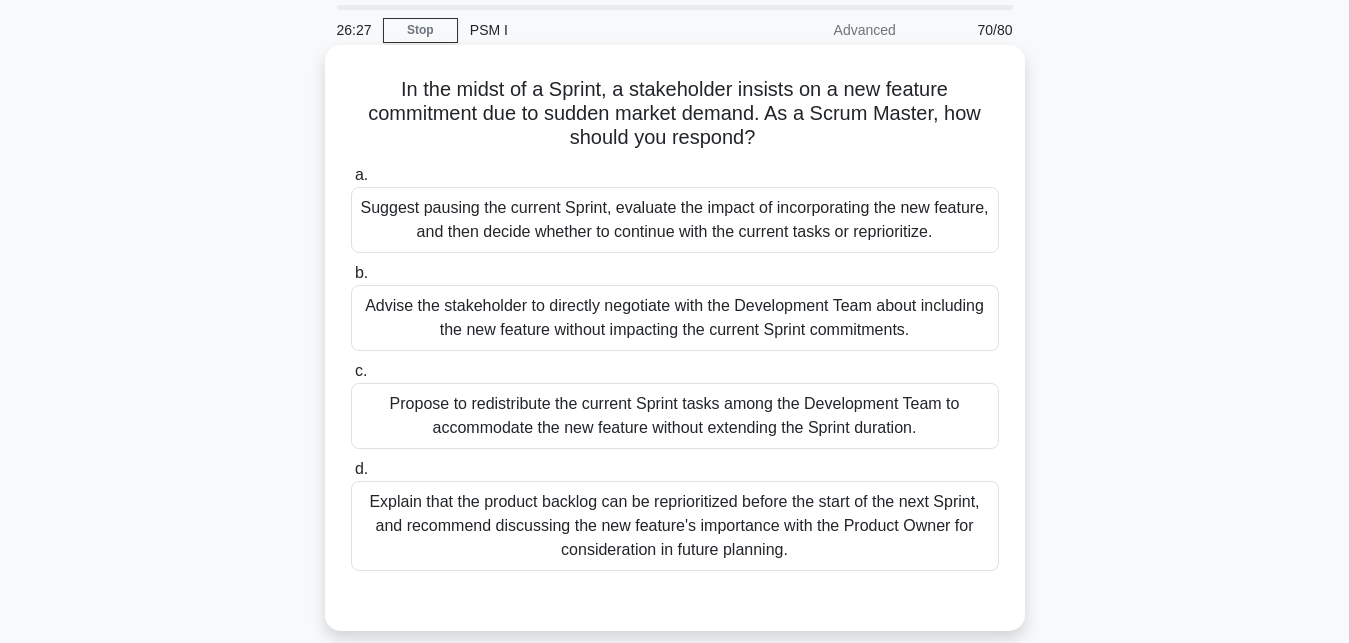 scroll, scrollTop: 102, scrollLeft: 0, axis: vertical 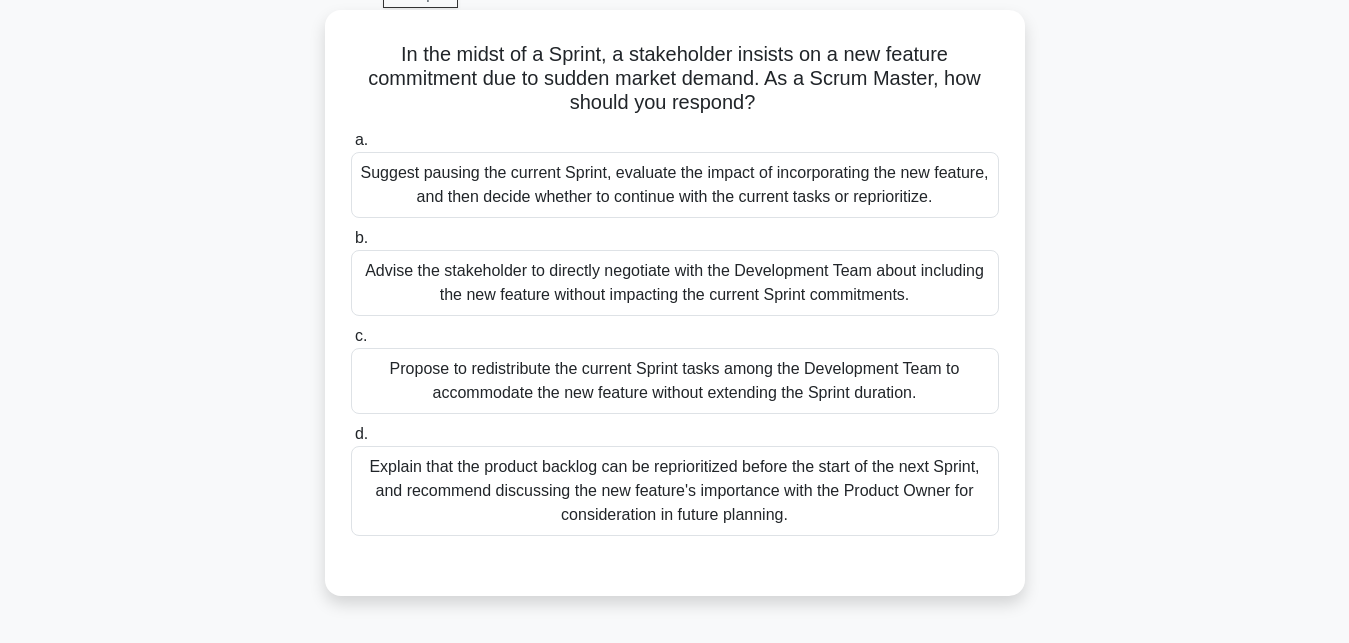 click on "Advise the stakeholder to directly negotiate with the Development Team about including the new feature without impacting the current Sprint commitments." at bounding box center (675, 283) 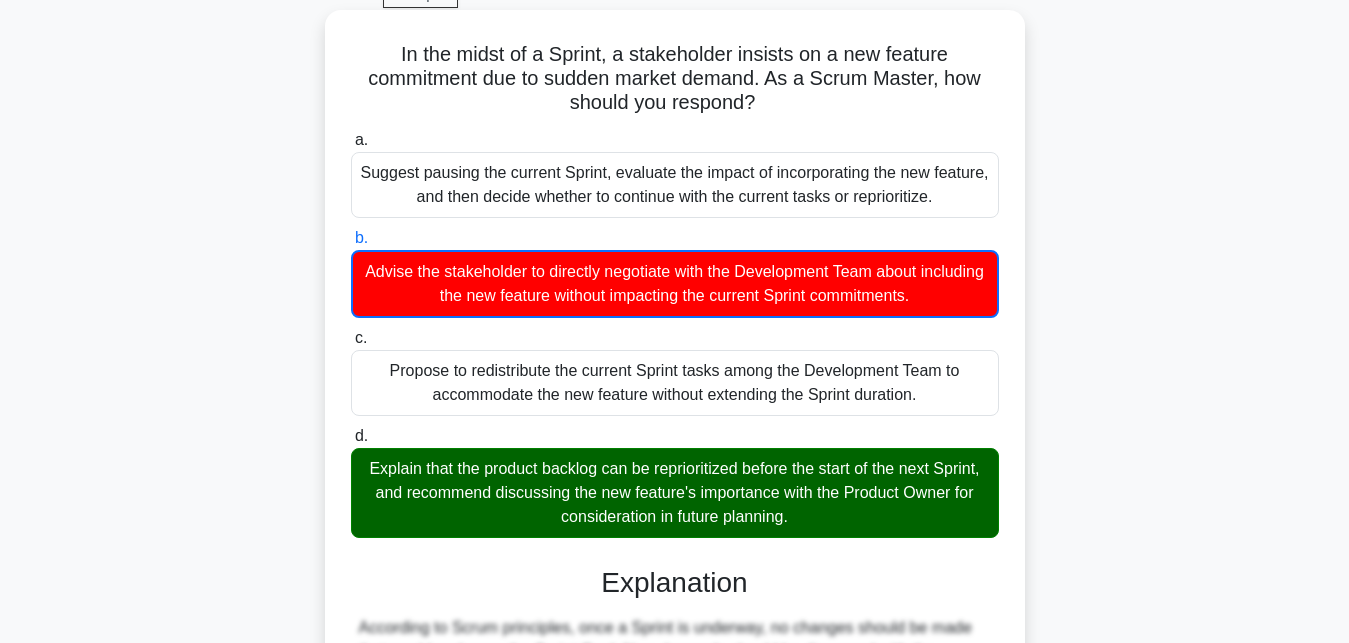 scroll, scrollTop: 498, scrollLeft: 0, axis: vertical 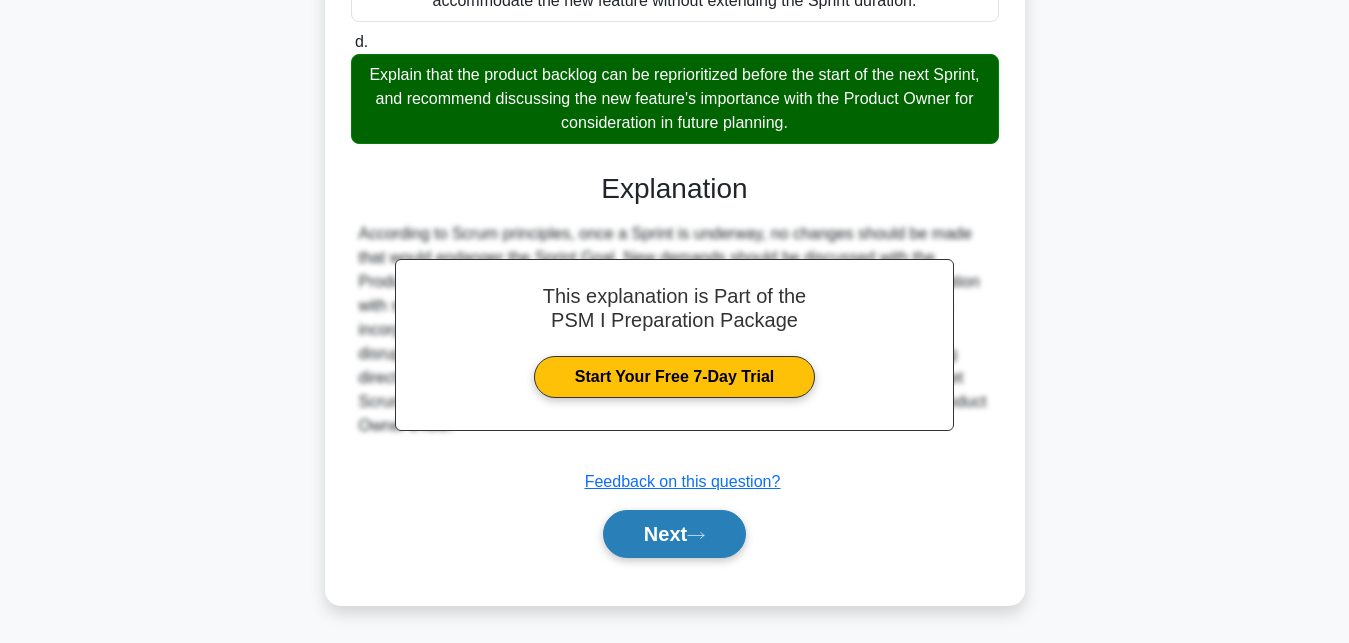 click on "Next" at bounding box center (674, 534) 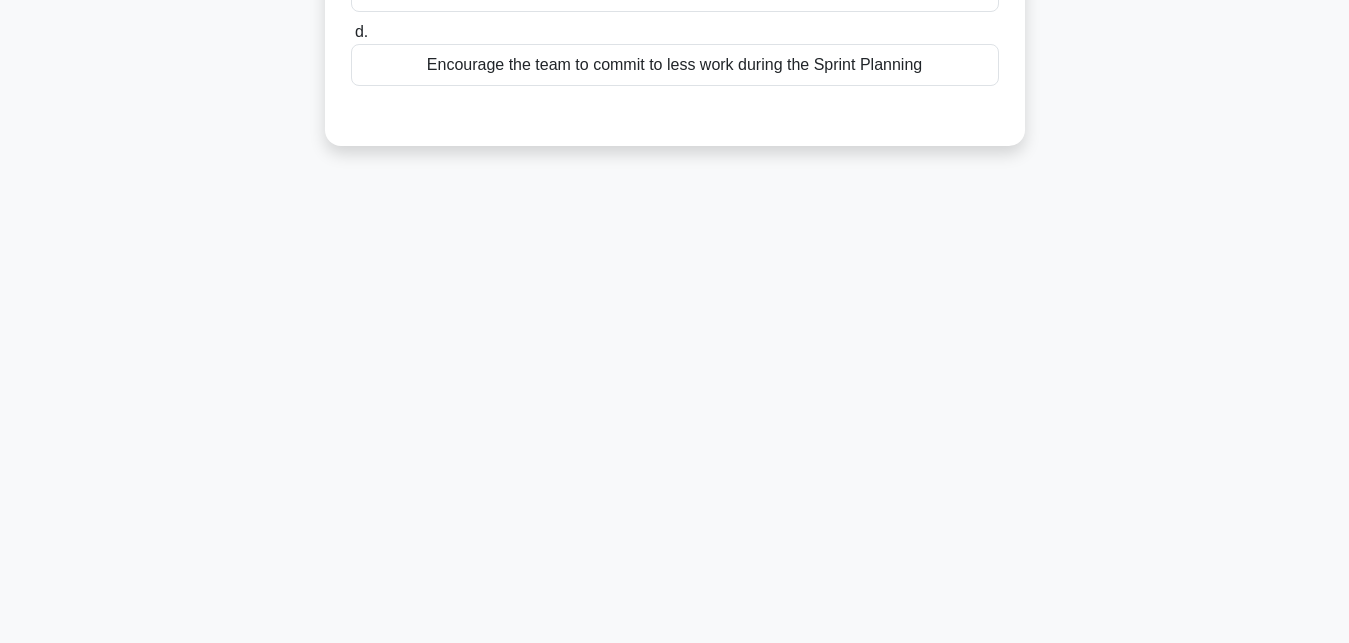 scroll, scrollTop: 0, scrollLeft: 0, axis: both 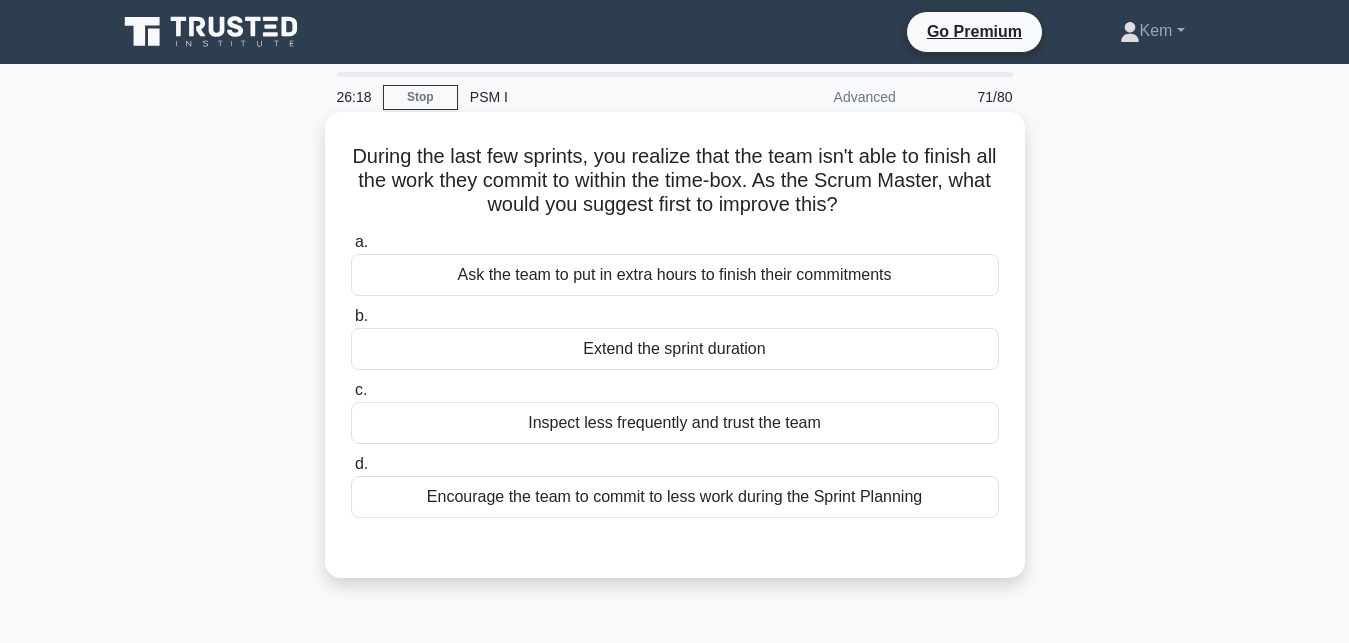 click on "Encourage the team to commit to less work during the Sprint Planning" at bounding box center [675, 497] 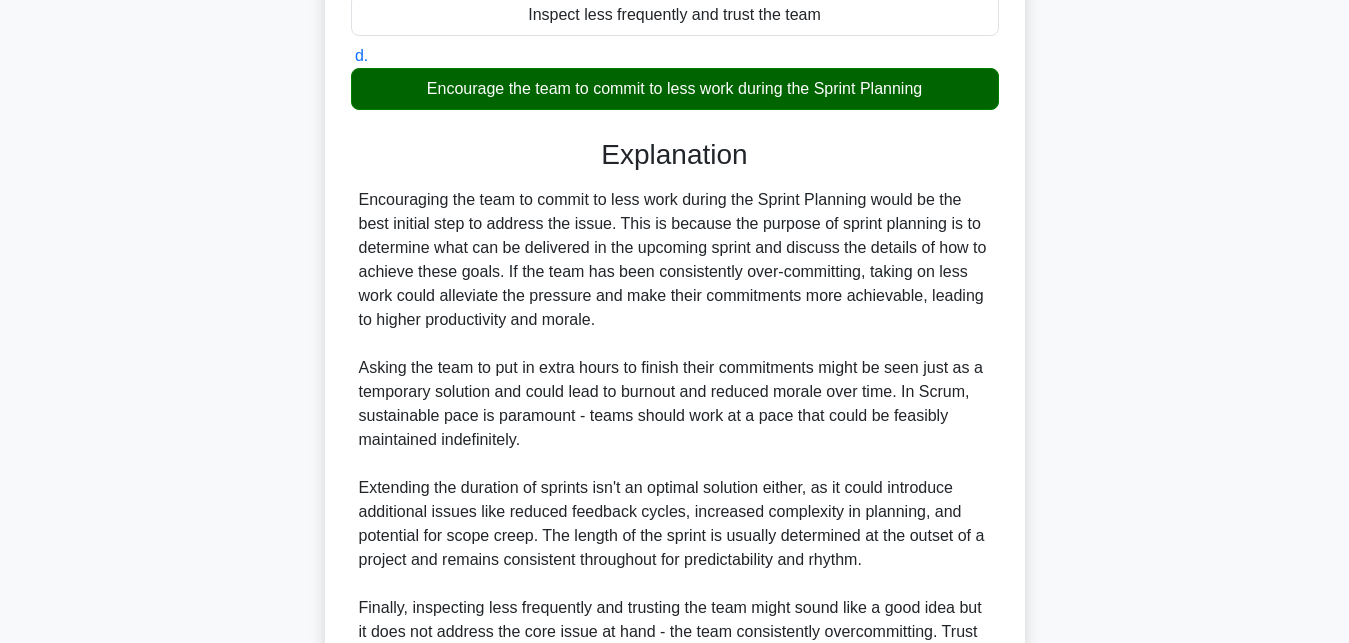 scroll, scrollTop: 640, scrollLeft: 0, axis: vertical 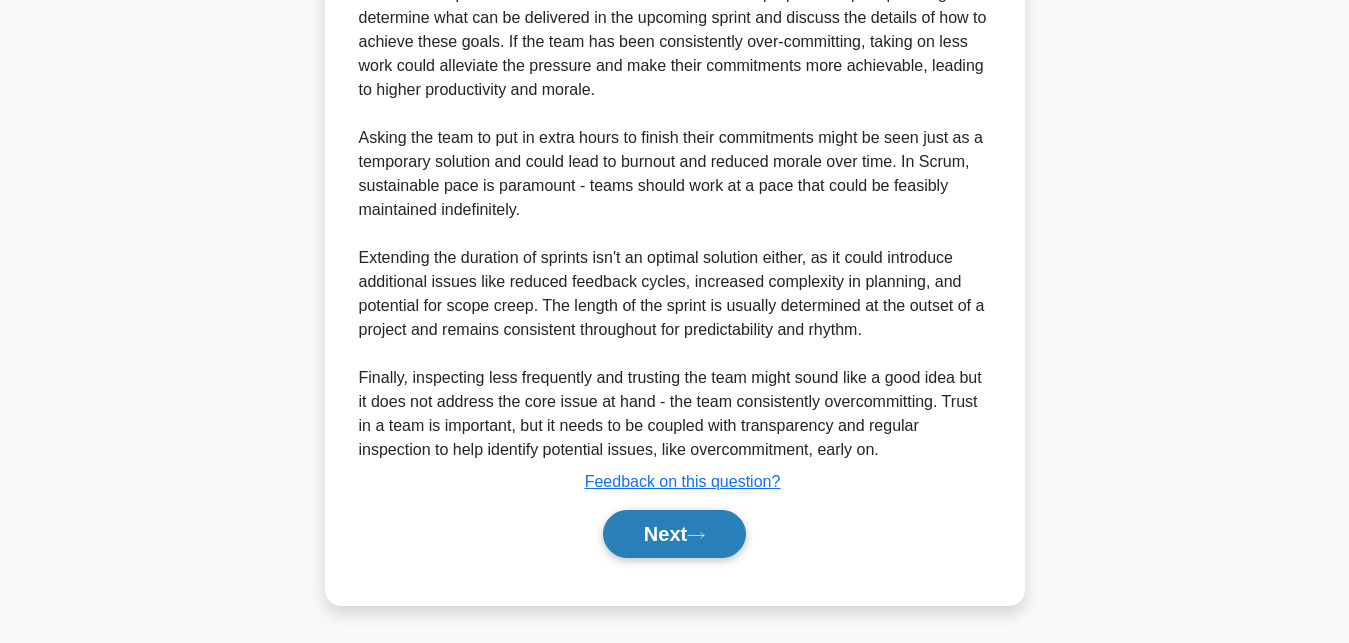 click on "Next" at bounding box center (674, 534) 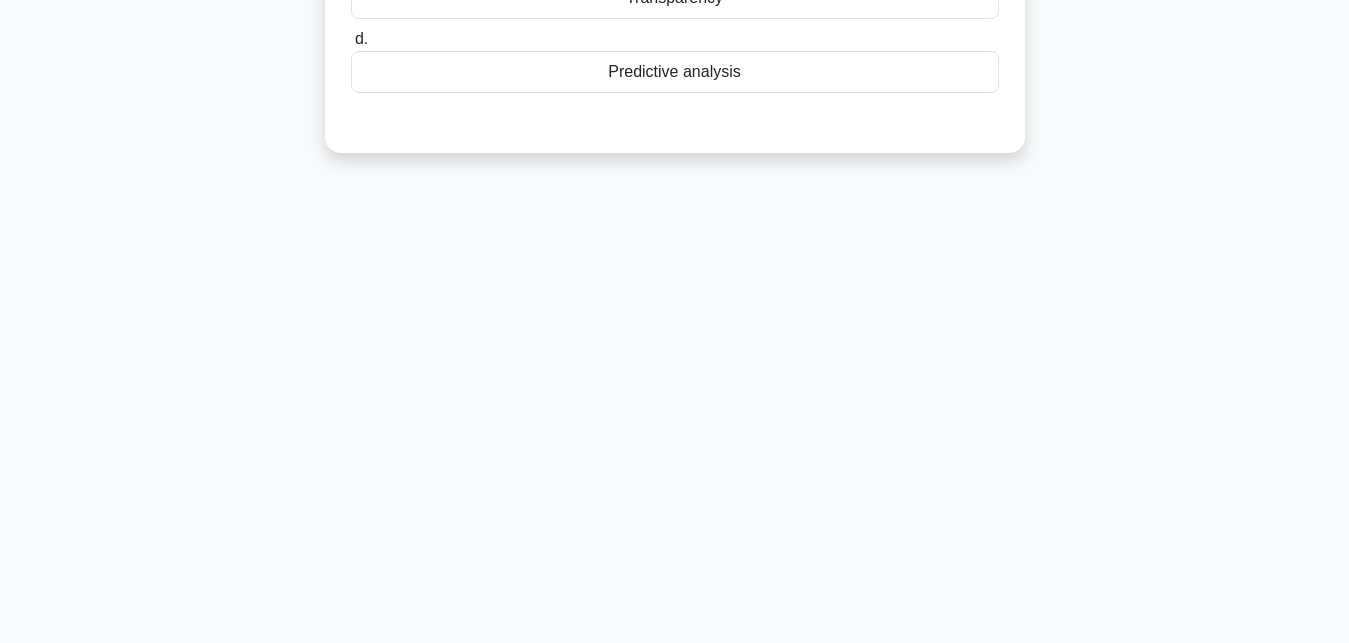 scroll, scrollTop: 0, scrollLeft: 0, axis: both 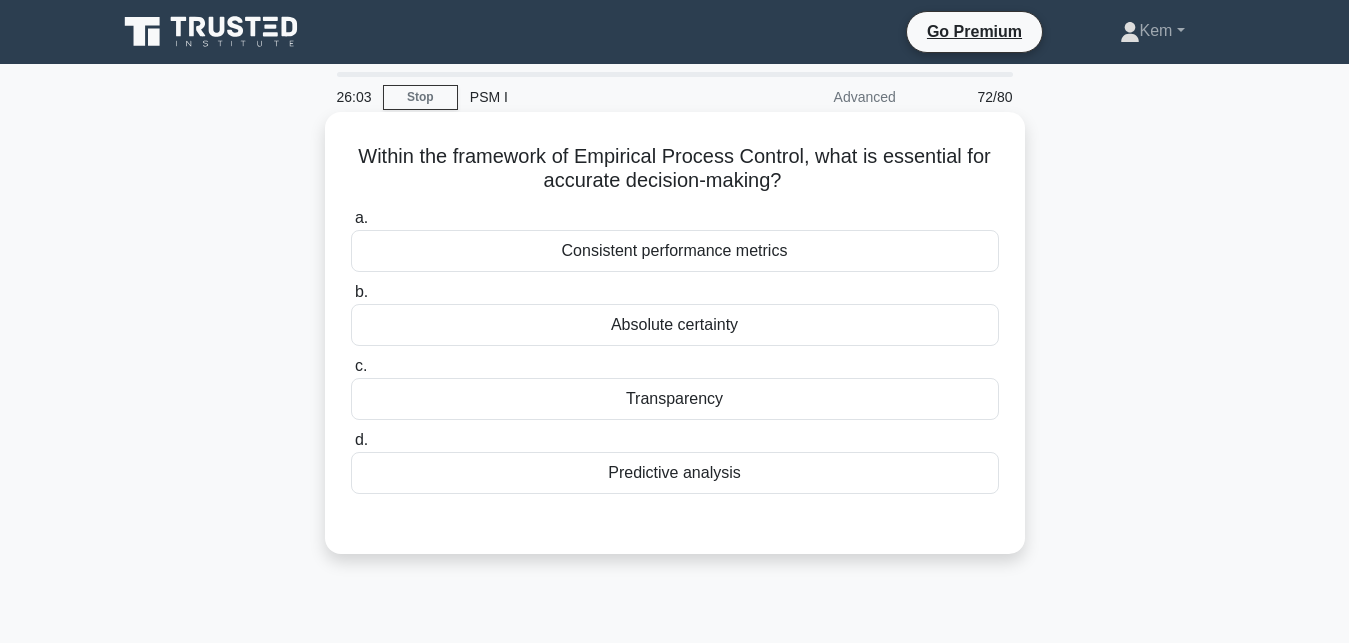 click on "Predictive analysis" at bounding box center [675, 473] 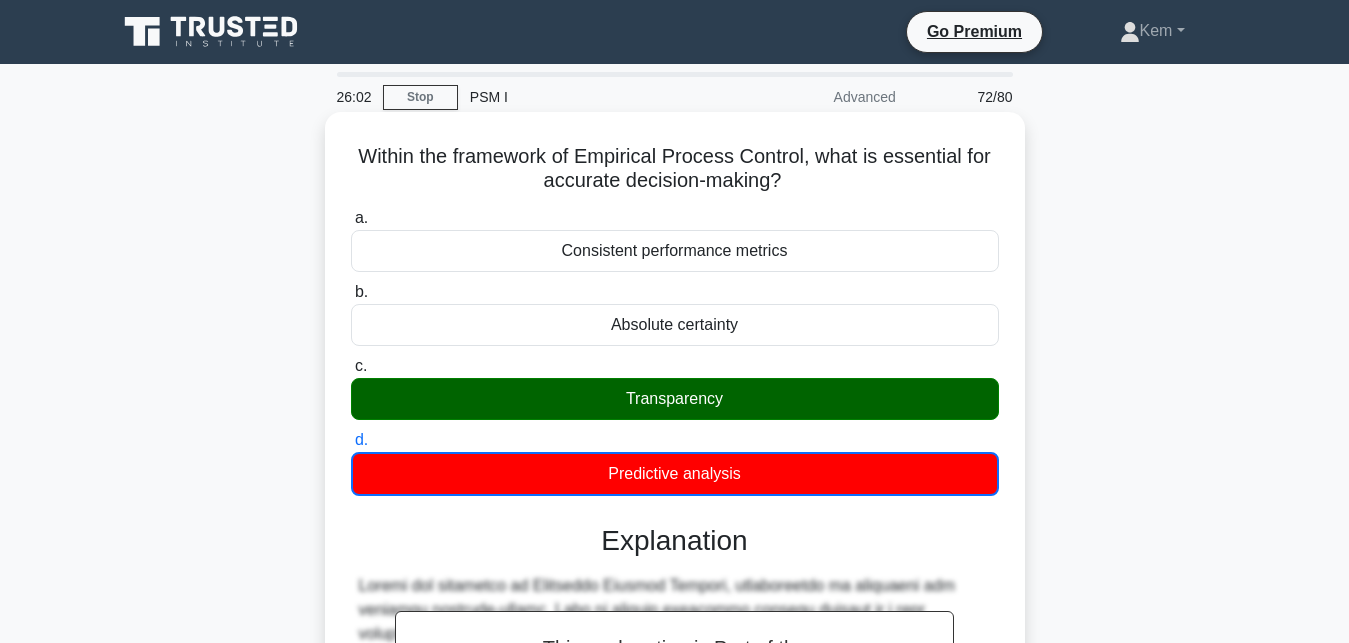 scroll, scrollTop: 450, scrollLeft: 0, axis: vertical 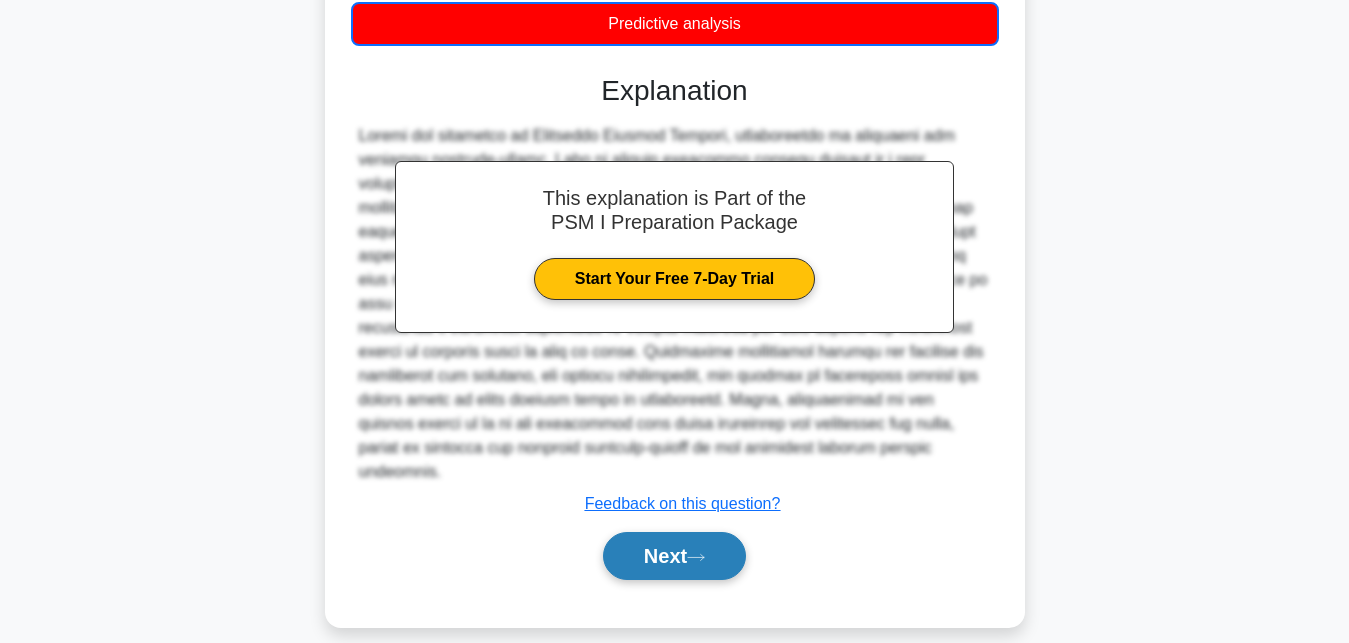 click on "Next" at bounding box center (674, 556) 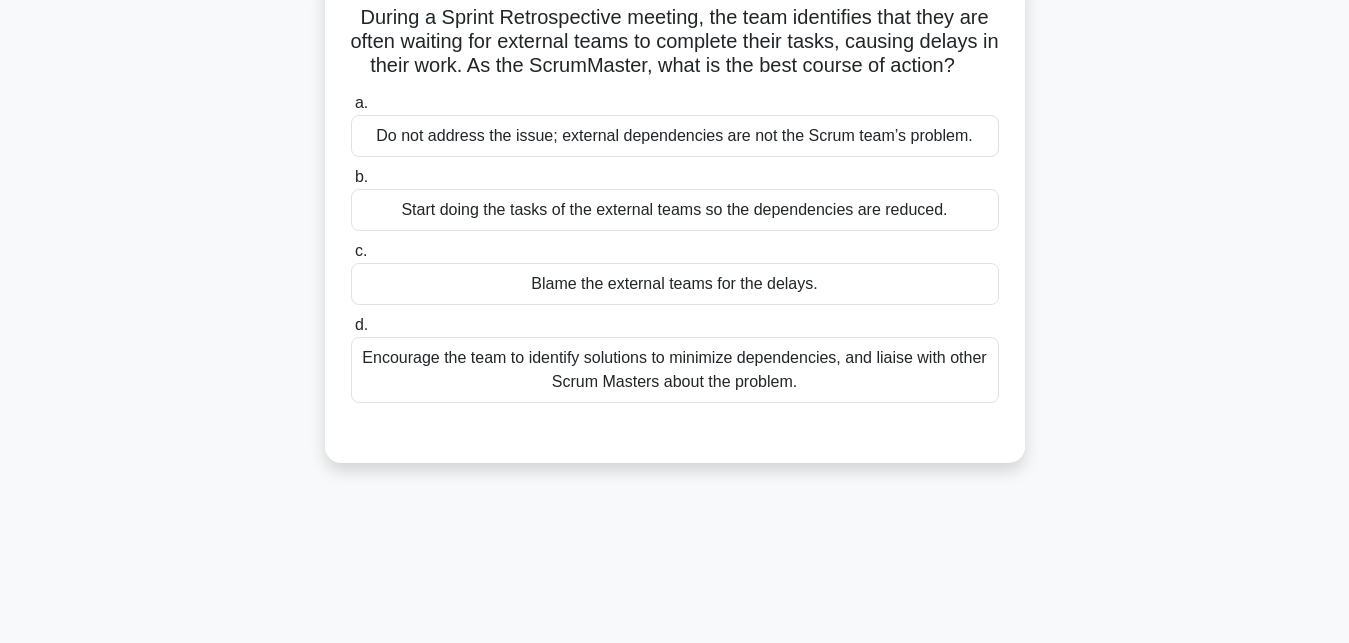 scroll, scrollTop: 131, scrollLeft: 0, axis: vertical 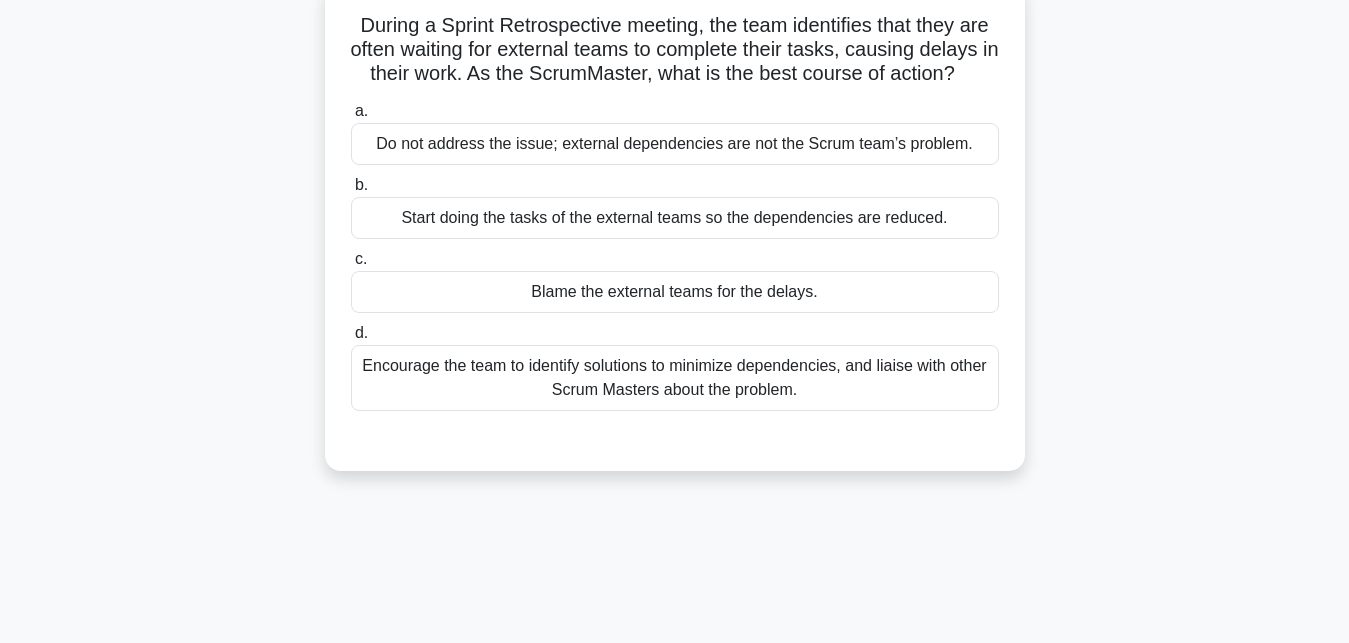 click on "Encourage the team to identify solutions to minimize dependencies, and liaise with other Scrum Masters about the problem." at bounding box center [675, 378] 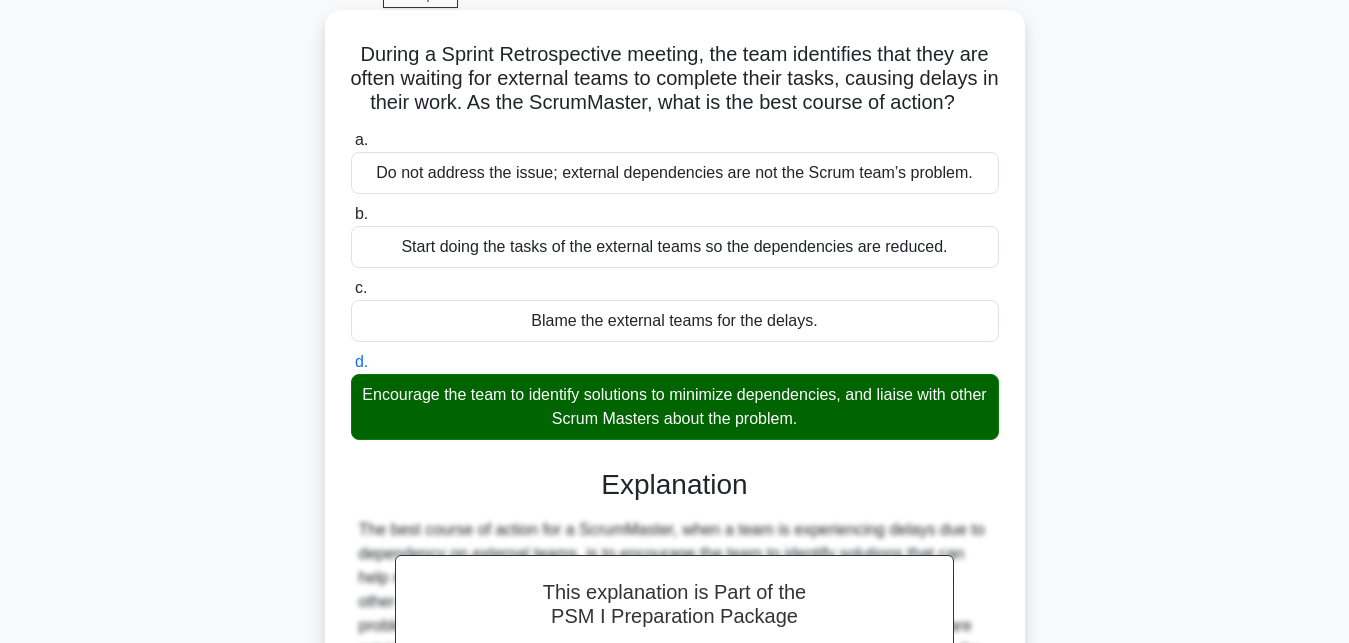 scroll, scrollTop: 437, scrollLeft: 0, axis: vertical 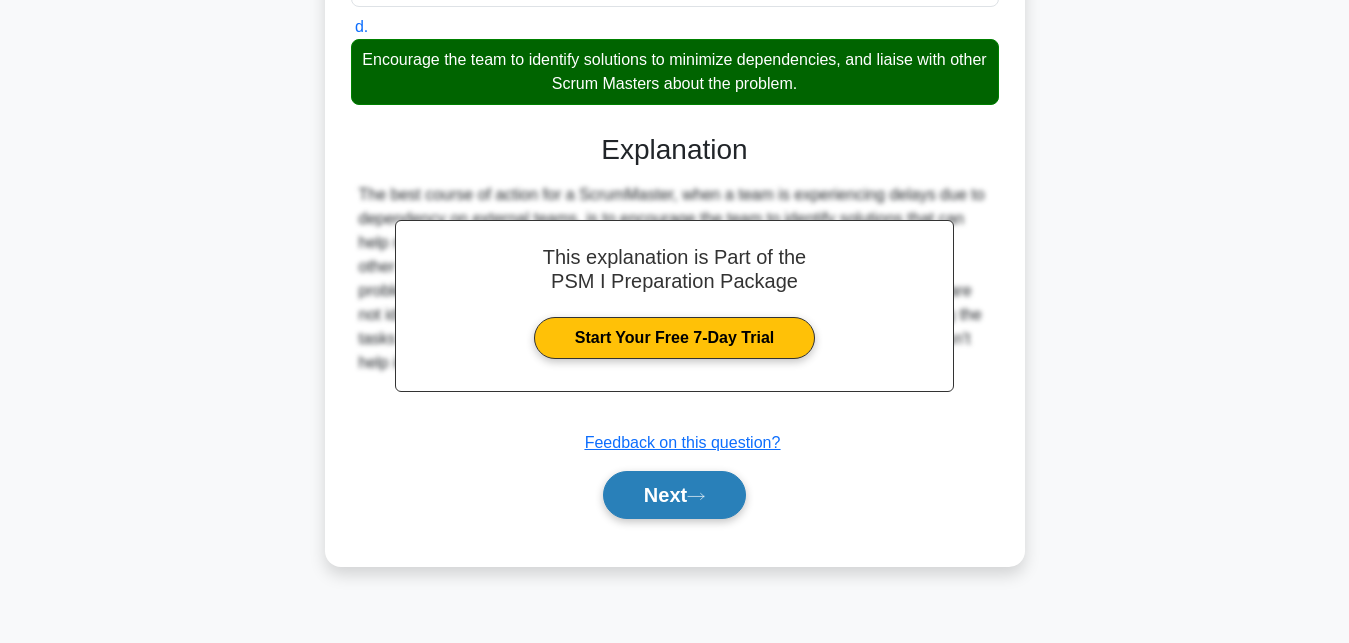 click on "Next" at bounding box center (674, 495) 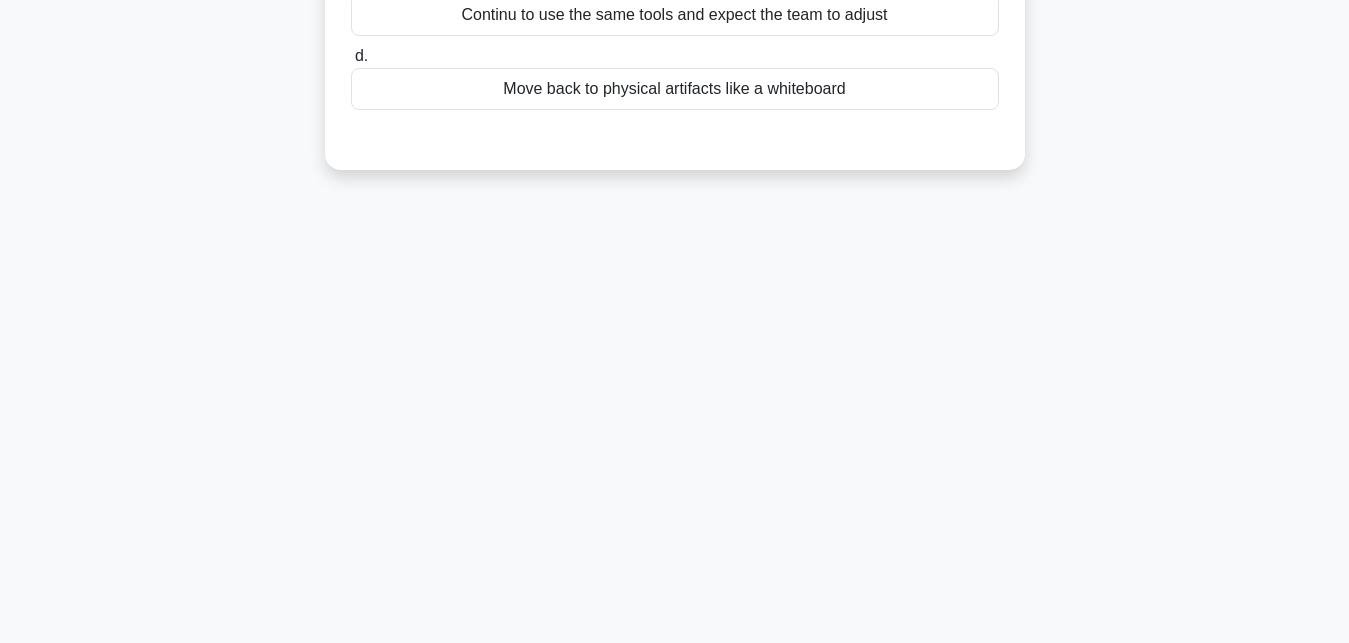 scroll, scrollTop: 0, scrollLeft: 0, axis: both 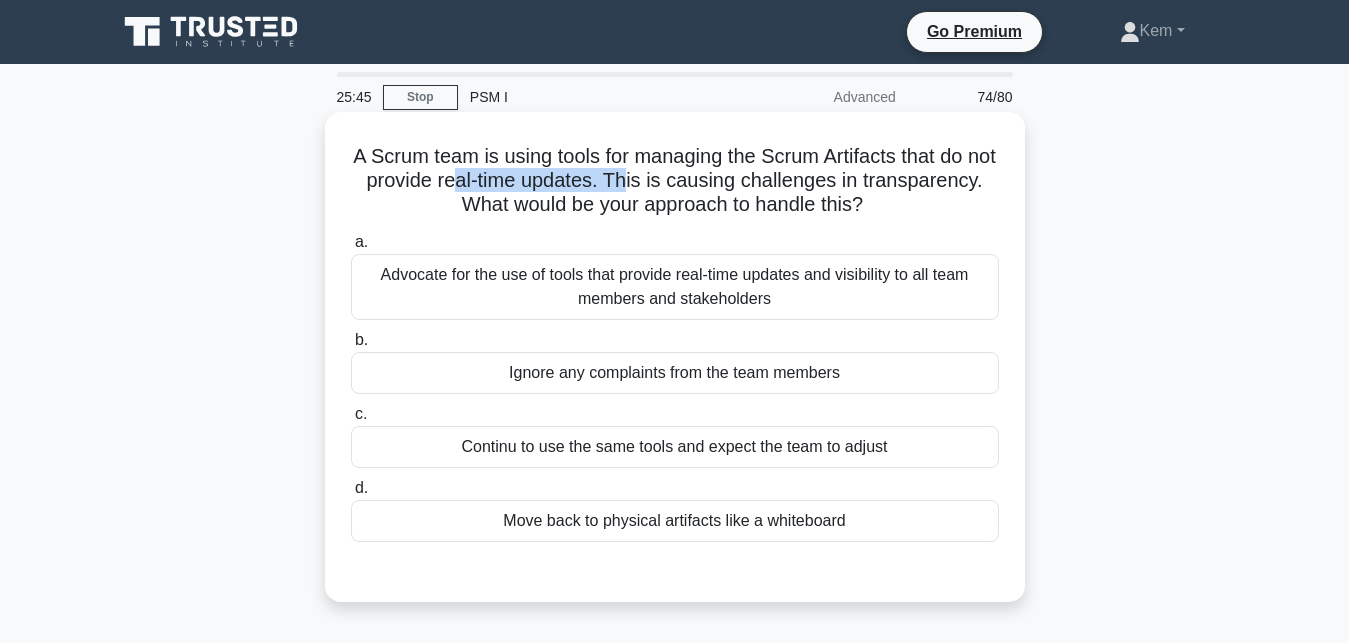 drag, startPoint x: 468, startPoint y: 187, endPoint x: 666, endPoint y: 177, distance: 198.25237 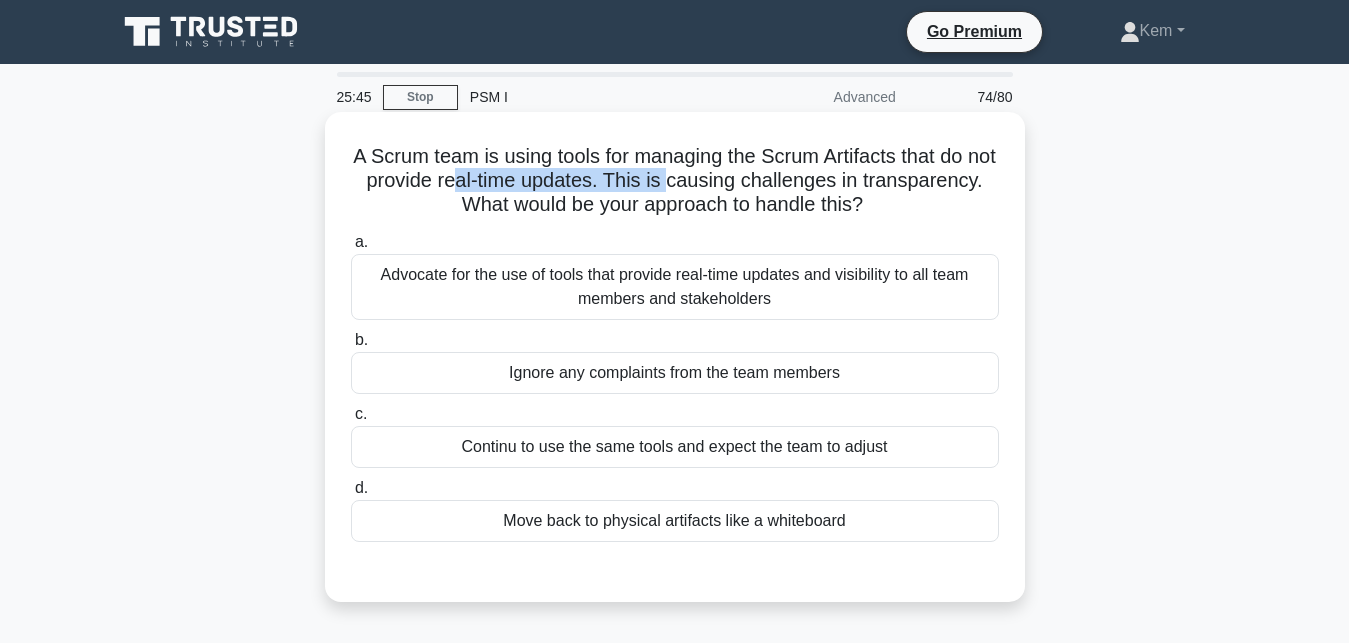 click on "A Scrum team is using tools for managing the Scrum Artifacts that do not provide real-time updates. This is causing challenges in transparency. What would be your approach to handle this?
.spinner_0XTQ{transform-origin:center;animation:spinner_y6GP .75s linear infinite}@keyframes spinner_y6GP{100%{transform:rotate(360deg)}}" at bounding box center [675, 181] 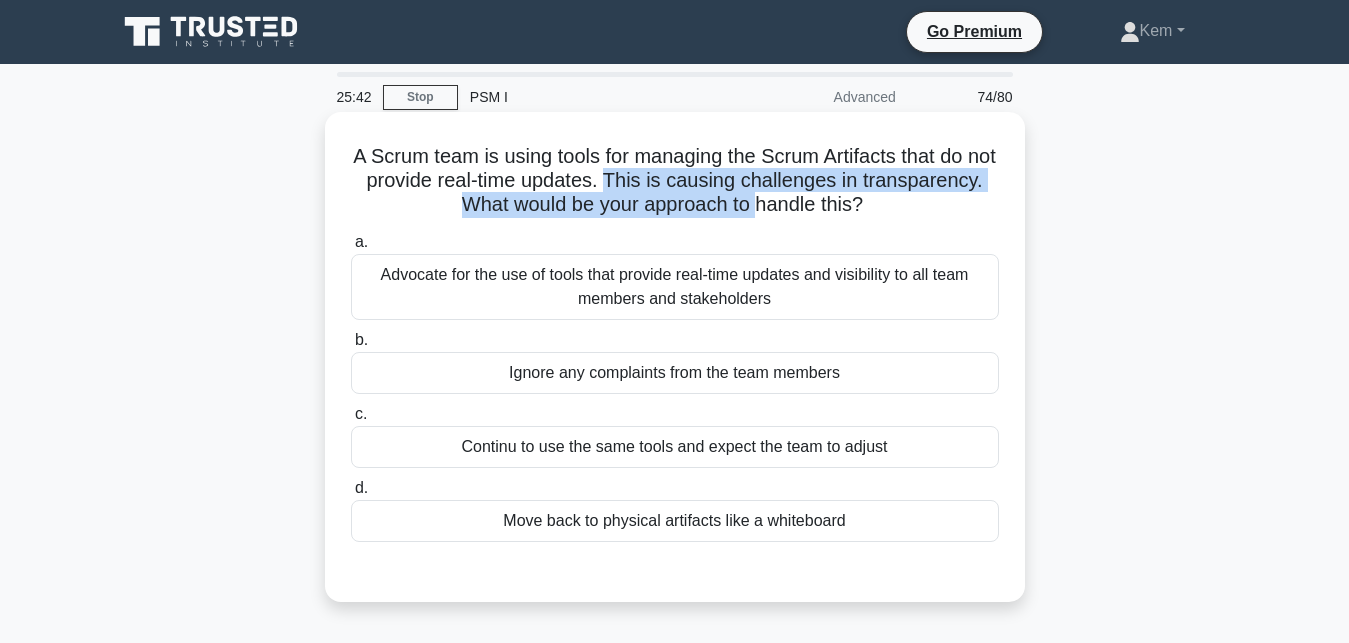 drag, startPoint x: 610, startPoint y: 178, endPoint x: 659, endPoint y: 196, distance: 52.201534 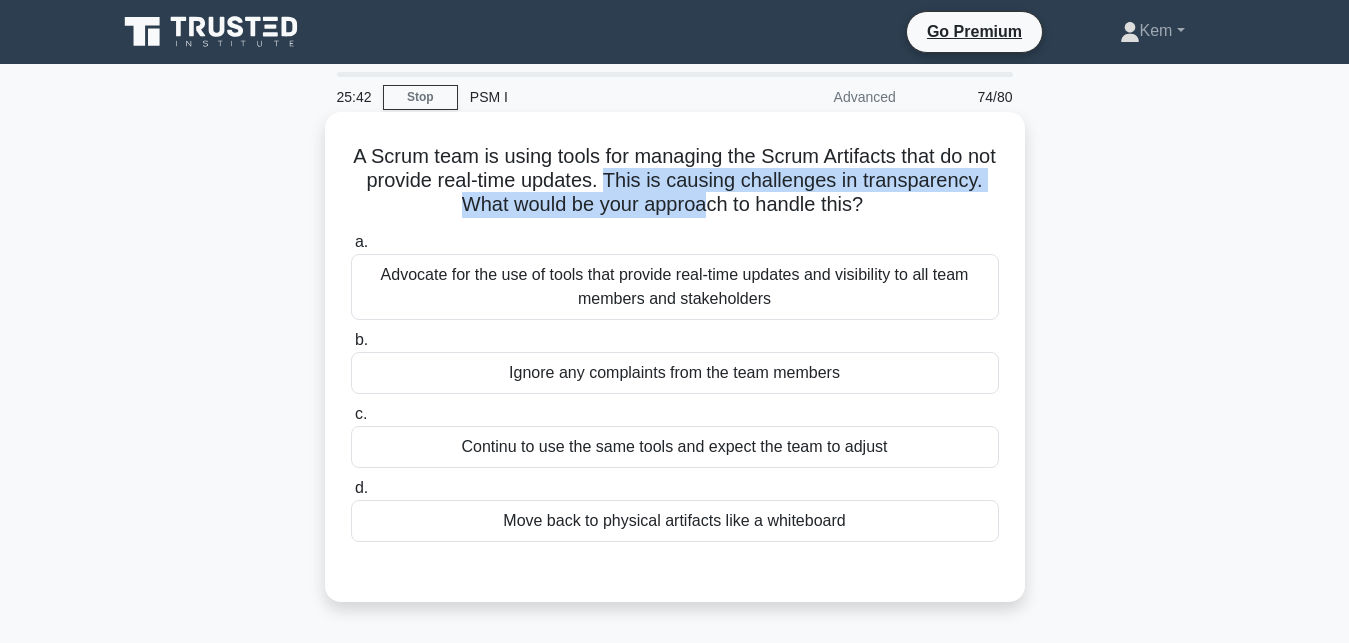 click on "A Scrum team is using tools for managing the Scrum Artifacts that do not provide real-time updates. This is causing challenges in transparency. What would be your approach to handle this?
.spinner_0XTQ{transform-origin:center;animation:spinner_y6GP .75s linear infinite}@keyframes spinner_y6GP{100%{transform:rotate(360deg)}}" at bounding box center (675, 181) 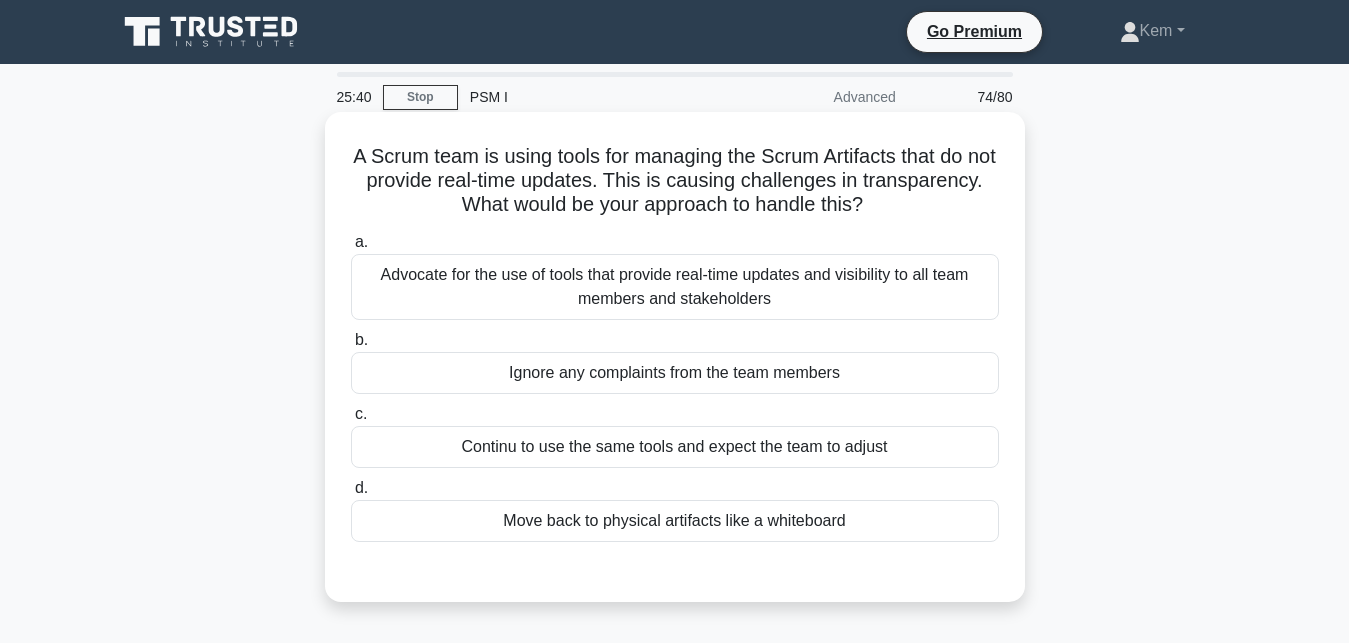 click on "Advocate for the use of tools that provide real-time updates and visibility to all team members and stakeholders" at bounding box center [675, 287] 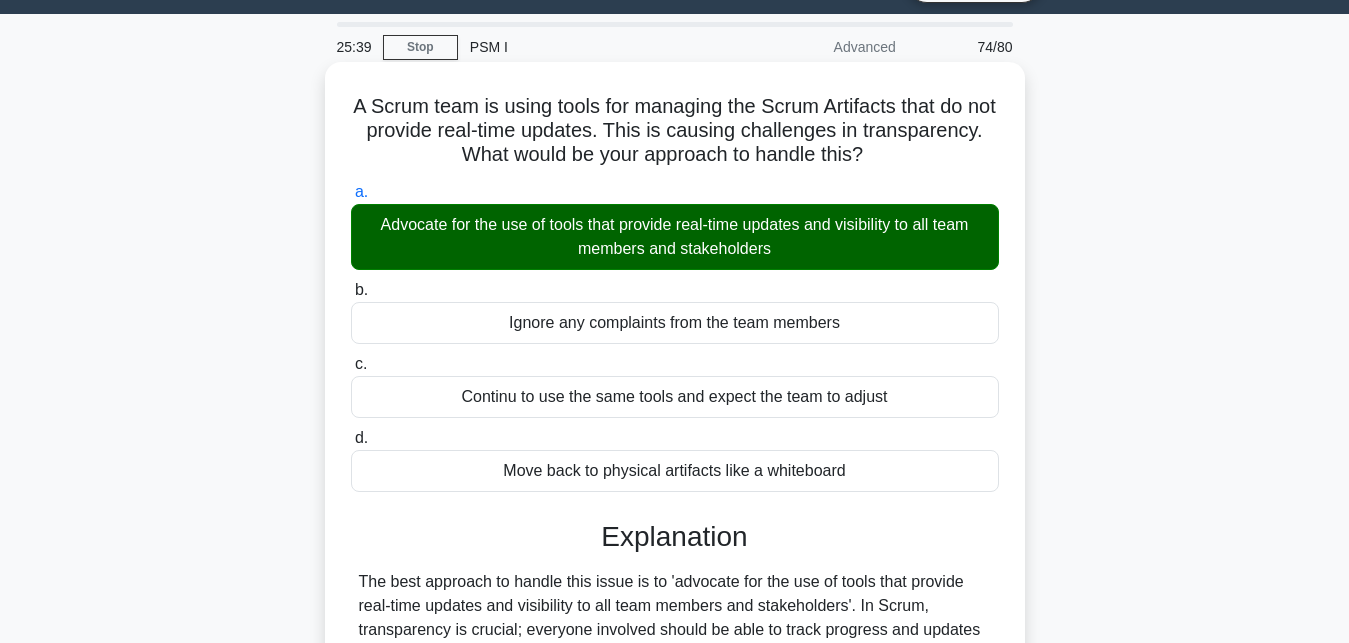 scroll, scrollTop: 437, scrollLeft: 0, axis: vertical 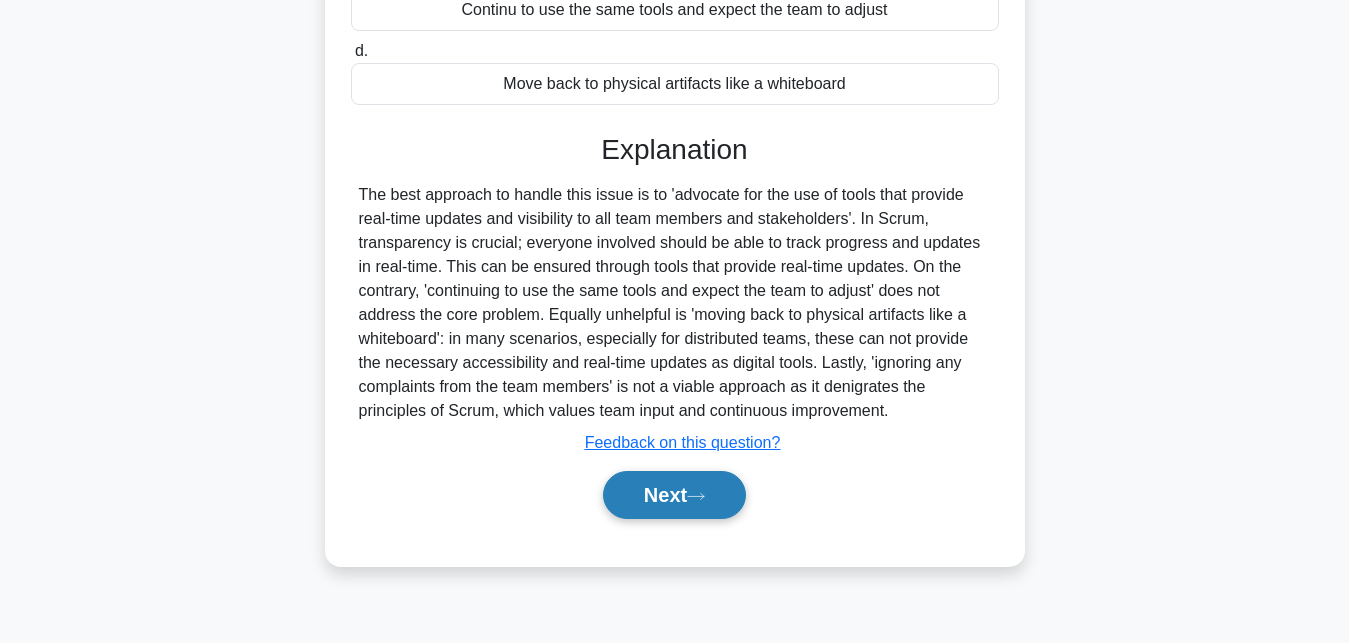 click 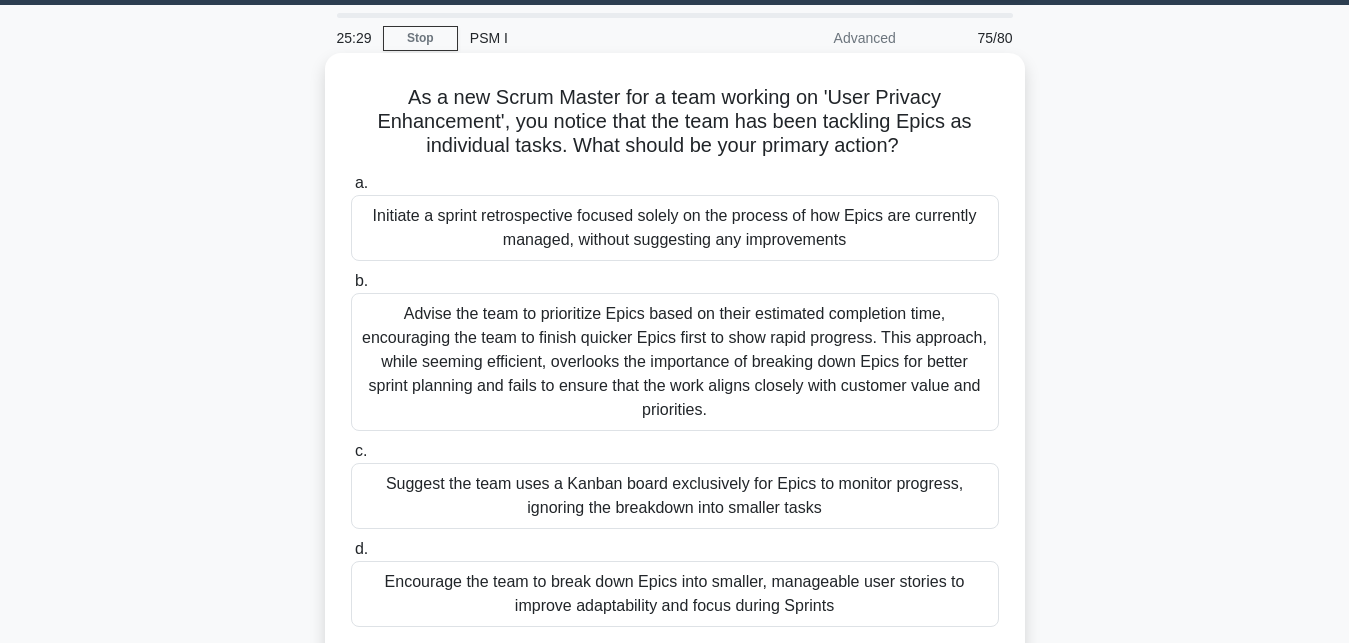 scroll, scrollTop: 102, scrollLeft: 0, axis: vertical 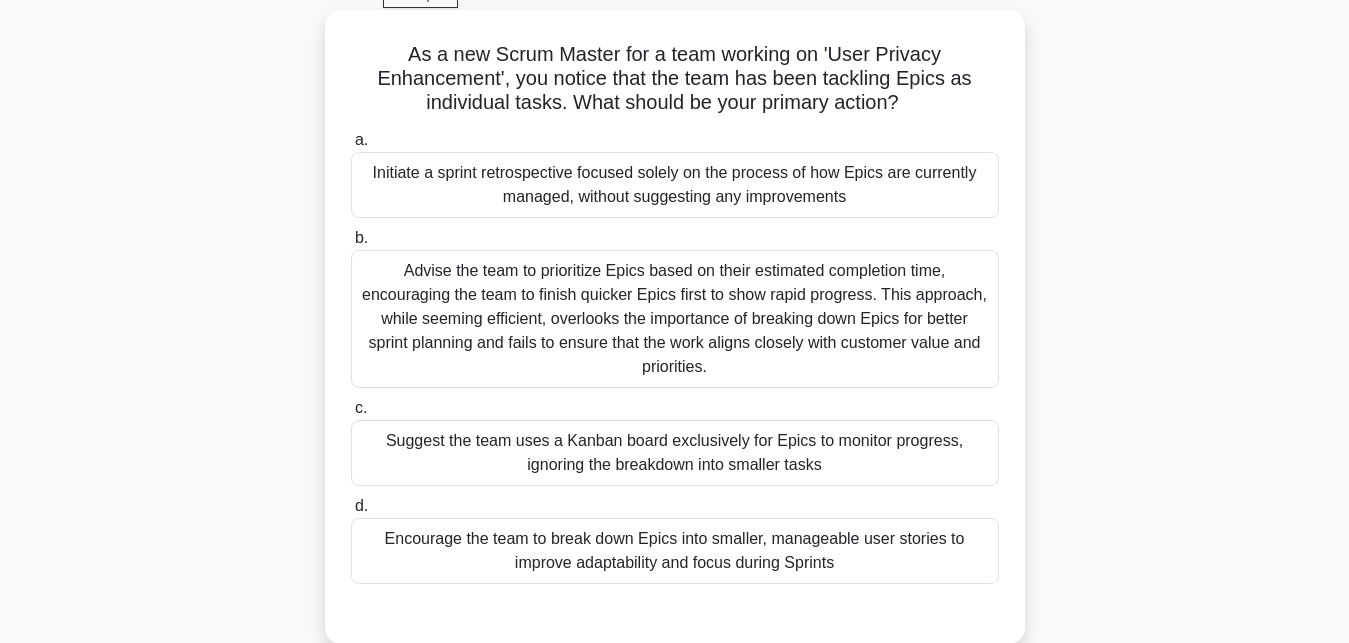 click on "Advise the team to prioritize Epics based on their estimated completion time, encouraging the team to finish quicker Epics first to show rapid progress. This approach, while seeming efficient, overlooks the importance of breaking down Epics for better sprint planning and fails to ensure that the work aligns closely with customer value and priorities." at bounding box center [675, 319] 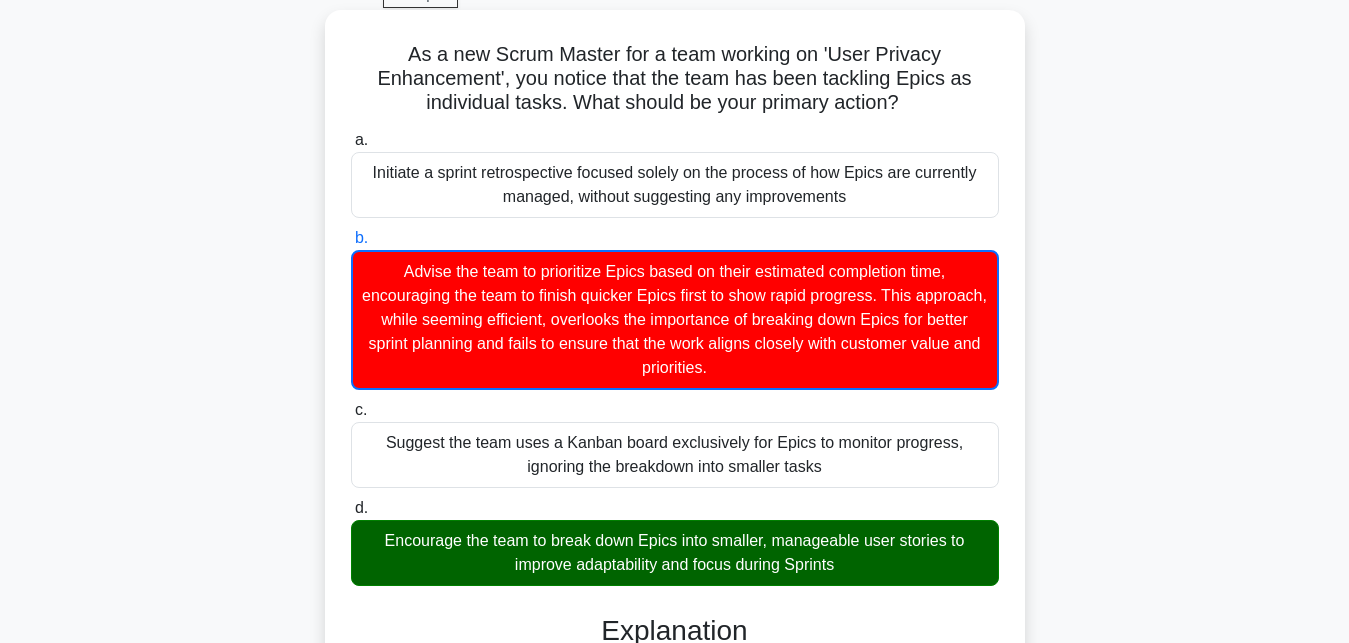 scroll, scrollTop: 546, scrollLeft: 0, axis: vertical 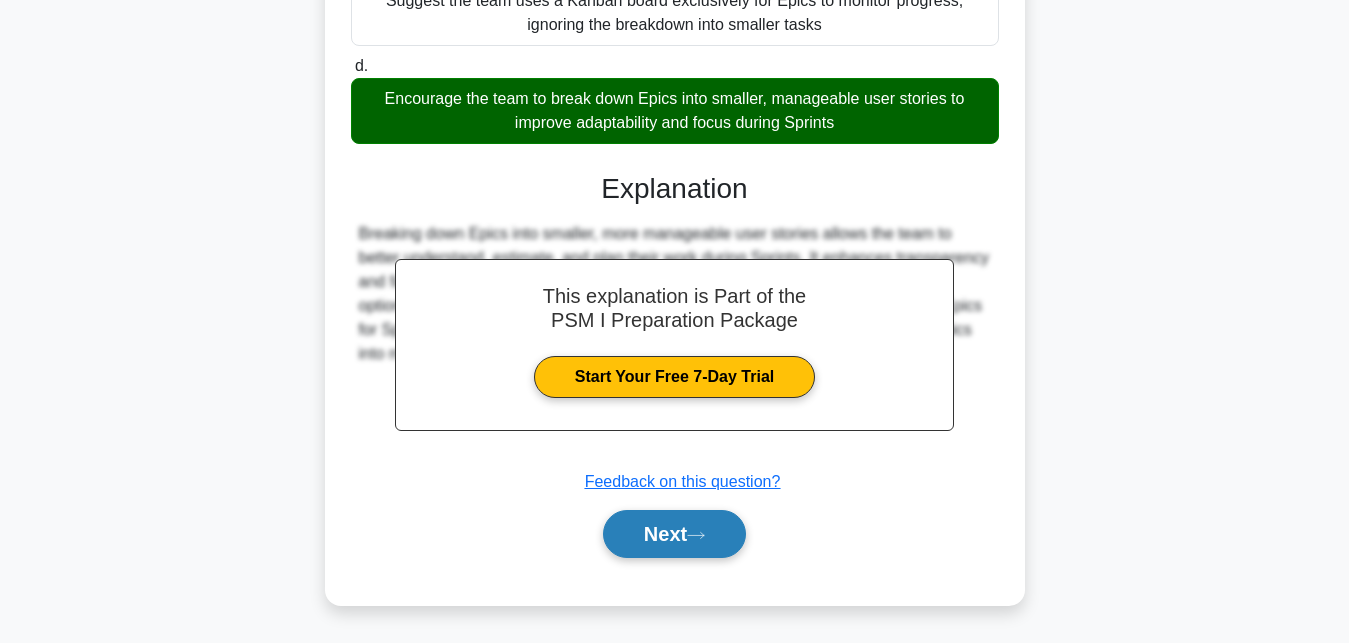 click on "Next" at bounding box center [674, 534] 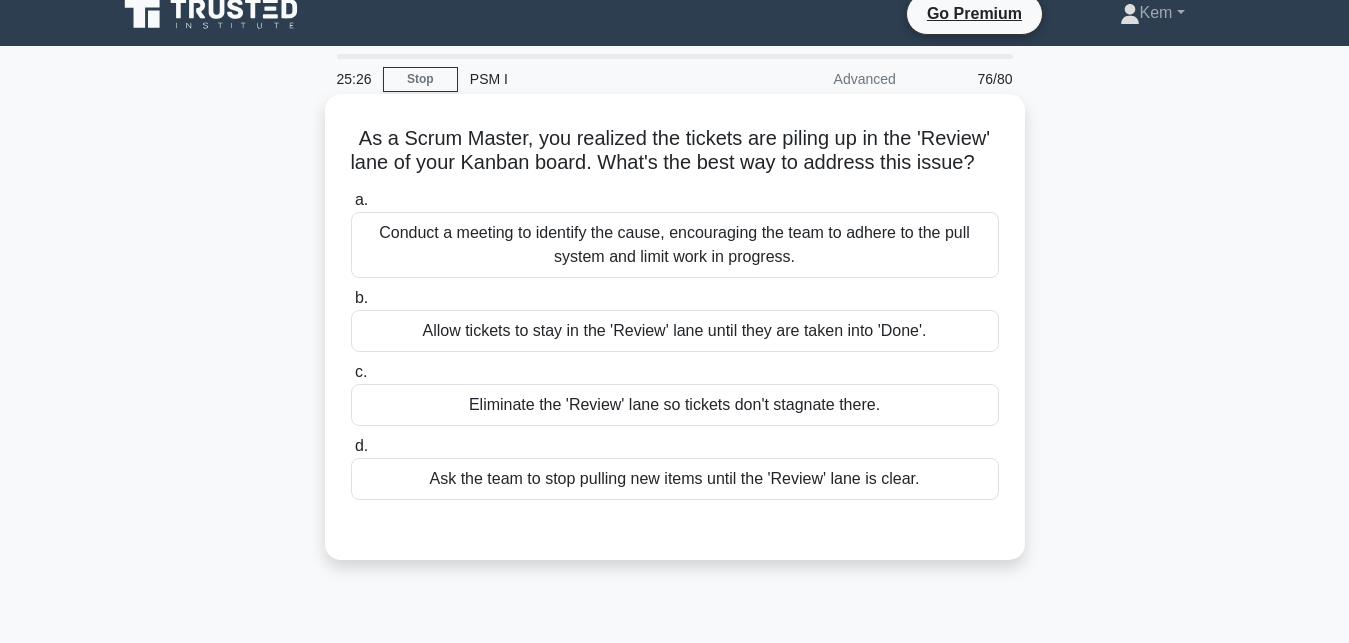 scroll, scrollTop: 0, scrollLeft: 0, axis: both 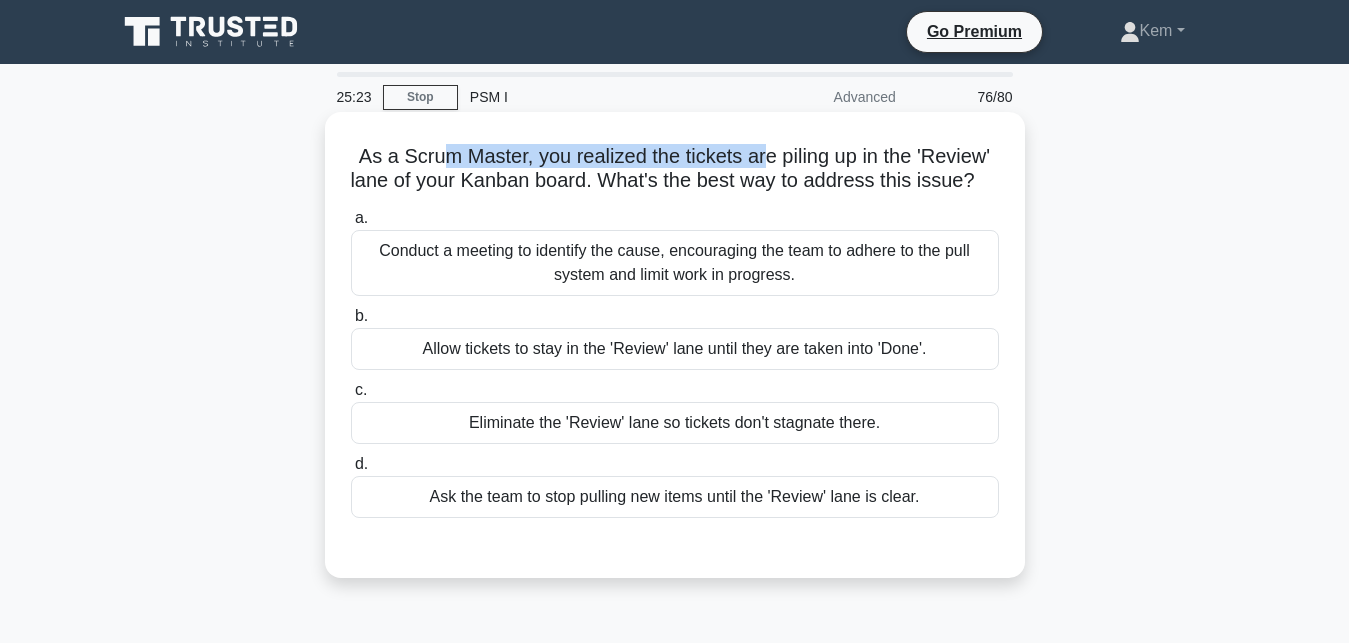 drag, startPoint x: 486, startPoint y: 163, endPoint x: 771, endPoint y: 162, distance: 285.00174 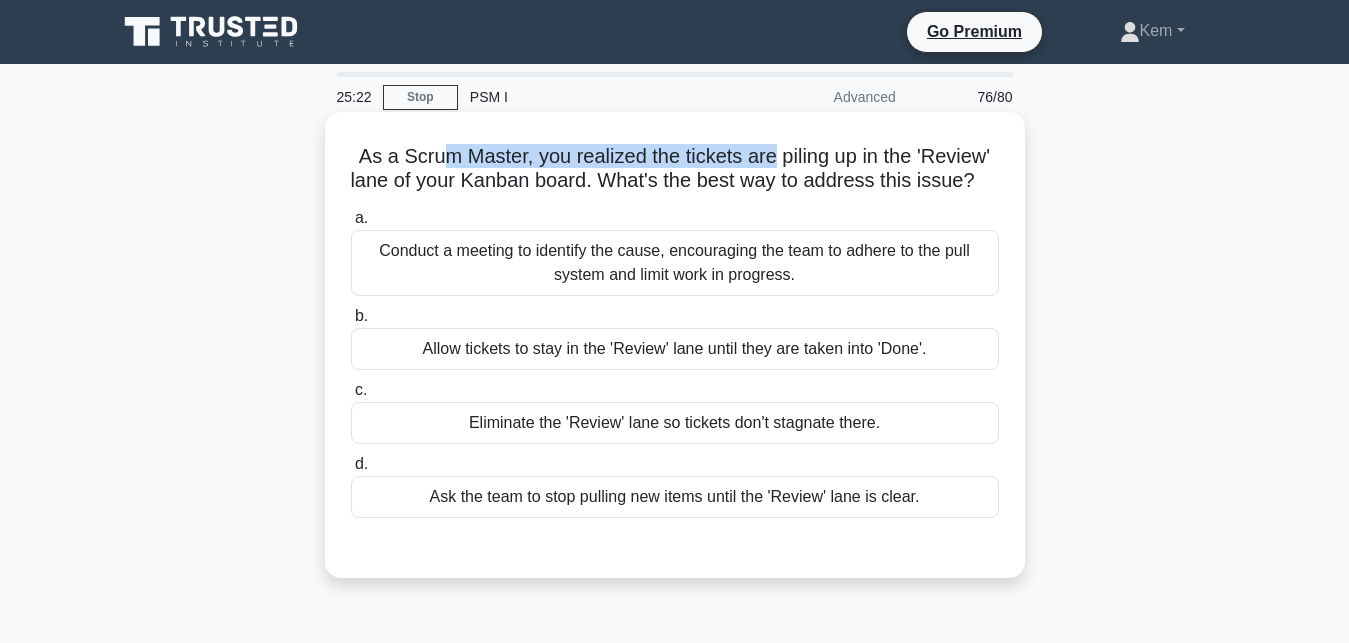 click on "As a Scrum Master, you realized the tickets are piling up in the 'Review' lane of your Kanban board. What's the best way to address this issue?
.spinner_0XTQ{transform-origin:center;animation:spinner_y6GP .75s linear infinite}@keyframes spinner_y6GP{100%{transform:rotate(360deg)}}" at bounding box center (675, 169) 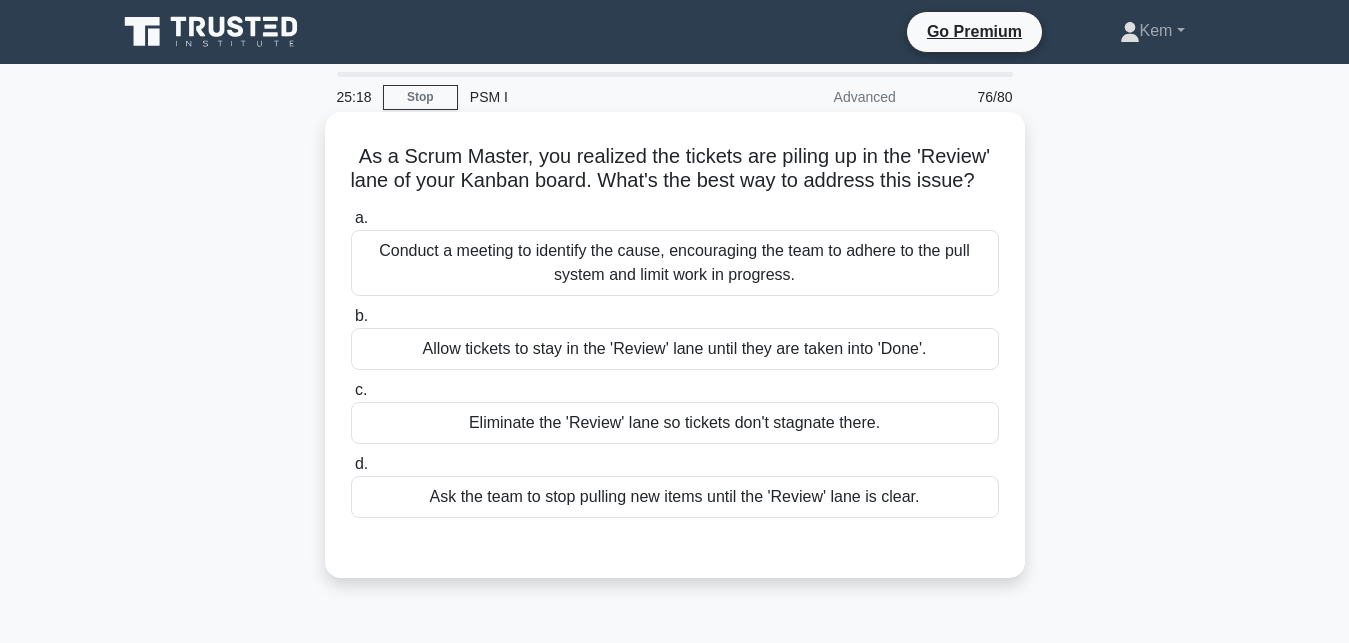 click on "Conduct a meeting to identify the cause, encouraging the team to adhere to the pull system and limit work in progress." at bounding box center (675, 263) 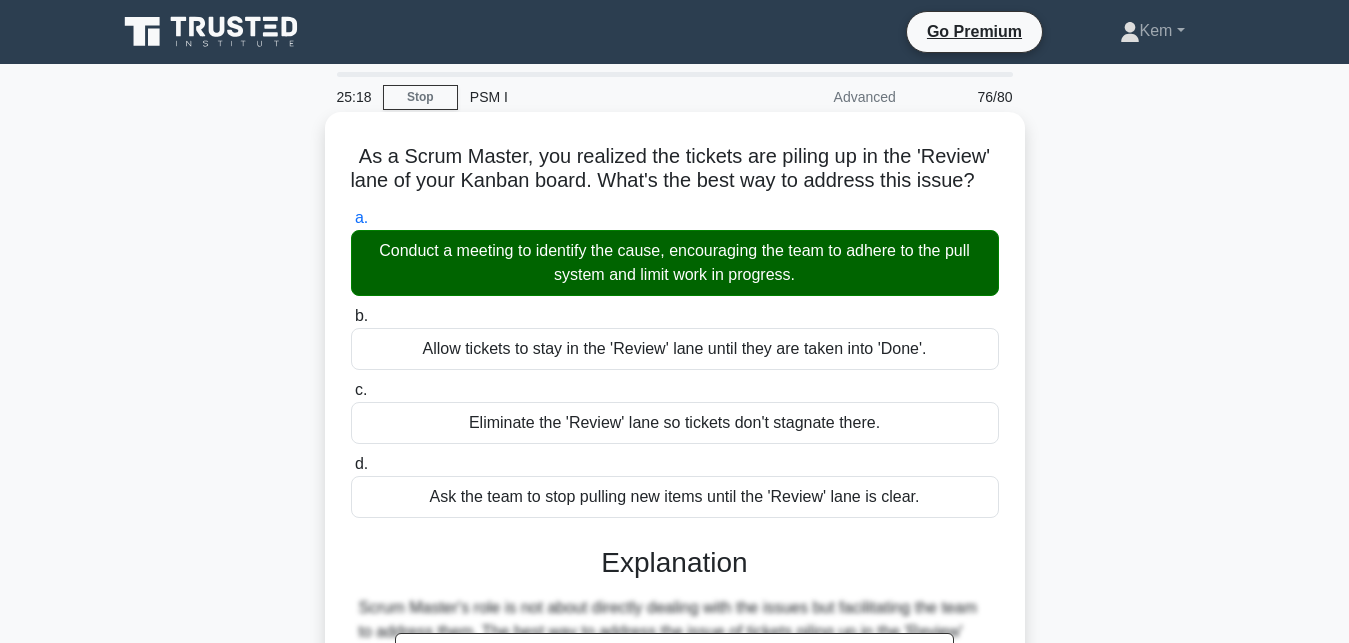 scroll, scrollTop: 437, scrollLeft: 0, axis: vertical 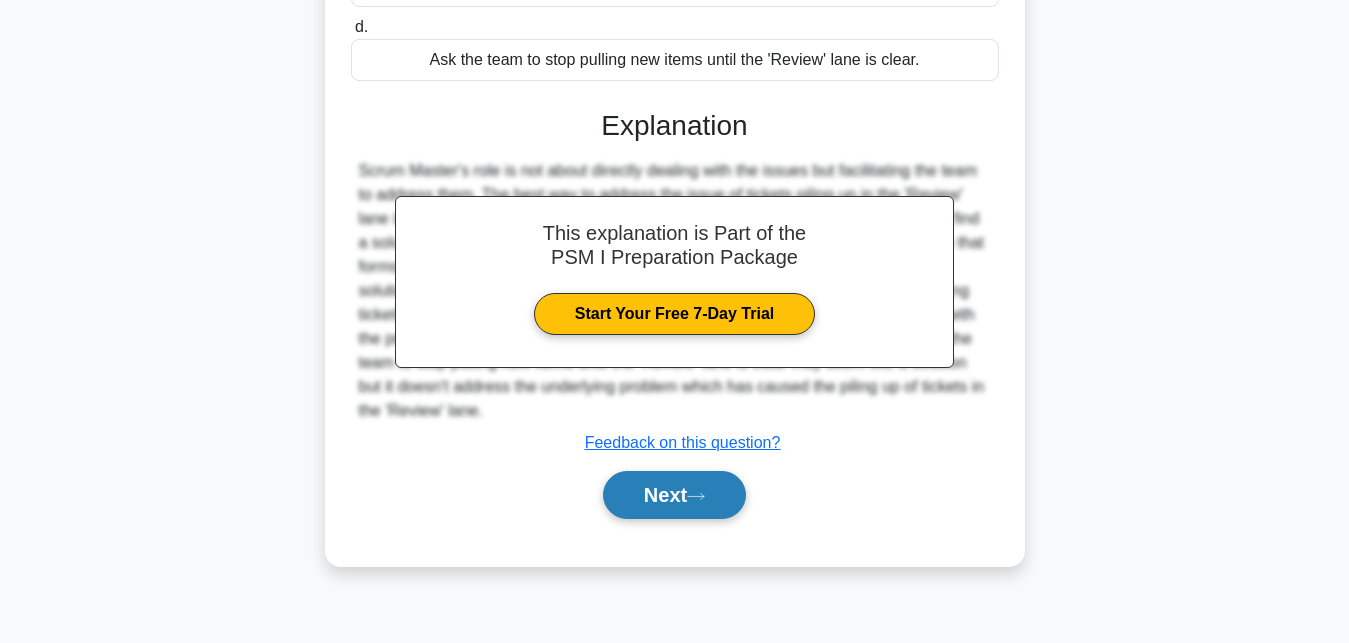 click on "Next" at bounding box center (674, 495) 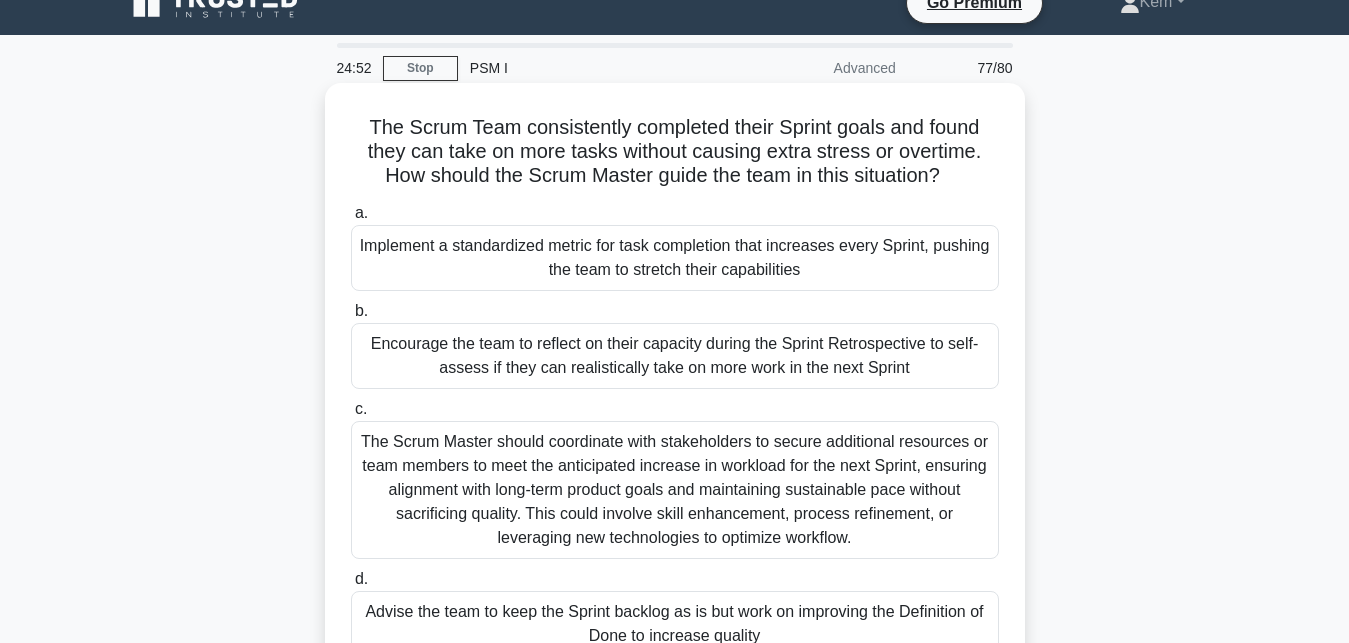 scroll, scrollTop: 131, scrollLeft: 0, axis: vertical 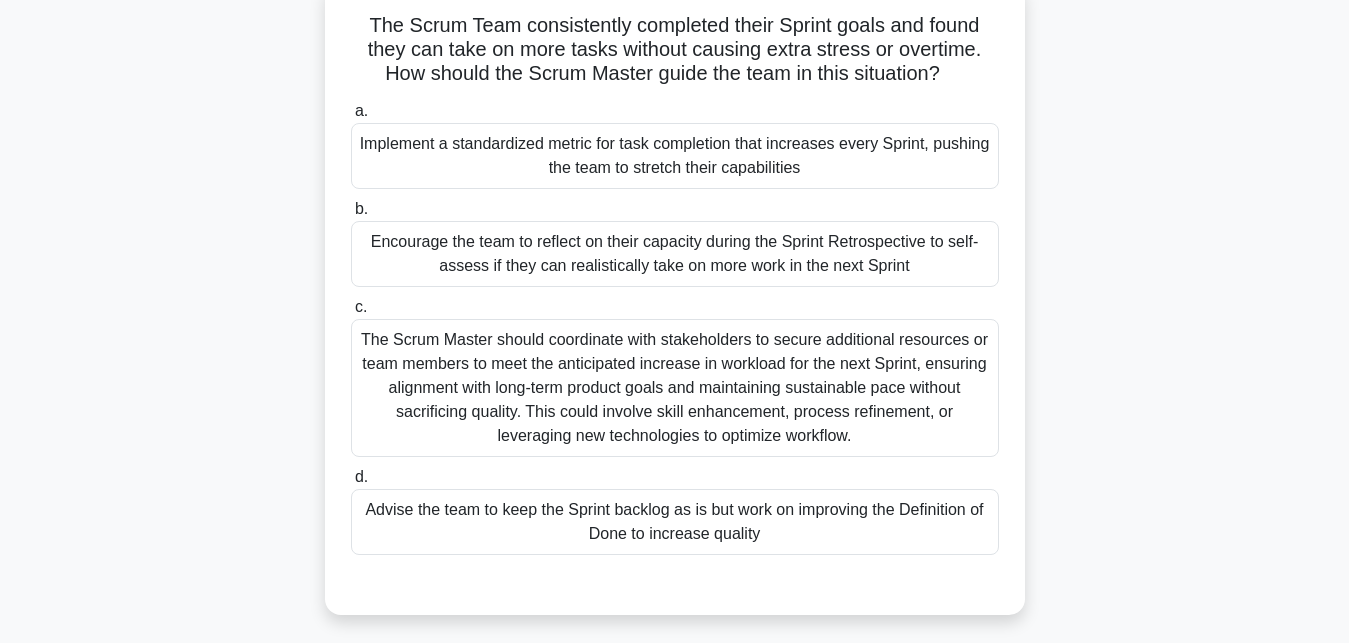 click on "Encourage the team to reflect on their capacity during the Sprint Retrospective to self-assess if they can realistically take on more work in the next Sprint" at bounding box center (675, 254) 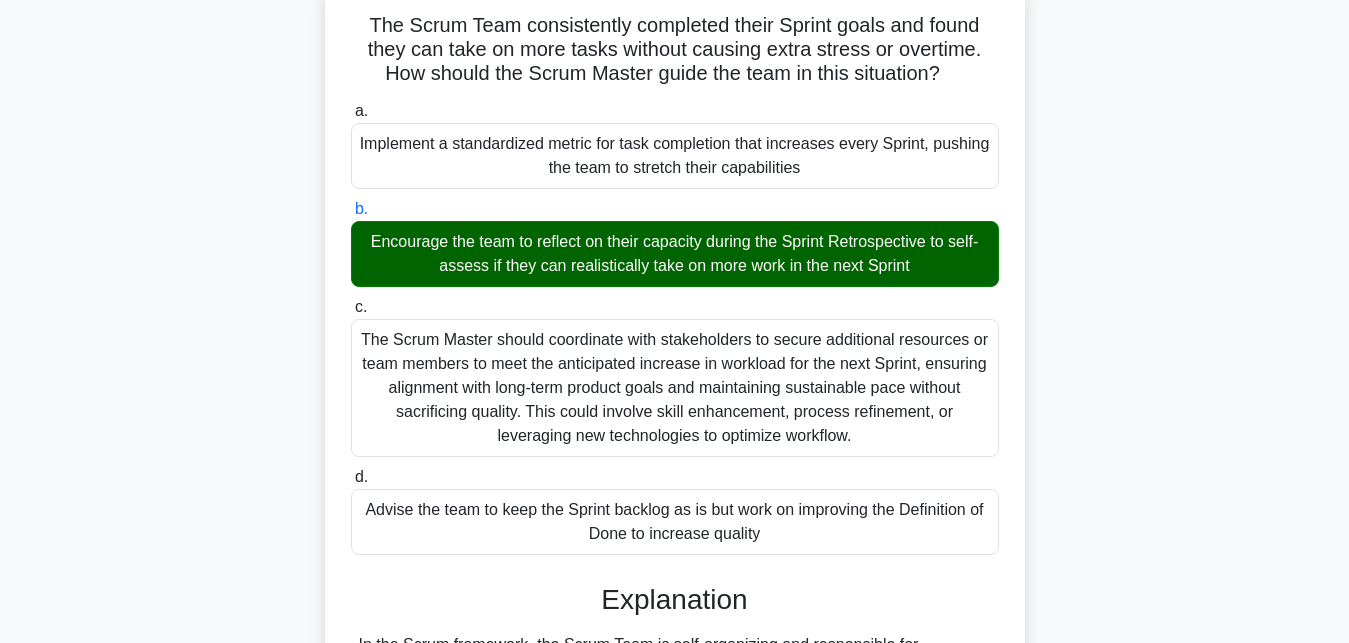 scroll, scrollTop: 520, scrollLeft: 0, axis: vertical 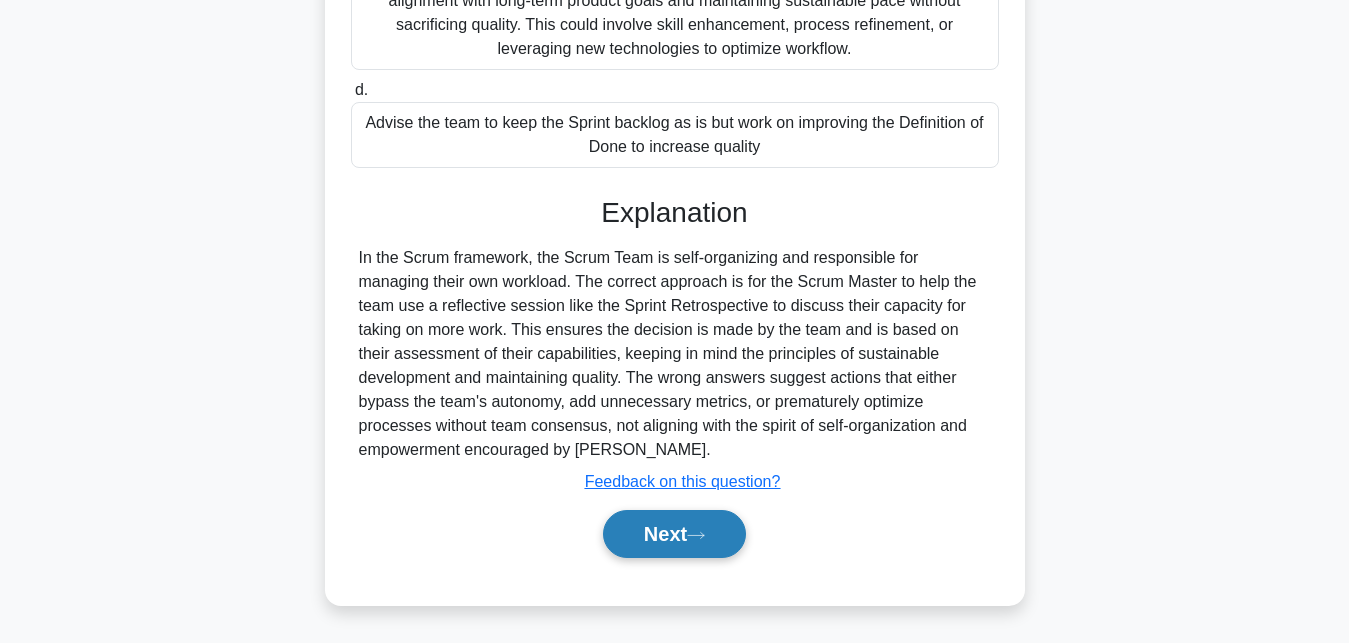 click on "Next" at bounding box center [674, 534] 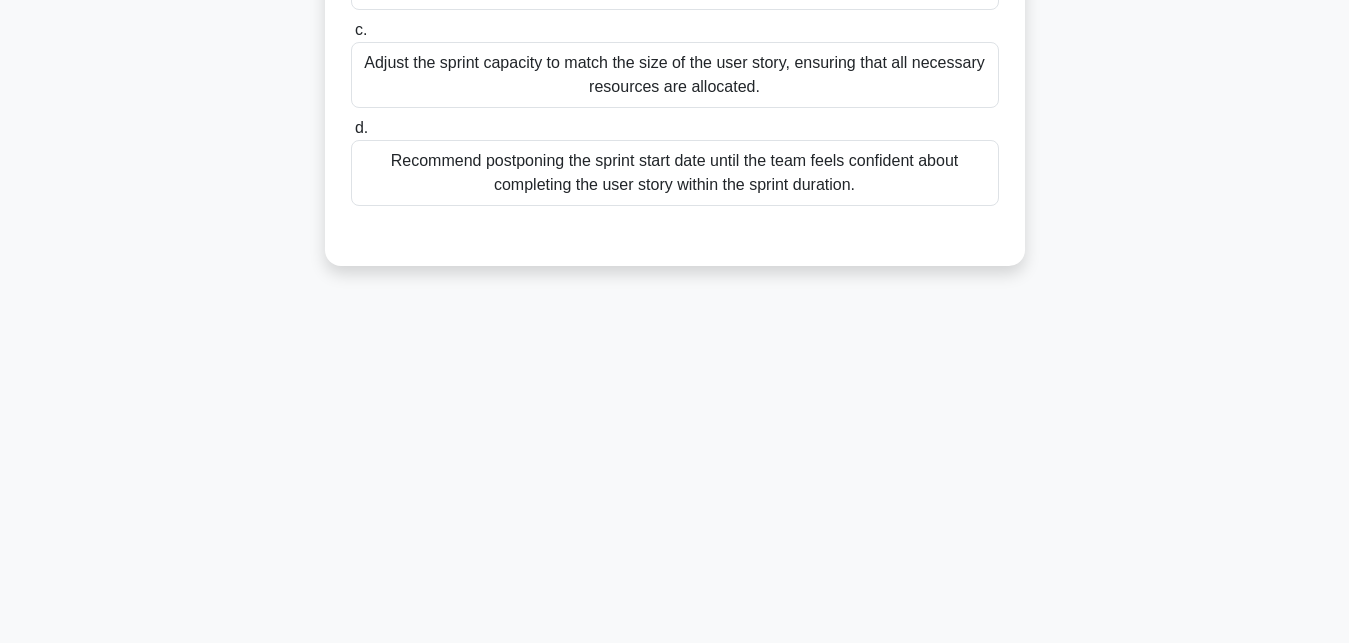 scroll, scrollTop: 29, scrollLeft: 0, axis: vertical 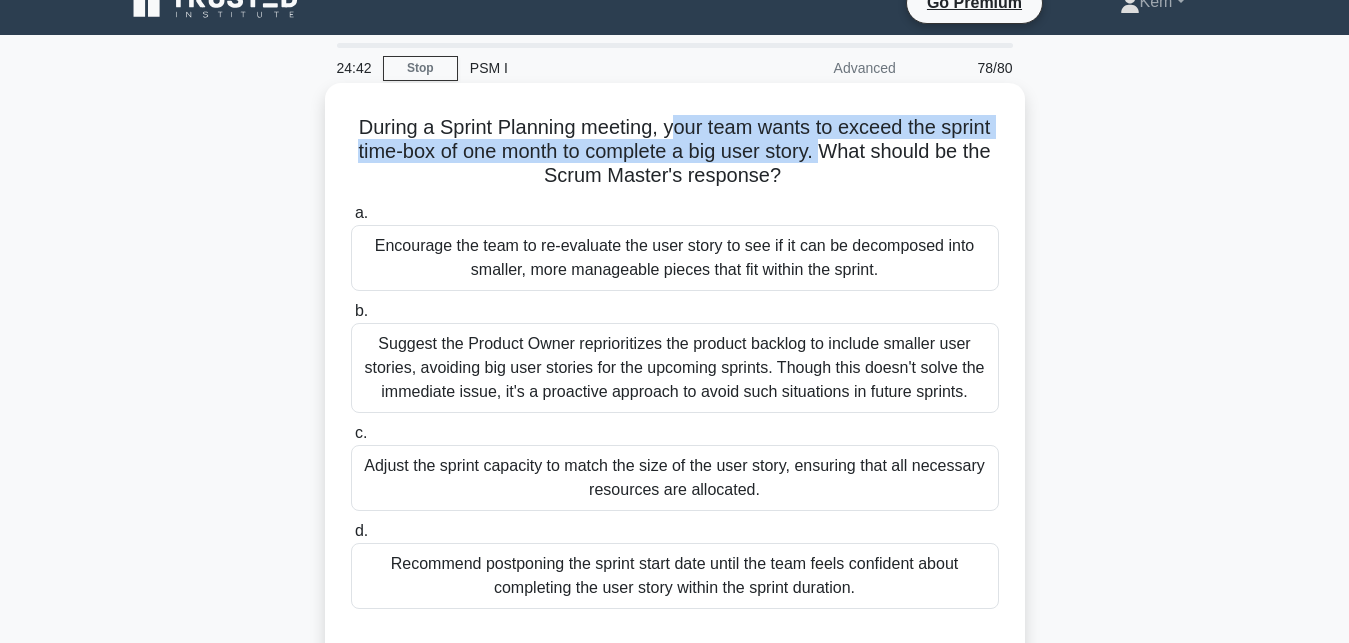 drag, startPoint x: 670, startPoint y: 128, endPoint x: 820, endPoint y: 145, distance: 150.96027 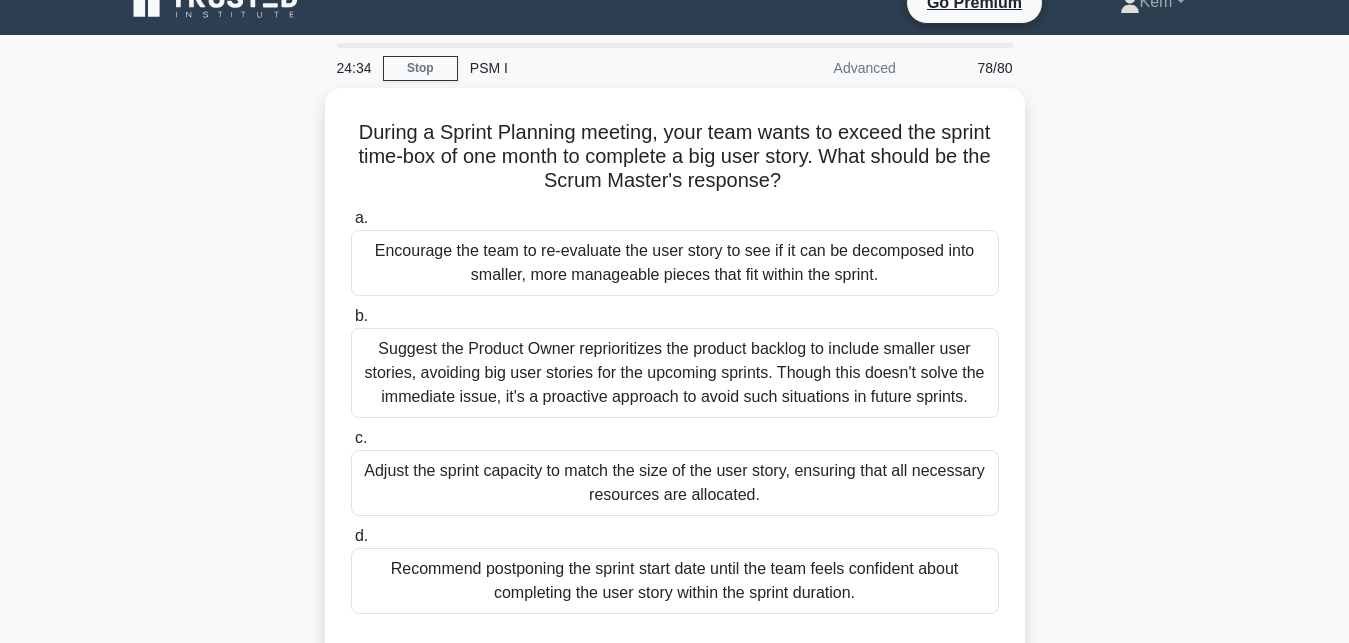 click on "During a Sprint Planning meeting, your team wants to exceed the sprint time-box of one month to complete a big user story. What should be the Scrum Master's response?
.spinner_0XTQ{transform-origin:center;animation:spinner_y6GP .75s linear infinite}@keyframes spinner_y6GP{100%{transform:rotate(360deg)}}
a.
b." at bounding box center (675, 393) 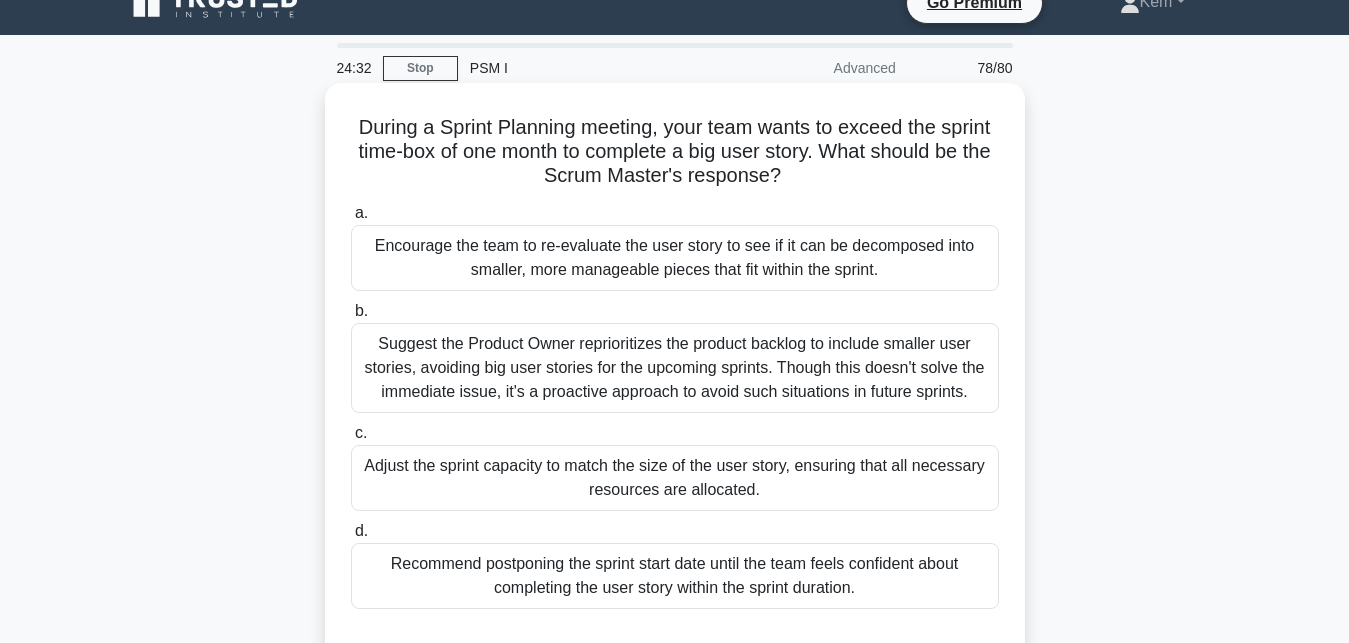 drag, startPoint x: 824, startPoint y: 153, endPoint x: 798, endPoint y: 178, distance: 36.069378 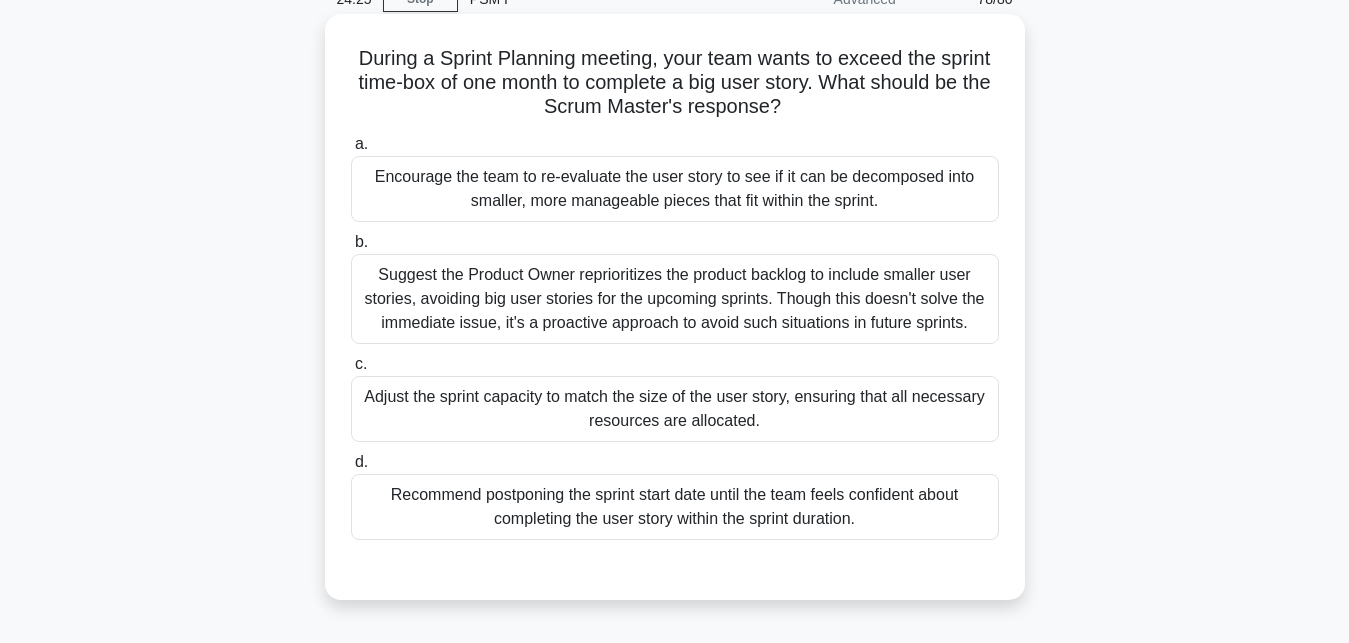 scroll, scrollTop: 131, scrollLeft: 0, axis: vertical 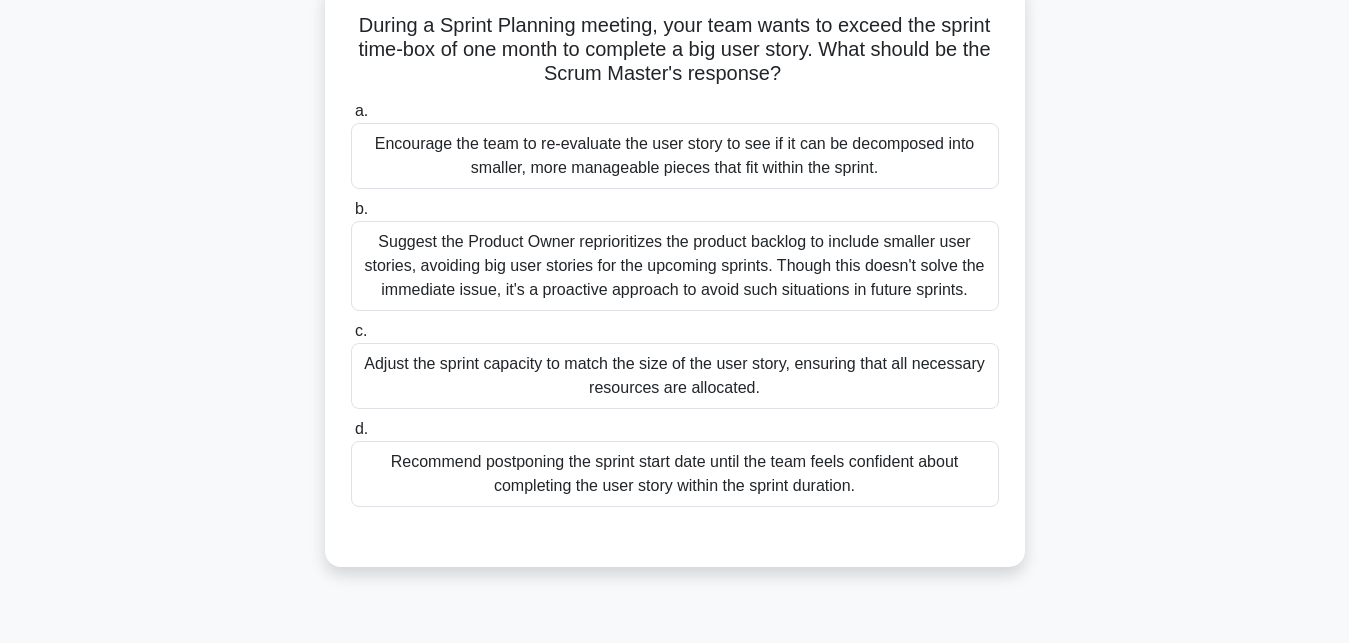 click on "Encourage the team to re-evaluate the user story to see if it can be decomposed into smaller, more manageable pieces that fit within the sprint." at bounding box center (675, 156) 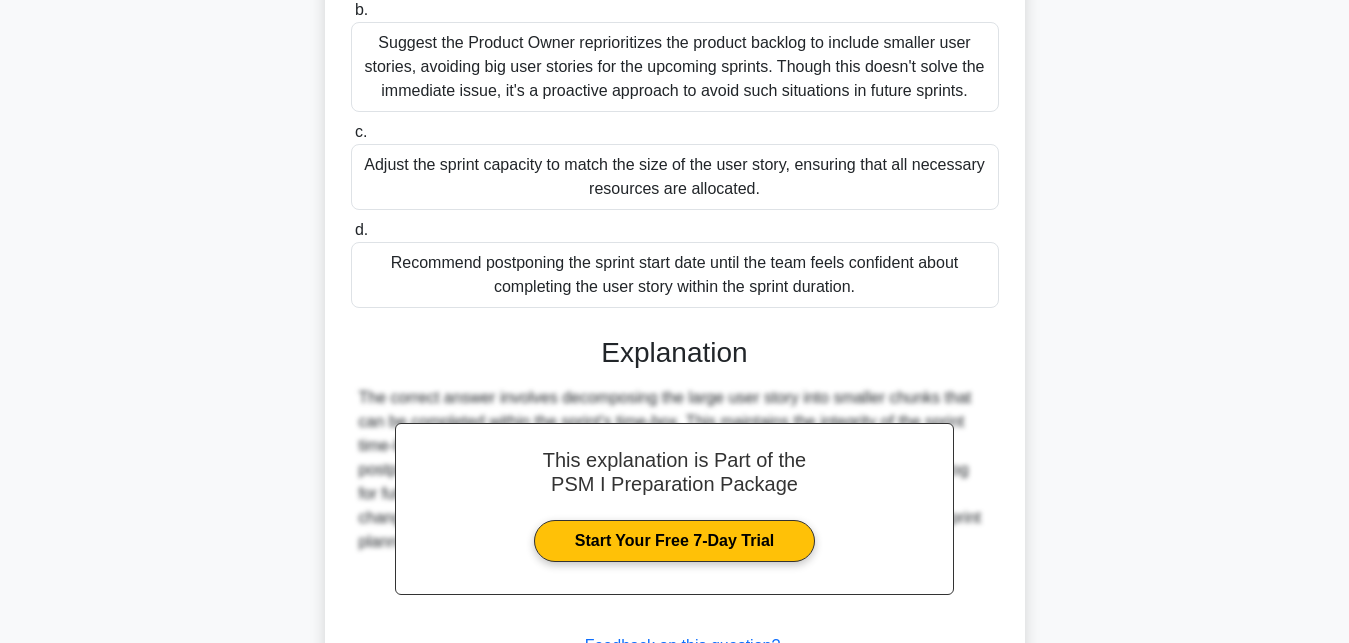 scroll, scrollTop: 496, scrollLeft: 0, axis: vertical 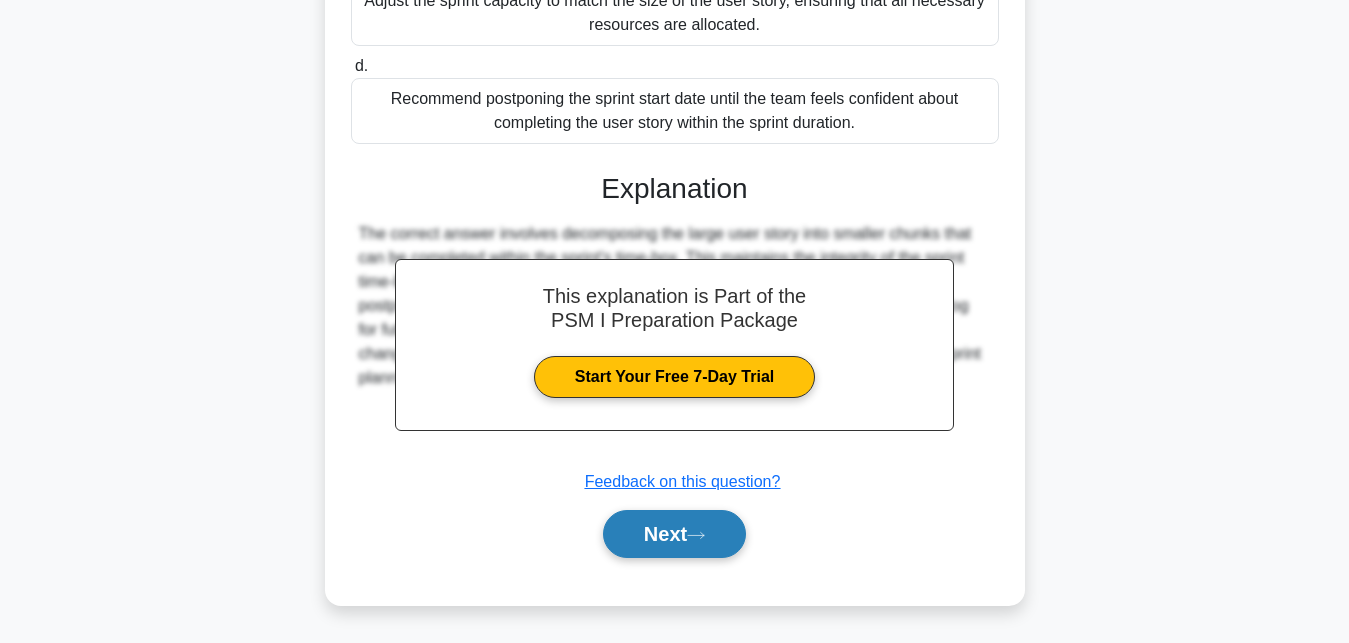 click on "Next" at bounding box center (674, 534) 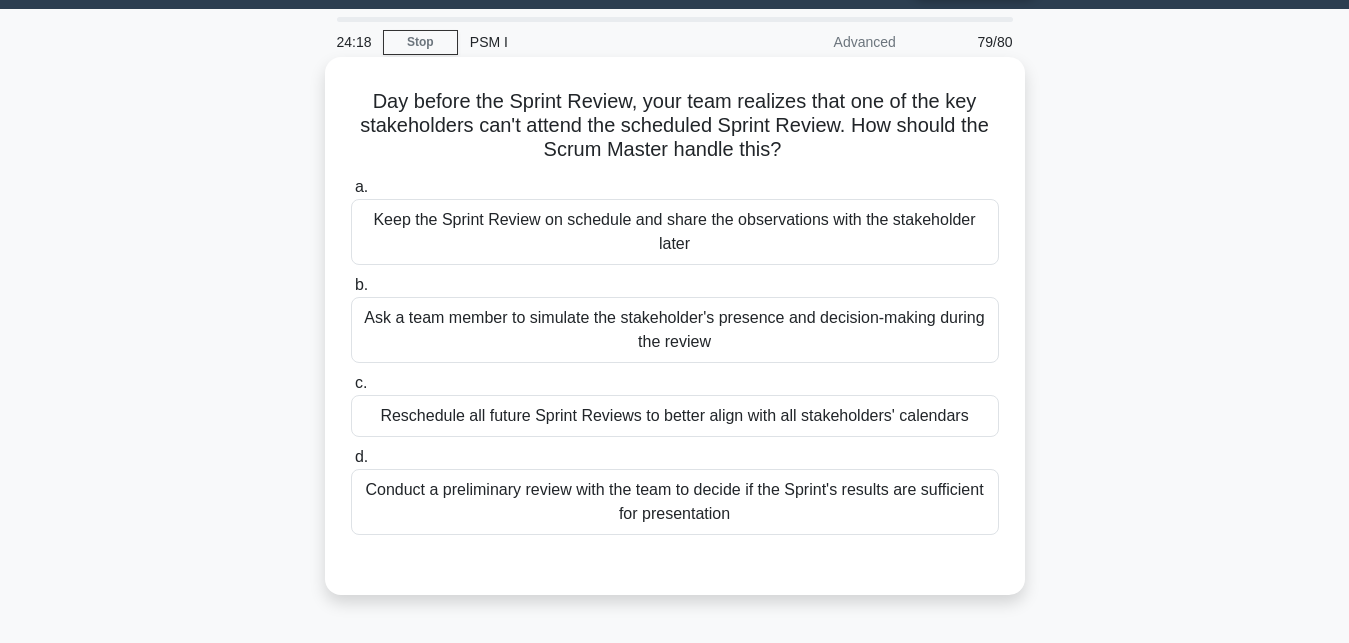 scroll, scrollTop: 29, scrollLeft: 0, axis: vertical 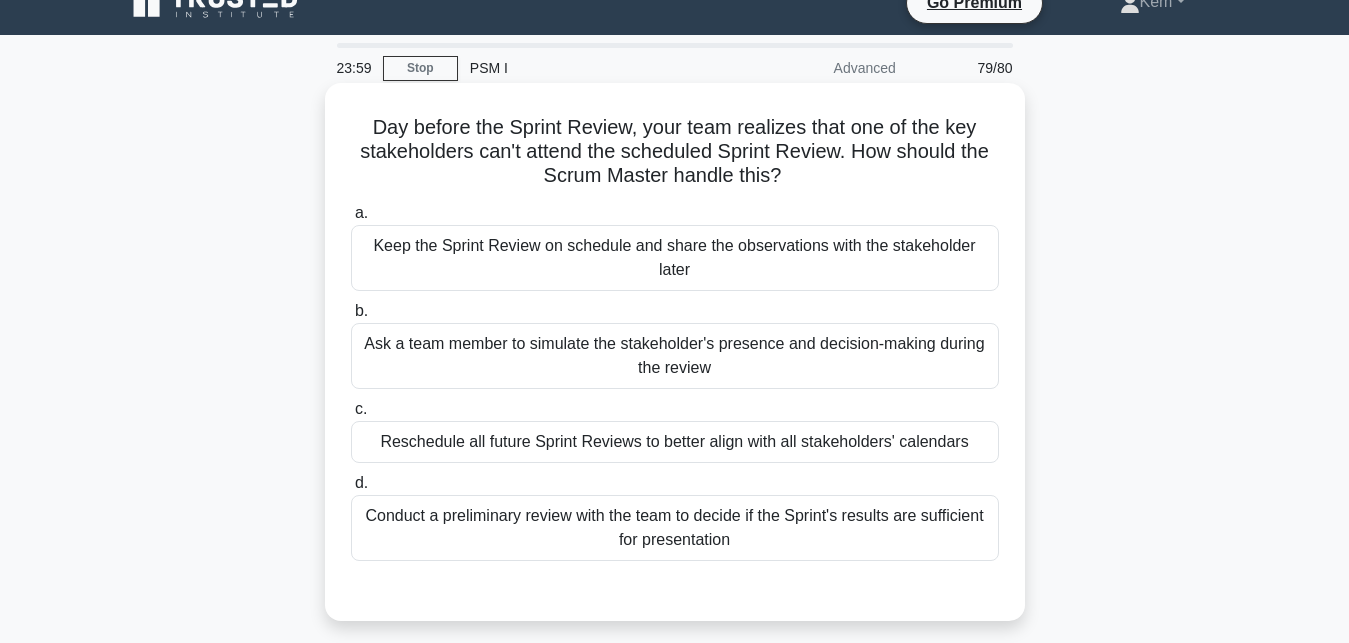 click on "Keep the Sprint Review on schedule and share the observations with the stakeholder later" at bounding box center [675, 258] 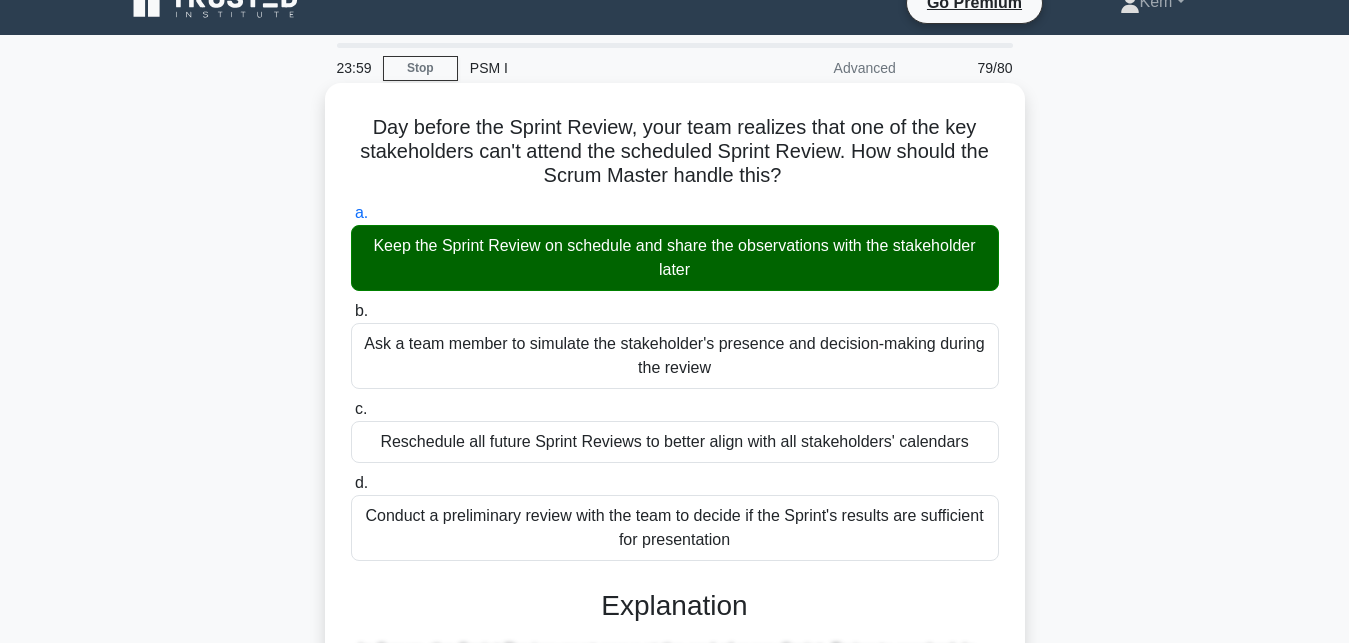 scroll, scrollTop: 448, scrollLeft: 0, axis: vertical 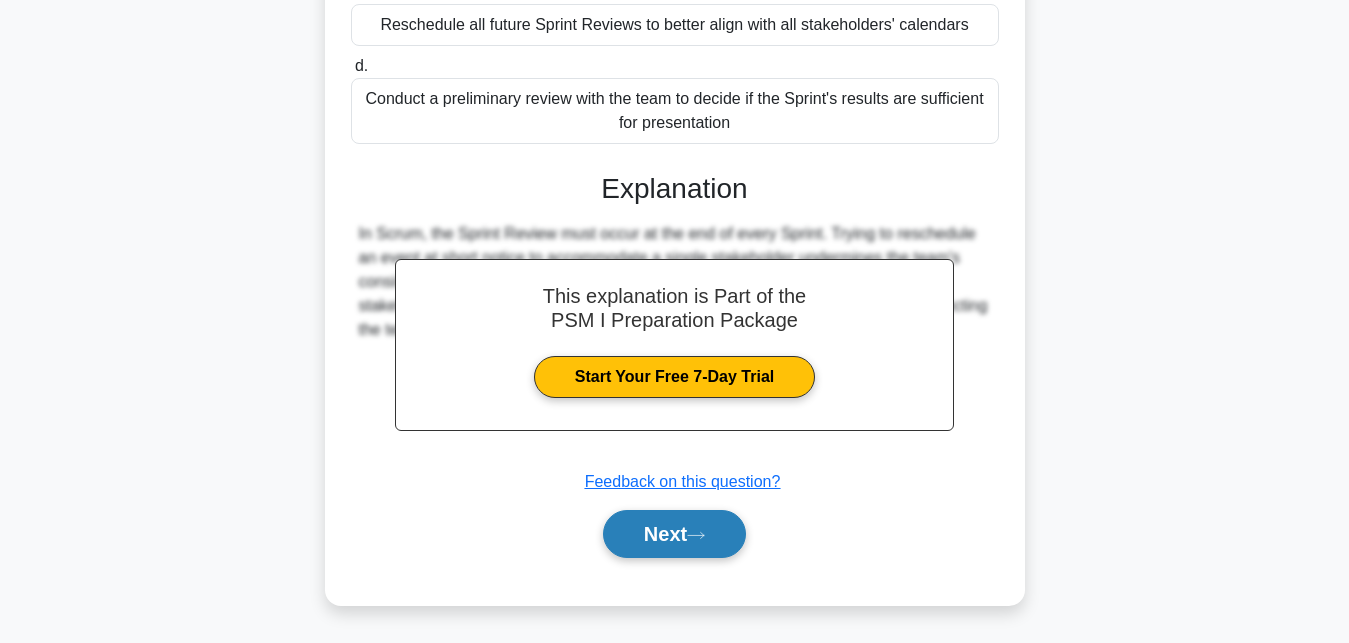 click on "Next" at bounding box center [674, 534] 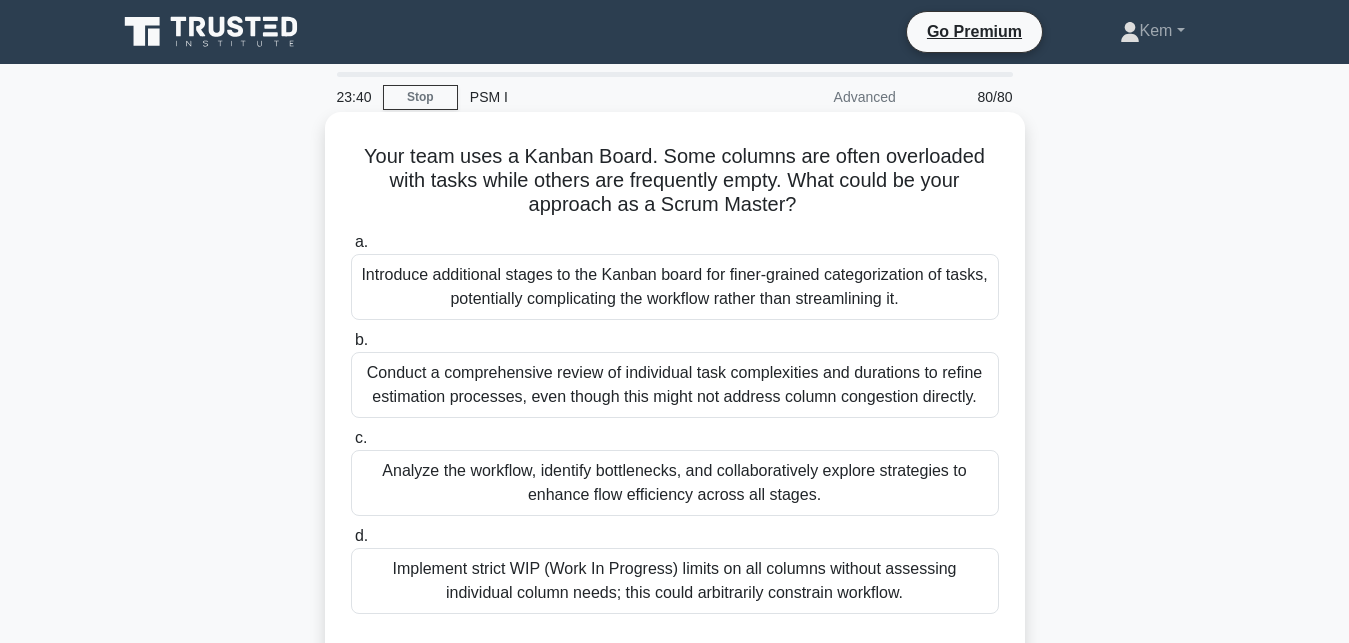 scroll, scrollTop: 102, scrollLeft: 0, axis: vertical 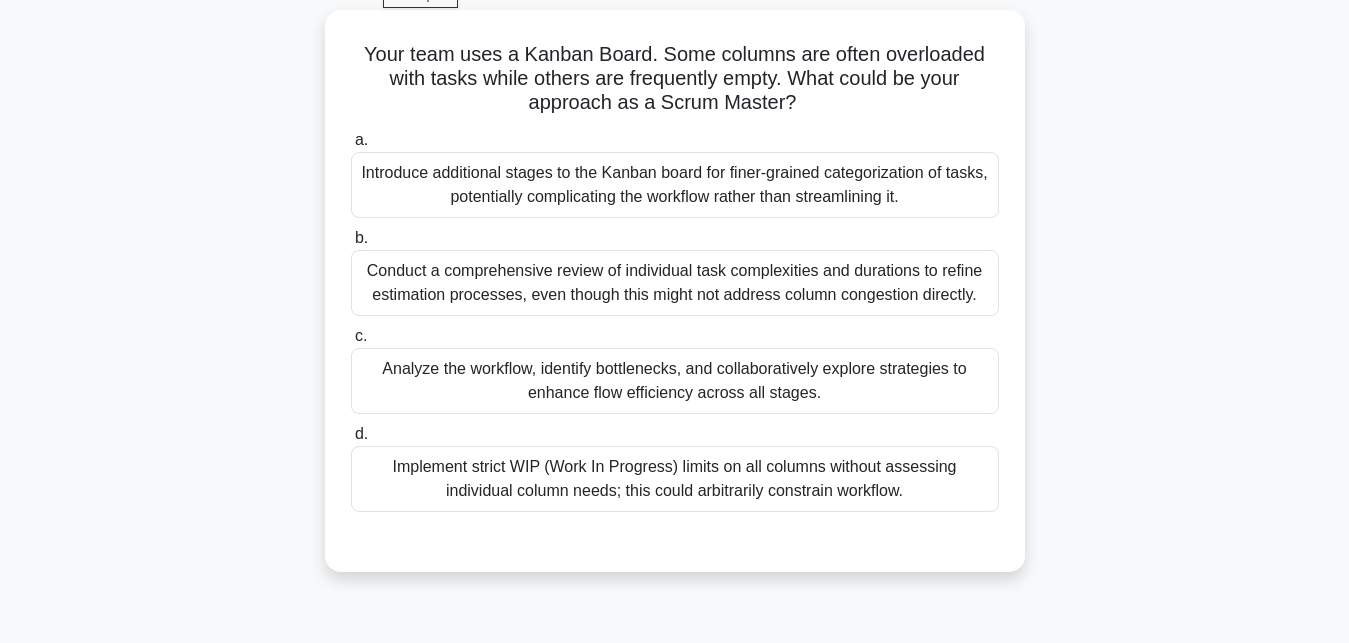 click on "Analyze the workflow, identify bottlenecks, and collaboratively explore strategies to enhance flow efficiency across all stages." at bounding box center (675, 381) 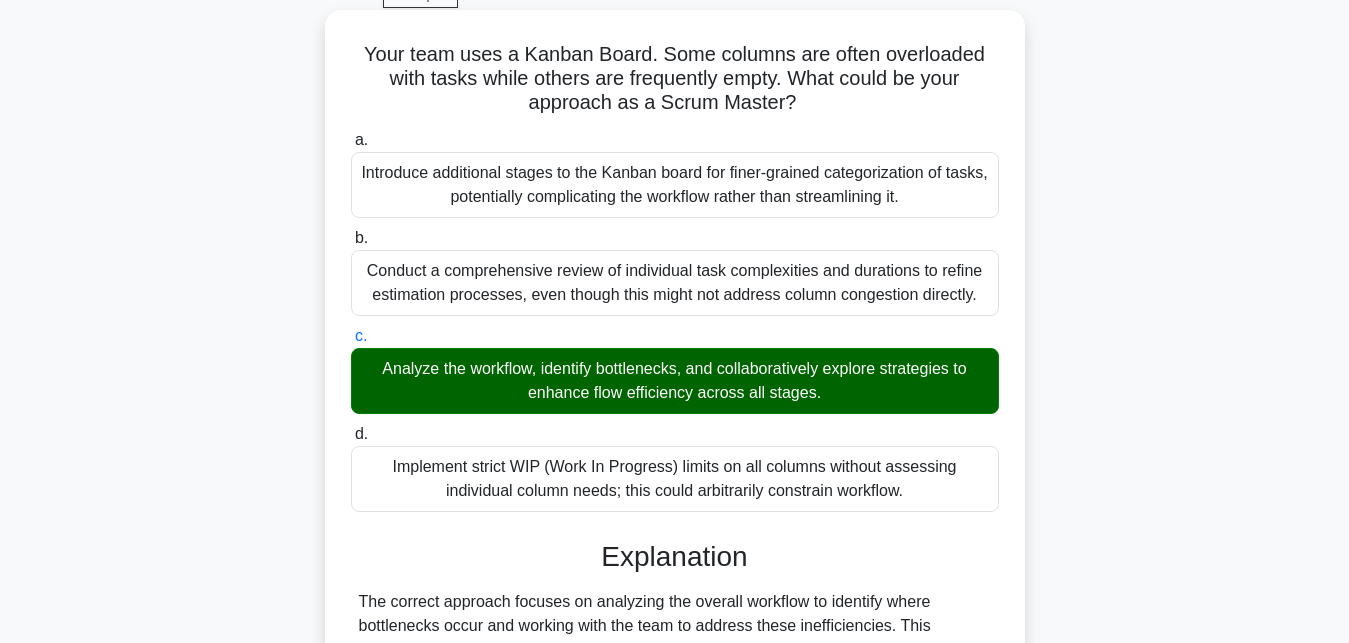 scroll, scrollTop: 437, scrollLeft: 0, axis: vertical 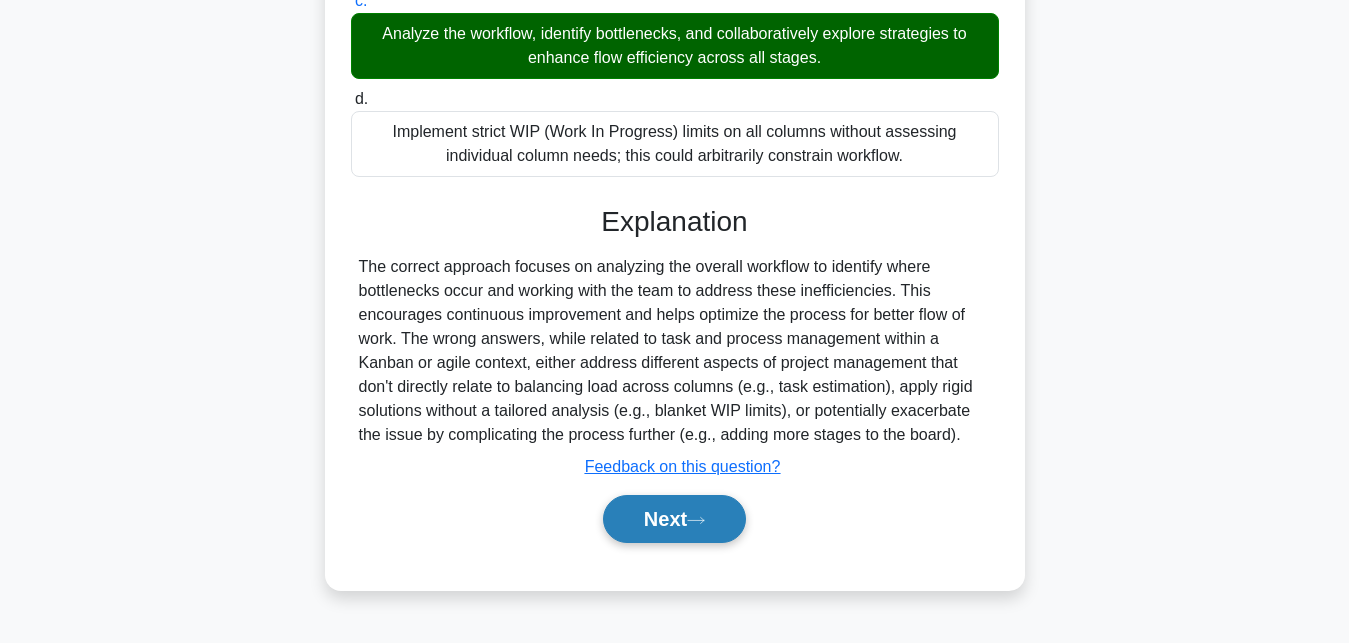 click on "Next" at bounding box center [674, 519] 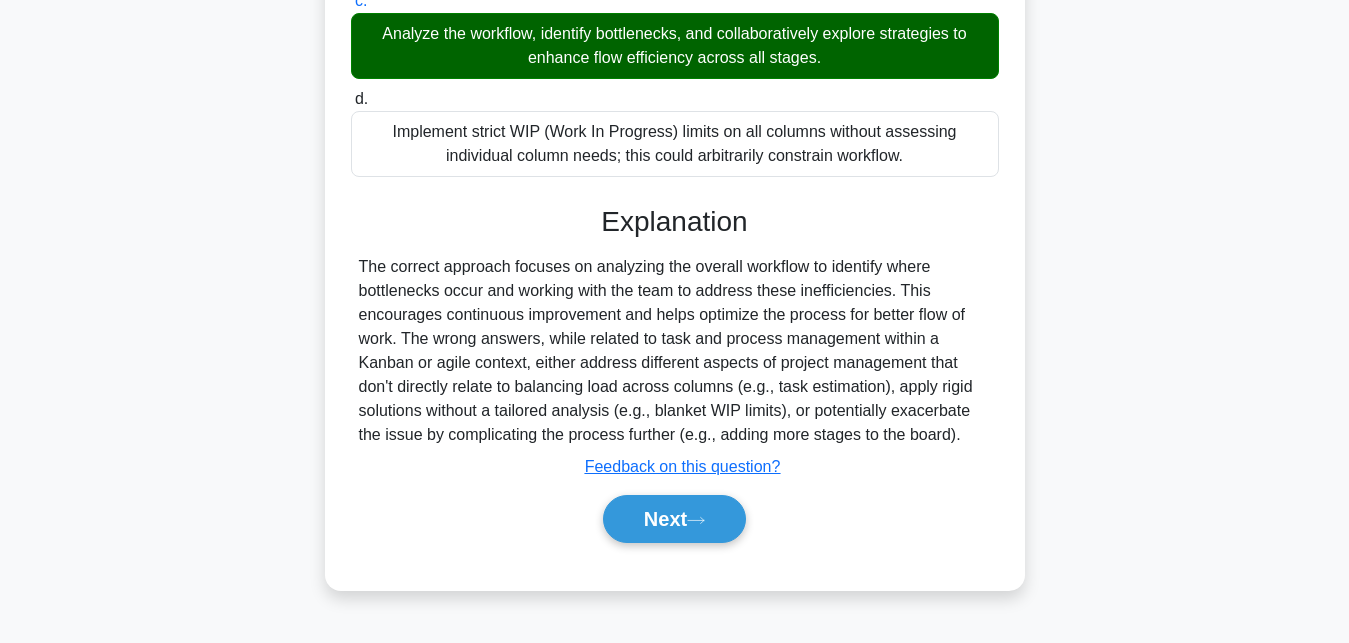 scroll, scrollTop: 0, scrollLeft: 0, axis: both 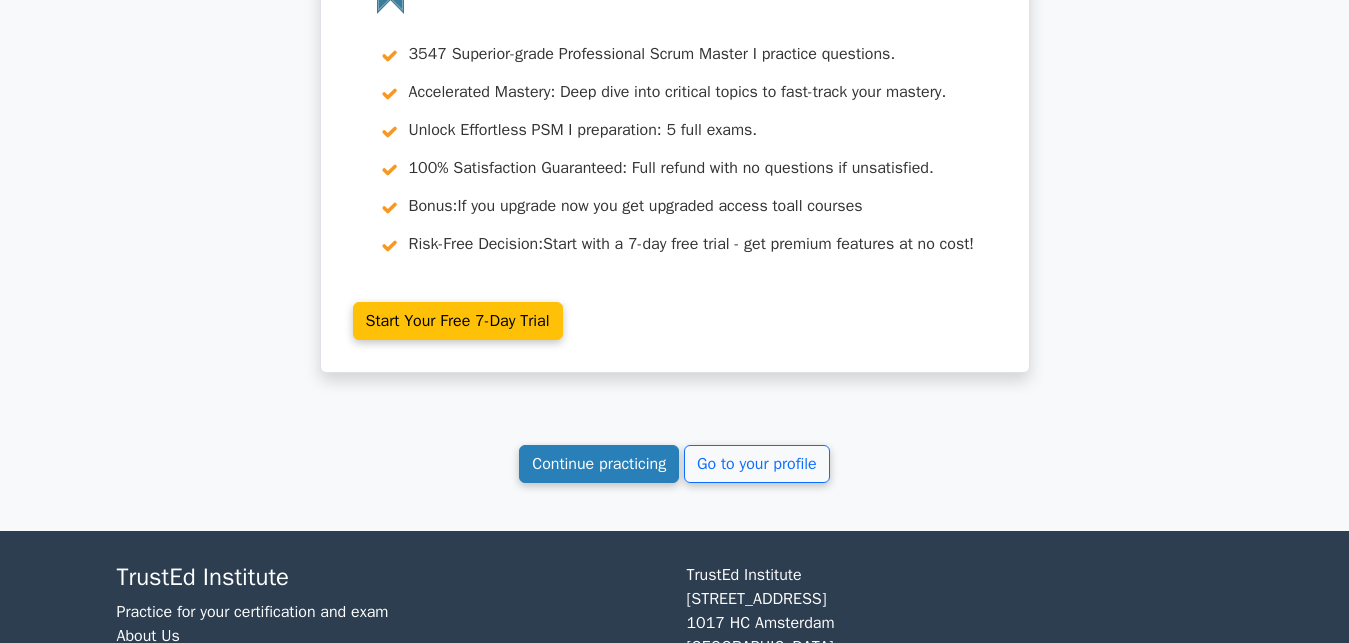 click on "Continue practicing" at bounding box center (599, 464) 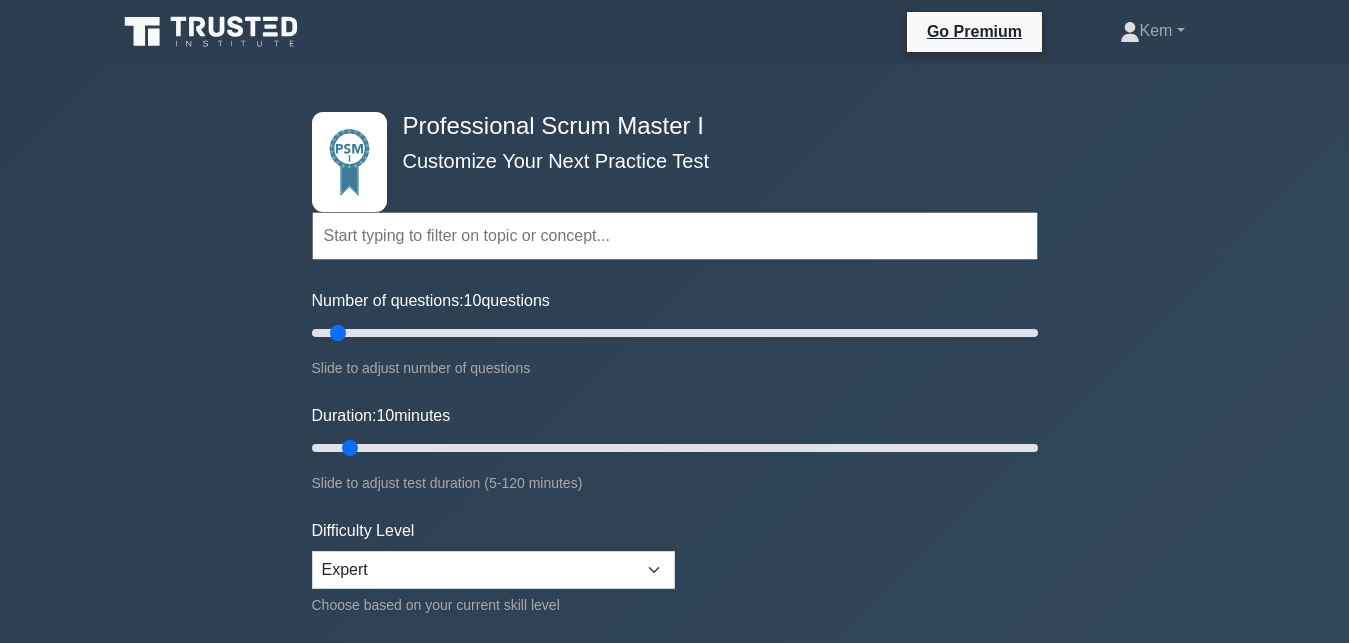 scroll, scrollTop: 0, scrollLeft: 0, axis: both 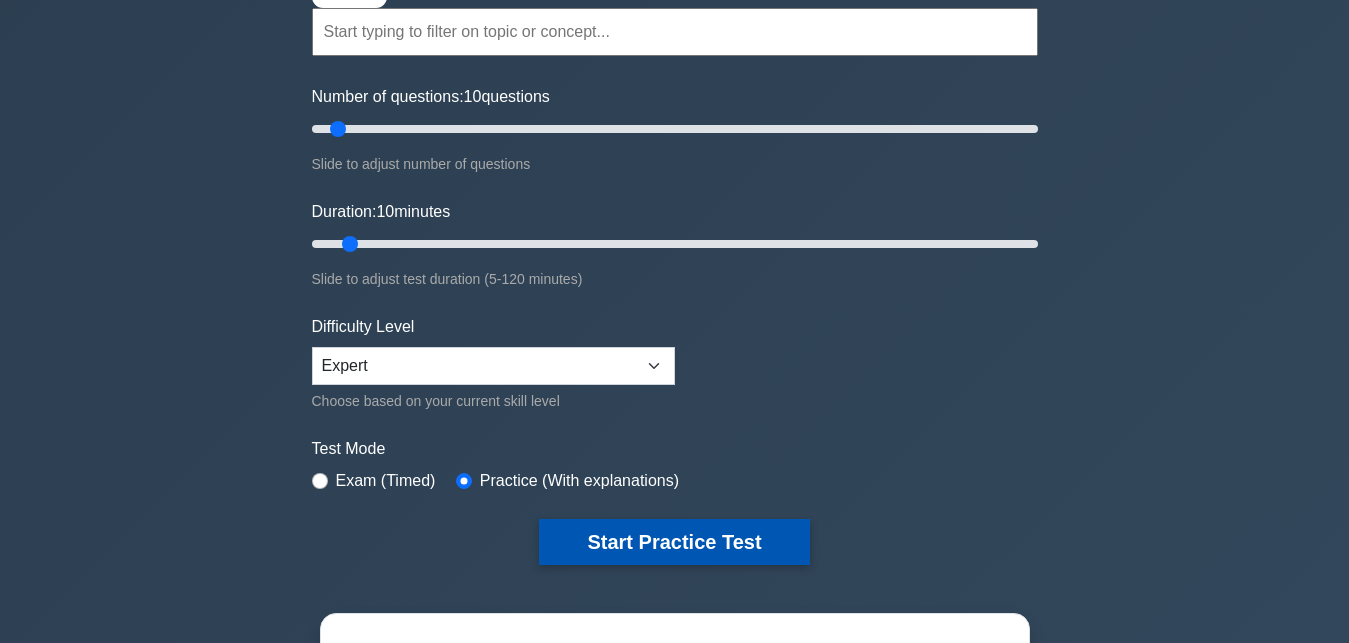 click on "Start Practice Test" at bounding box center [674, 542] 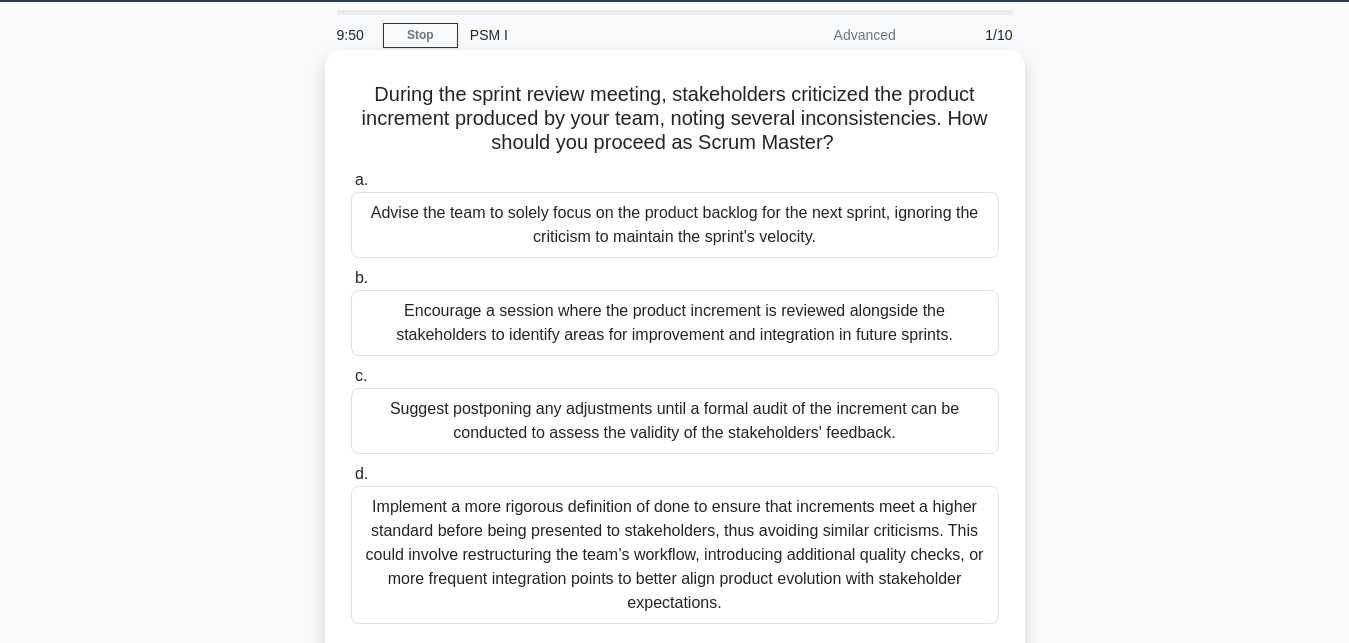 scroll, scrollTop: 102, scrollLeft: 0, axis: vertical 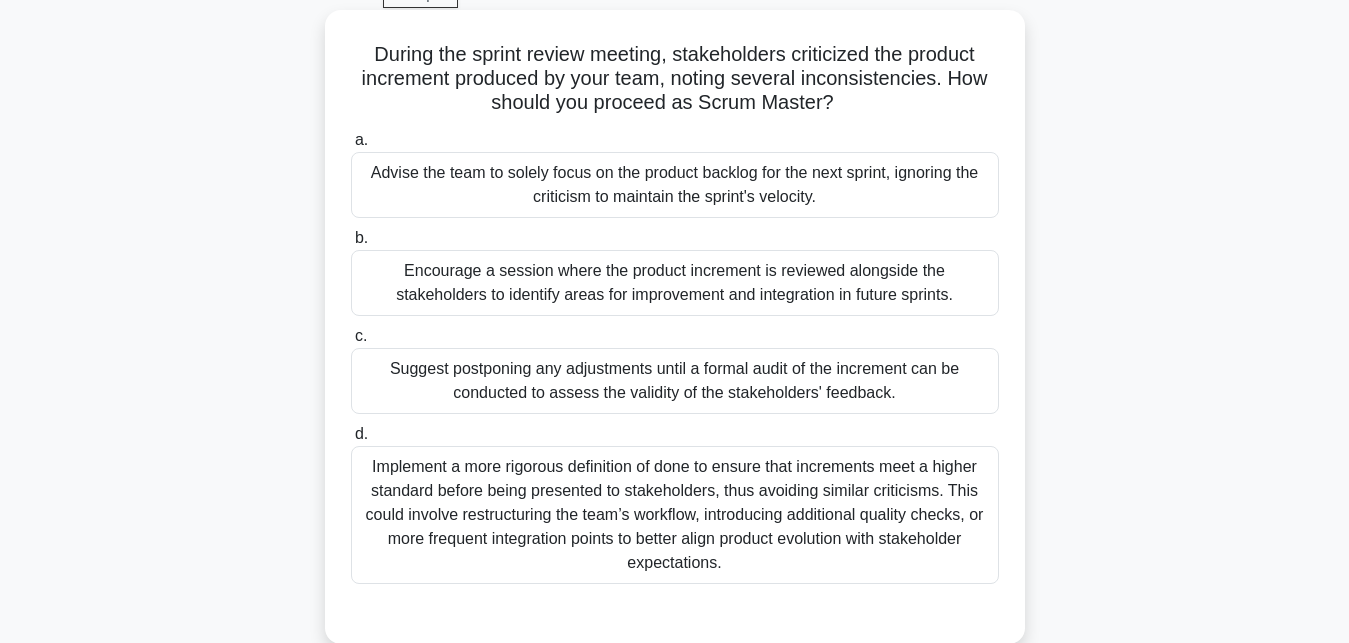 click on "Encourage a session where the product increment is reviewed alongside the stakeholders to identify areas for improvement and integration in future sprints." at bounding box center [675, 283] 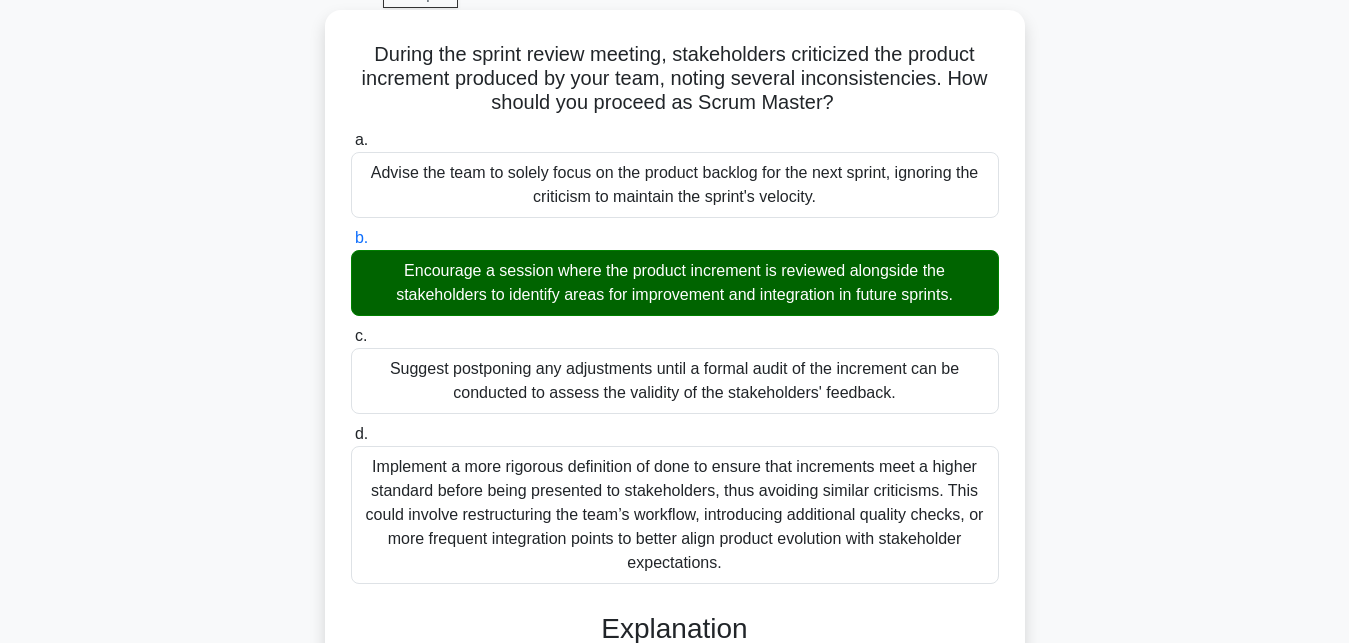 scroll, scrollTop: 496, scrollLeft: 0, axis: vertical 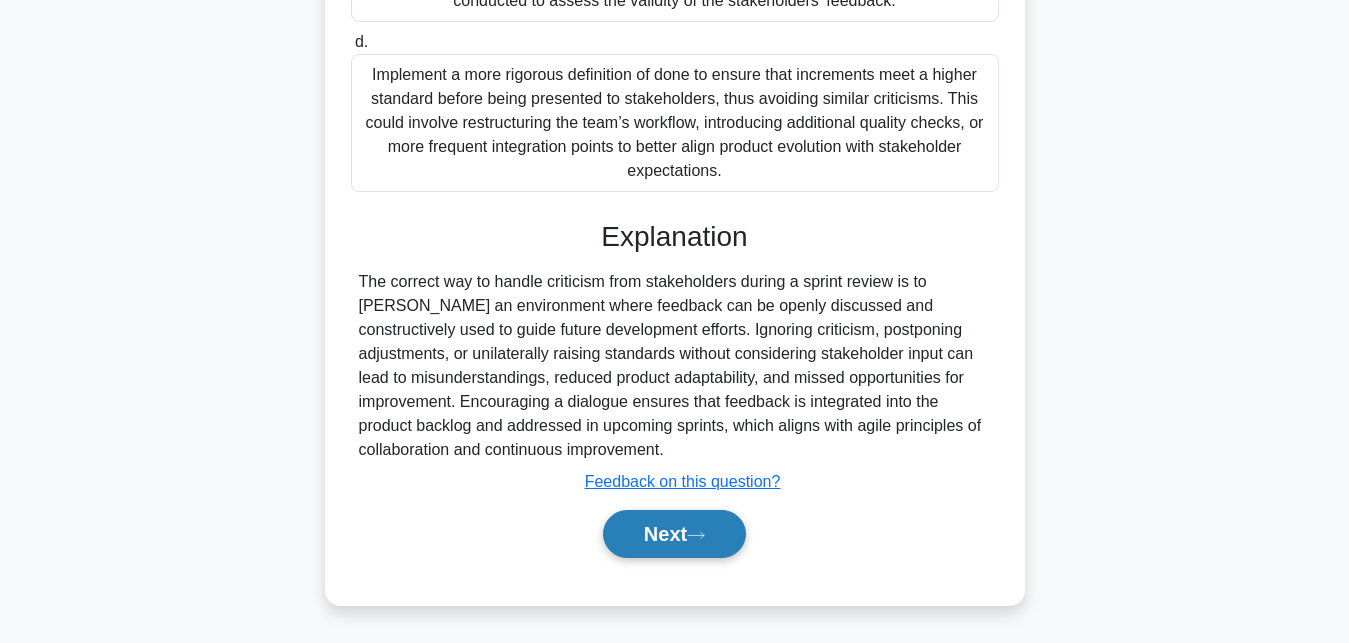 click on "Next" at bounding box center [674, 534] 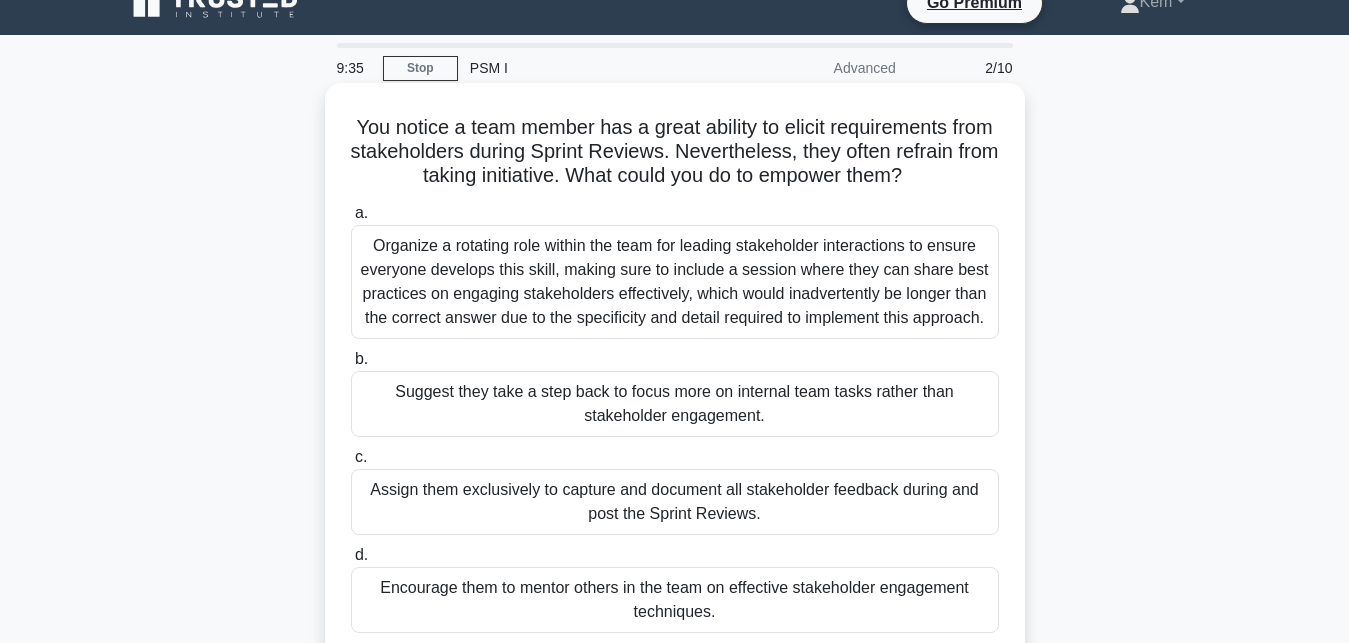 scroll, scrollTop: 131, scrollLeft: 0, axis: vertical 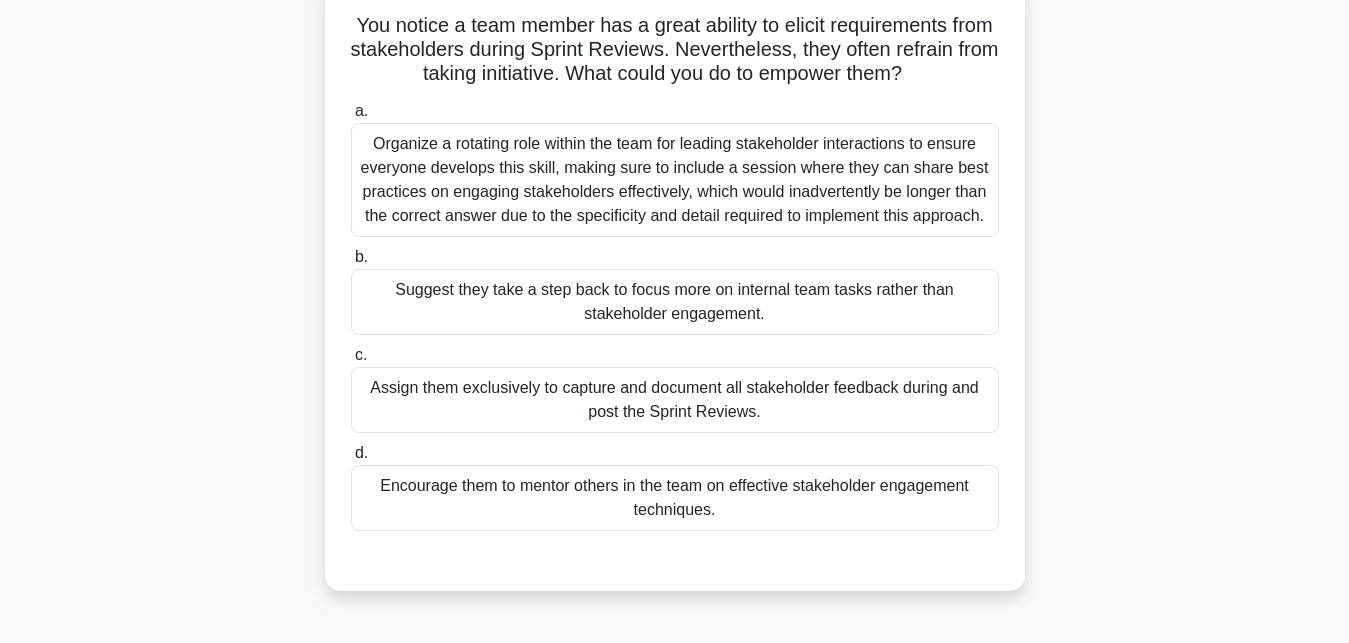 click on "Encourage them to mentor others in the team on effective stakeholder engagement techniques." at bounding box center [675, 498] 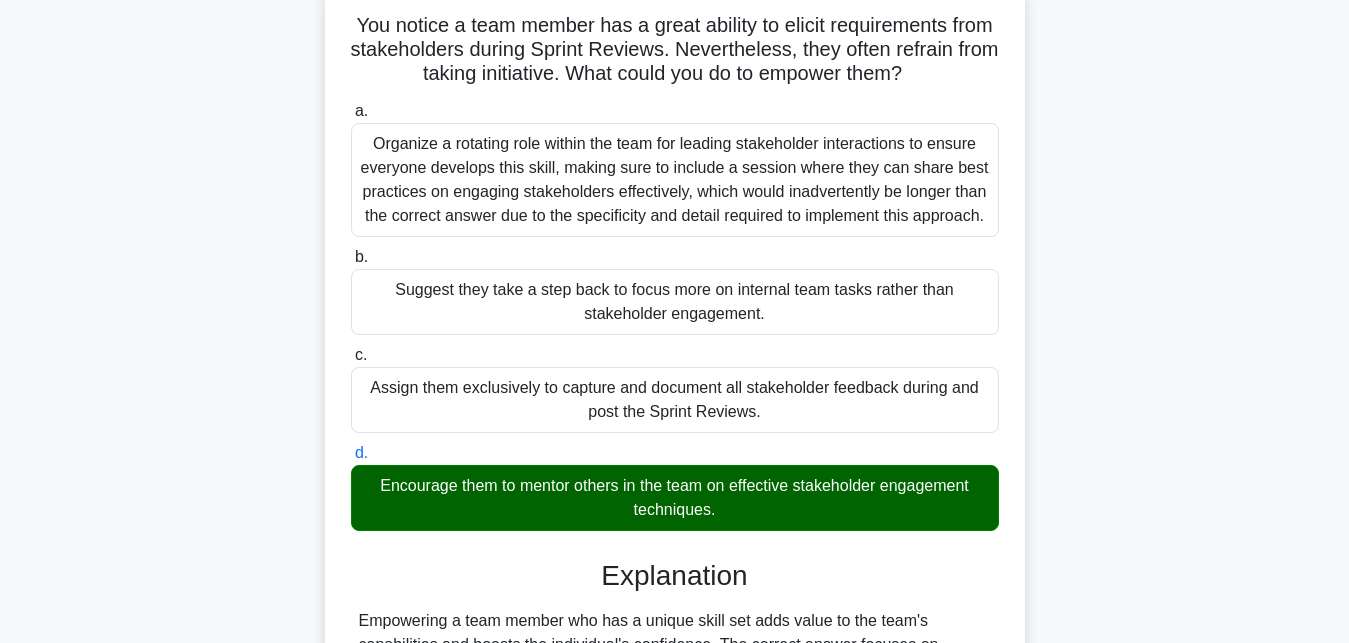 scroll, scrollTop: 496, scrollLeft: 0, axis: vertical 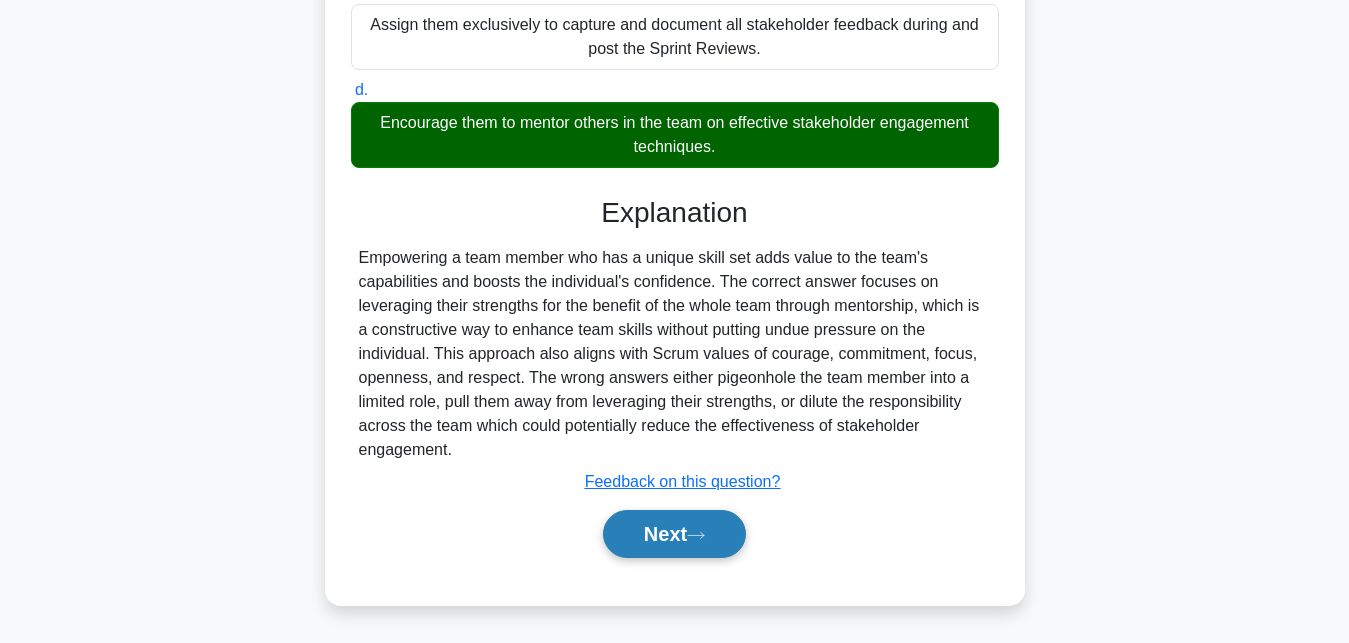 click on "Next" at bounding box center (674, 534) 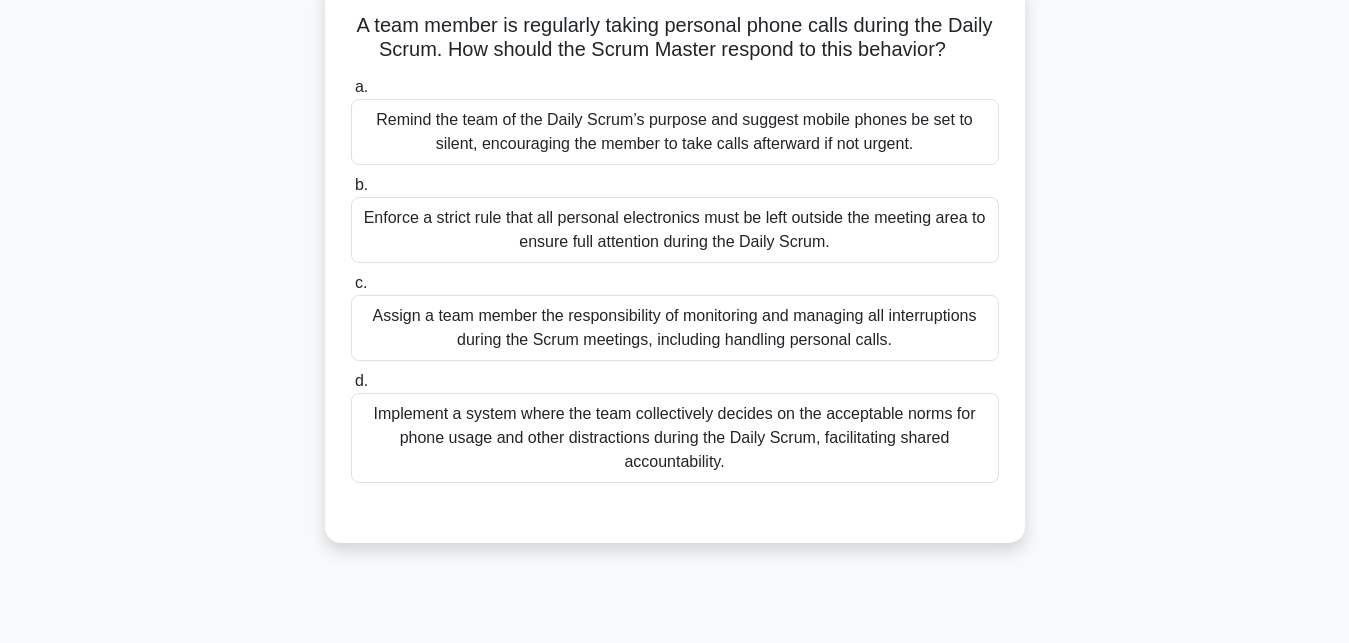 scroll, scrollTop: 29, scrollLeft: 0, axis: vertical 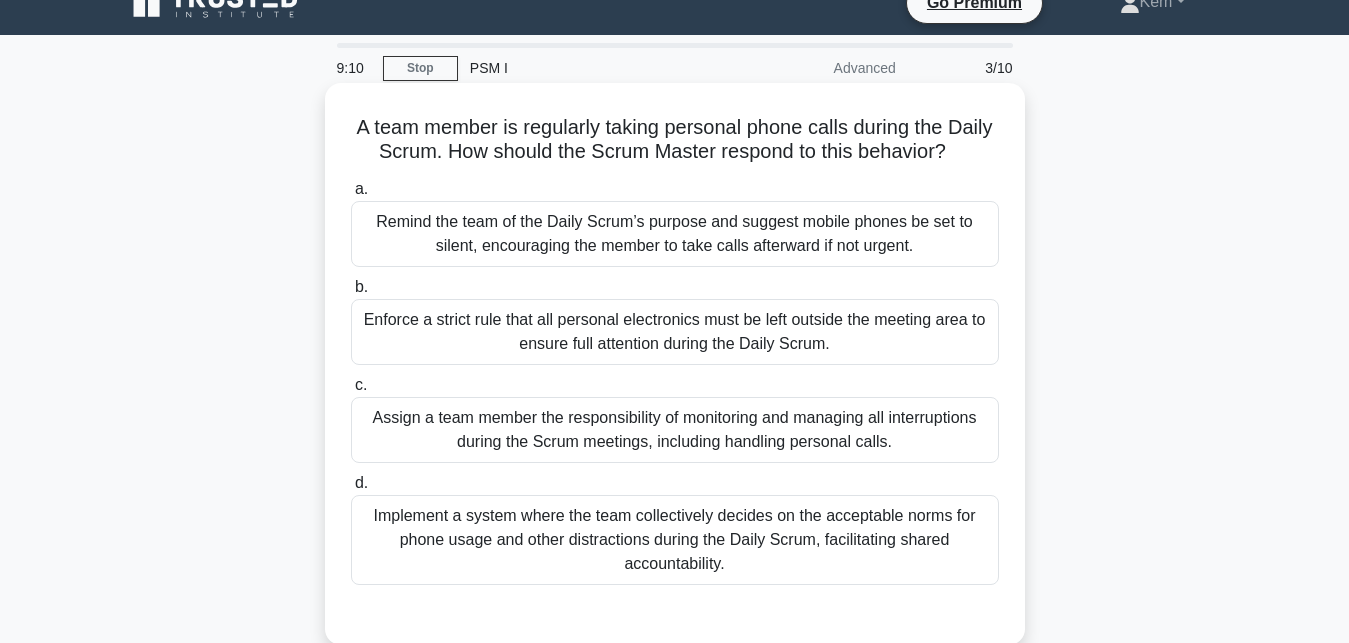 click on "Remind the team of the Daily Scrum’s purpose and suggest mobile phones be set to silent, encouraging the member to take calls afterward if not urgent." at bounding box center (675, 234) 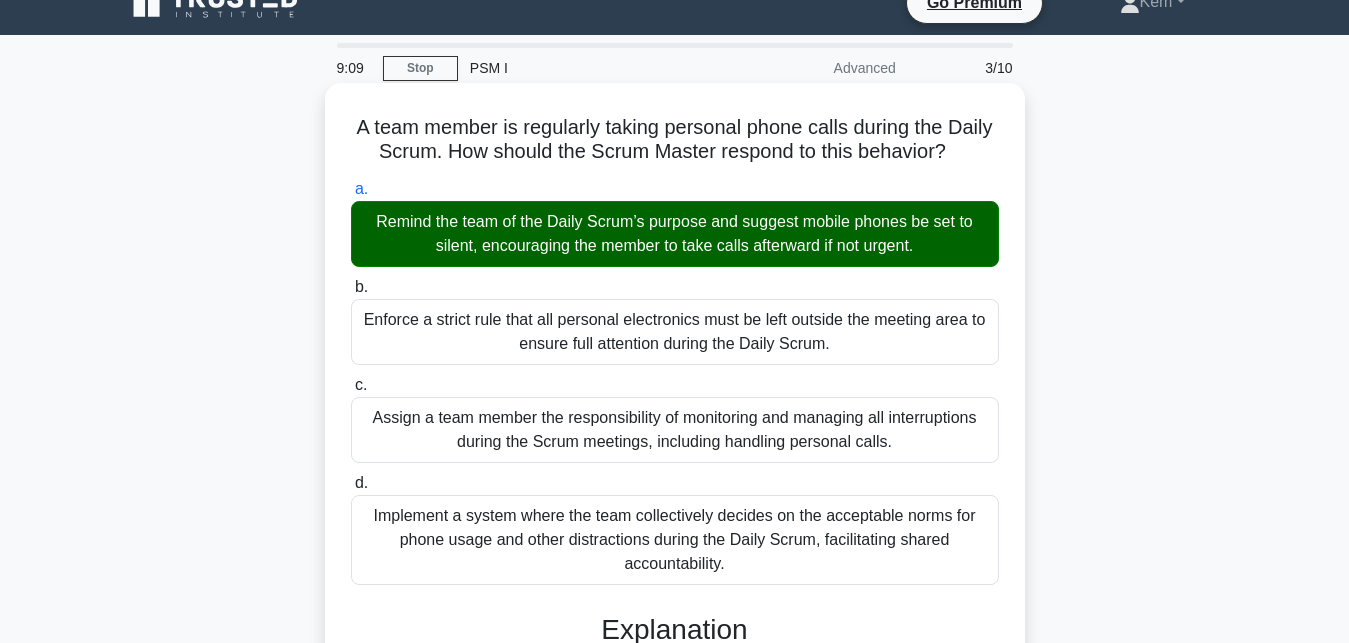scroll, scrollTop: 472, scrollLeft: 0, axis: vertical 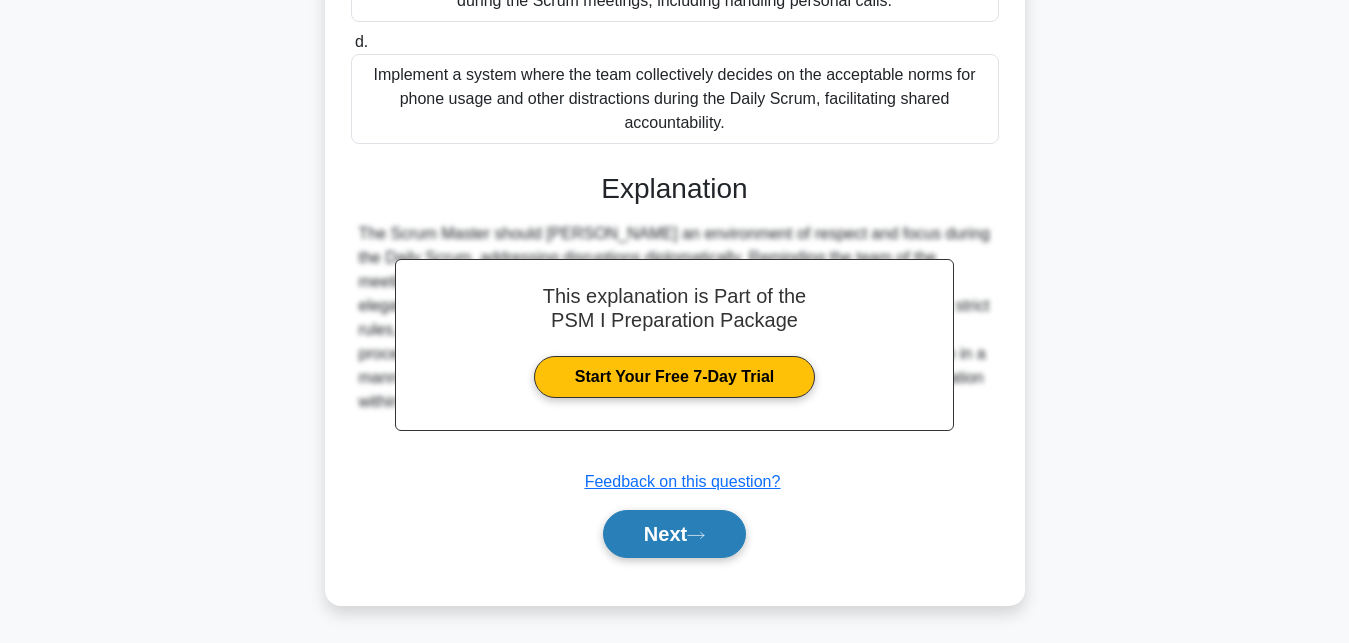 click on "Next" at bounding box center (674, 534) 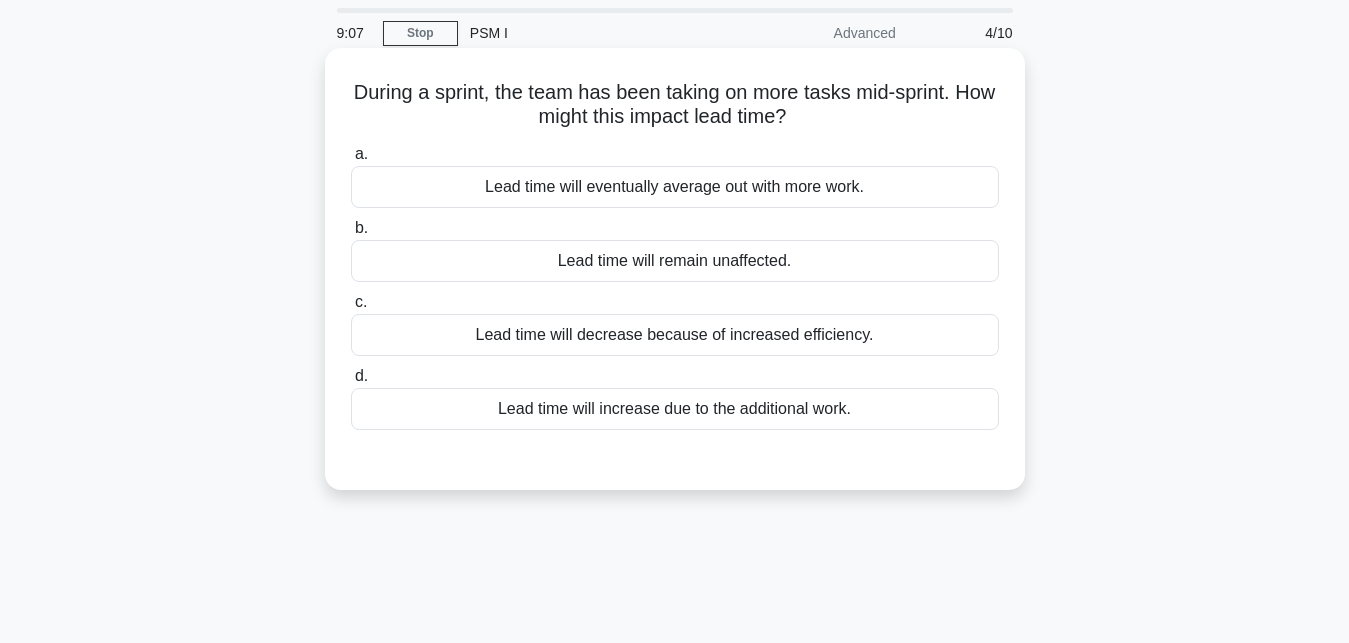 scroll, scrollTop: 29, scrollLeft: 0, axis: vertical 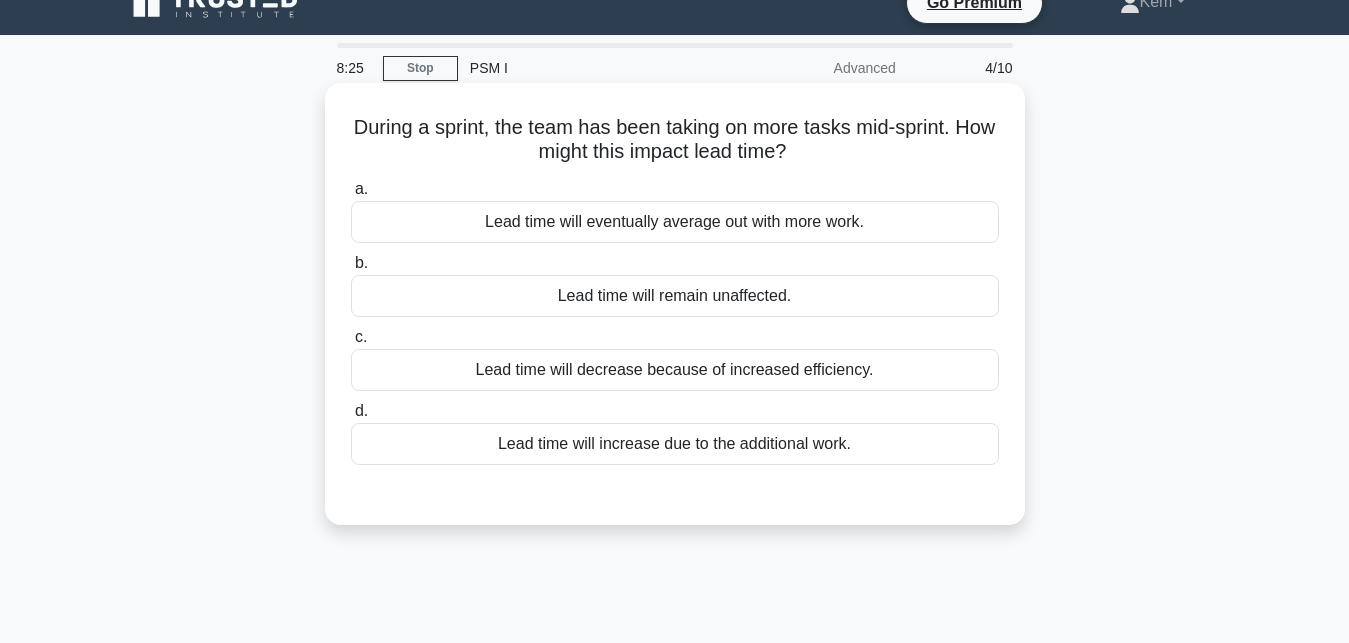 click on "Lead time will increase due to the additional work." at bounding box center (675, 444) 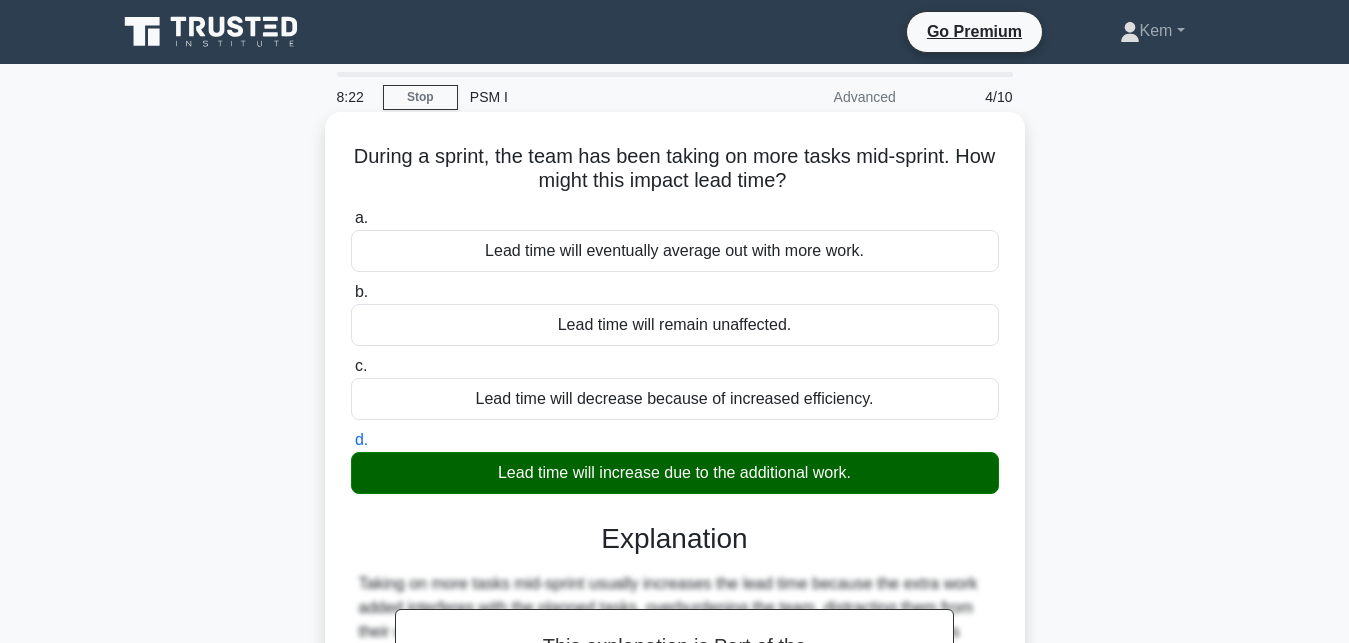 scroll, scrollTop: 496, scrollLeft: 0, axis: vertical 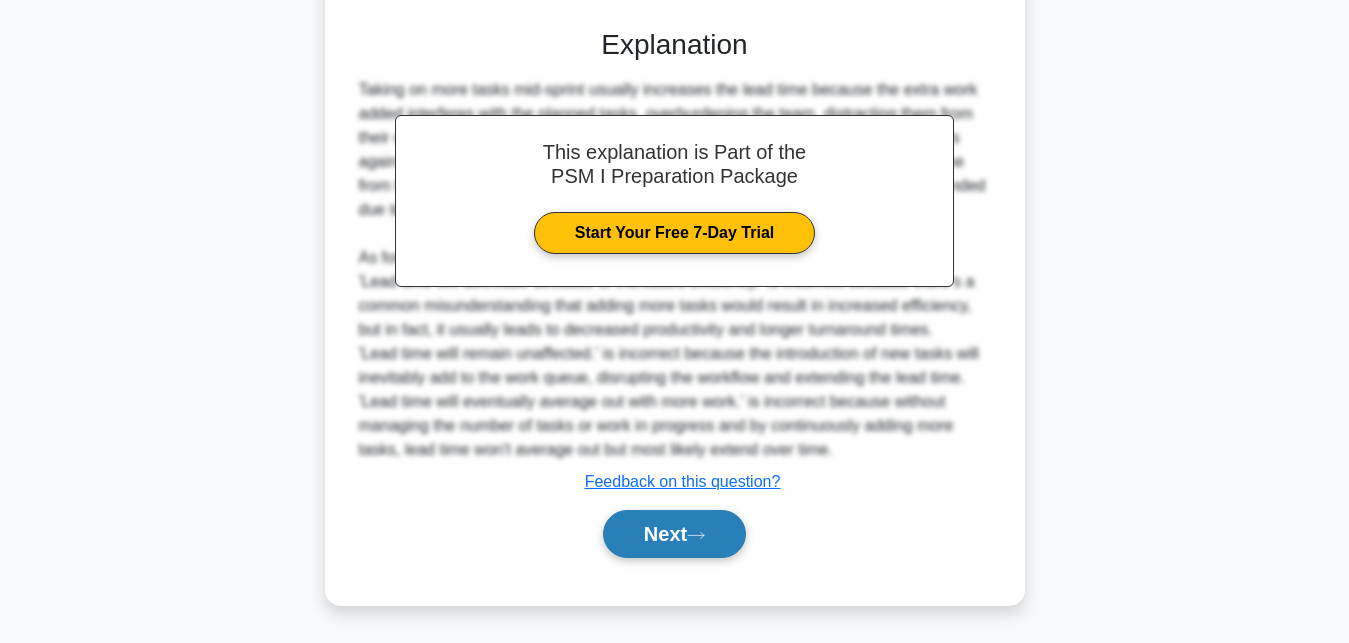 click on "Next" at bounding box center [674, 534] 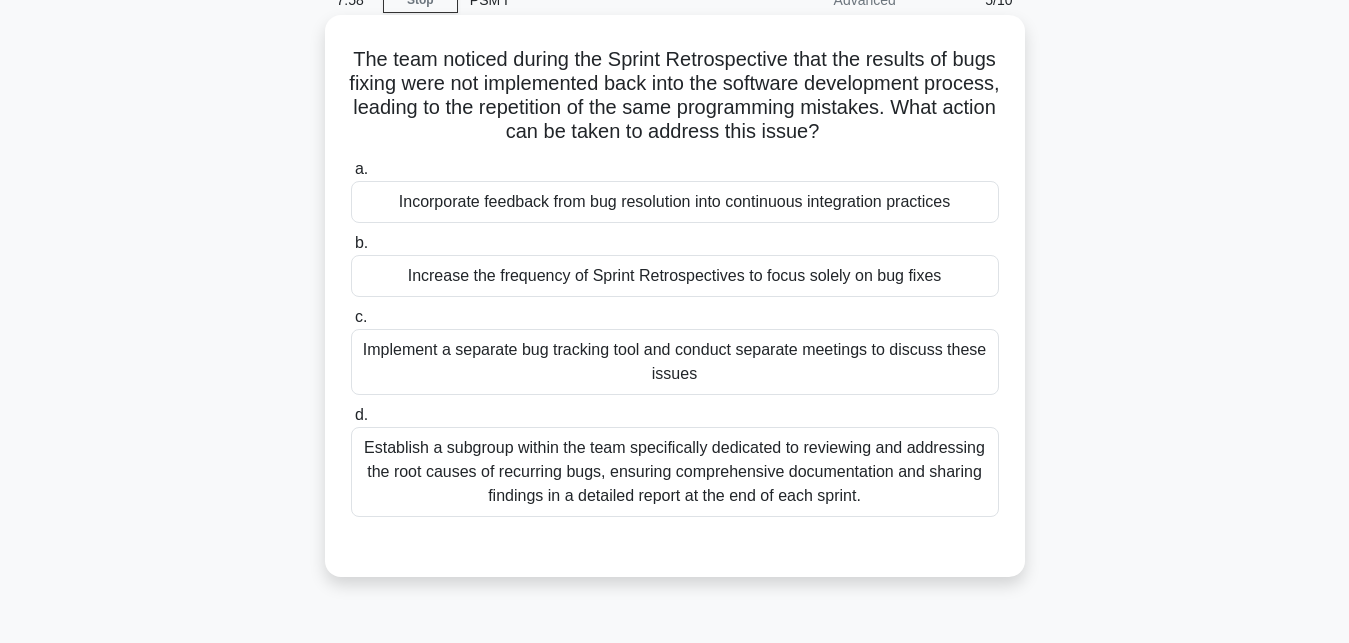 scroll, scrollTop: 131, scrollLeft: 0, axis: vertical 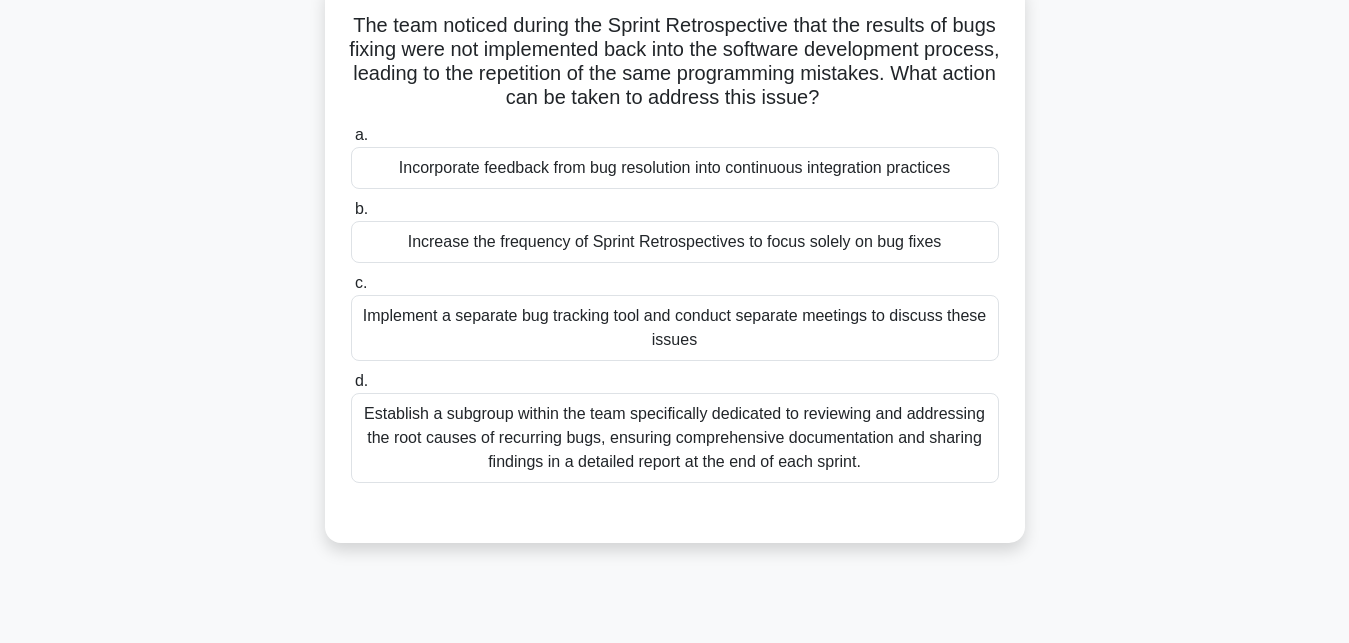 click on "Implement a separate bug tracking tool and conduct separate meetings to discuss these issues" at bounding box center (675, 328) 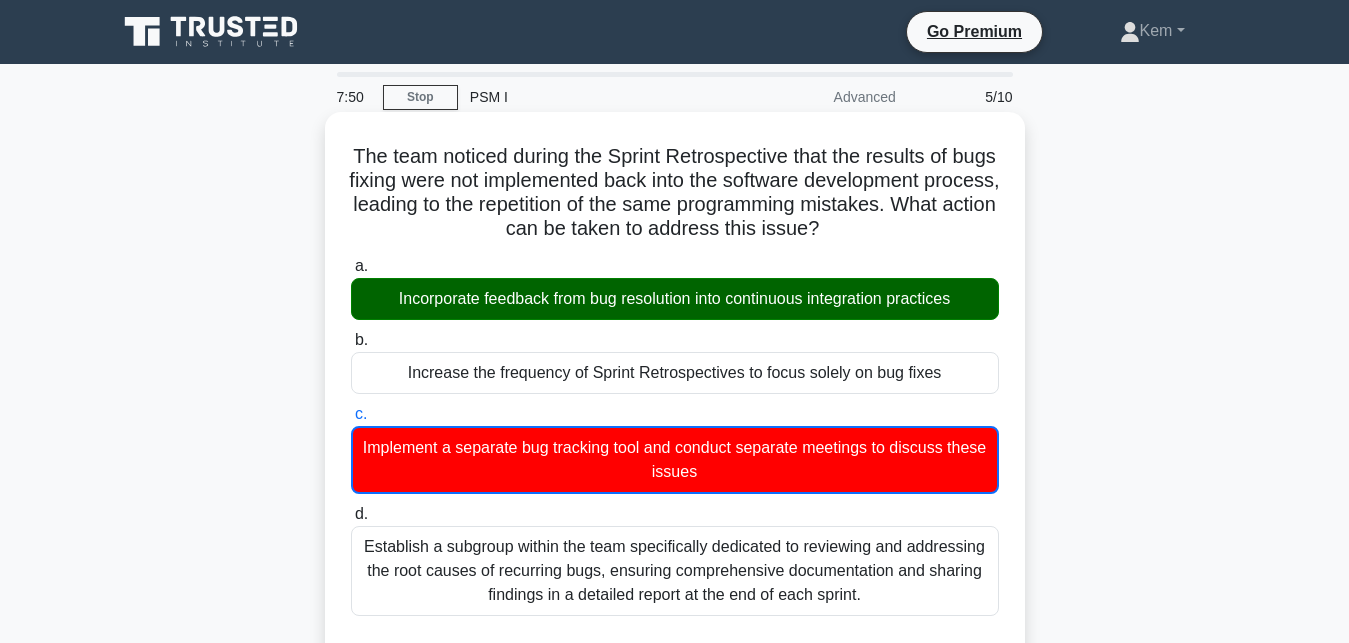 scroll, scrollTop: 437, scrollLeft: 0, axis: vertical 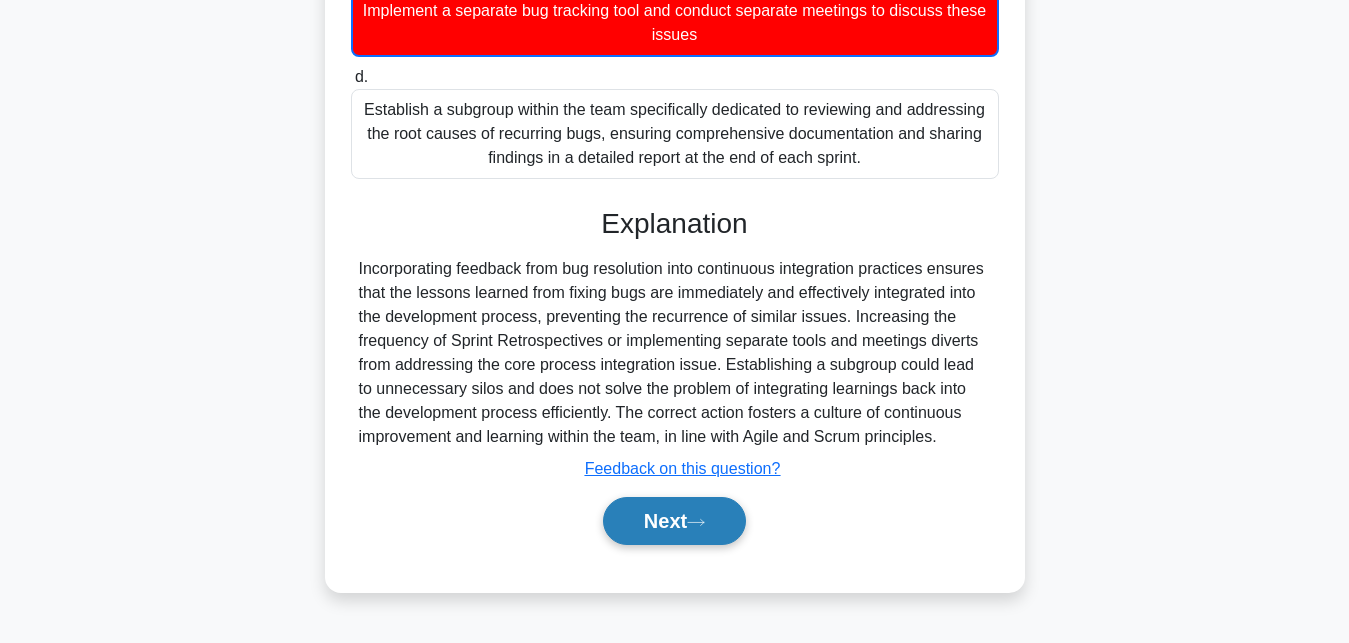 click on "Next" at bounding box center [674, 521] 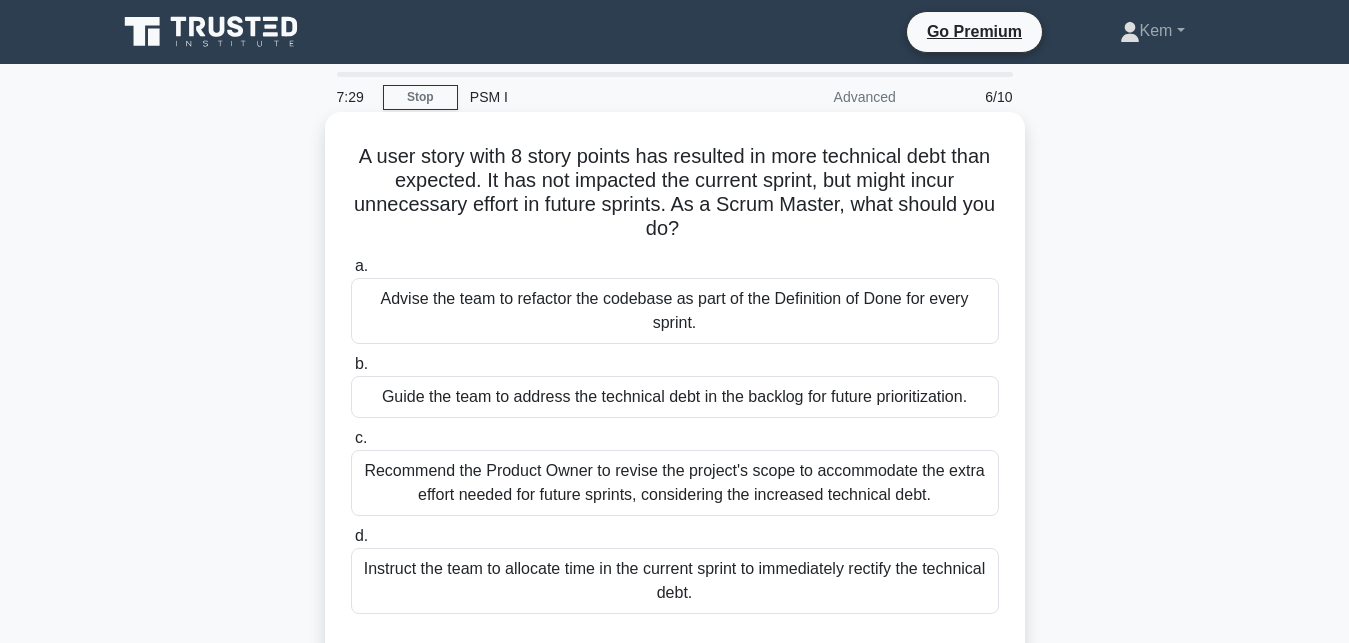 scroll, scrollTop: 102, scrollLeft: 0, axis: vertical 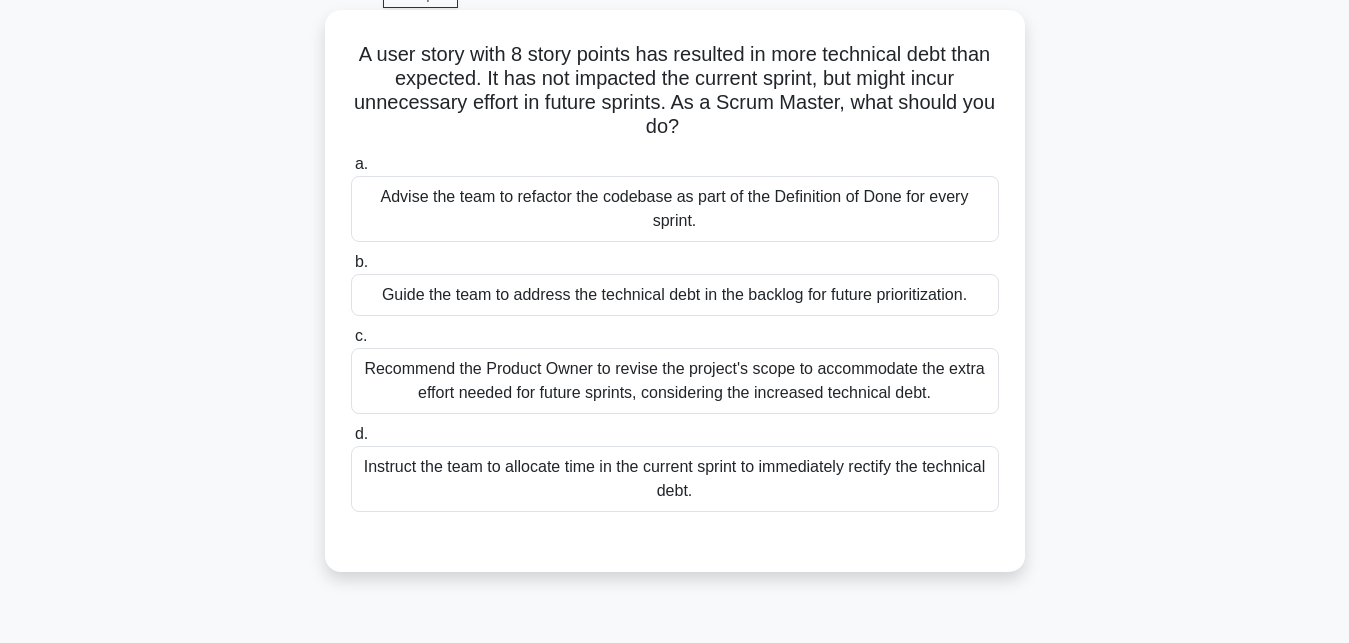 click on "Recommend the Product Owner to revise the project's scope to accommodate the extra effort needed for future sprints, considering the increased technical debt." at bounding box center [675, 381] 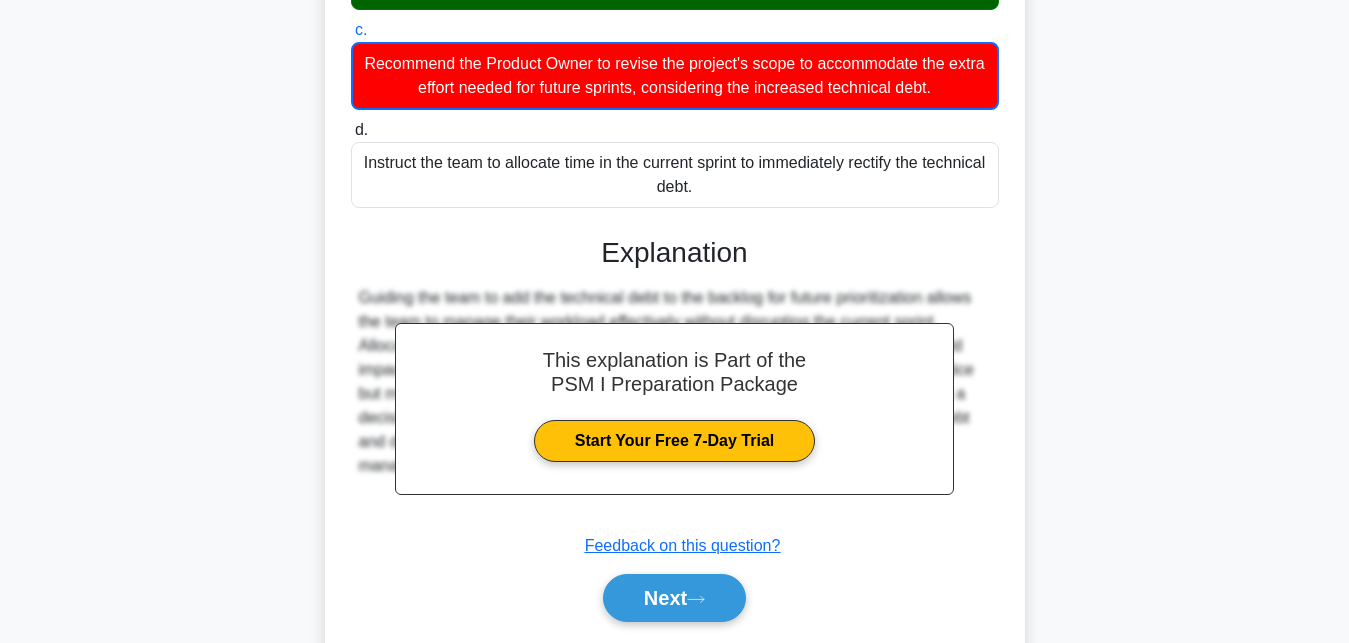 scroll, scrollTop: 474, scrollLeft: 0, axis: vertical 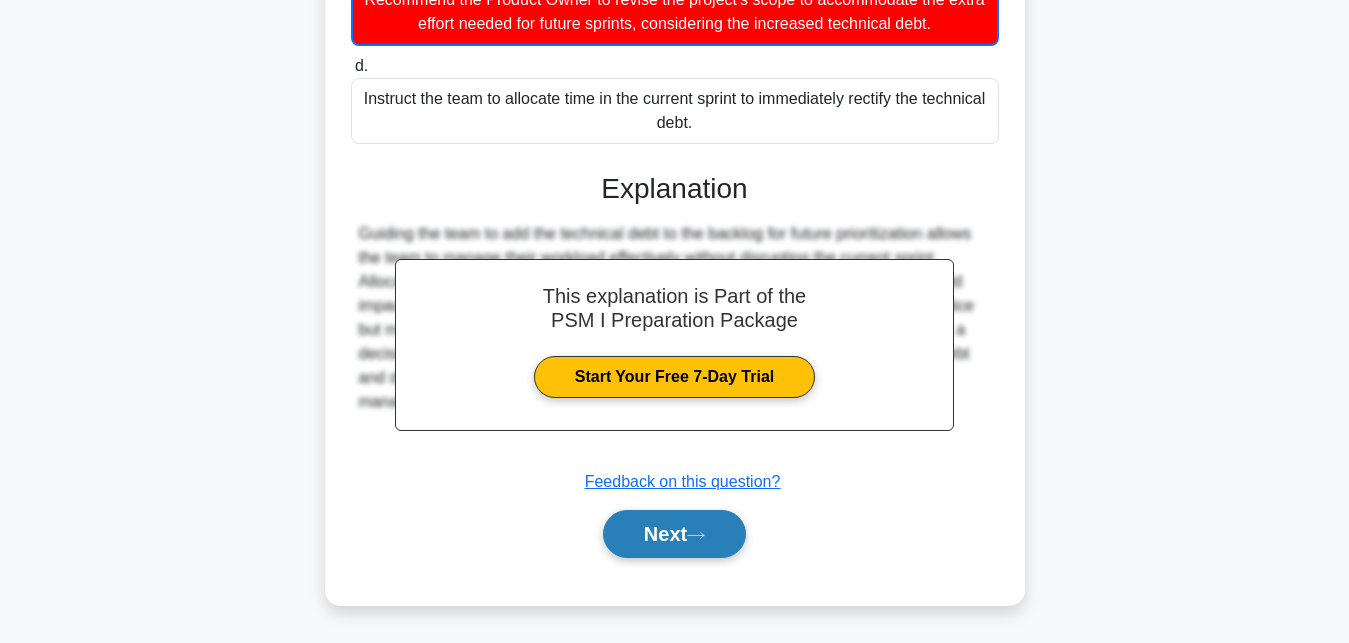 click on "Next" at bounding box center [674, 534] 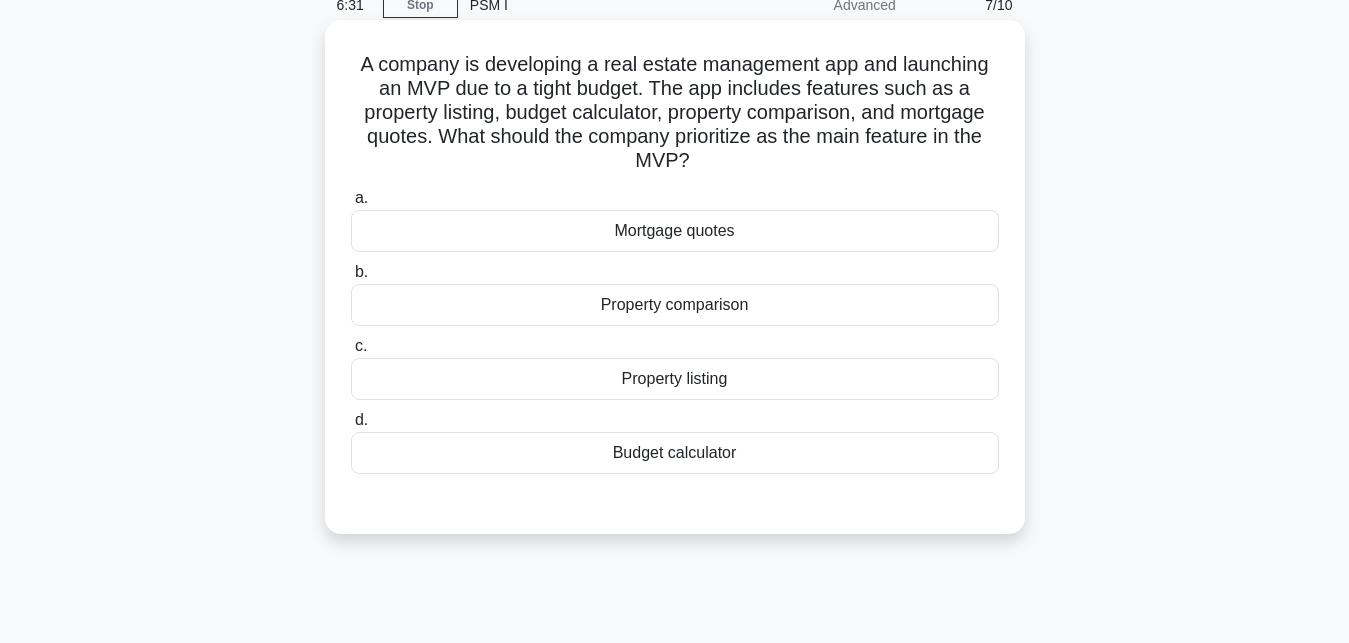 scroll, scrollTop: 131, scrollLeft: 0, axis: vertical 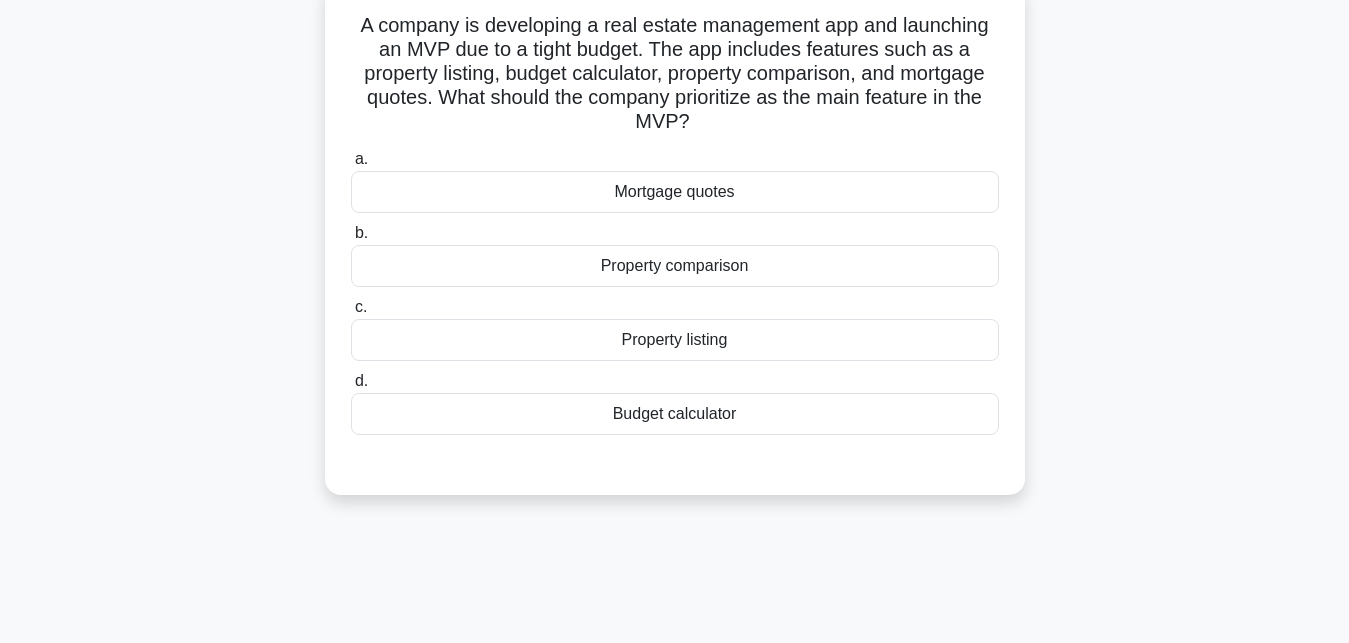 click on "Budget calculator" at bounding box center (675, 414) 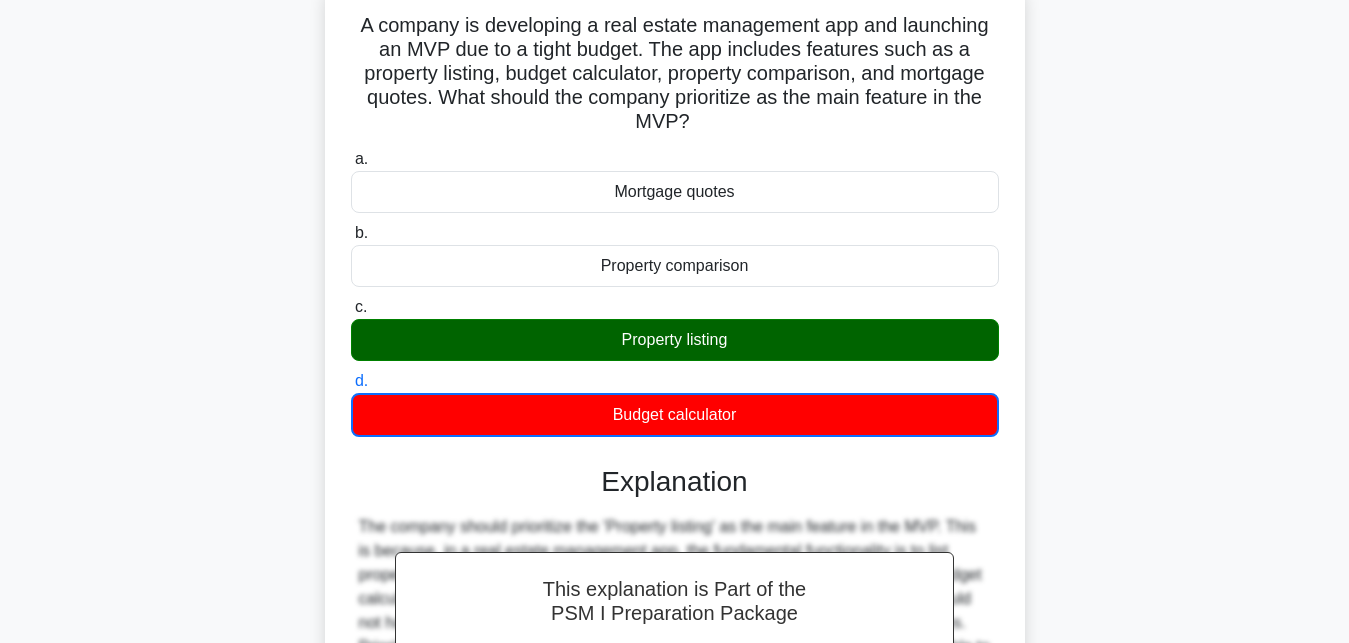 scroll, scrollTop: 437, scrollLeft: 0, axis: vertical 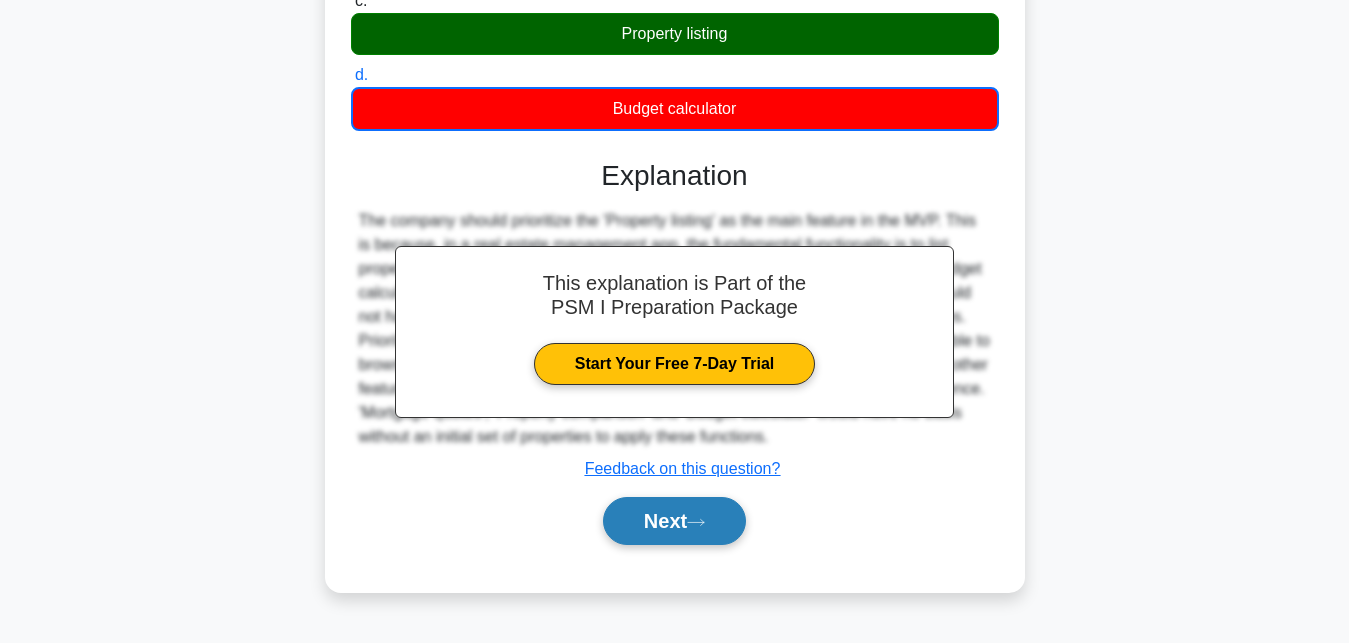 click on "Next" at bounding box center (674, 521) 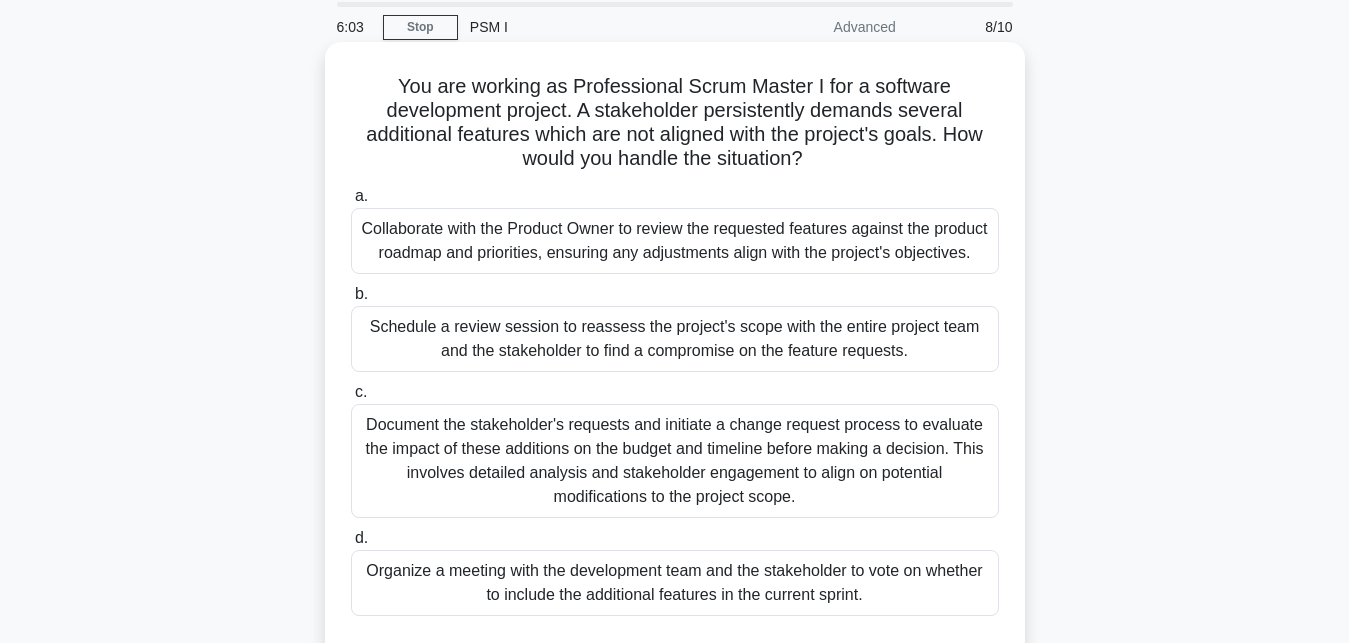scroll, scrollTop: 102, scrollLeft: 0, axis: vertical 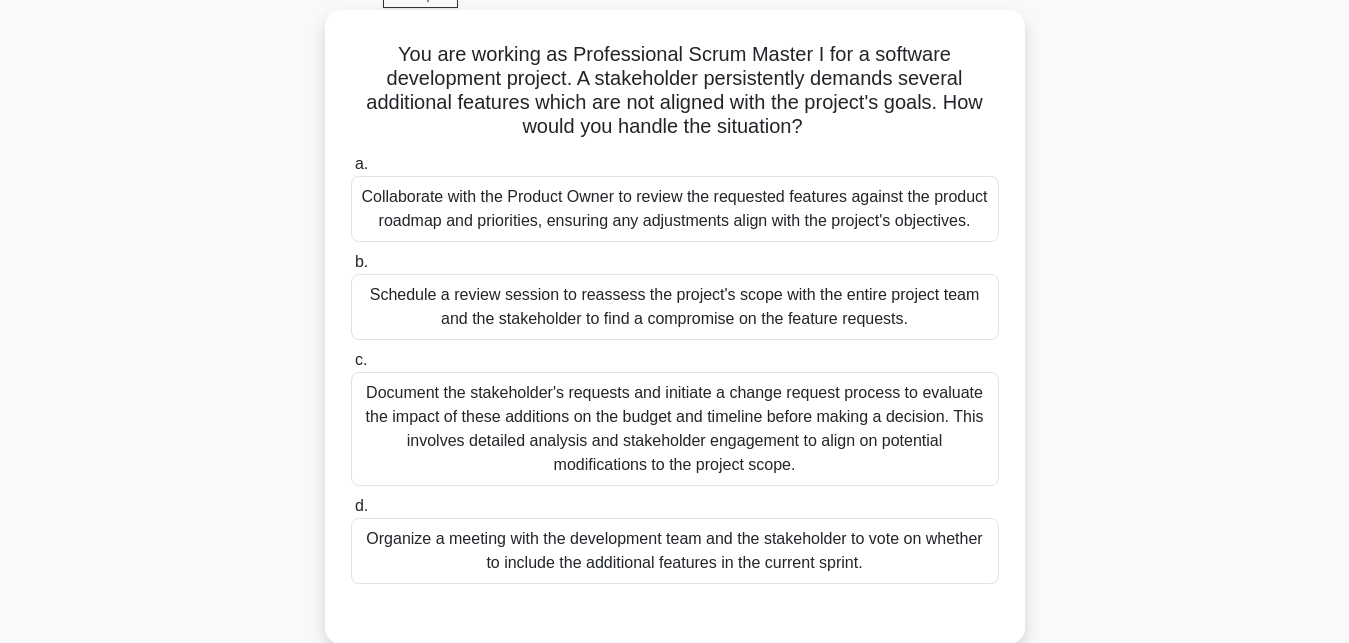 click on "Collaborate with the Product Owner to review the requested features against the product roadmap and priorities, ensuring any adjustments align with the project's objectives." at bounding box center (675, 209) 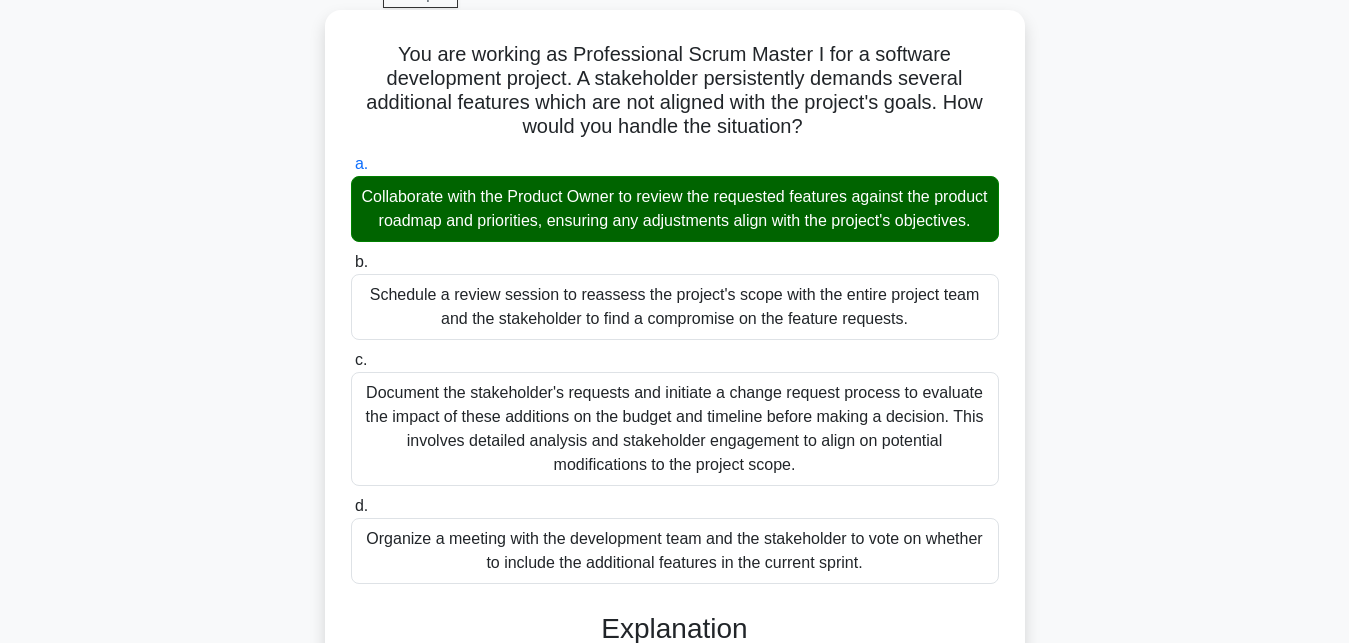 scroll, scrollTop: 448, scrollLeft: 0, axis: vertical 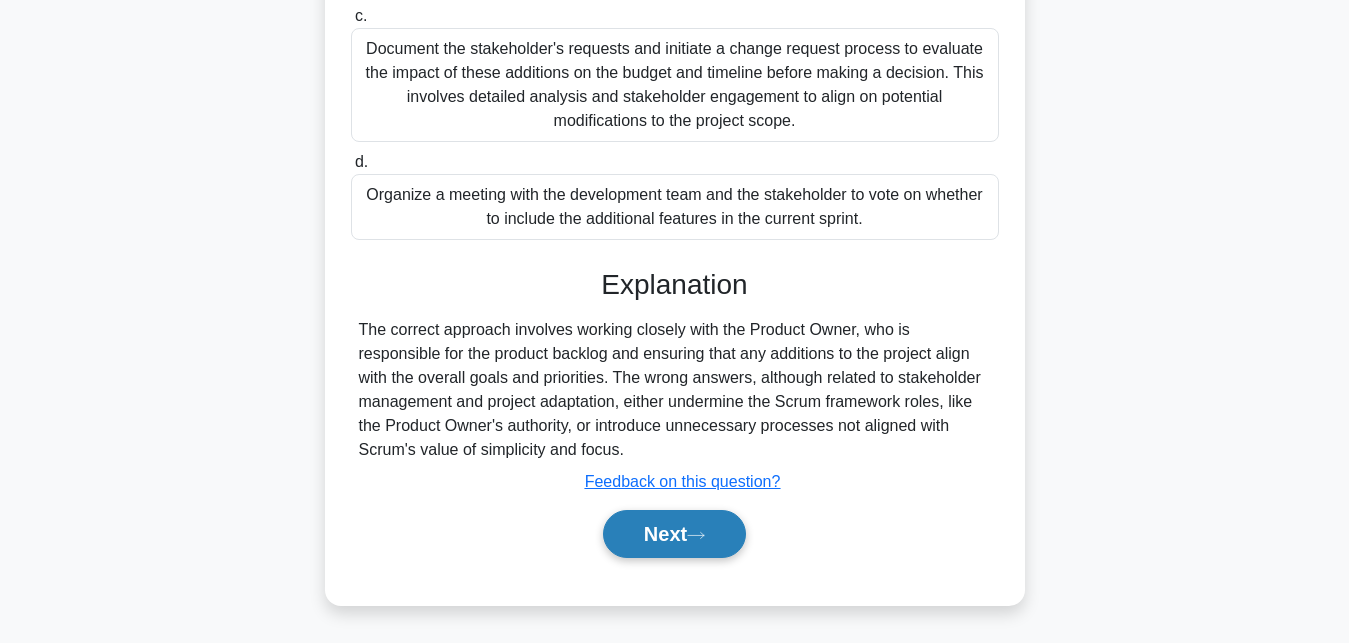 click on "Next" at bounding box center [674, 534] 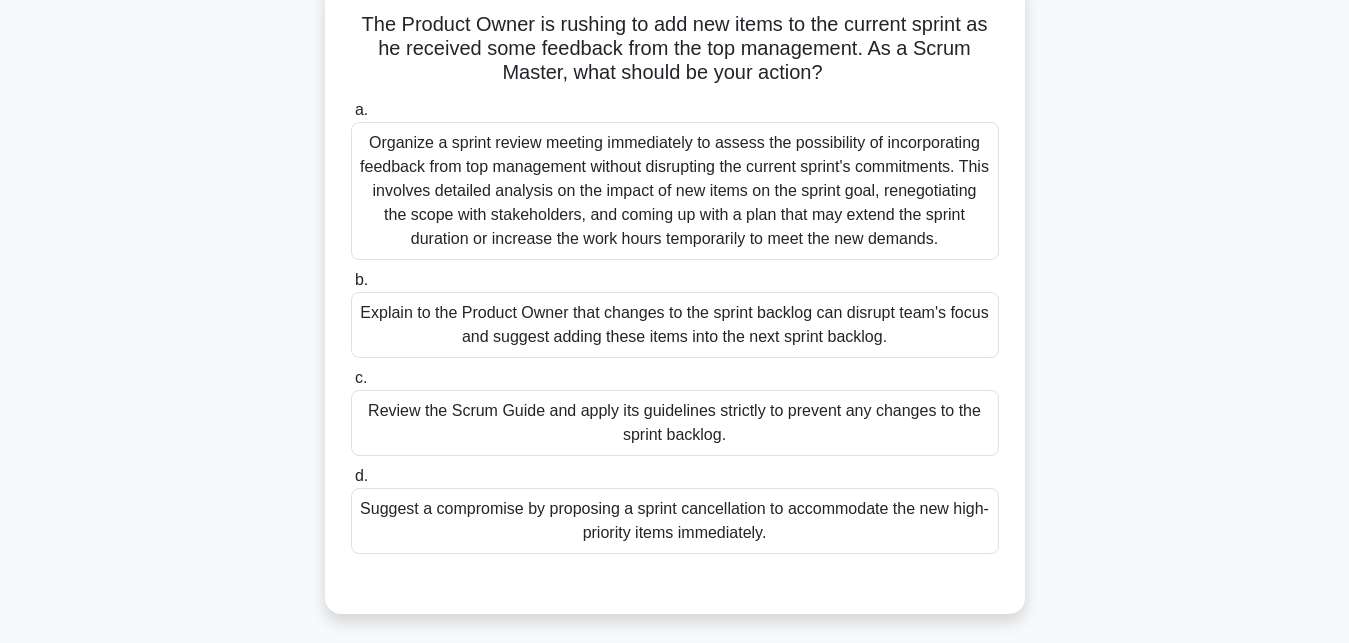 scroll, scrollTop: 102, scrollLeft: 0, axis: vertical 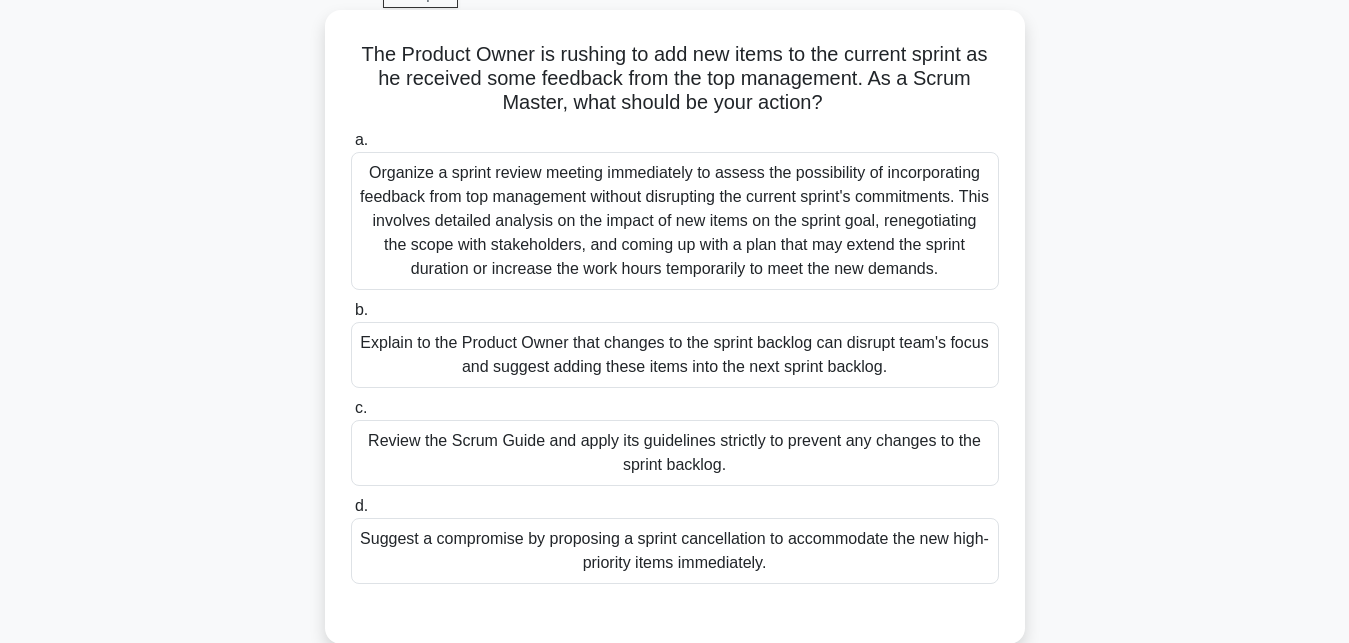 click on "Explain to the Product Owner that changes to the sprint backlog can disrupt team's focus and suggest adding these items into the next sprint backlog." at bounding box center [675, 355] 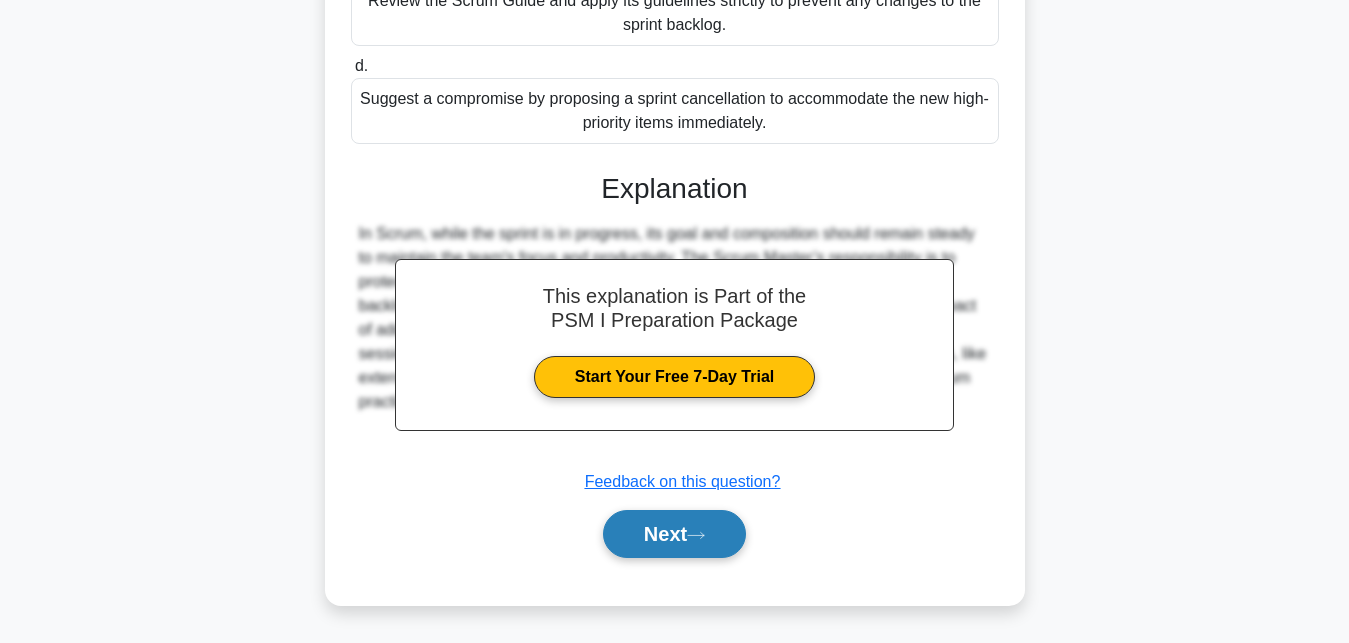 click on "Next" at bounding box center (674, 534) 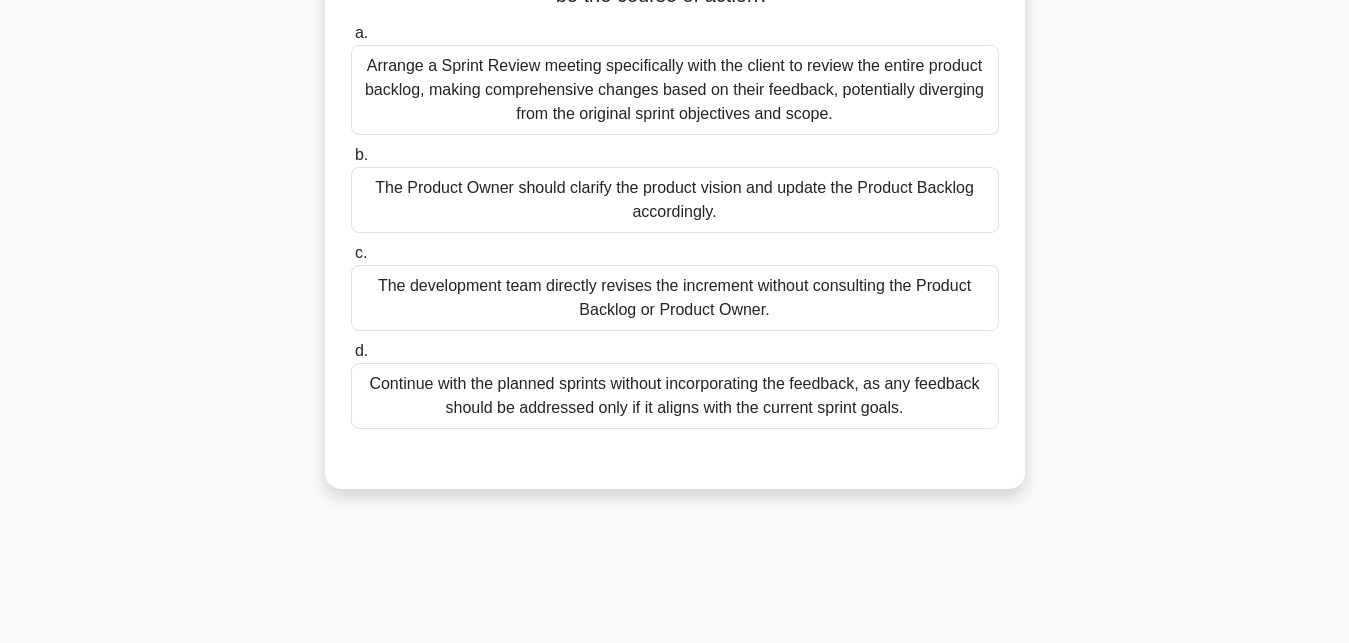 scroll, scrollTop: 131, scrollLeft: 0, axis: vertical 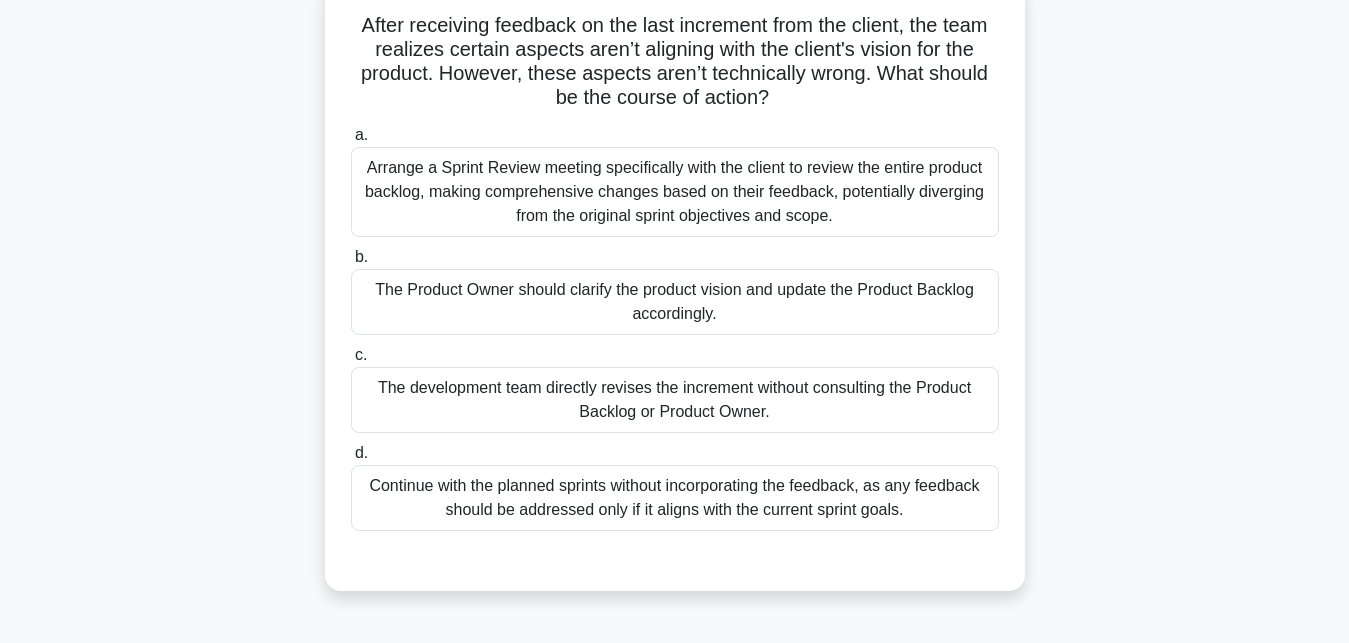 click on "Arrange a Sprint Review meeting specifically with the client to review the entire product backlog, making comprehensive changes based on their feedback, potentially diverging from the original sprint objectives and scope." at bounding box center (675, 192) 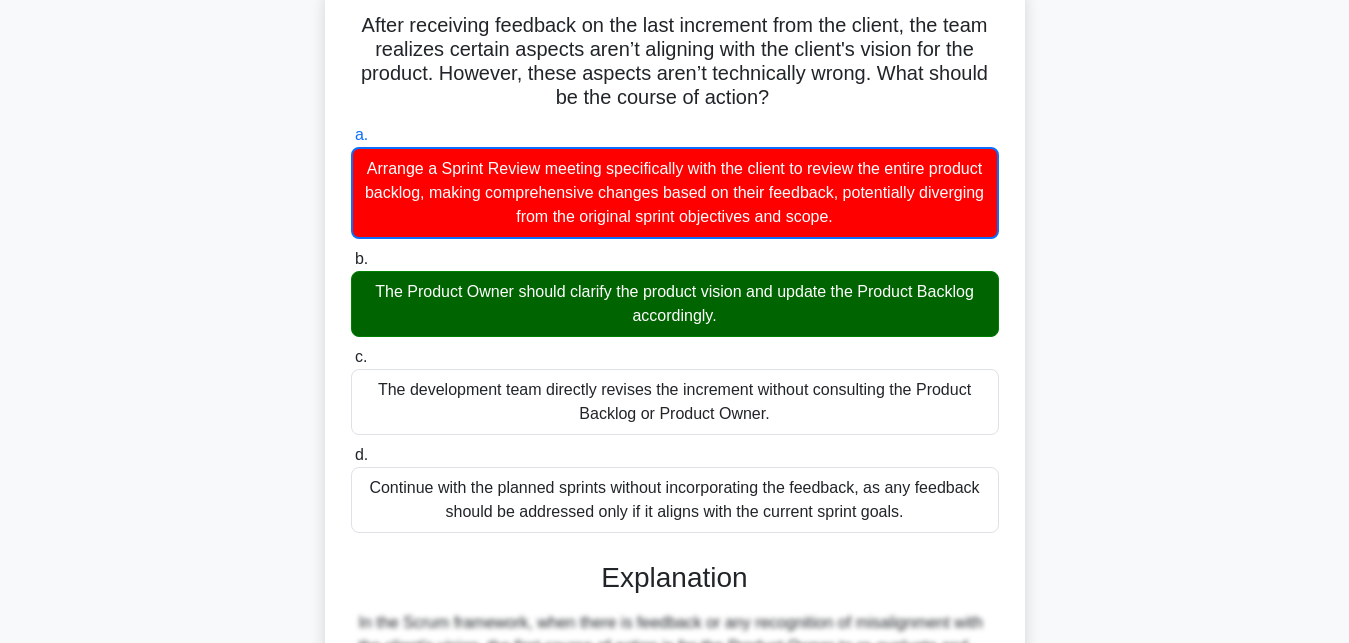scroll, scrollTop: 522, scrollLeft: 0, axis: vertical 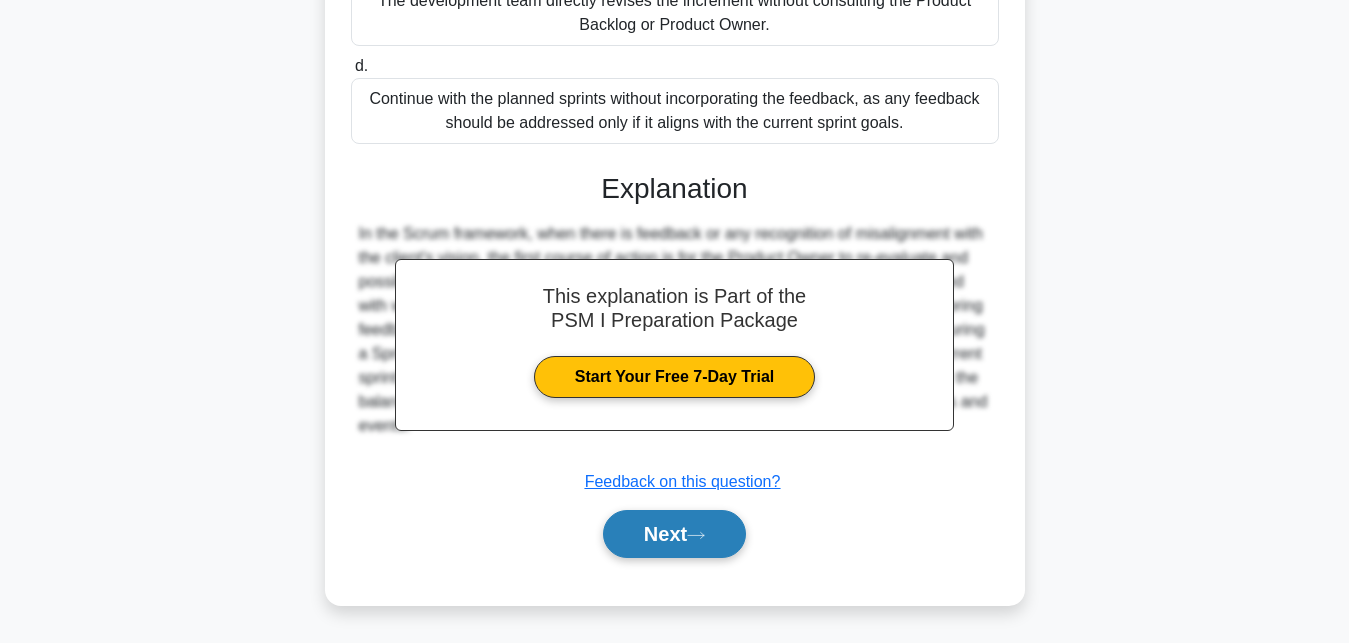 click 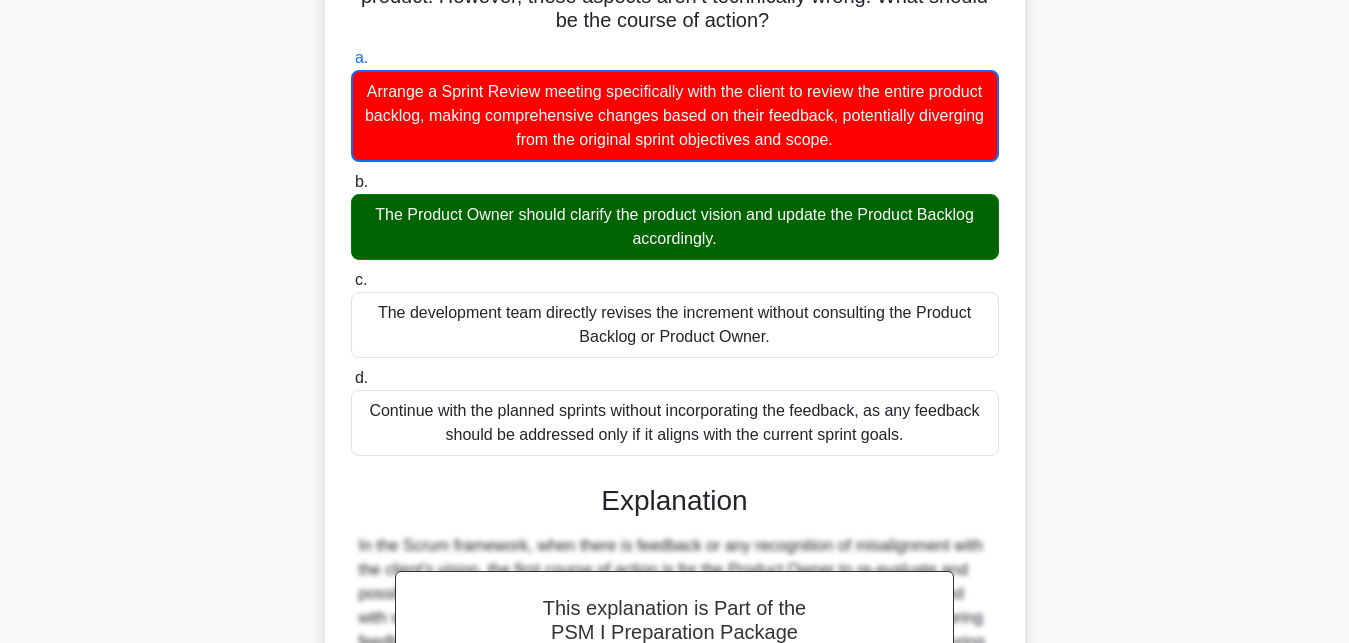 scroll, scrollTop: 114, scrollLeft: 0, axis: vertical 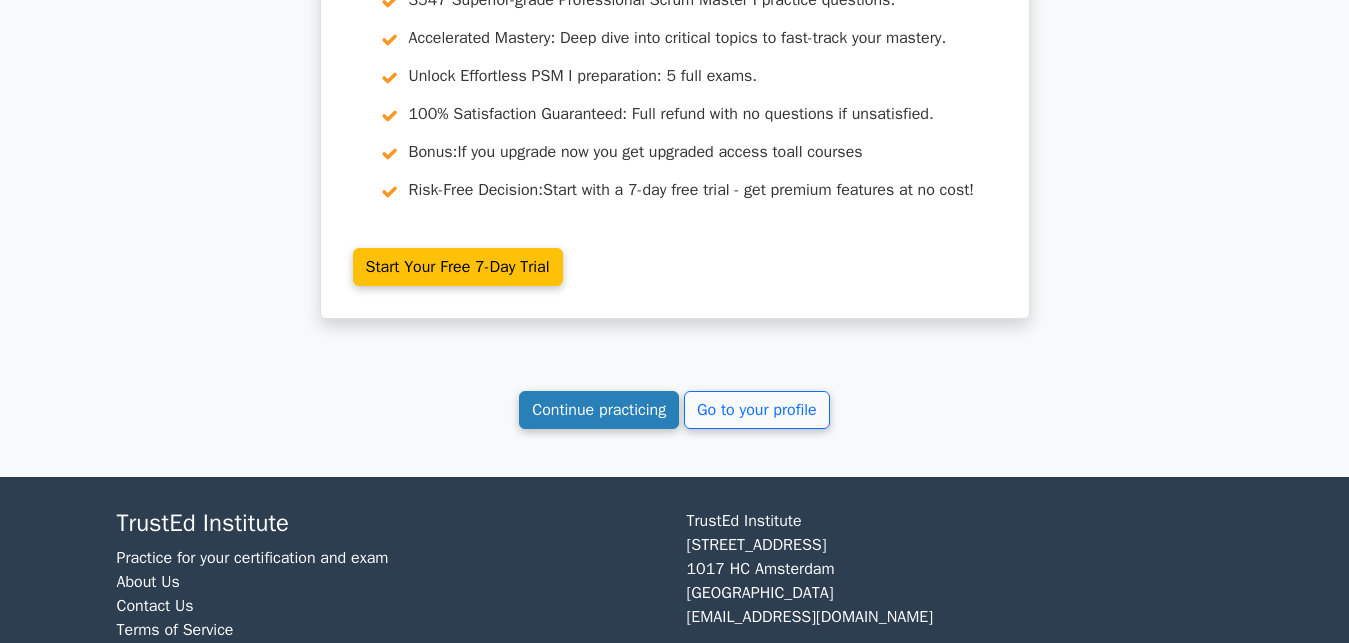 click on "Continue practicing" at bounding box center (599, 410) 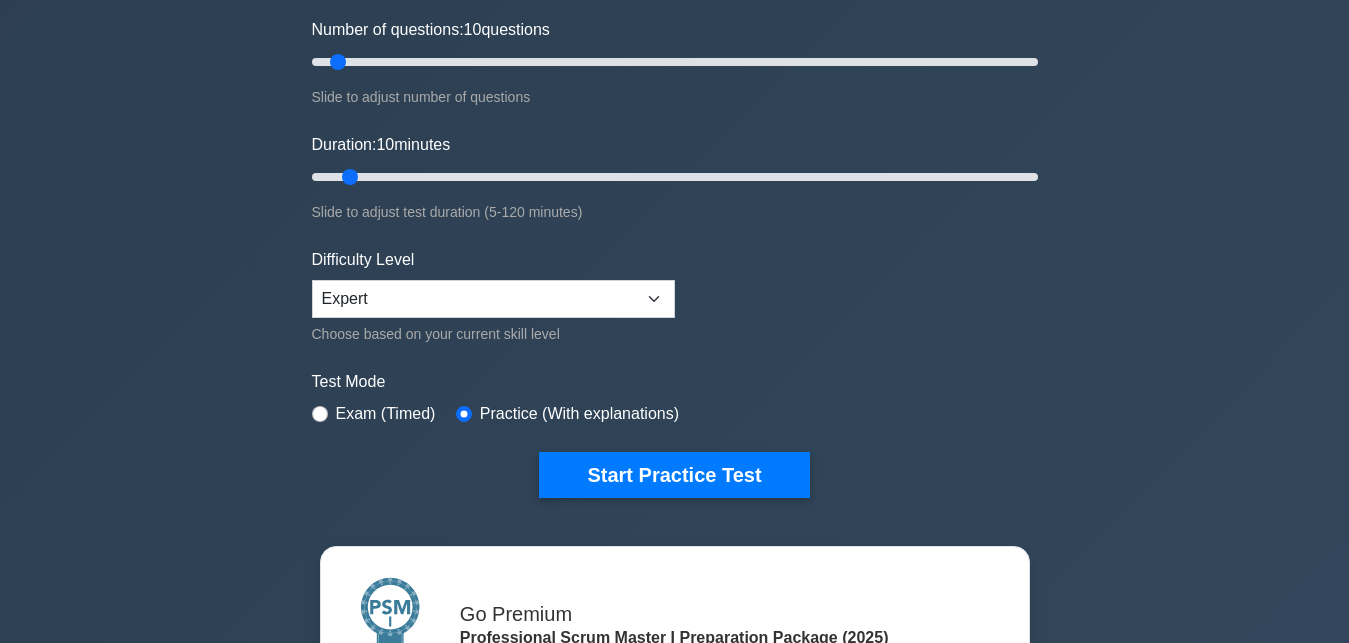scroll, scrollTop: 306, scrollLeft: 0, axis: vertical 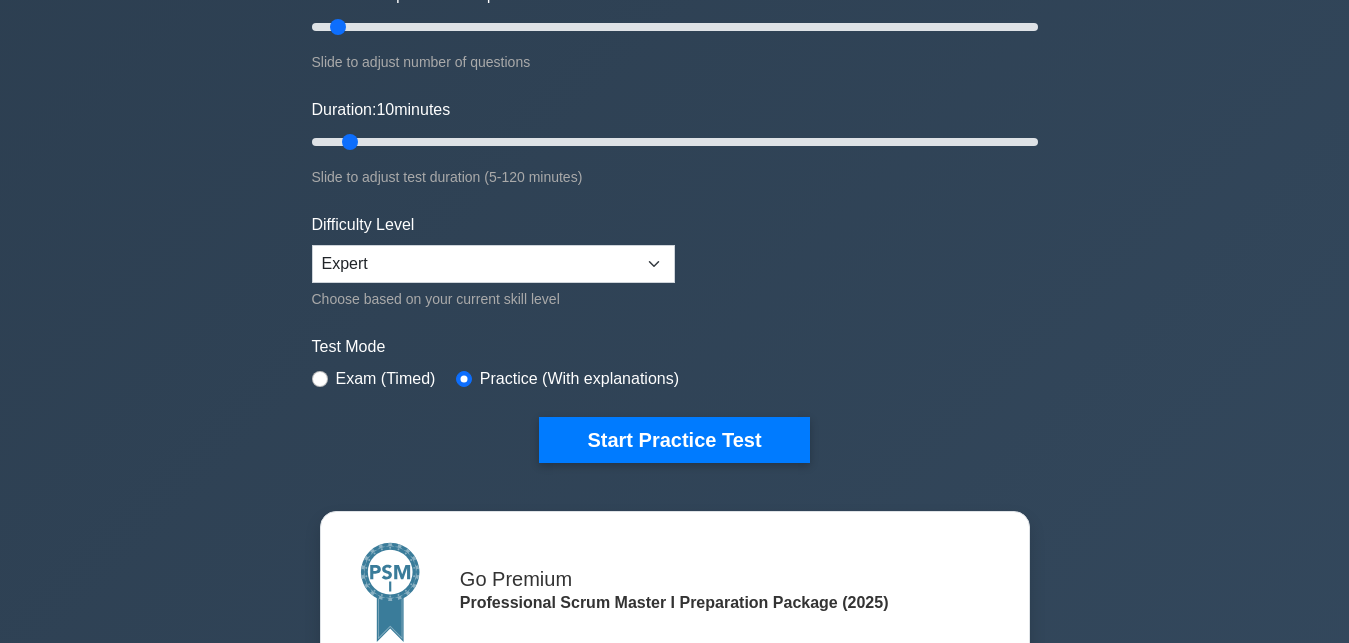 click on "Exam (Timed)" at bounding box center [386, 379] 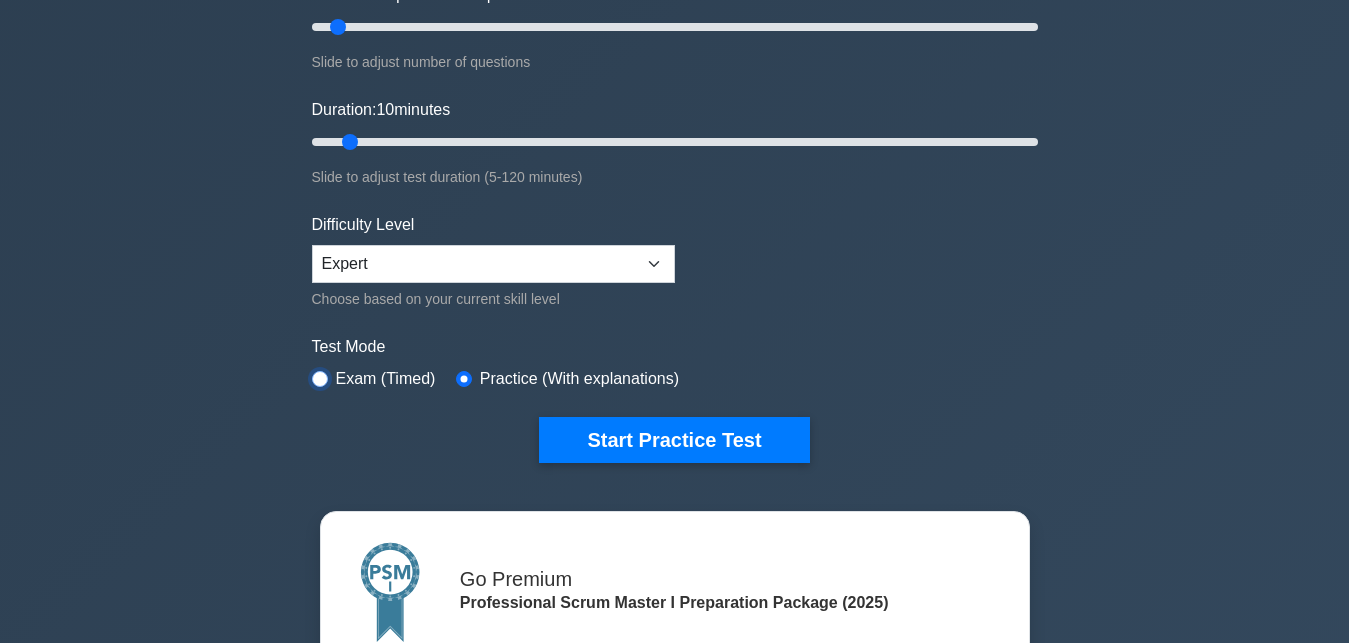 click at bounding box center (320, 379) 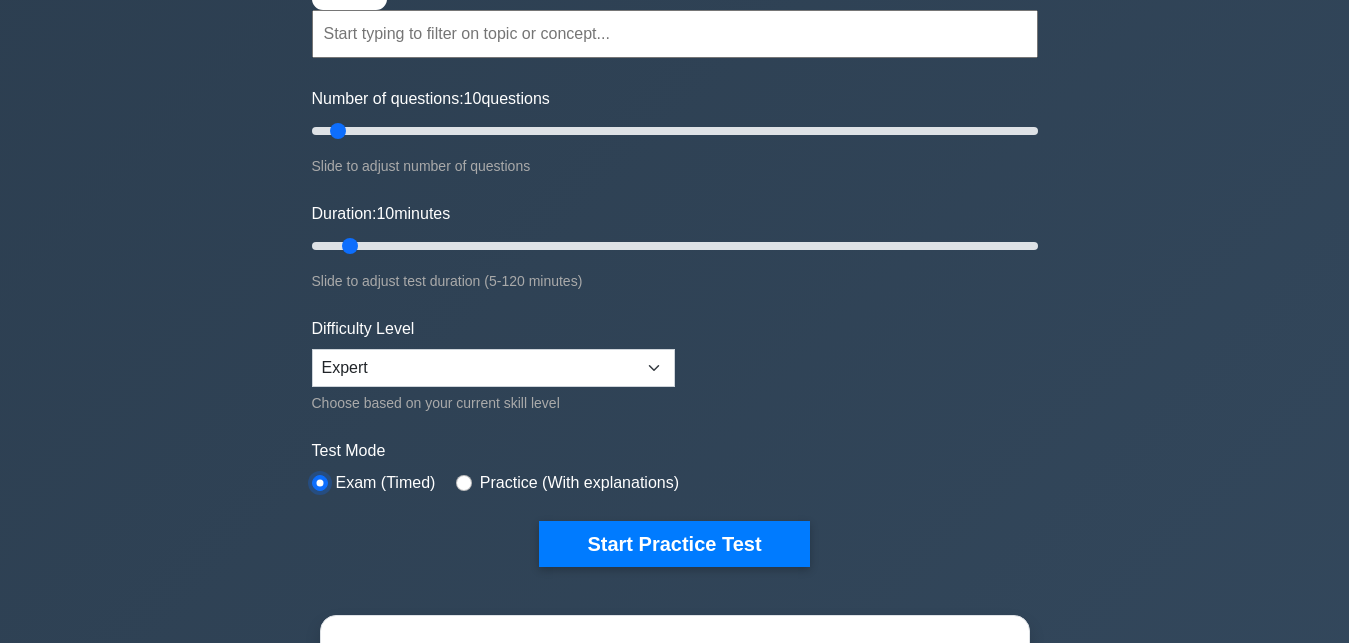 scroll, scrollTop: 204, scrollLeft: 0, axis: vertical 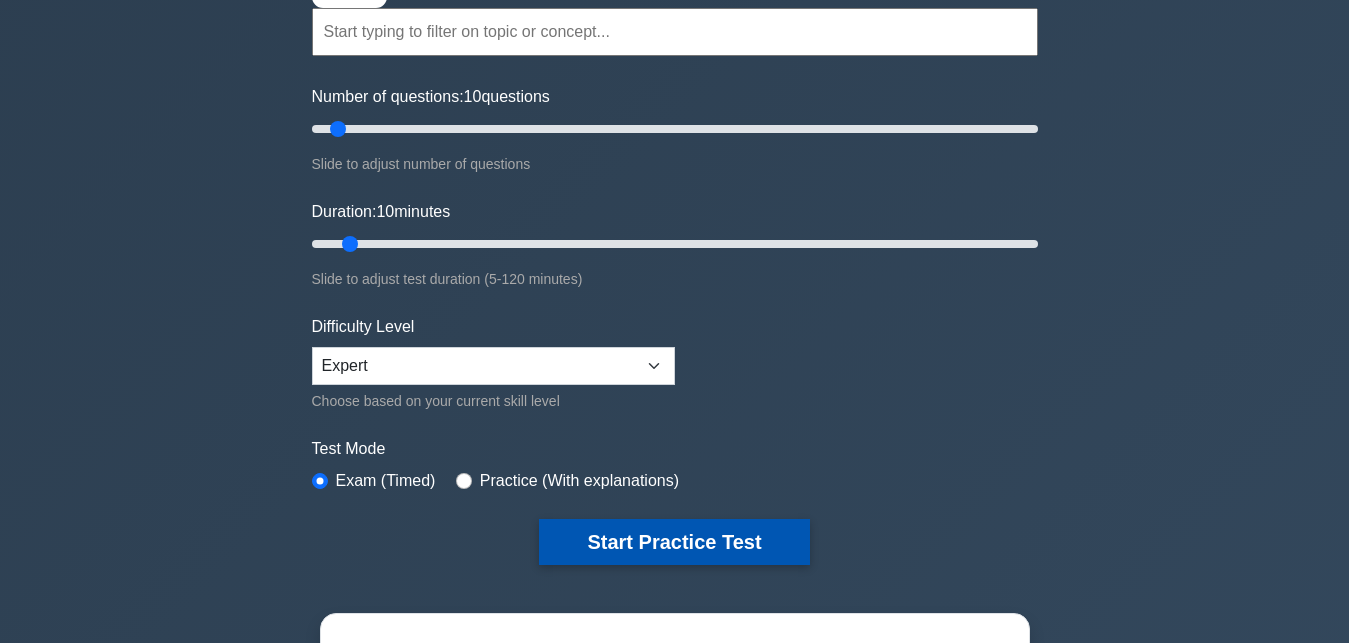 click on "Start Practice Test" at bounding box center (674, 542) 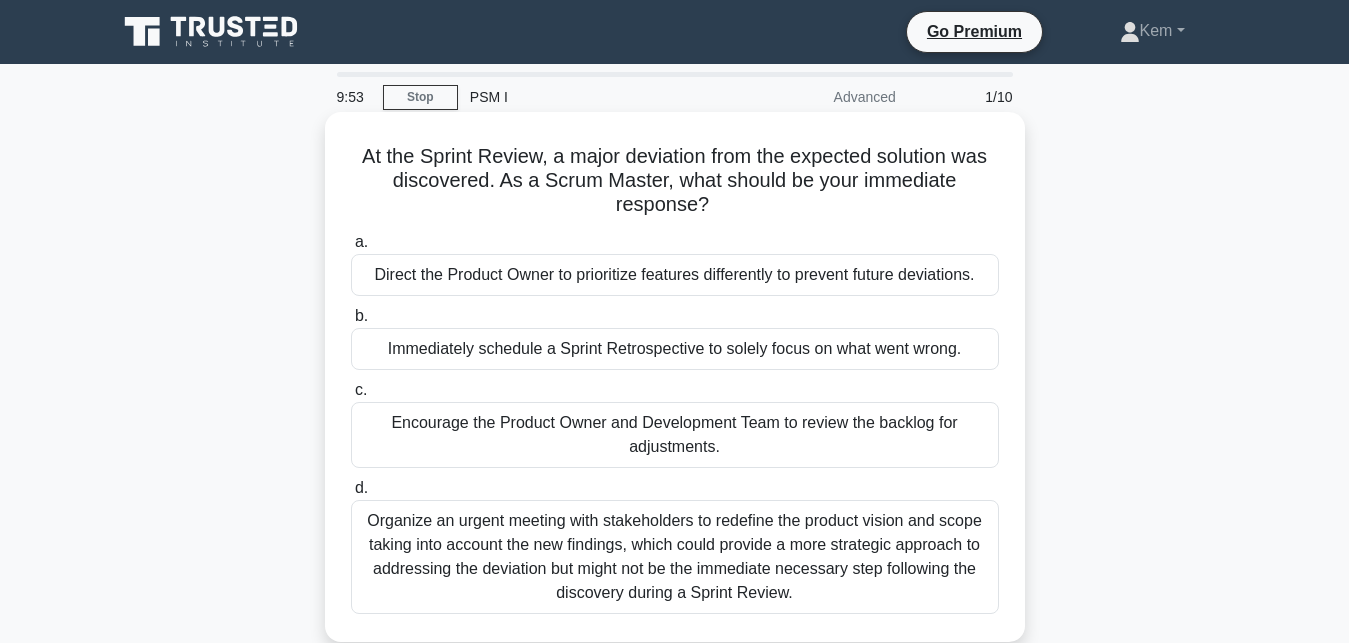 scroll, scrollTop: 102, scrollLeft: 0, axis: vertical 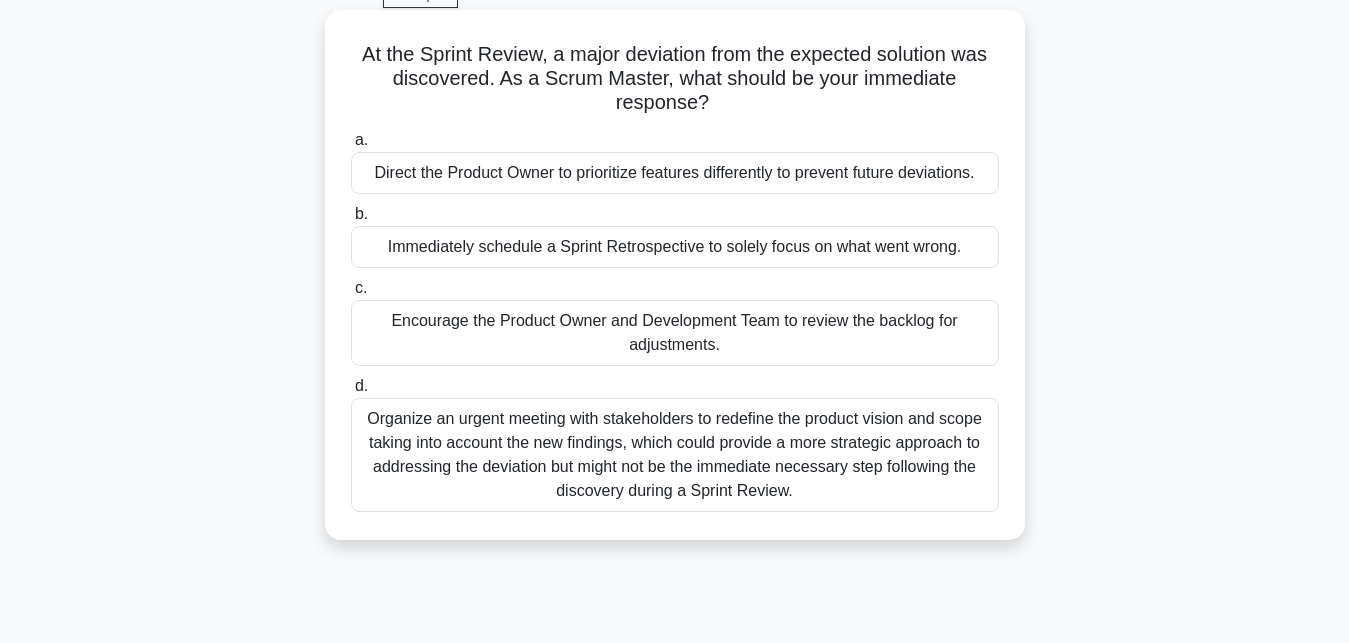 click on "Encourage the Product Owner and Development Team to review the backlog for adjustments." at bounding box center (675, 333) 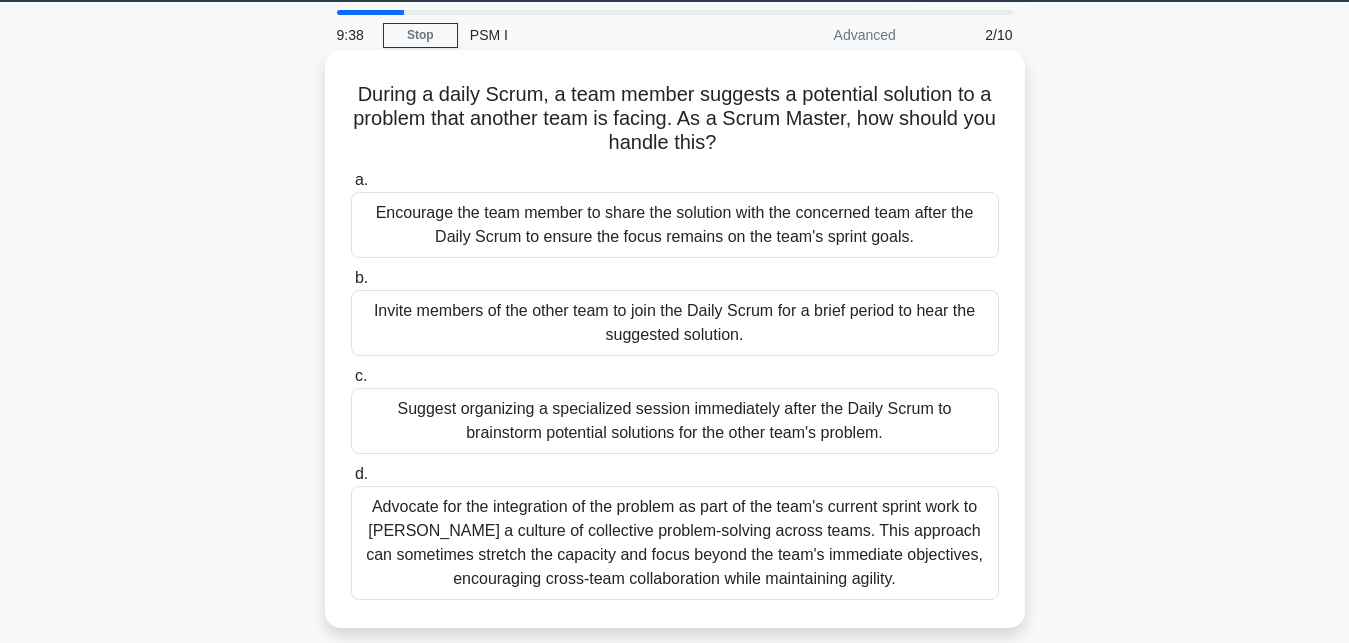 scroll, scrollTop: 102, scrollLeft: 0, axis: vertical 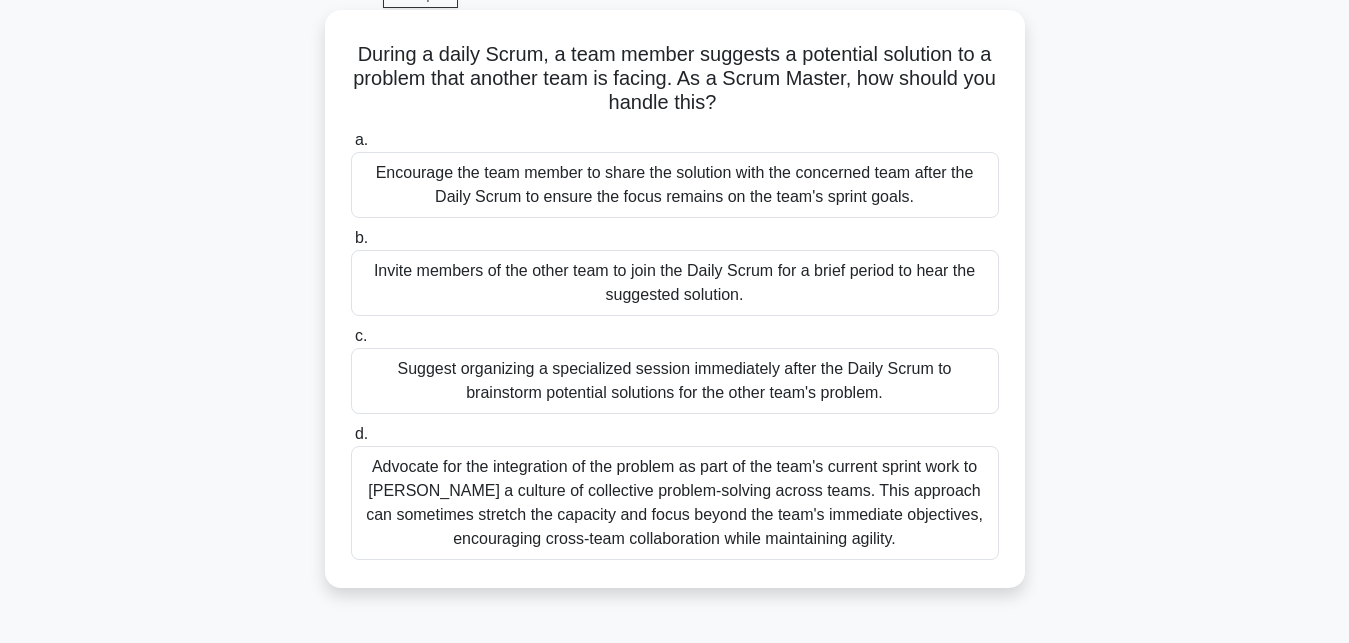click on "Encourage the team member to share the solution with the concerned team after the Daily Scrum to ensure the focus remains on the team's sprint goals." at bounding box center [675, 185] 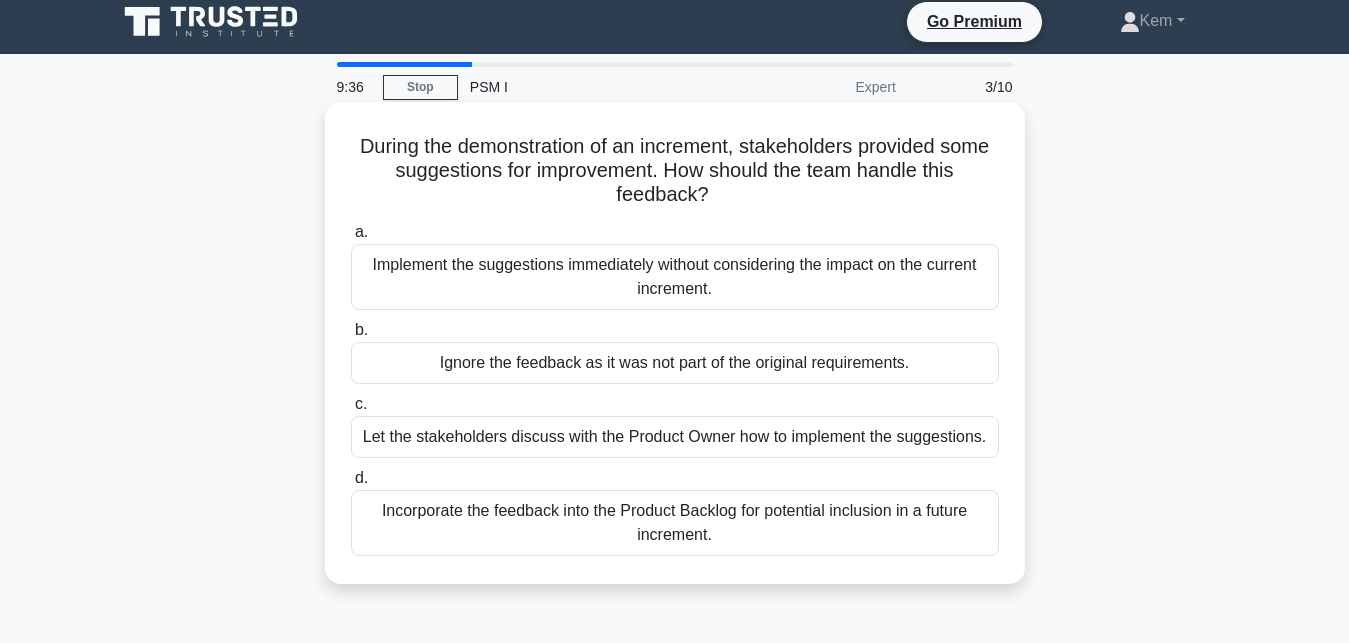 scroll, scrollTop: 0, scrollLeft: 0, axis: both 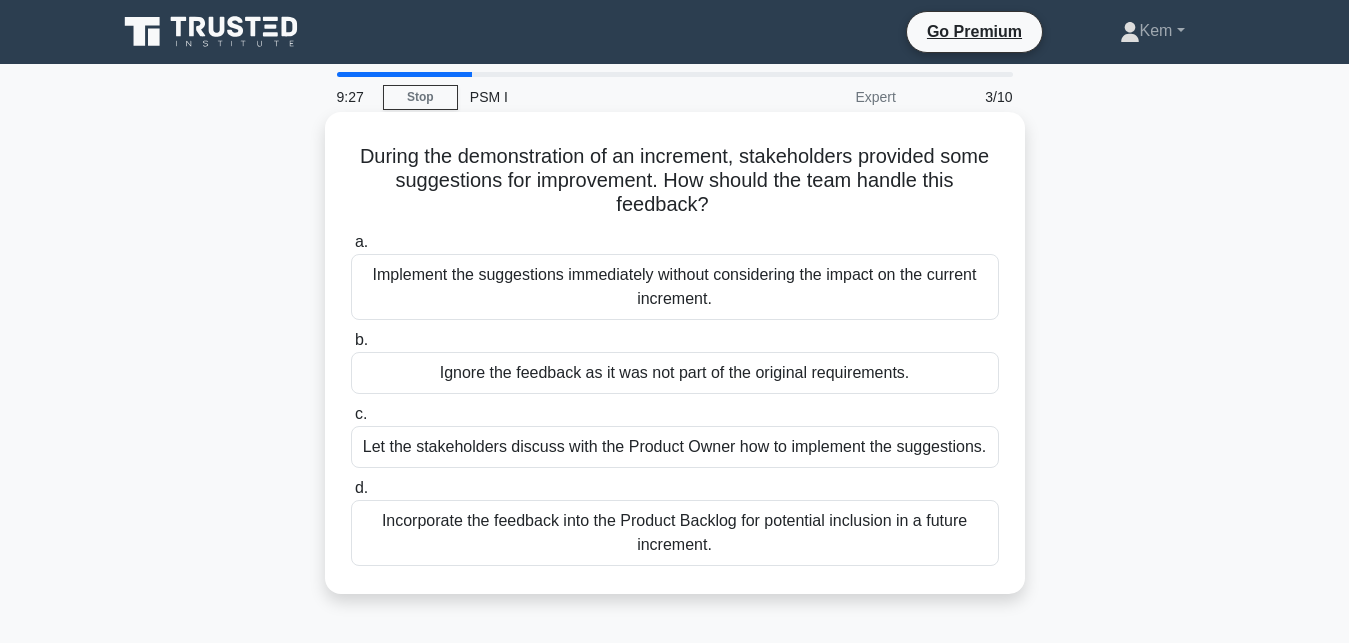 click on "Let the stakeholders discuss with the Product Owner how to implement the suggestions." at bounding box center (675, 447) 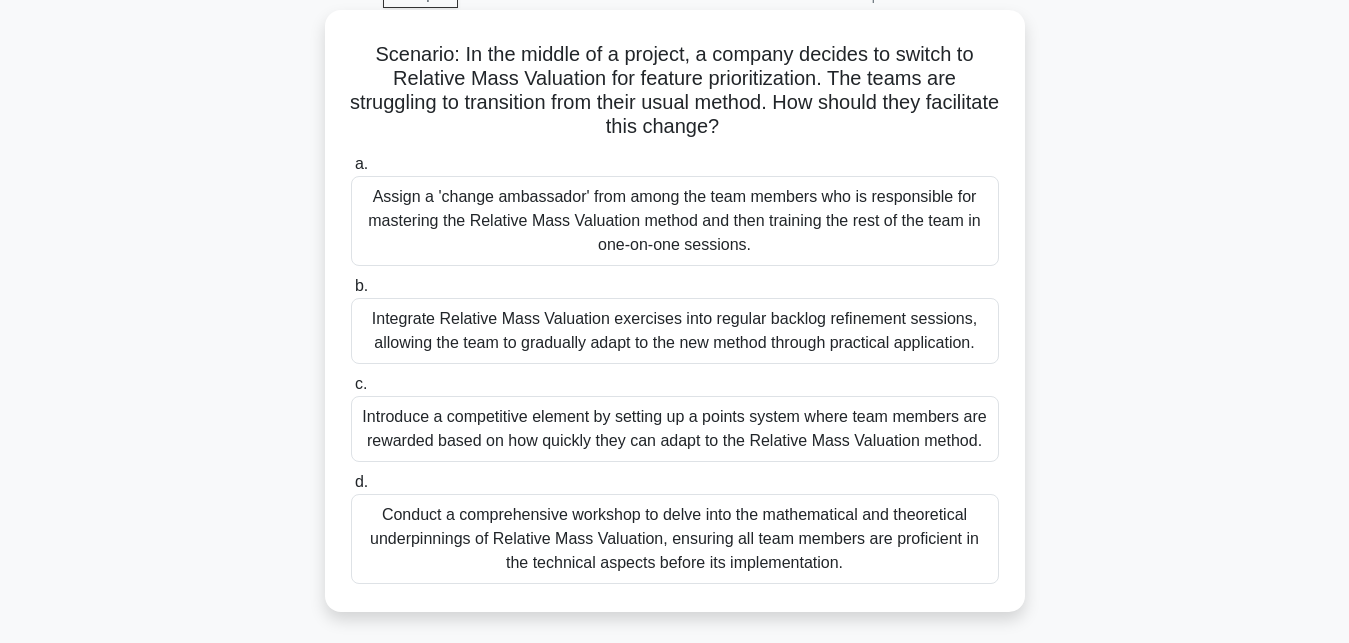 scroll, scrollTop: 204, scrollLeft: 0, axis: vertical 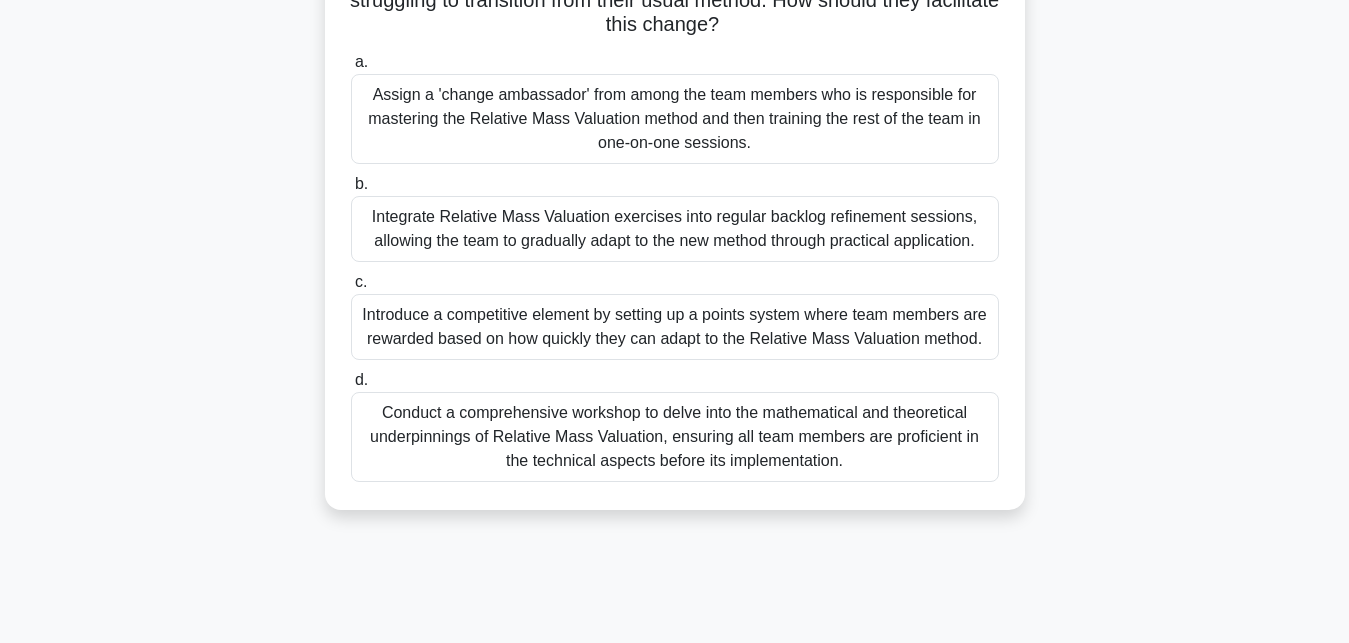 click on "Introduce a competitive element by setting up a points system where team members are rewarded based on how quickly they can adapt to the Relative Mass Valuation method." at bounding box center [675, 327] 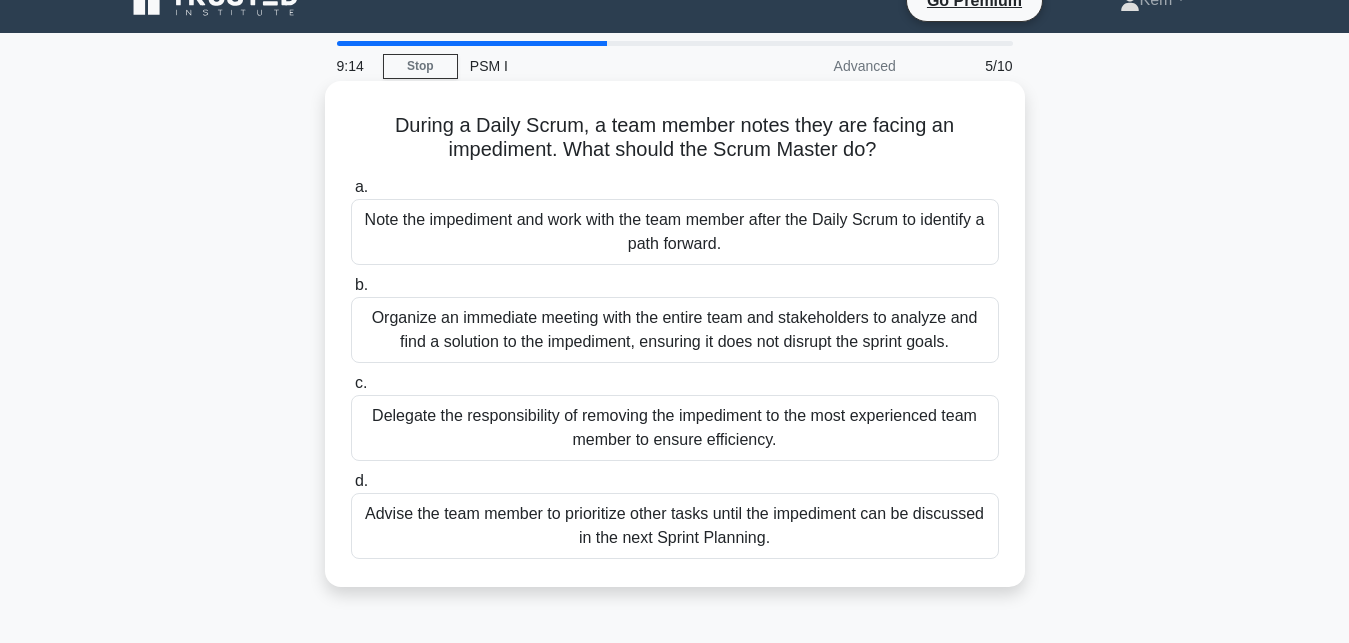 scroll, scrollTop: 0, scrollLeft: 0, axis: both 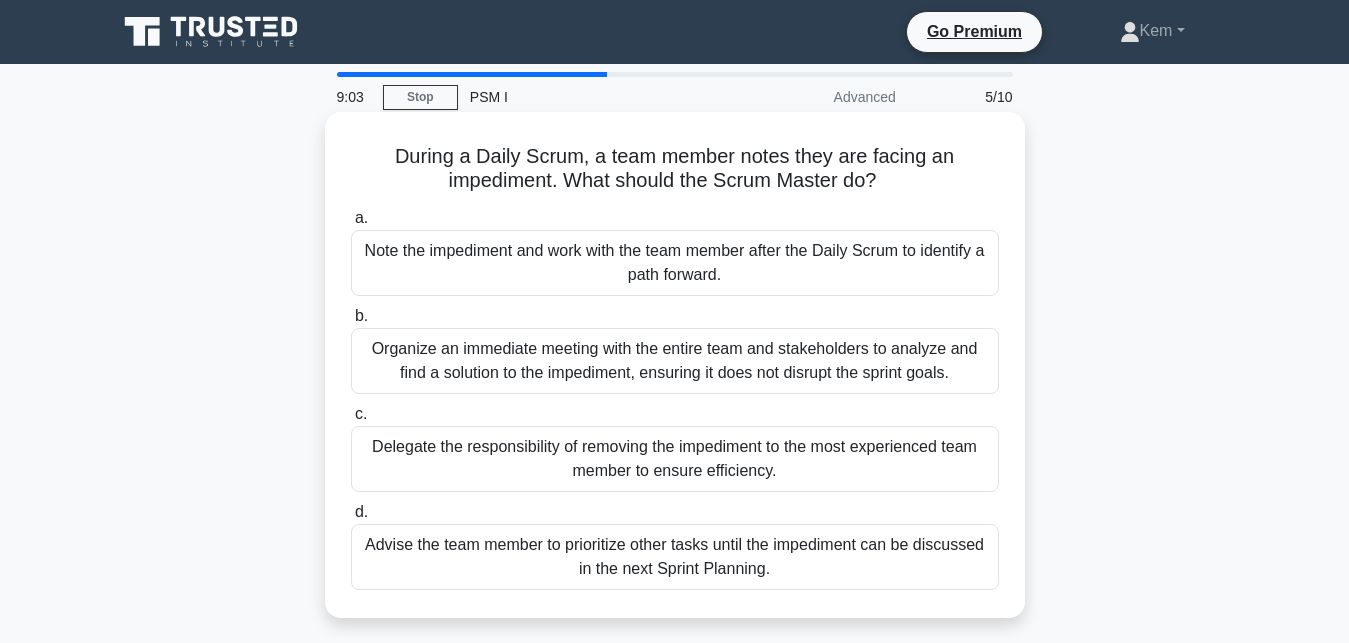 click on "Note the impediment and work with the team member after the Daily Scrum to identify a path forward." at bounding box center (675, 263) 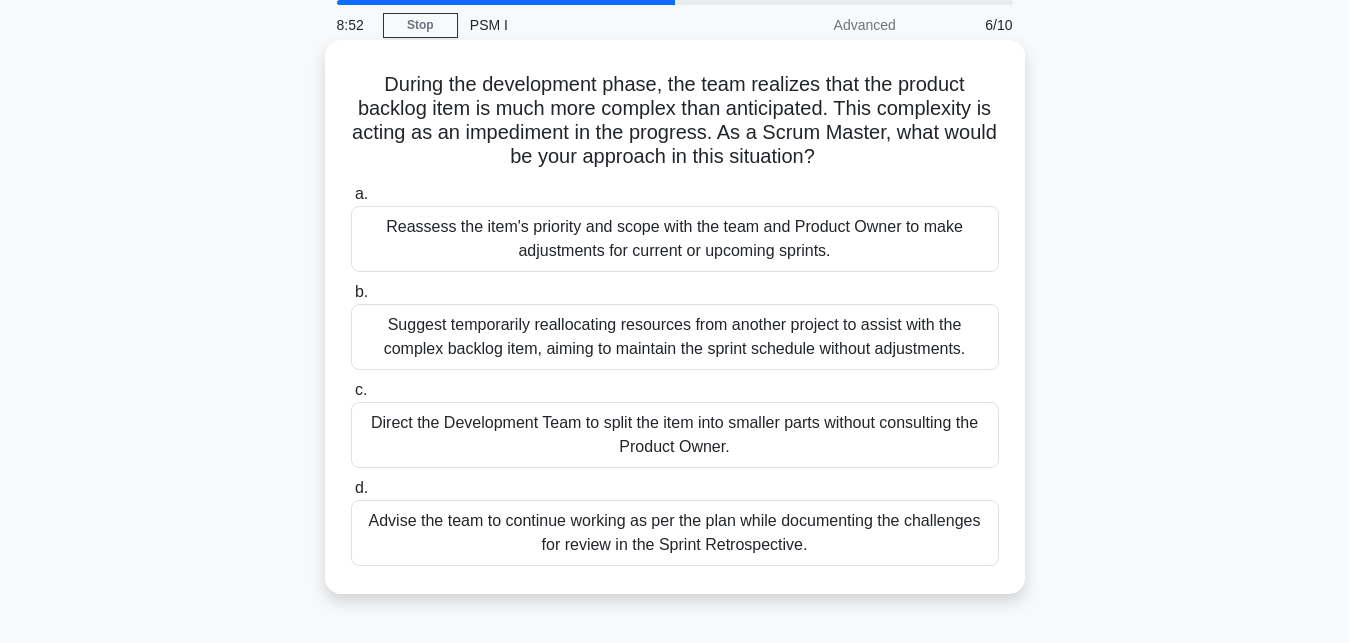 scroll, scrollTop: 102, scrollLeft: 0, axis: vertical 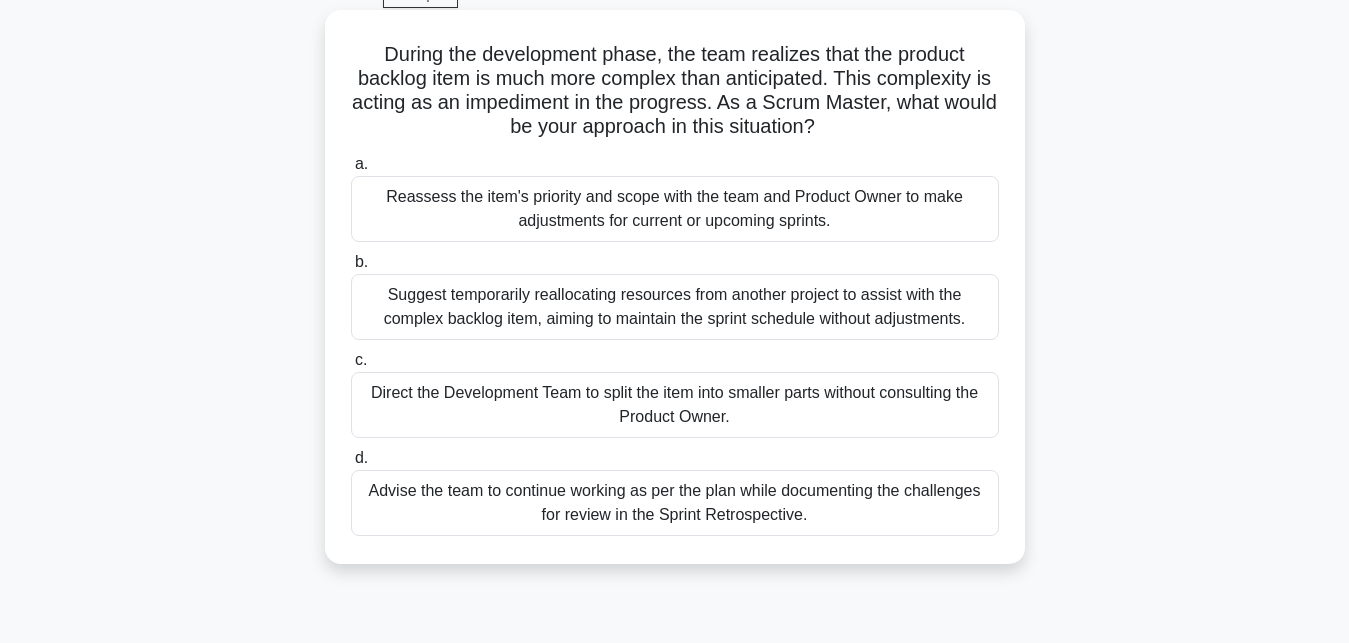 click on "Advise the team to continue working as per the plan while documenting the challenges for review in the Sprint Retrospective." at bounding box center [675, 503] 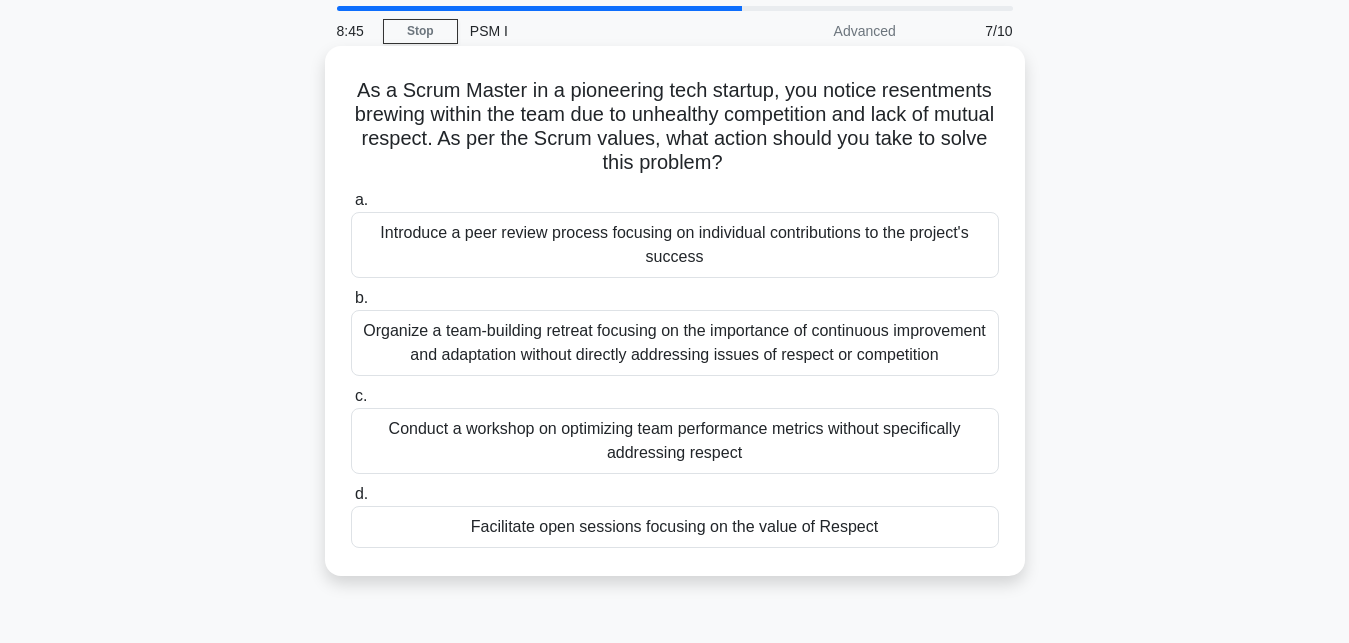 scroll, scrollTop: 102, scrollLeft: 0, axis: vertical 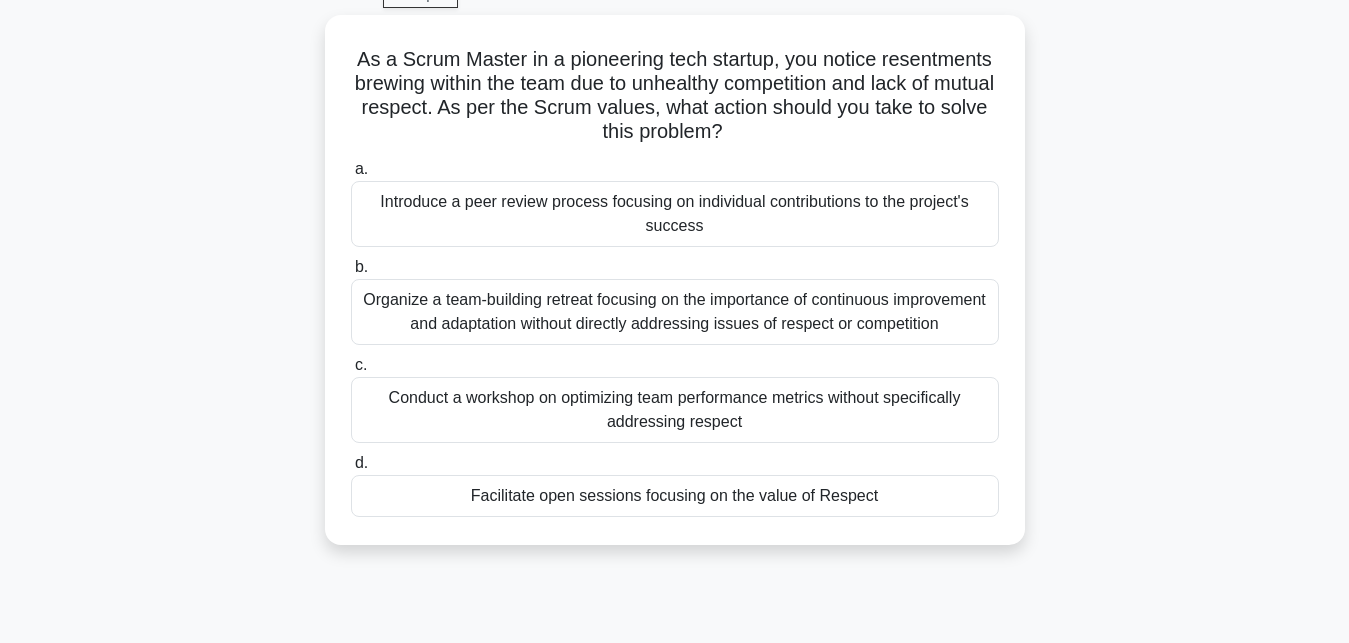 click on "As a Scrum Master in a pioneering tech startup, you notice resentments brewing within the team due to unhealthy competition and lack of mutual respect. As per the Scrum values, what action should you take to solve this problem?
.spinner_0XTQ{transform-origin:center;animation:spinner_y6GP .75s linear infinite}@keyframes spinner_y6GP{100%{transform:rotate(360deg)}}
a.
b. c." at bounding box center (675, 292) 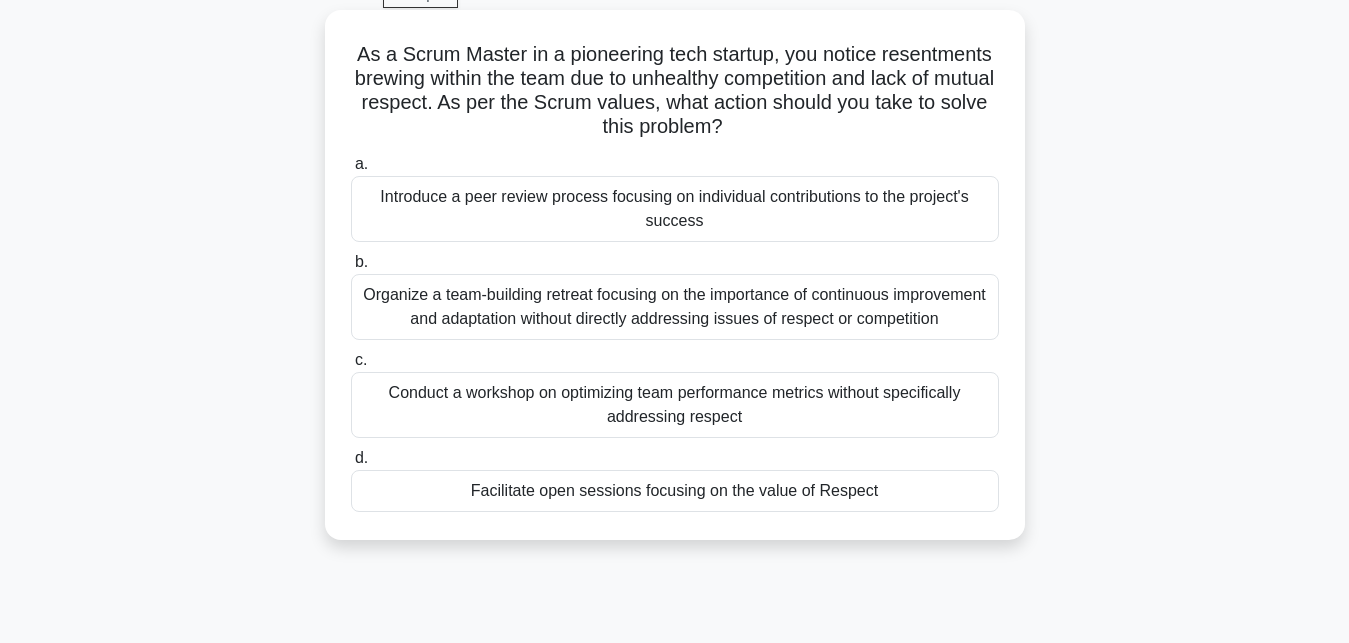 click on "Introduce a peer review process focusing on individual contributions to the project's success" at bounding box center [675, 209] 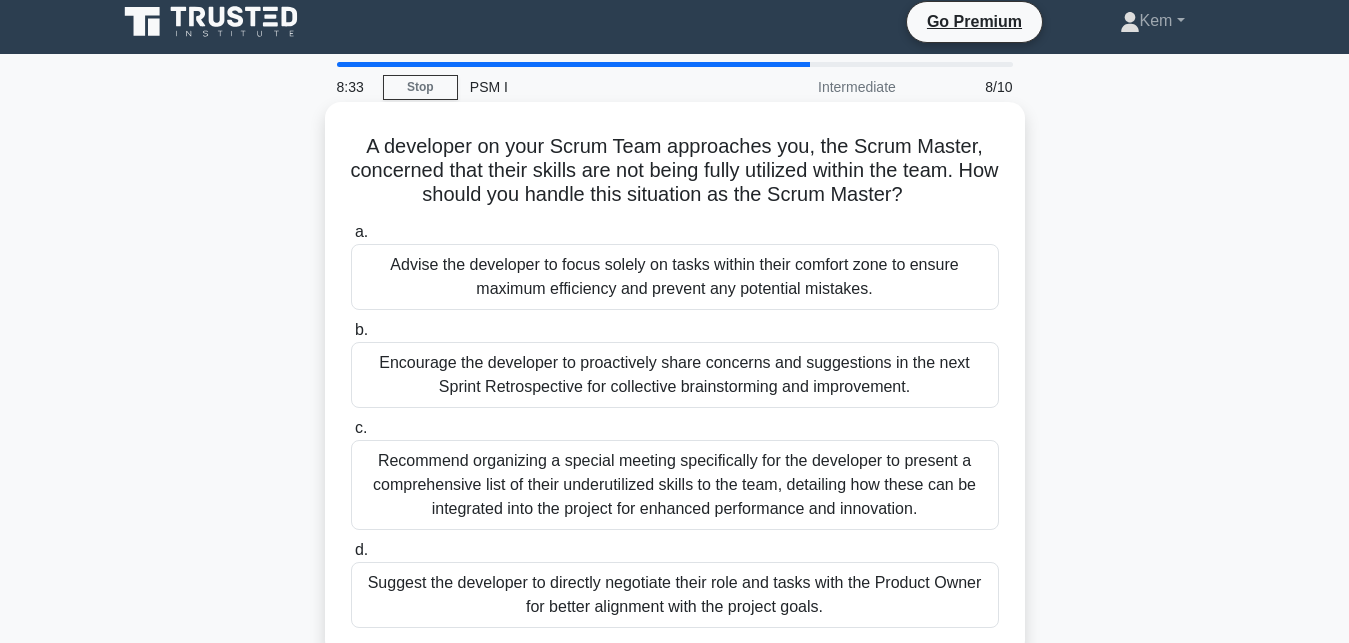 scroll, scrollTop: 0, scrollLeft: 0, axis: both 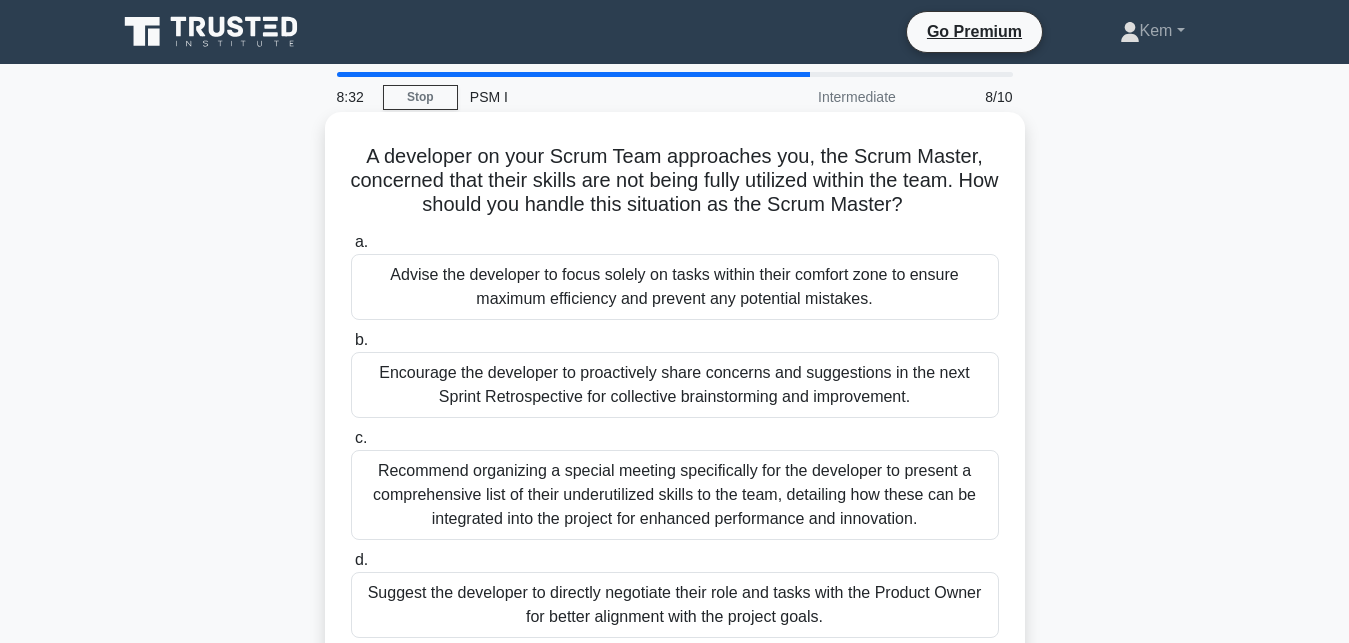 click on "Encourage the developer to proactively share concerns and suggestions in the next Sprint Retrospective for collective brainstorming and improvement." at bounding box center [675, 385] 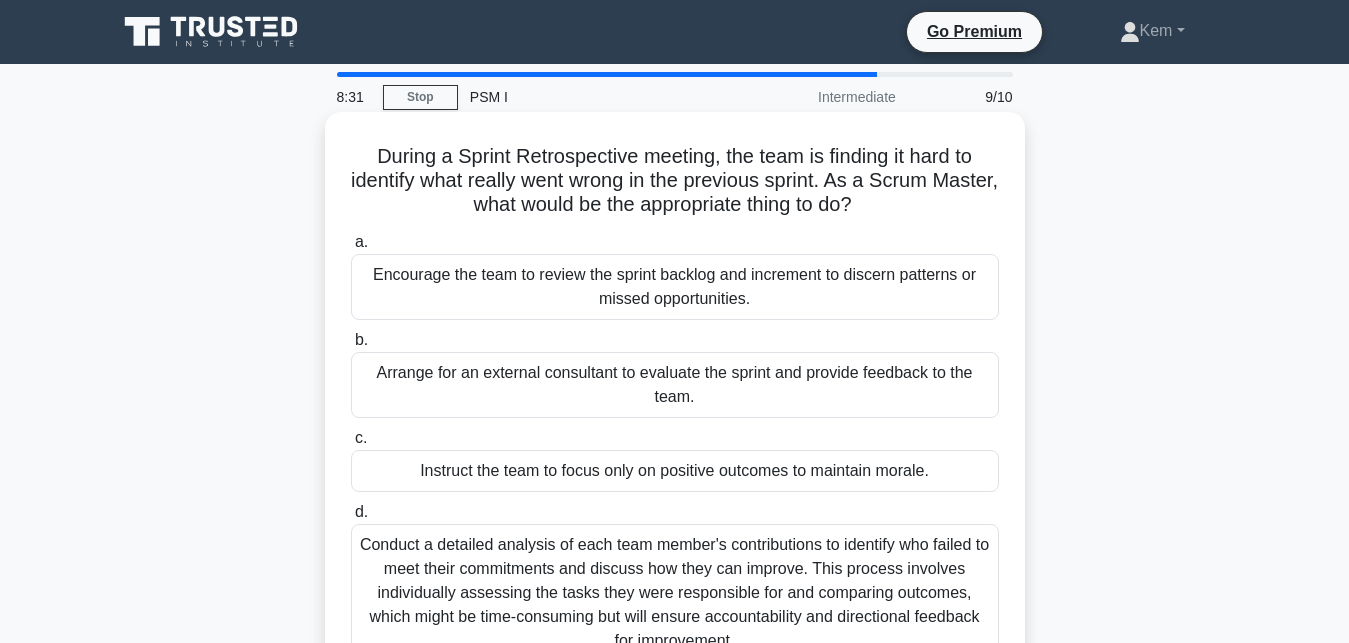 click on "Encourage the team to review the sprint backlog and increment to discern patterns or missed opportunities." at bounding box center [675, 287] 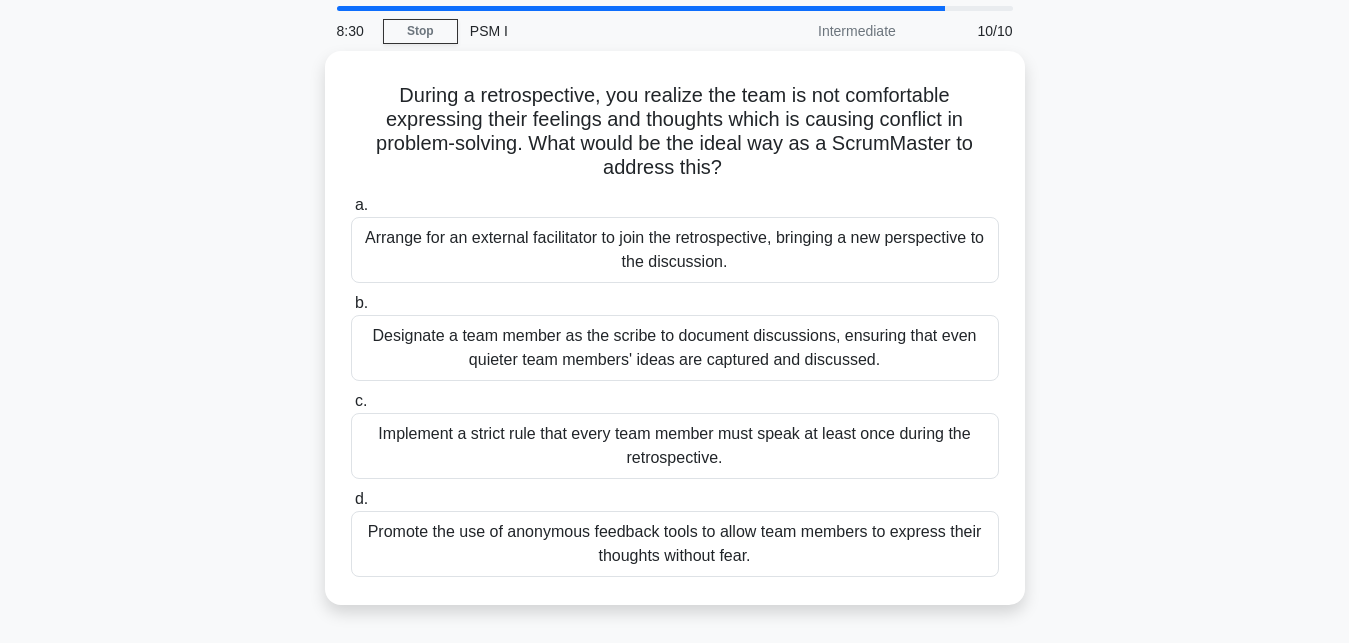 scroll, scrollTop: 102, scrollLeft: 0, axis: vertical 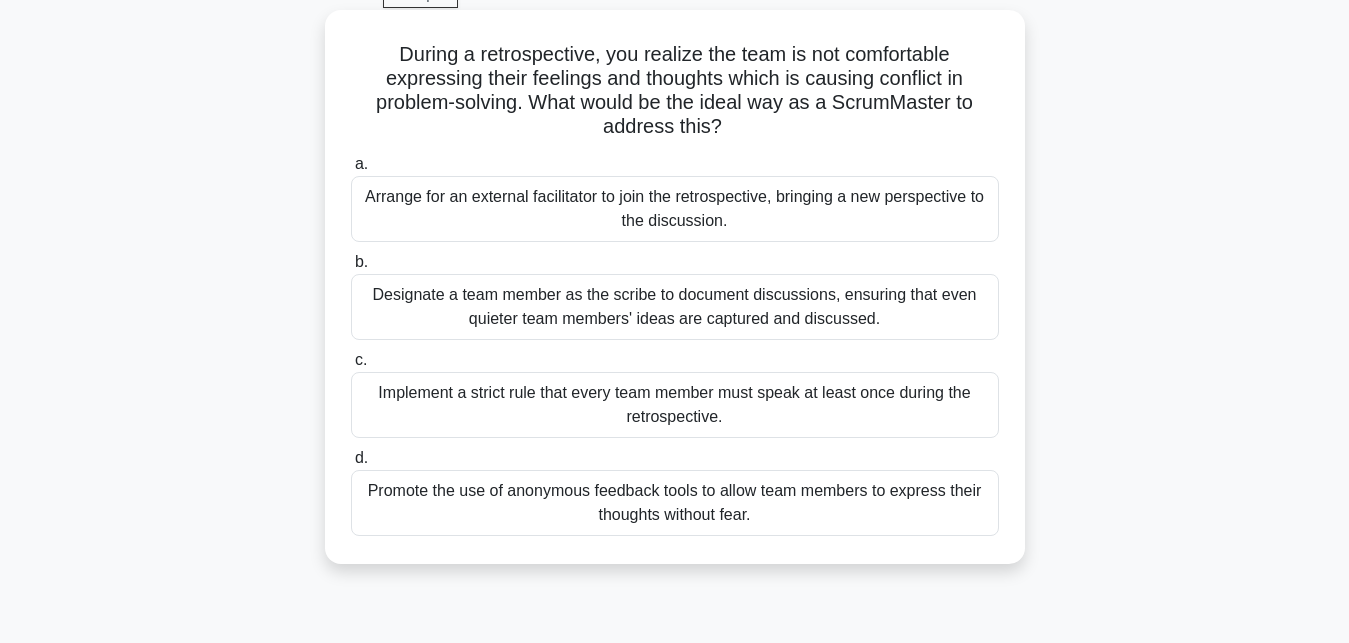 click on "Promote the use of anonymous feedback tools to allow team members to express their thoughts without fear." at bounding box center (675, 503) 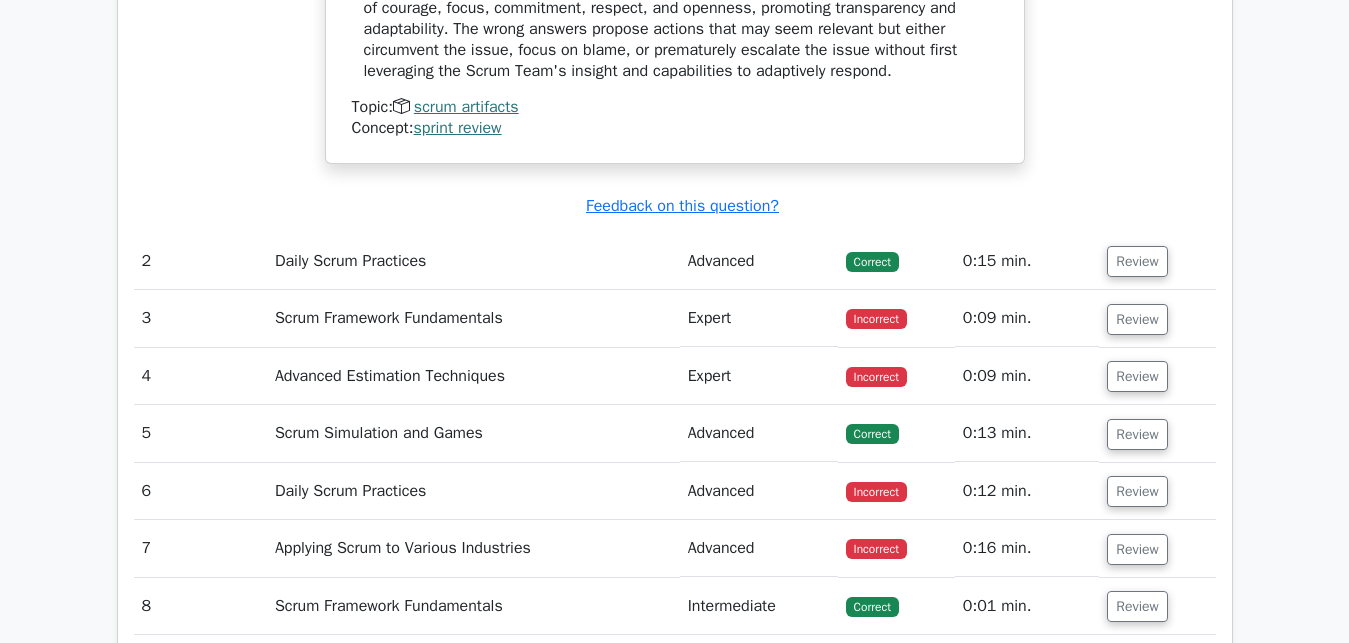 scroll, scrollTop: 2448, scrollLeft: 0, axis: vertical 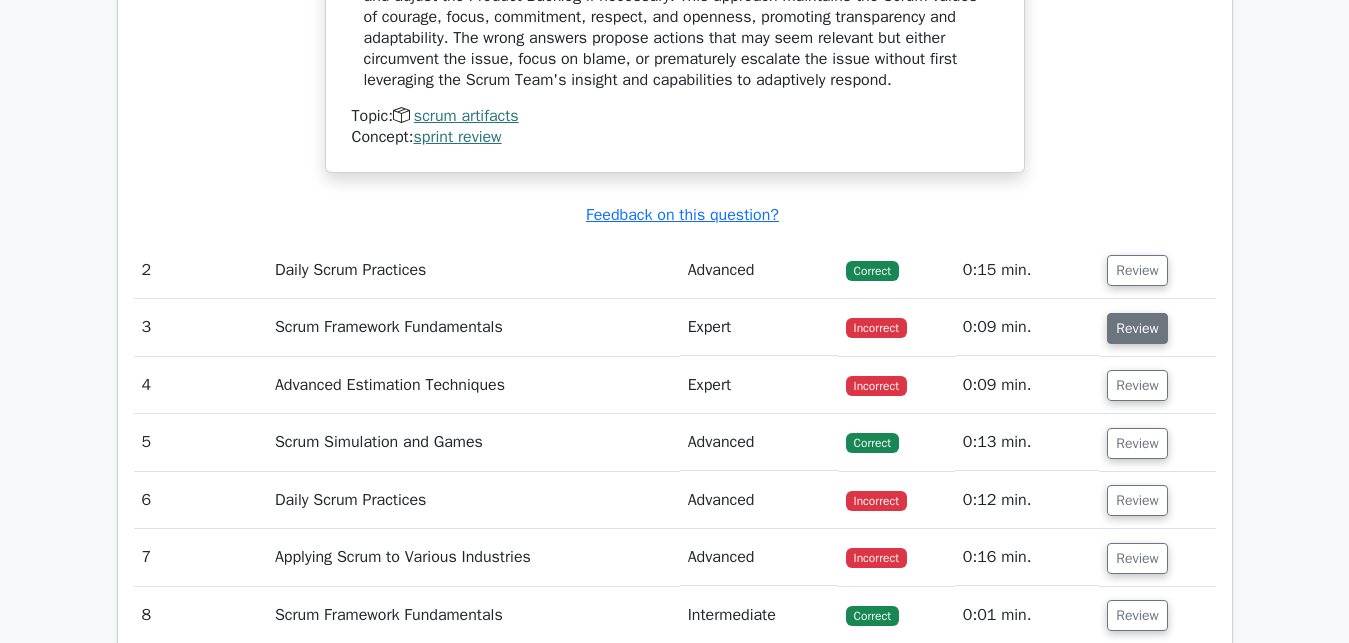 click on "Review" at bounding box center [1137, 328] 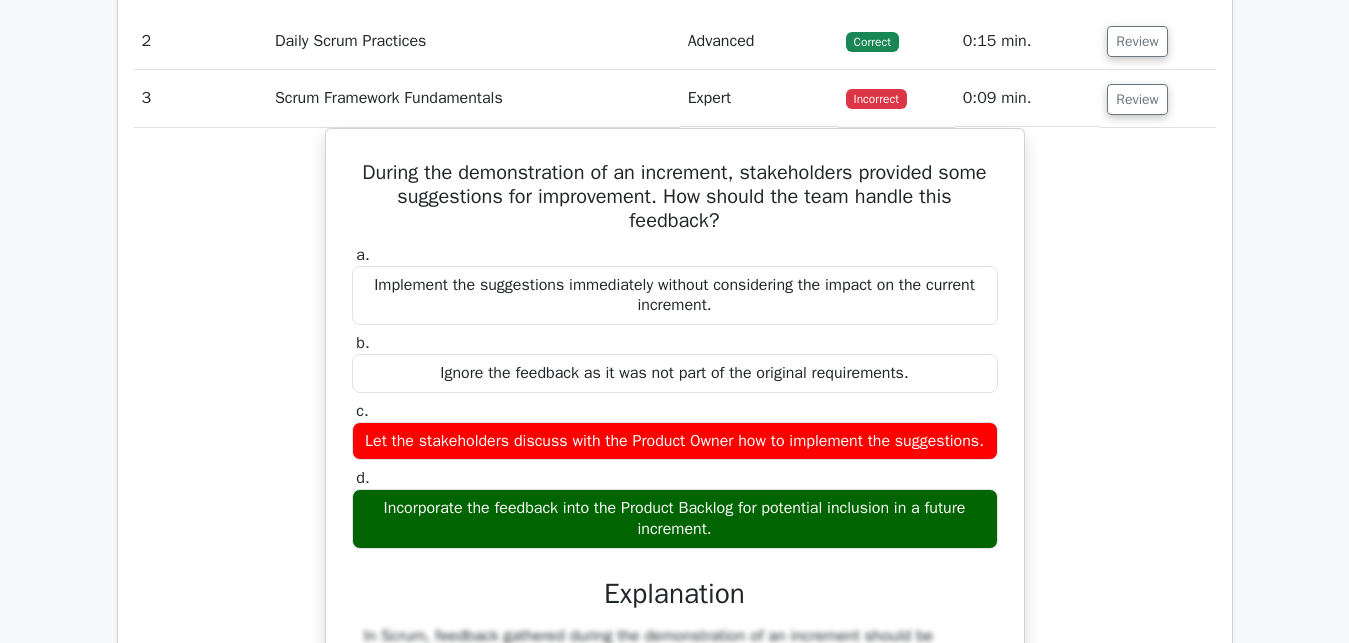 scroll, scrollTop: 2958, scrollLeft: 0, axis: vertical 